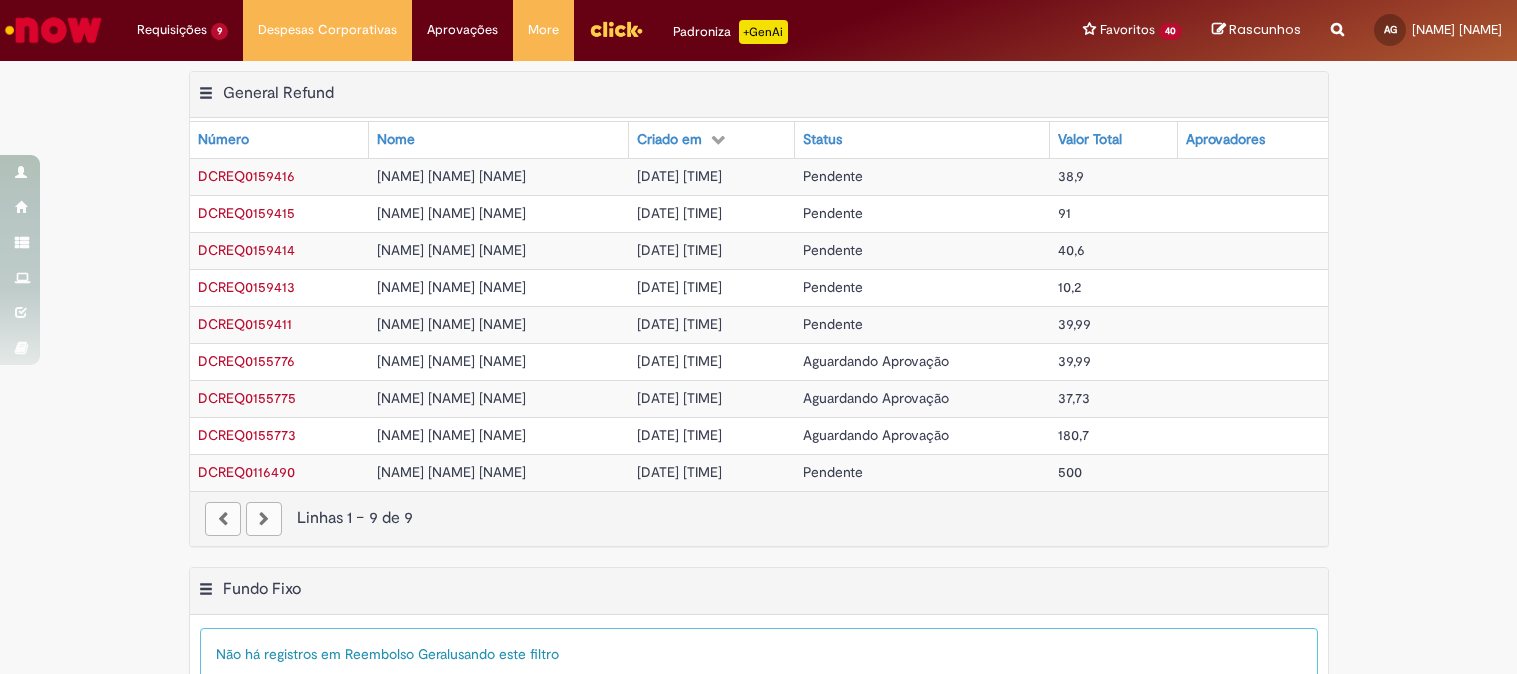 scroll, scrollTop: 0, scrollLeft: 0, axis: both 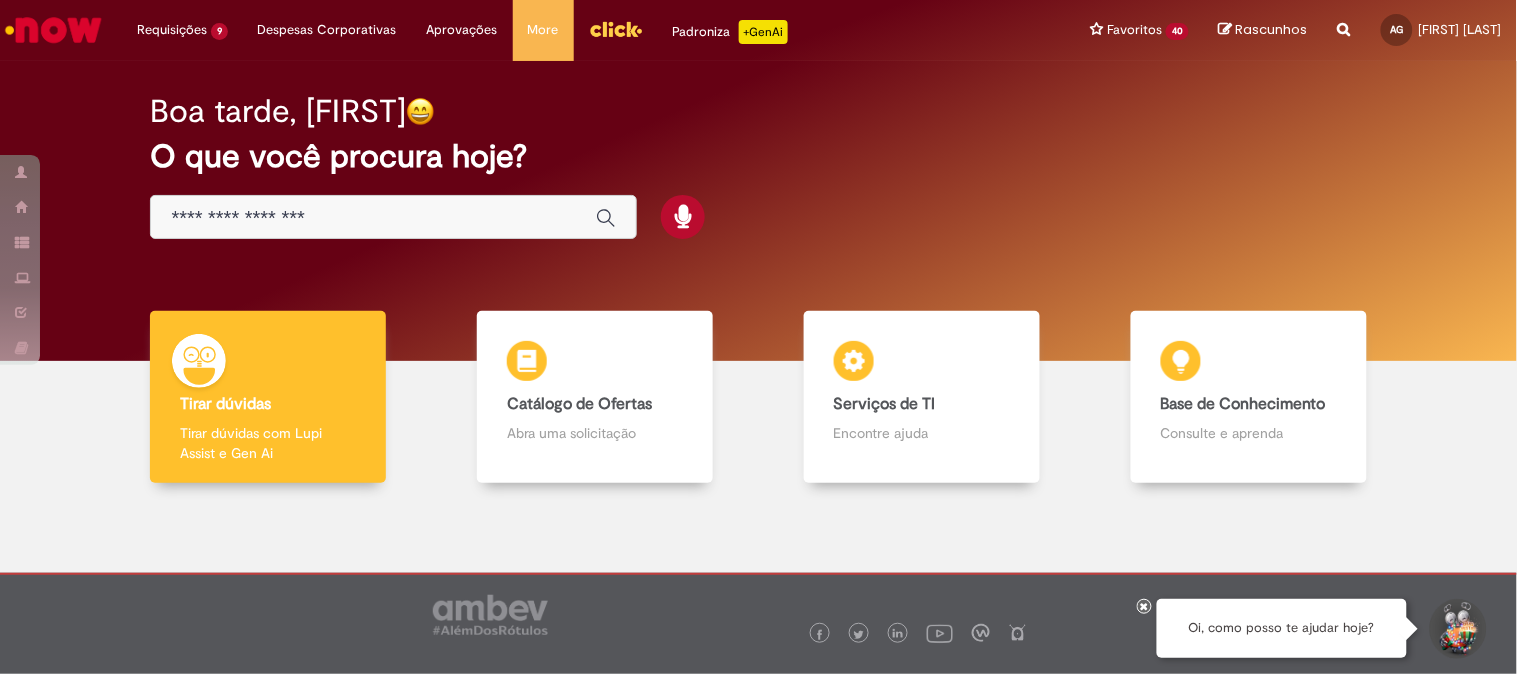 click at bounding box center (373, 218) 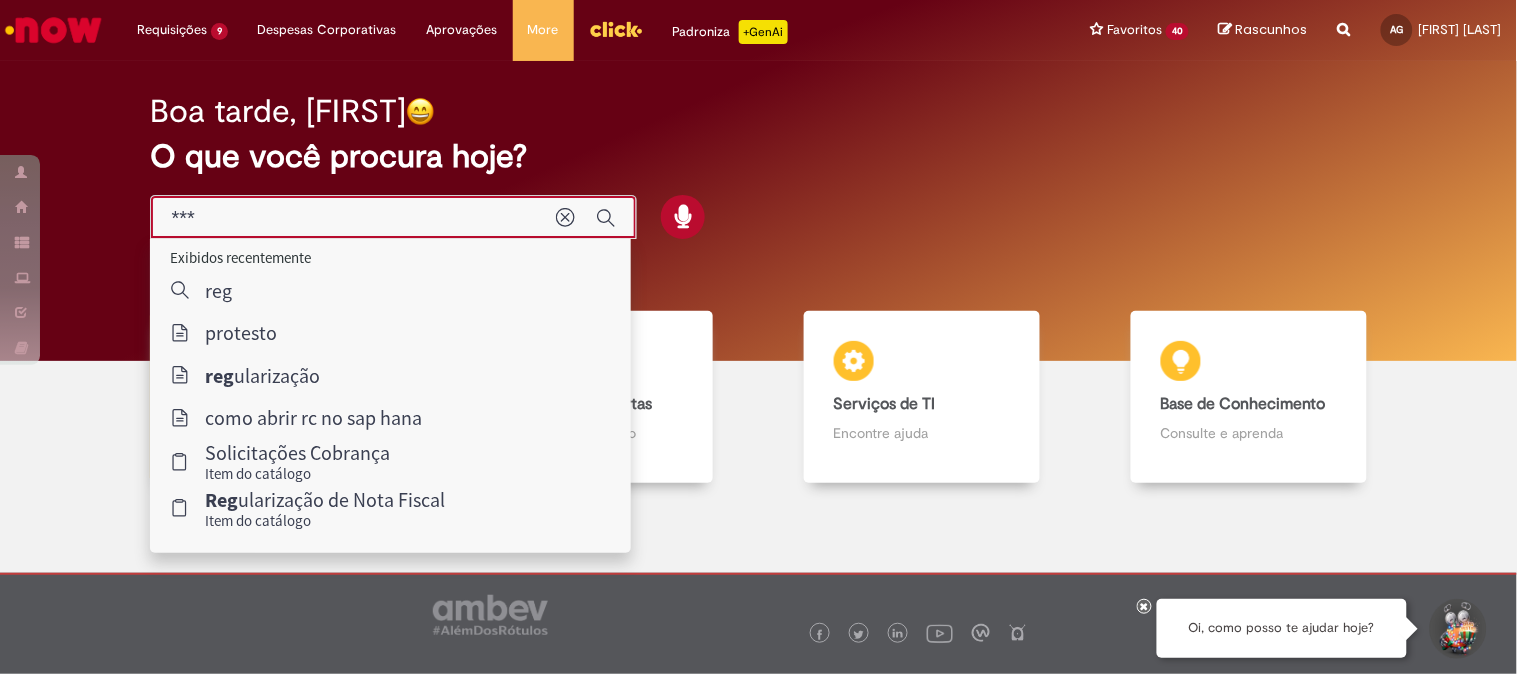 type on "****" 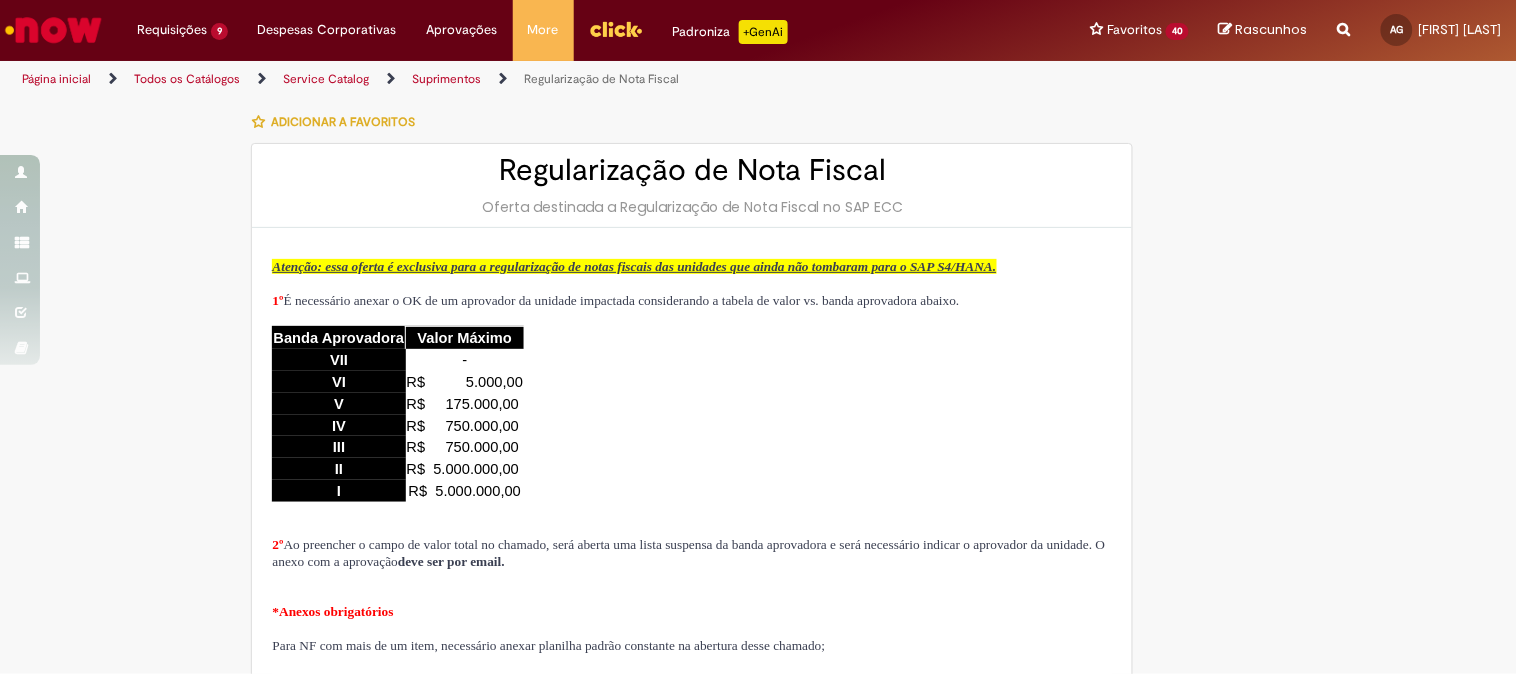 type on "********" 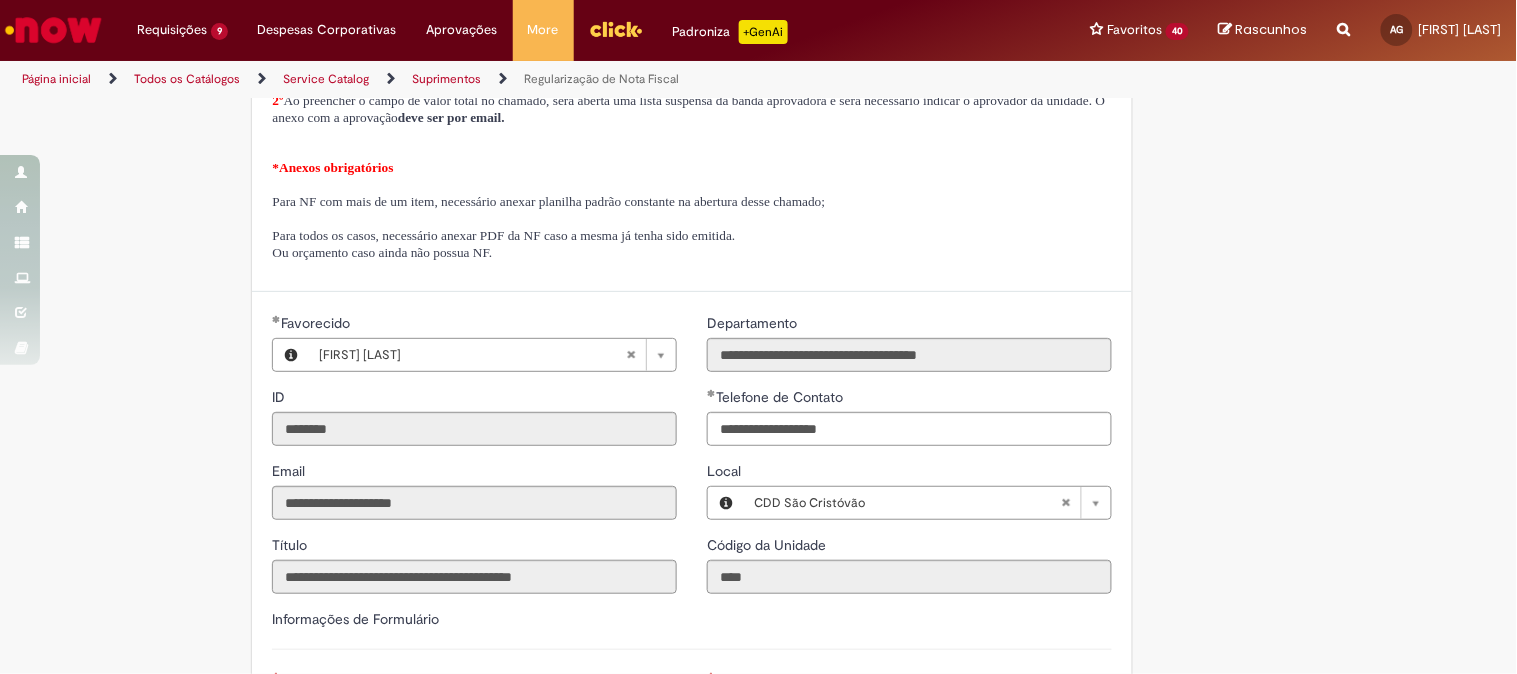 scroll, scrollTop: 222, scrollLeft: 0, axis: vertical 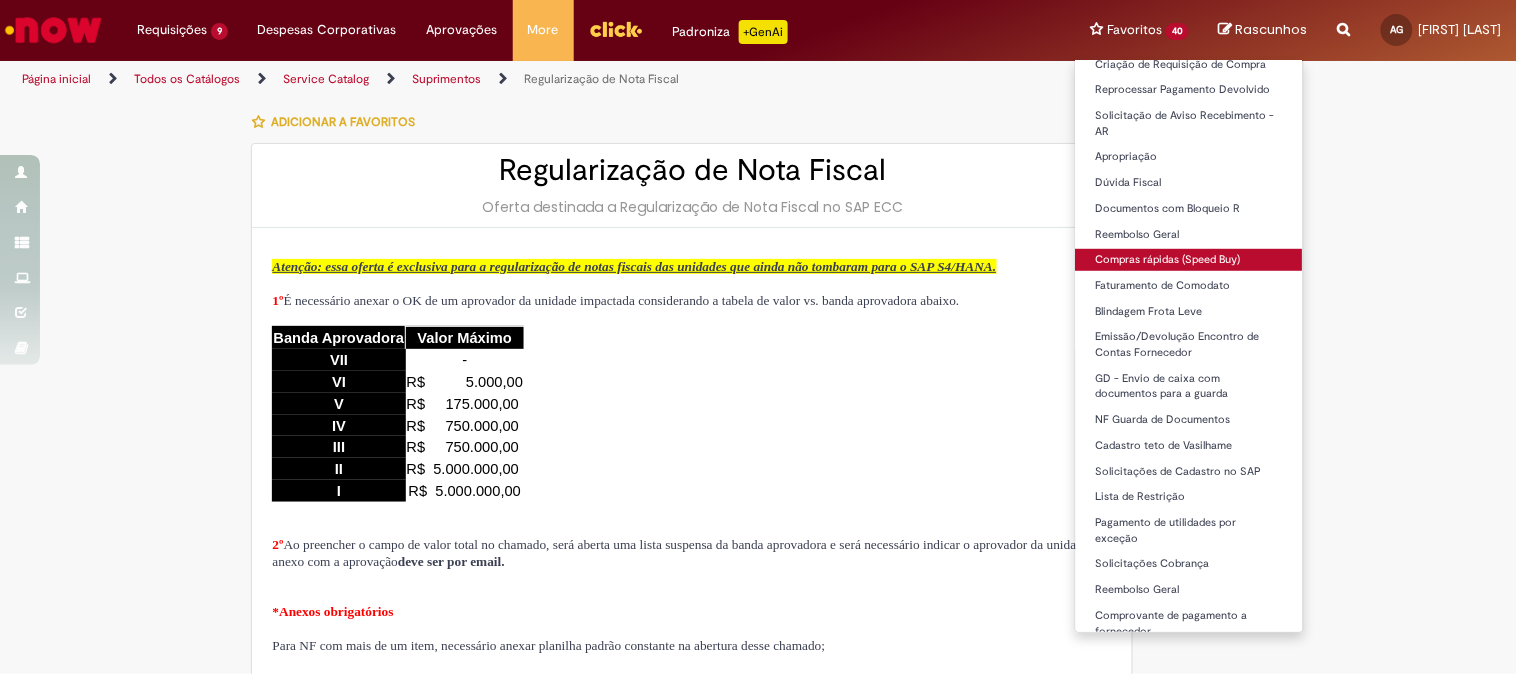 click on "Compras rápidas (Speed Buy)" at bounding box center (1189, 260) 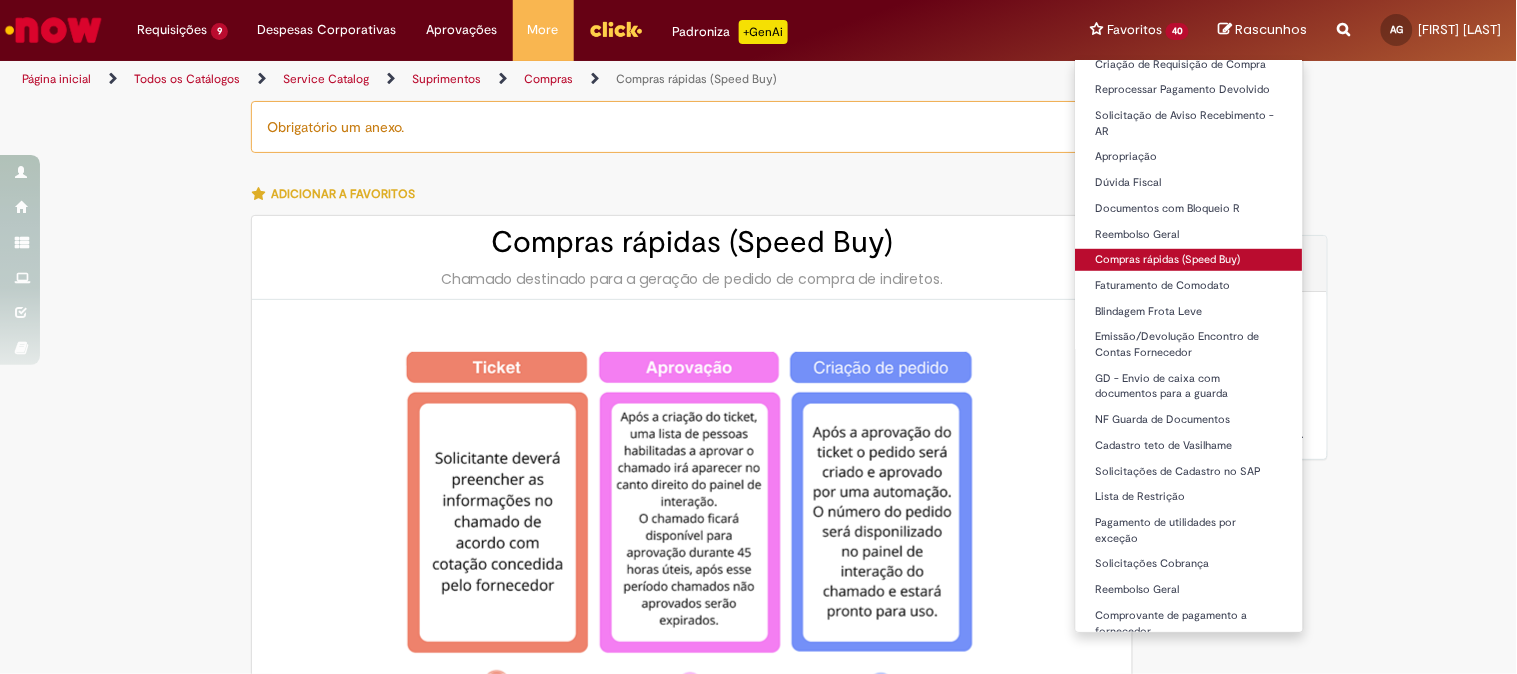 type on "********" 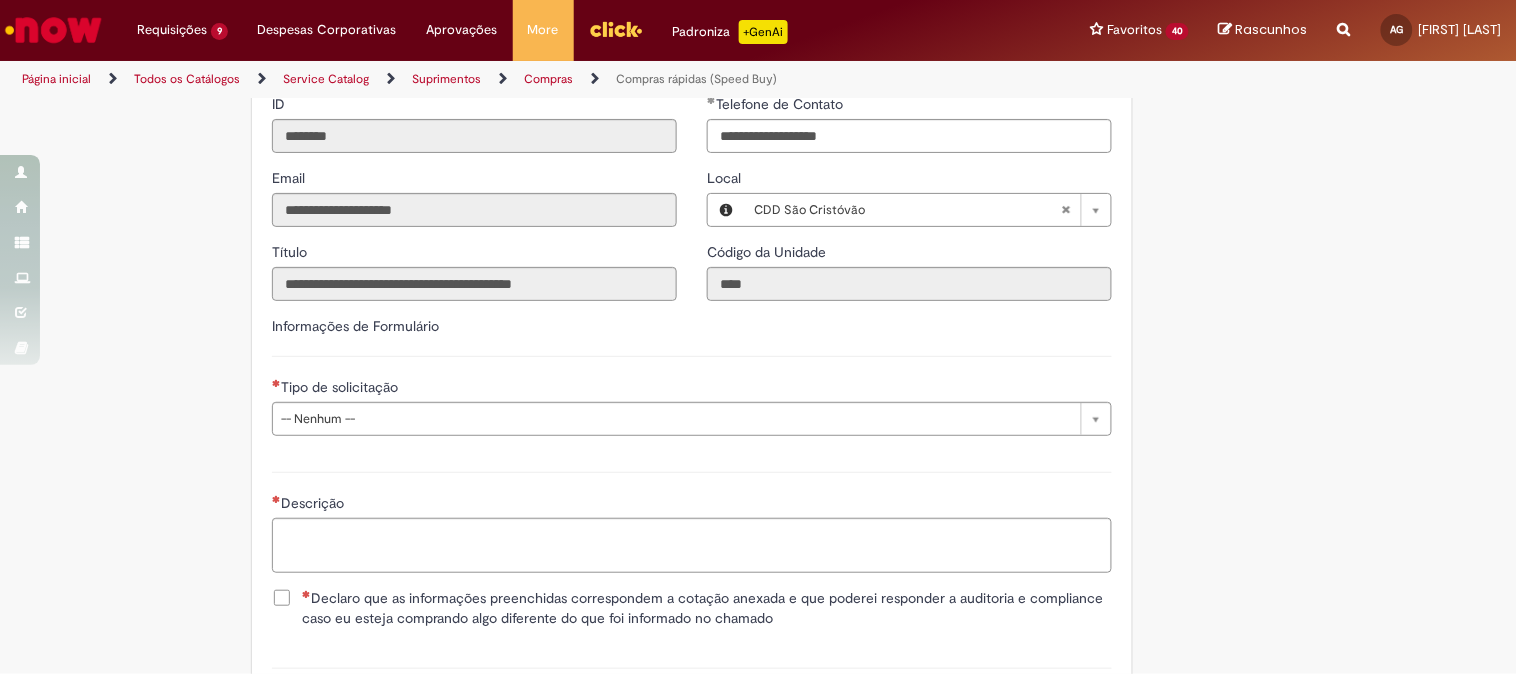 scroll, scrollTop: 2333, scrollLeft: 0, axis: vertical 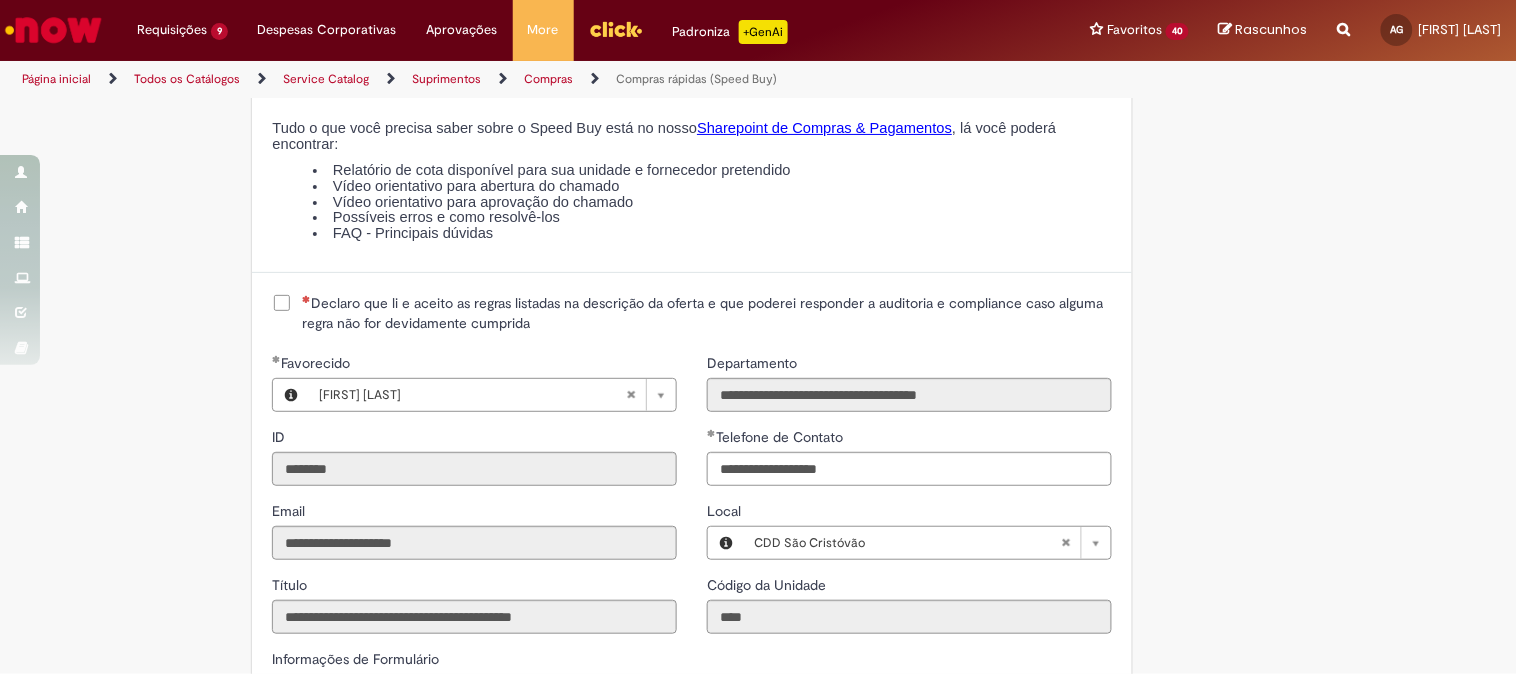 click on "Declaro que li e aceito as regras listadas na descrição da oferta e que poderei responder a auditoria e compliance caso alguma regra não for devidamente cumprida" at bounding box center (692, 313) 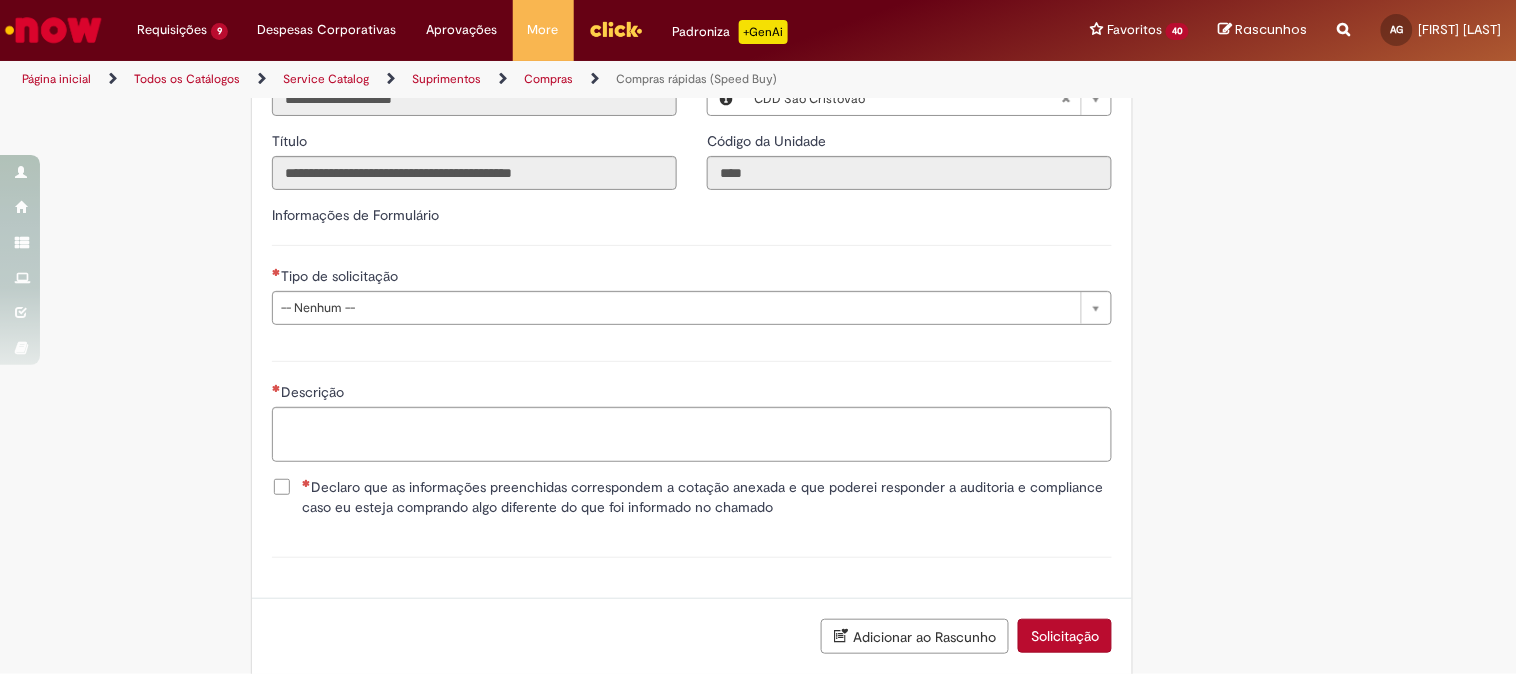 scroll, scrollTop: 2888, scrollLeft: 0, axis: vertical 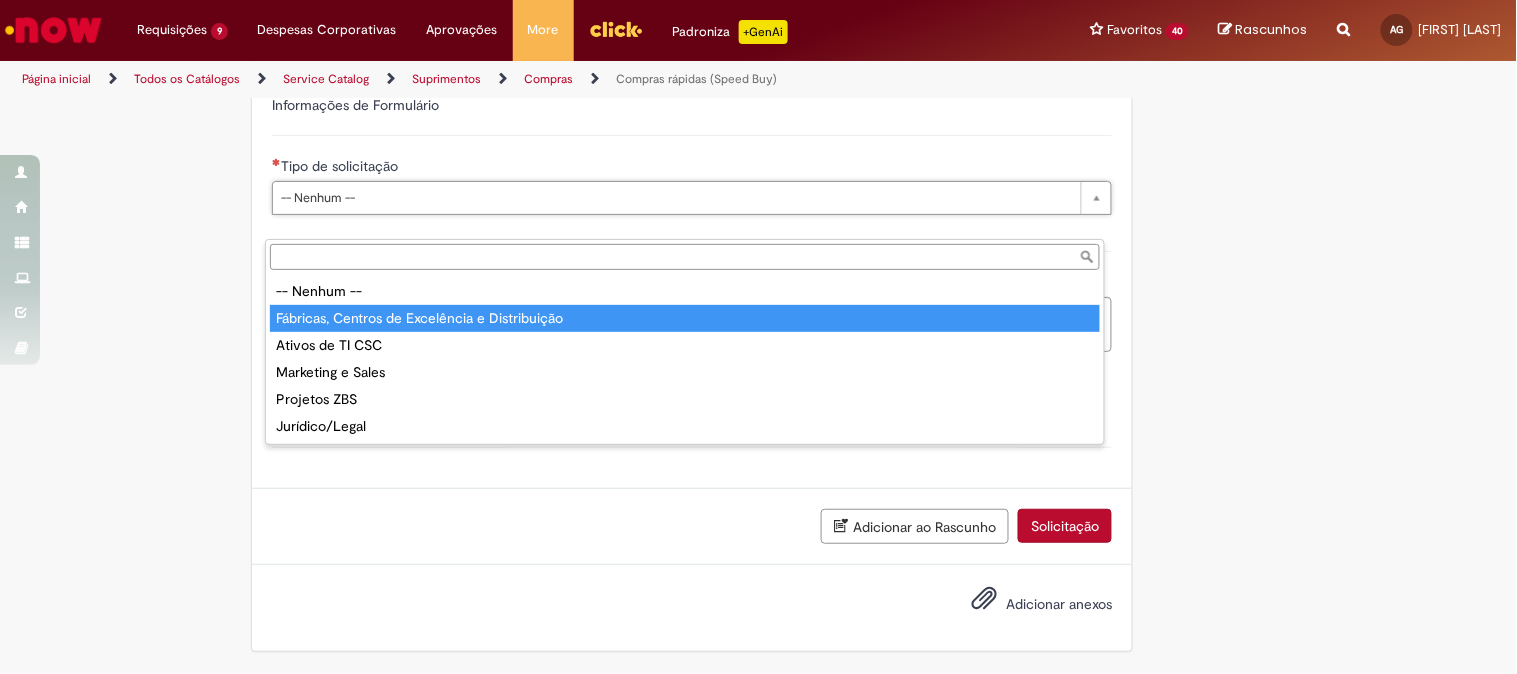 type on "**********" 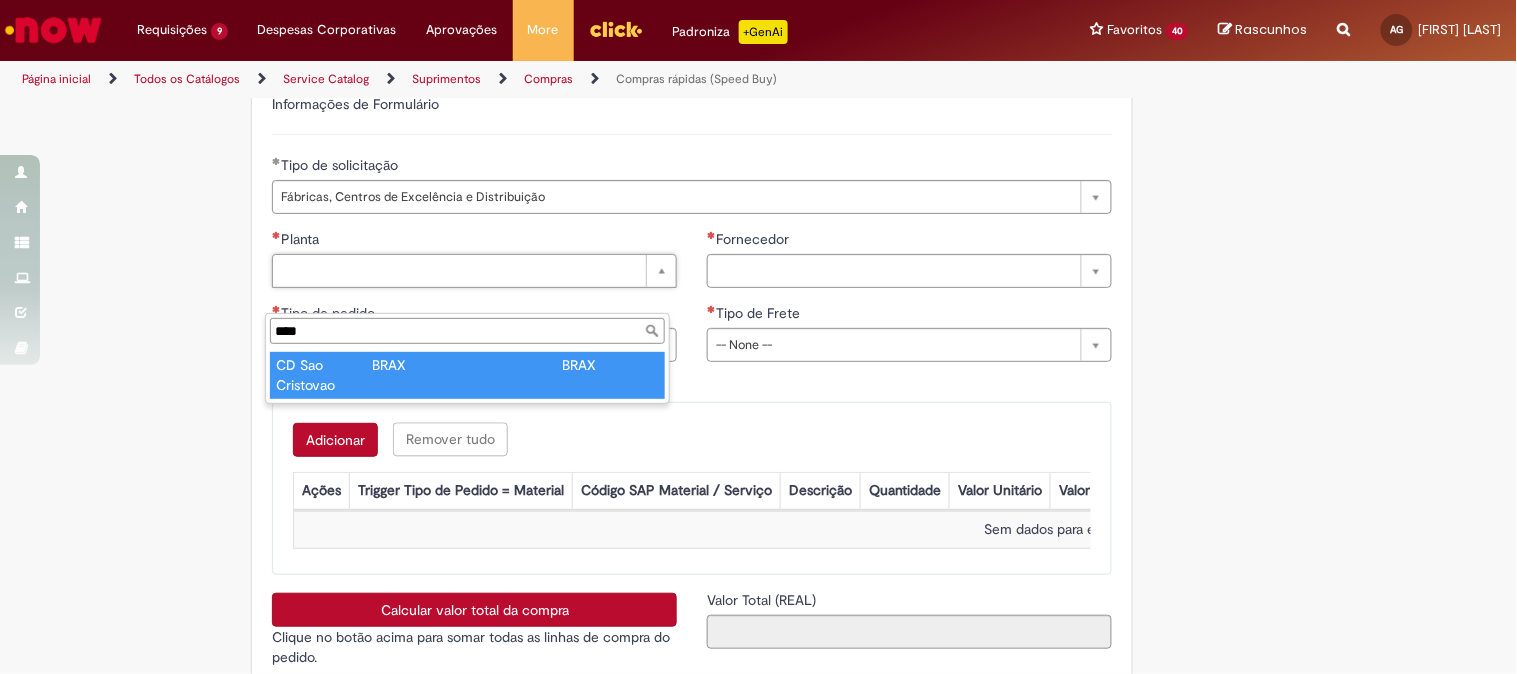 type on "****" 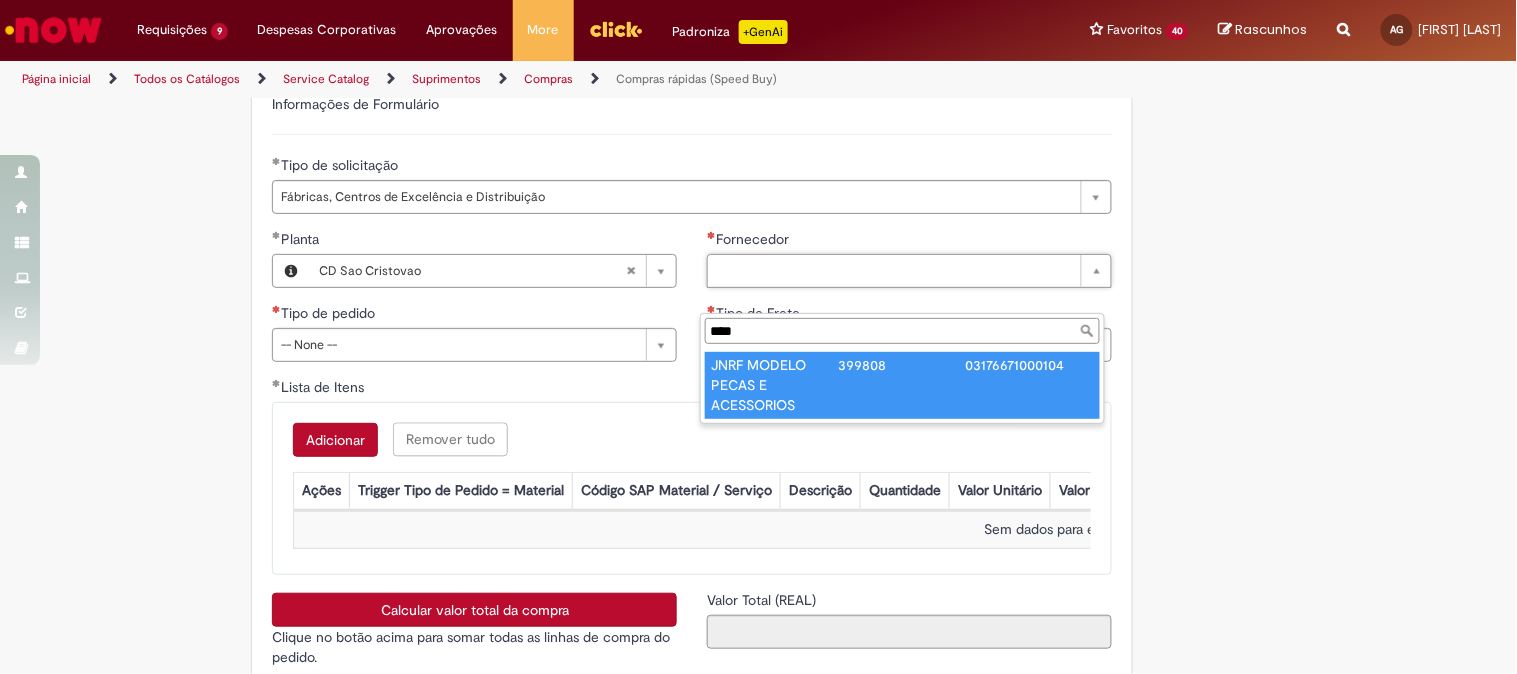 type on "****" 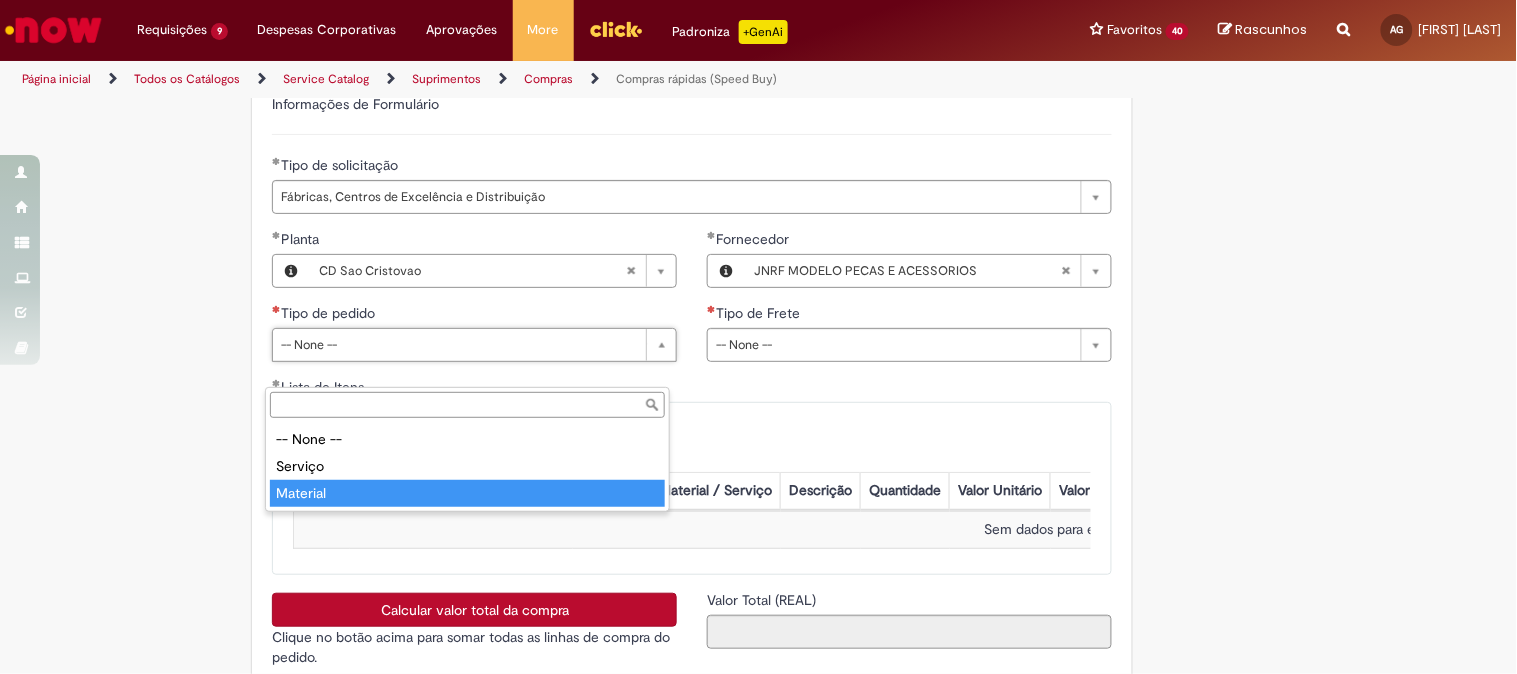type on "********" 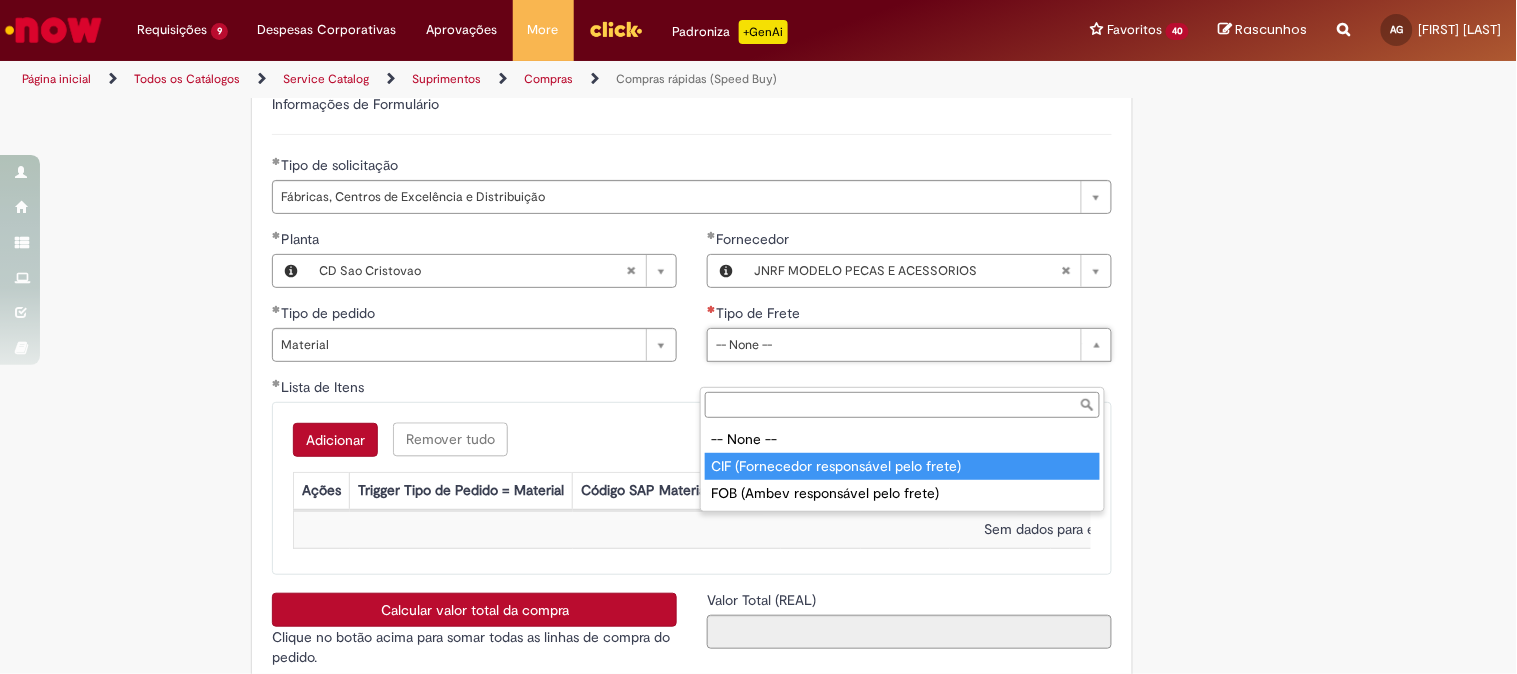 type on "**********" 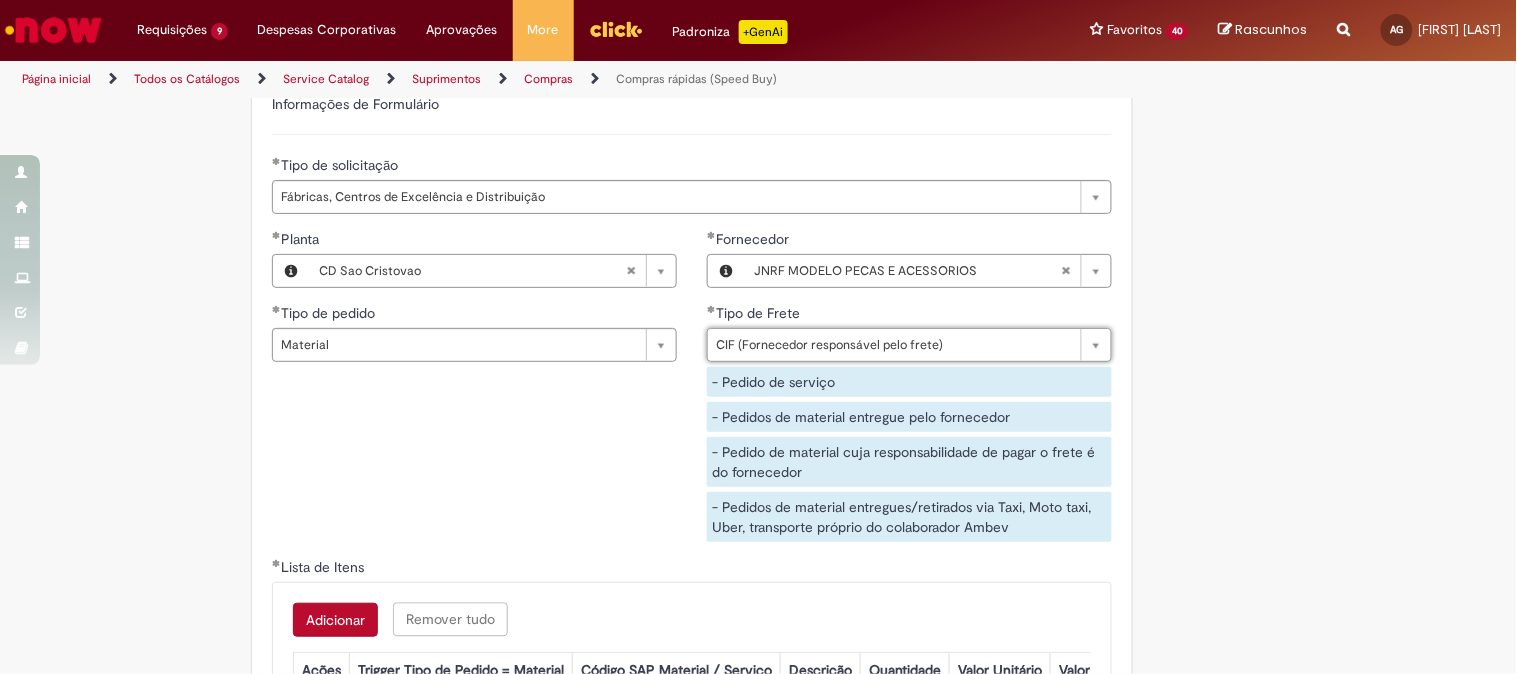 scroll, scrollTop: 3111, scrollLeft: 0, axis: vertical 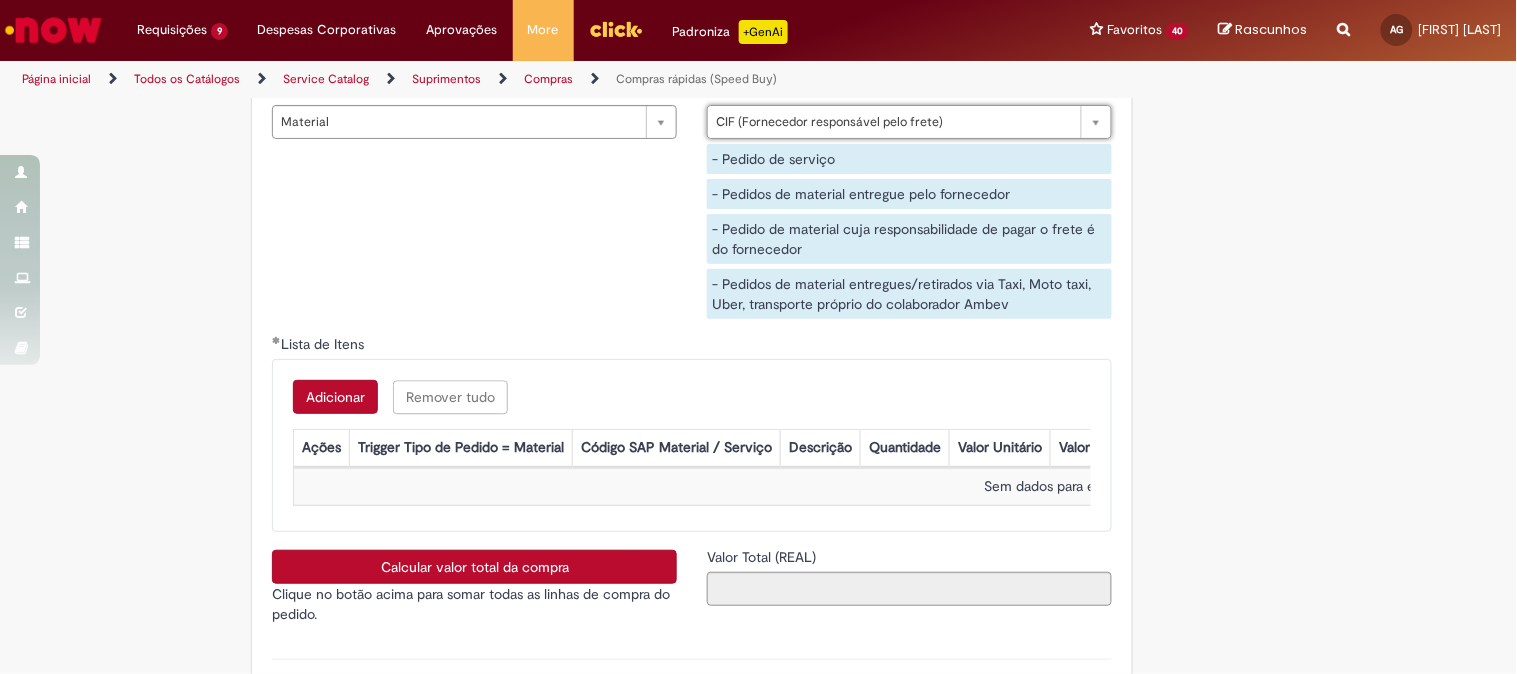 click on "Adicionar" at bounding box center (335, 397) 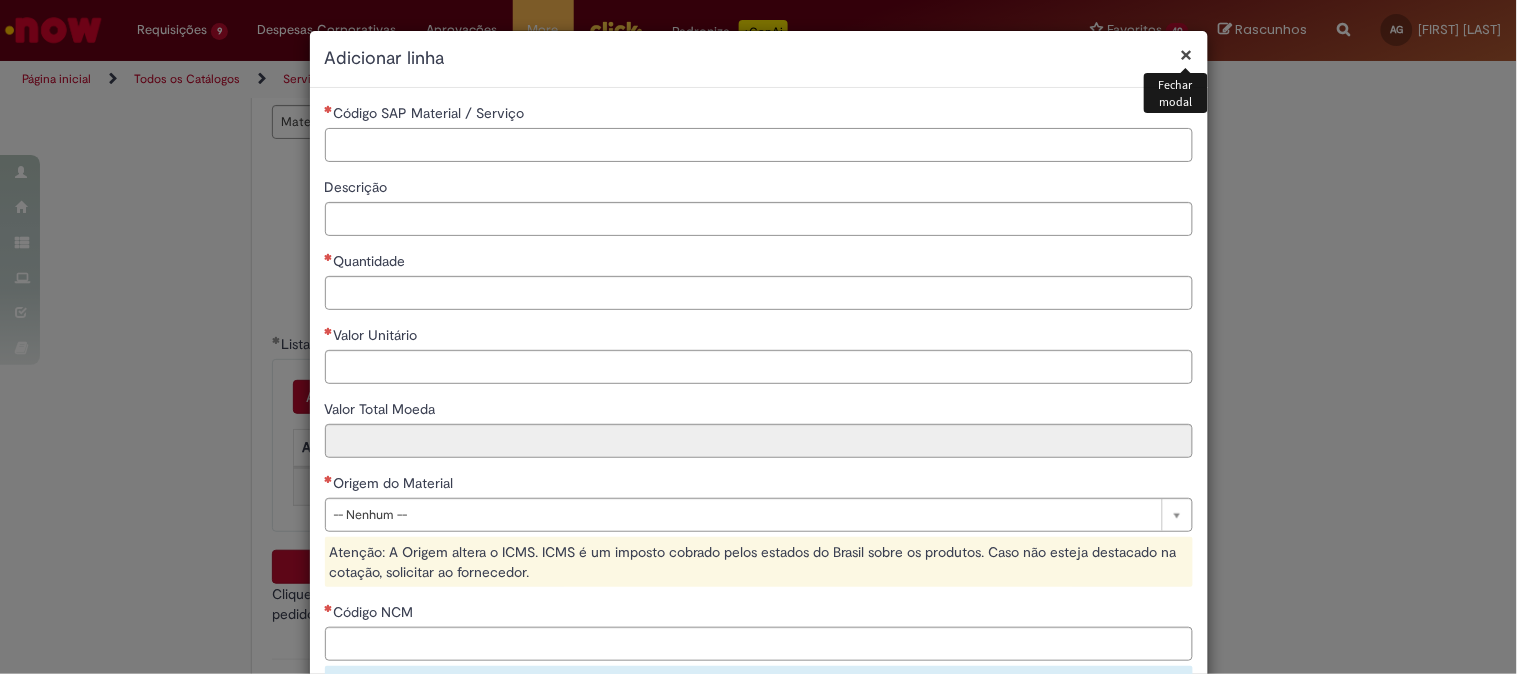 click on "Código SAP Material / Serviço" at bounding box center [759, 145] 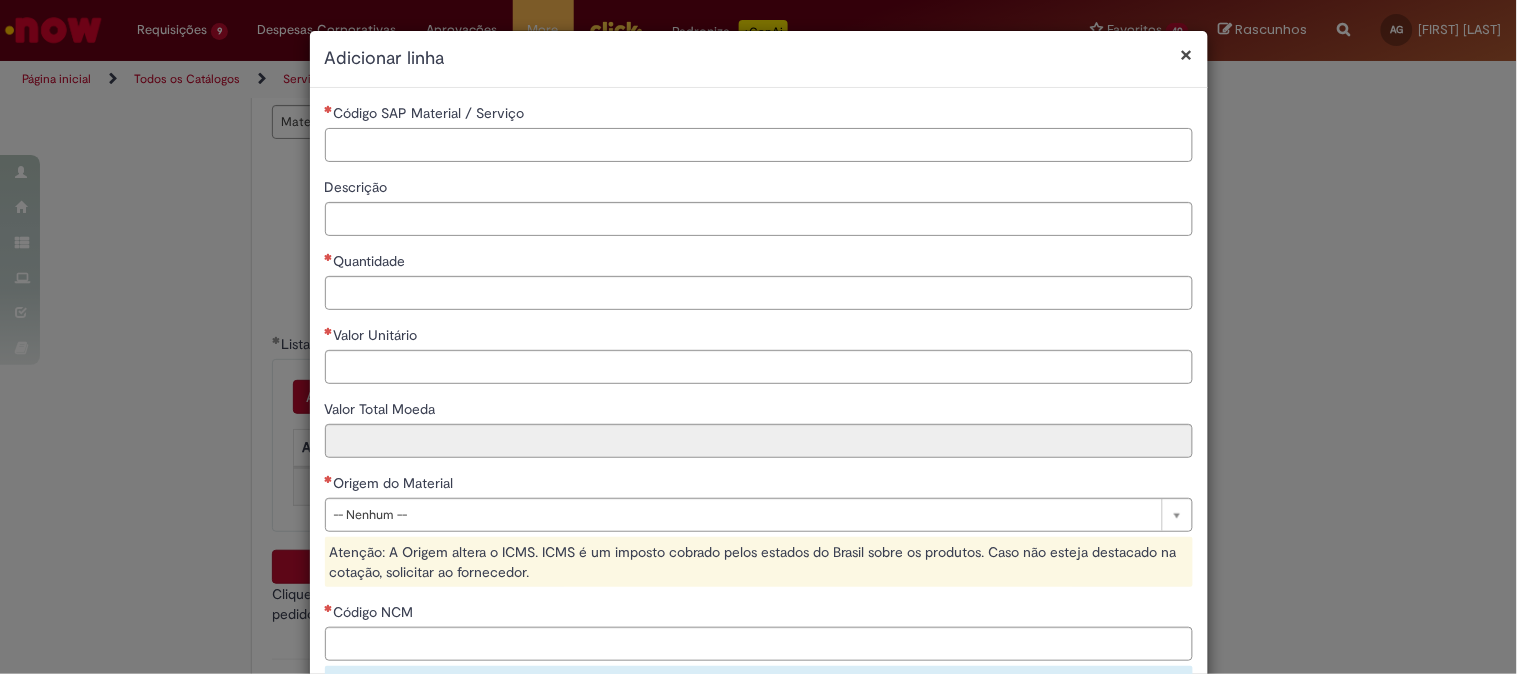 paste on "********" 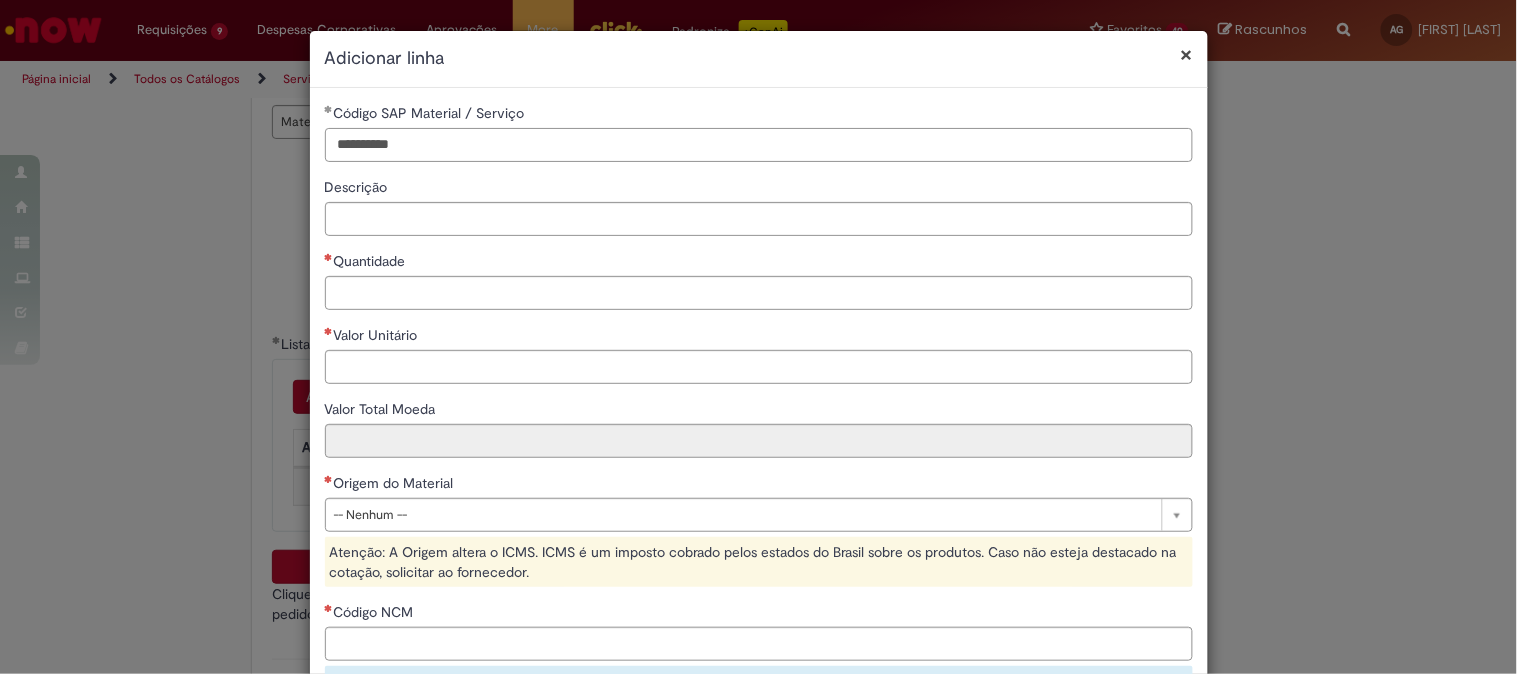 drag, startPoint x: 363, startPoint y: 146, endPoint x: 398, endPoint y: 145, distance: 35.014282 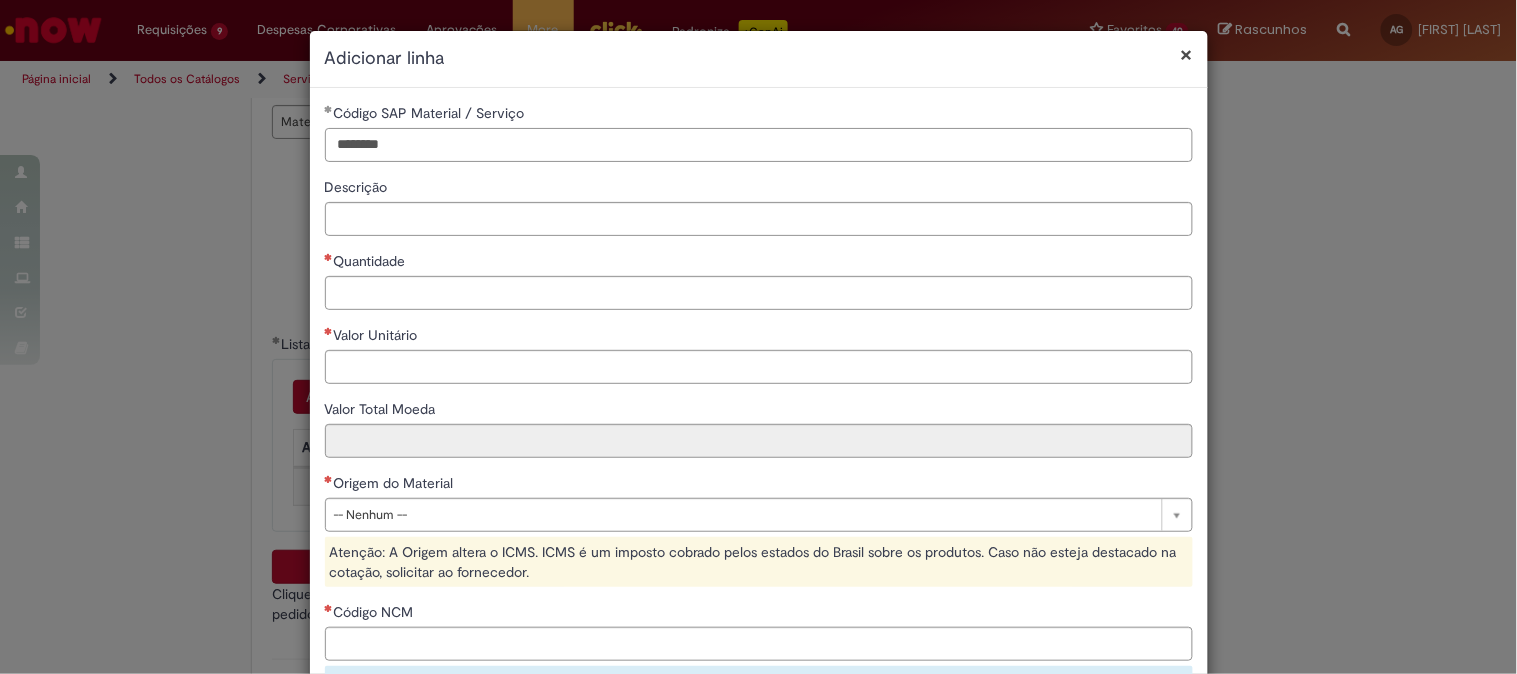 type on "********" 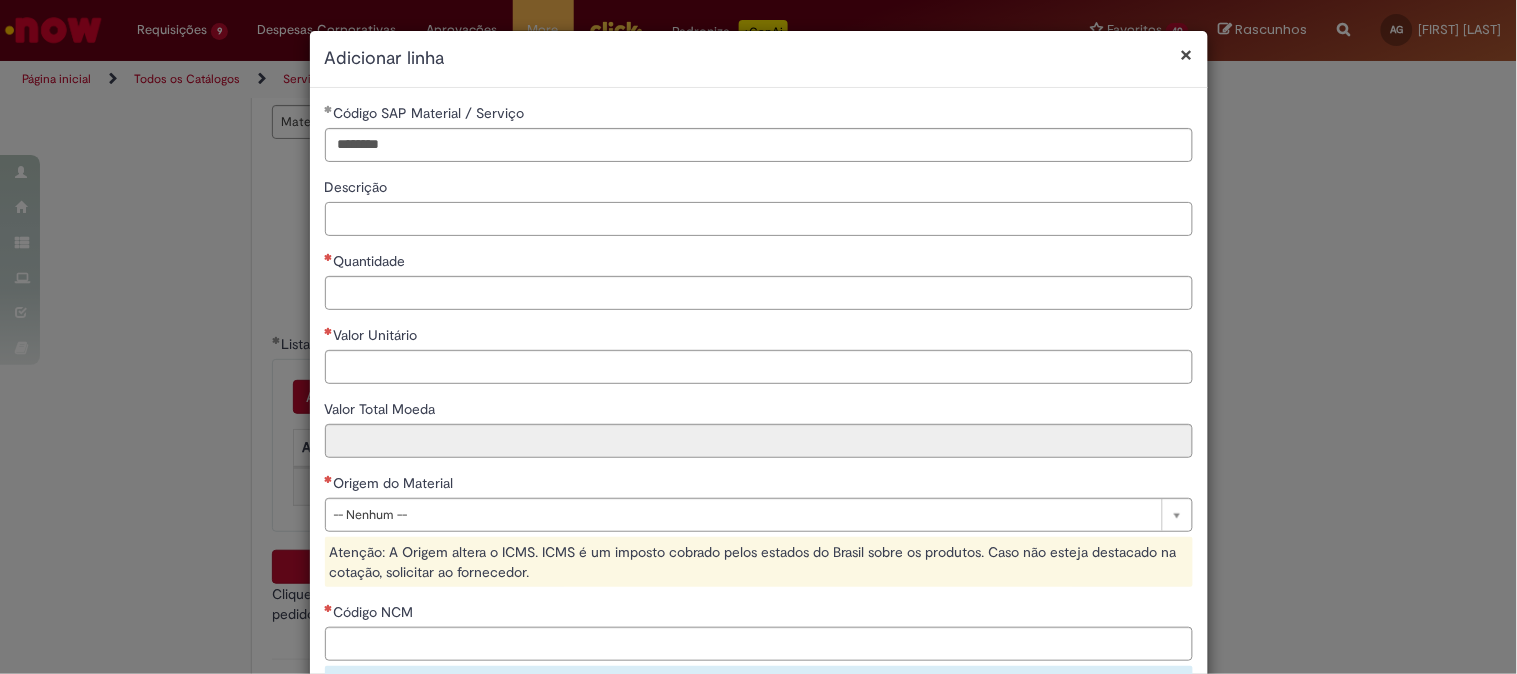click on "Descrição" at bounding box center (759, 219) 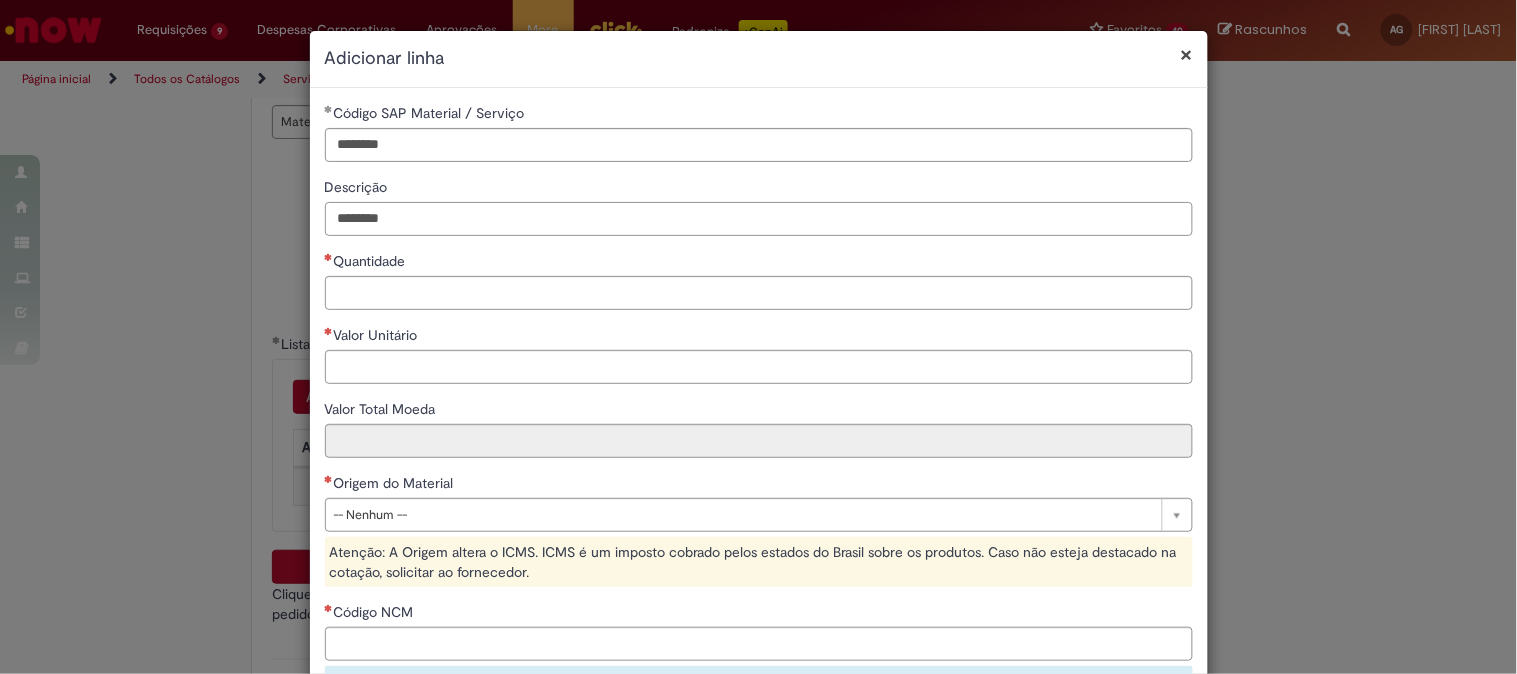 type on "********" 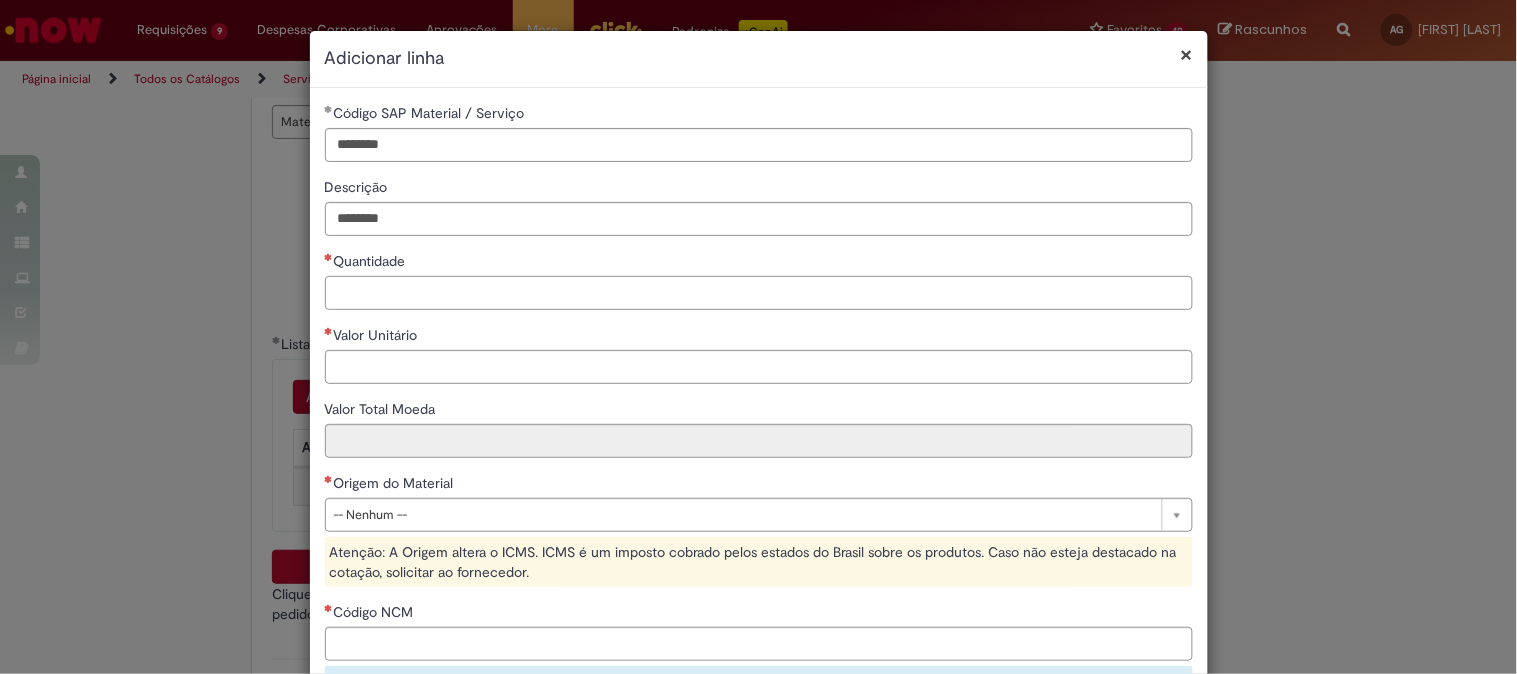 click on "Quantidade" at bounding box center (759, 293) 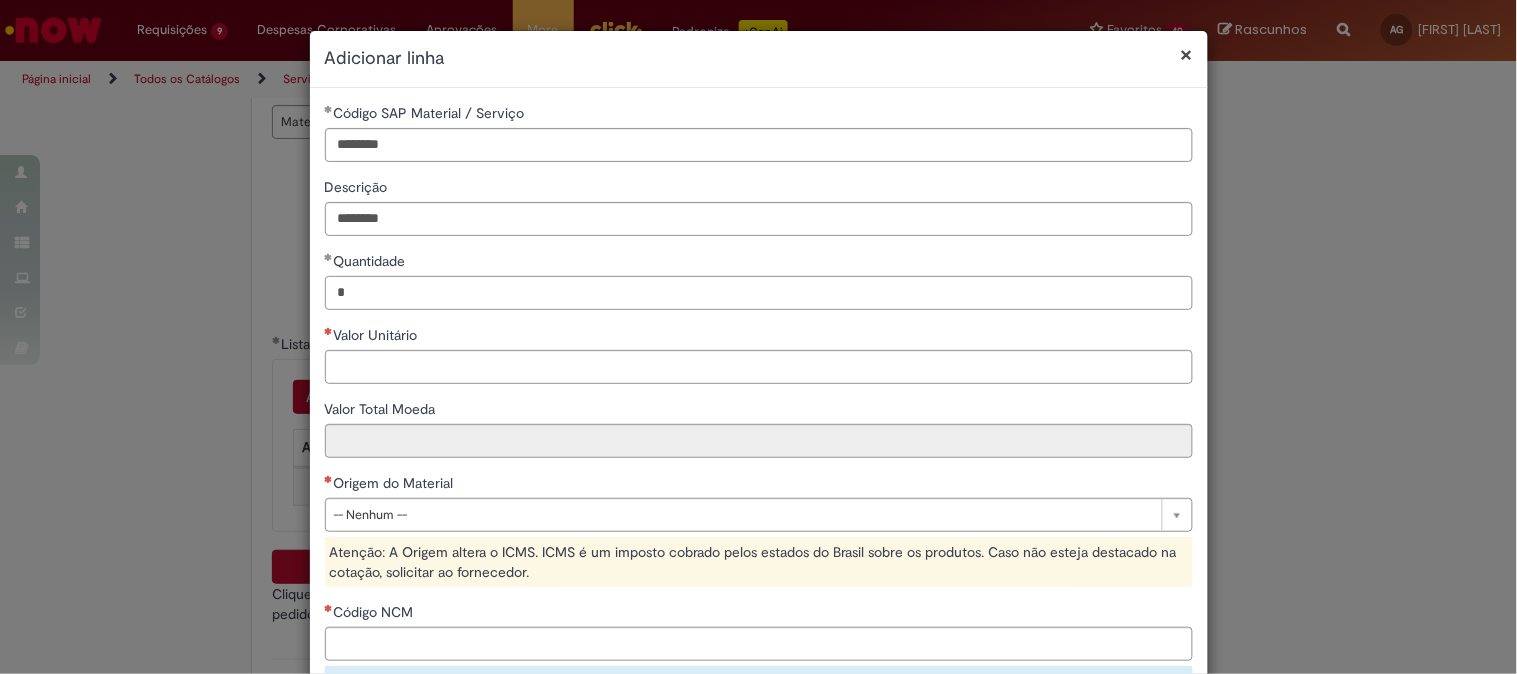 type on "*" 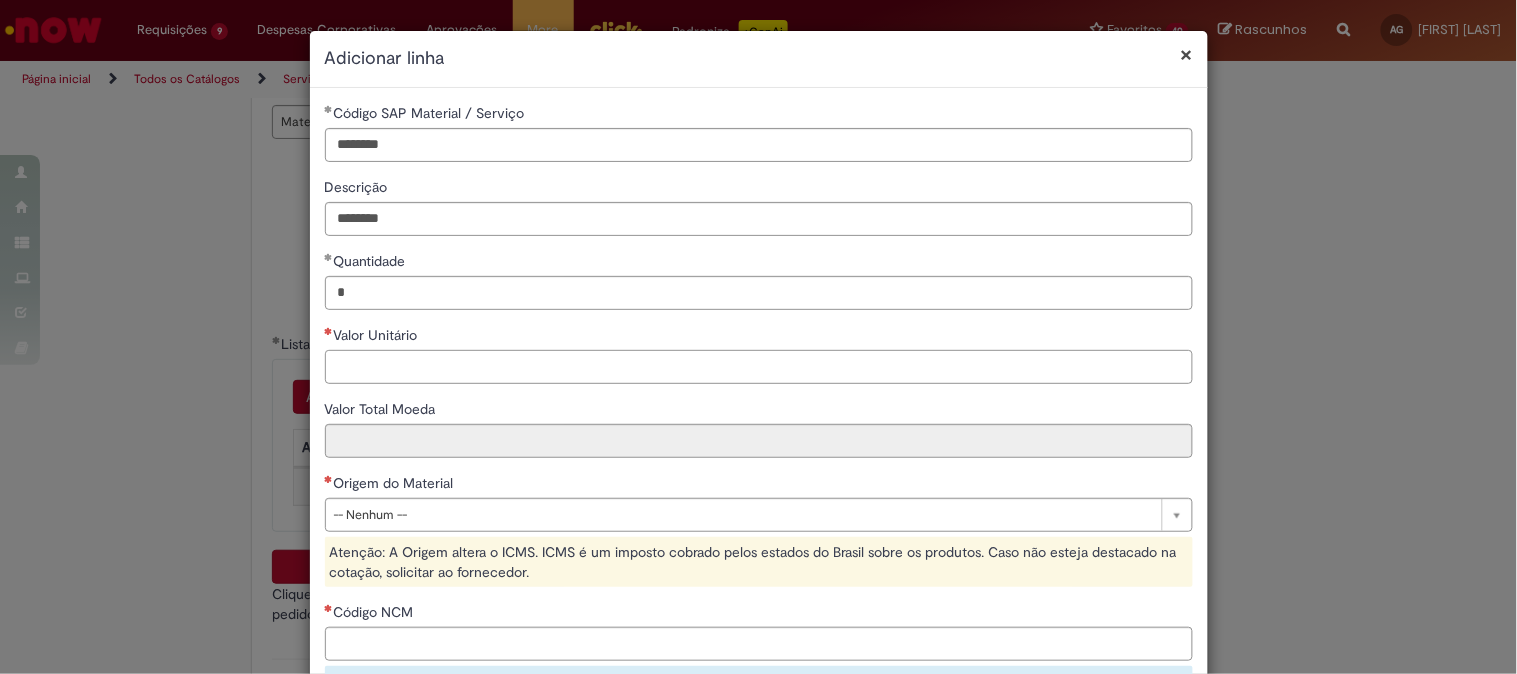 click on "Valor Unitário" at bounding box center (759, 367) 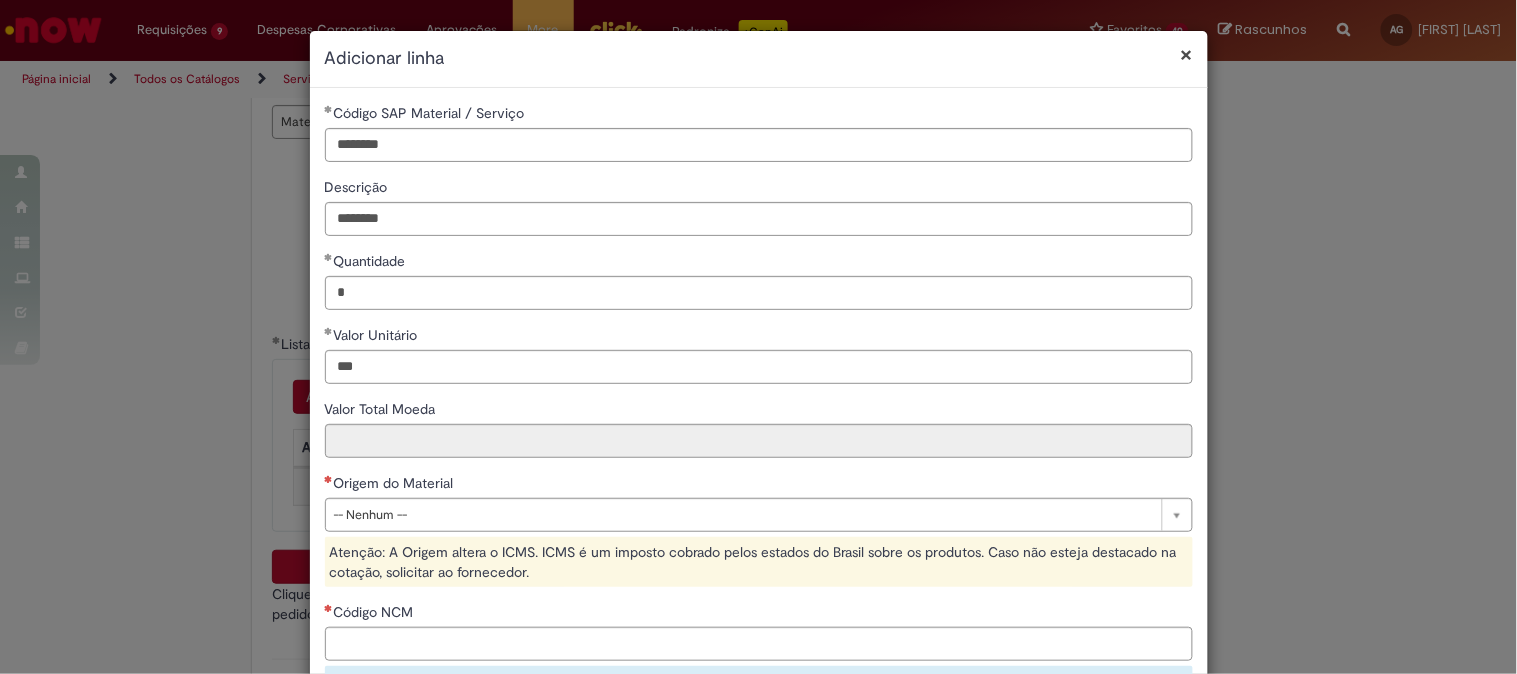type on "******" 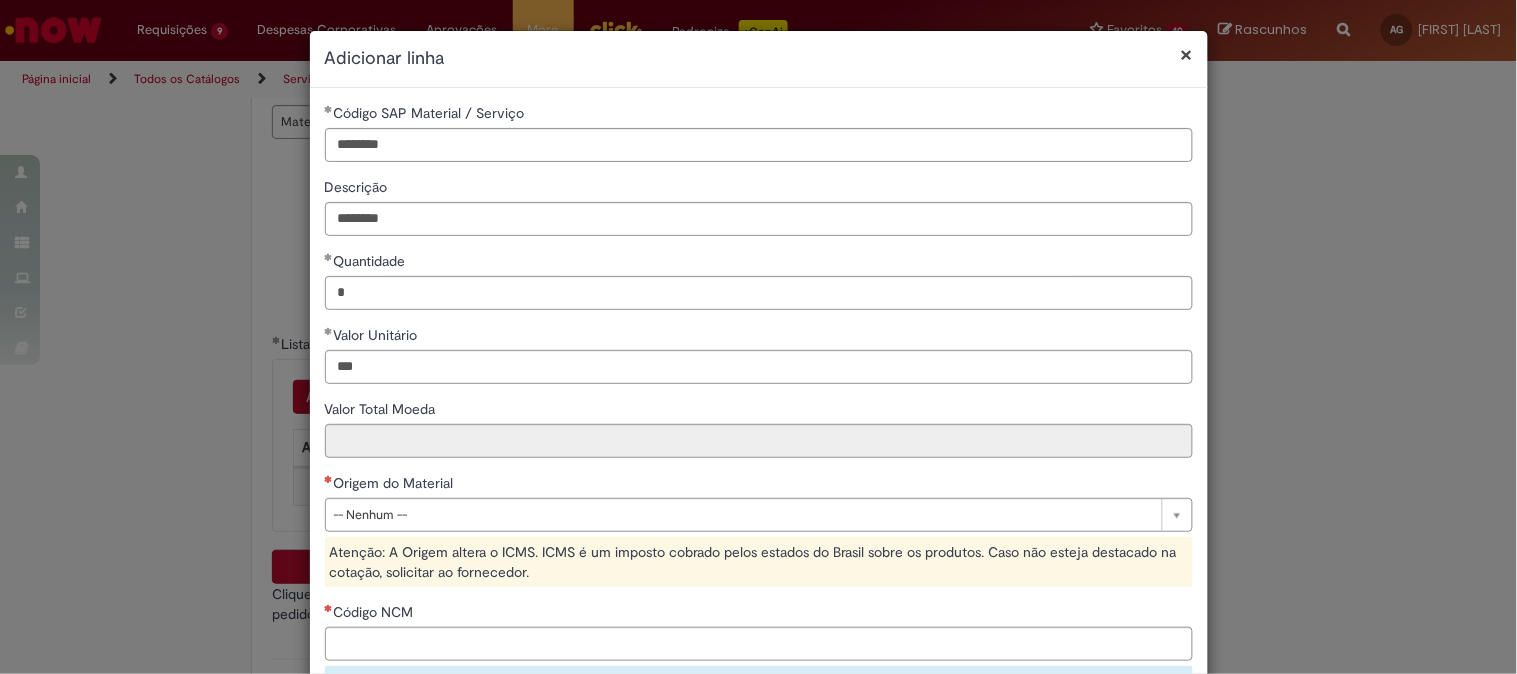 type on "******" 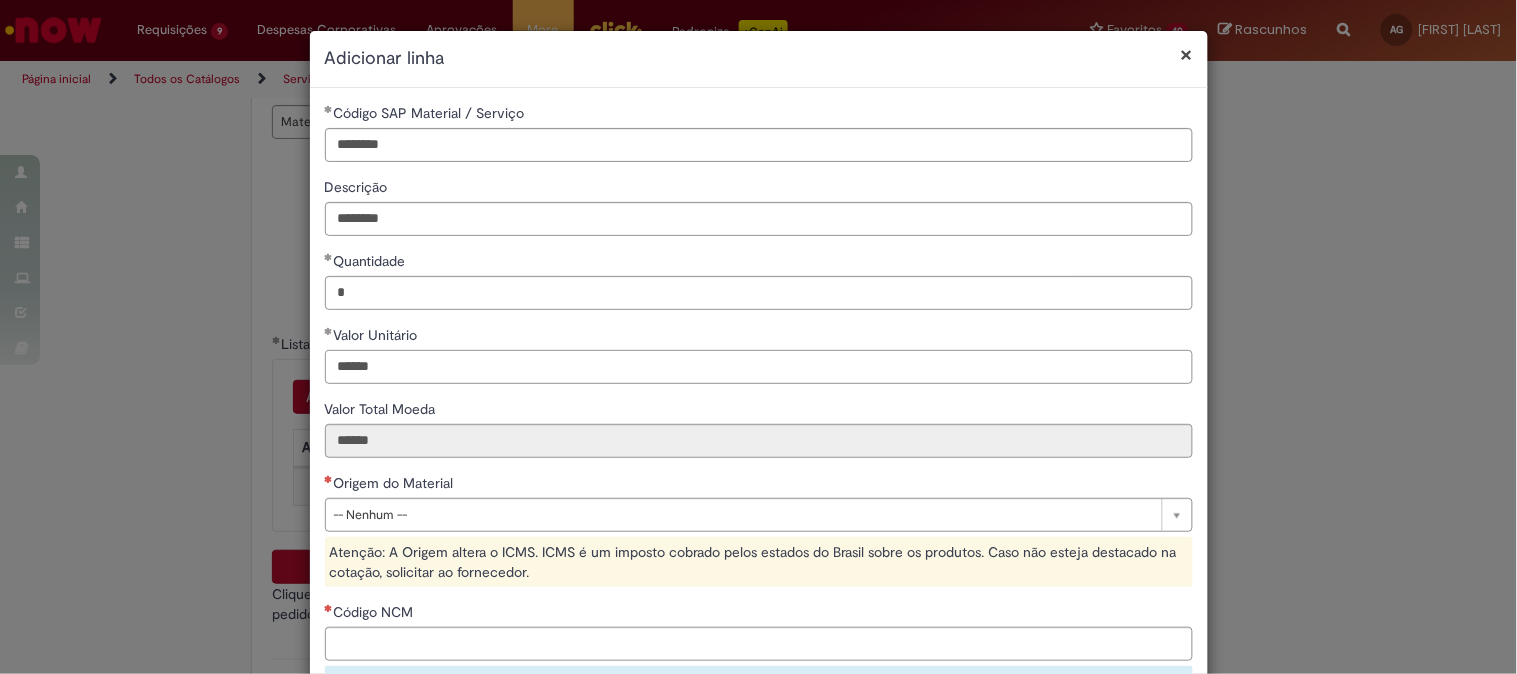 scroll, scrollTop: 222, scrollLeft: 0, axis: vertical 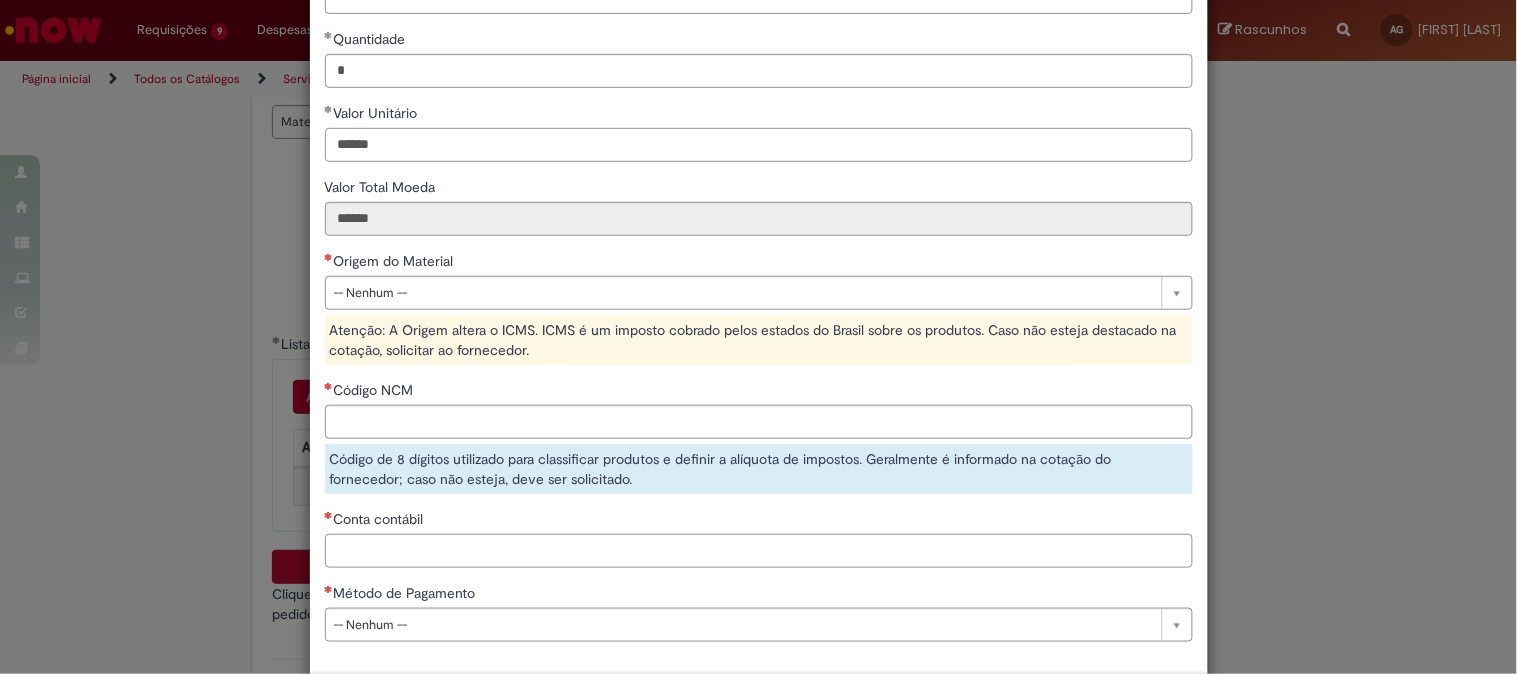 type on "******" 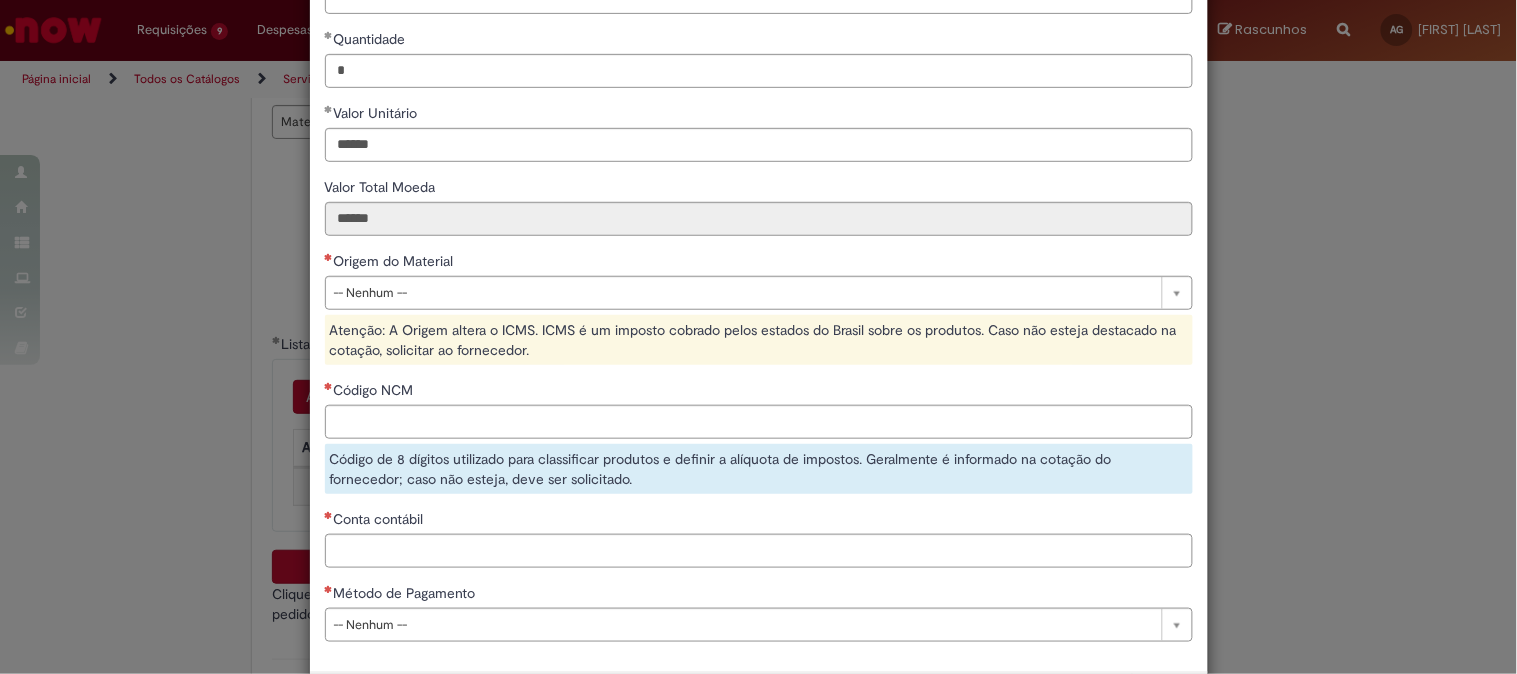 type on "******" 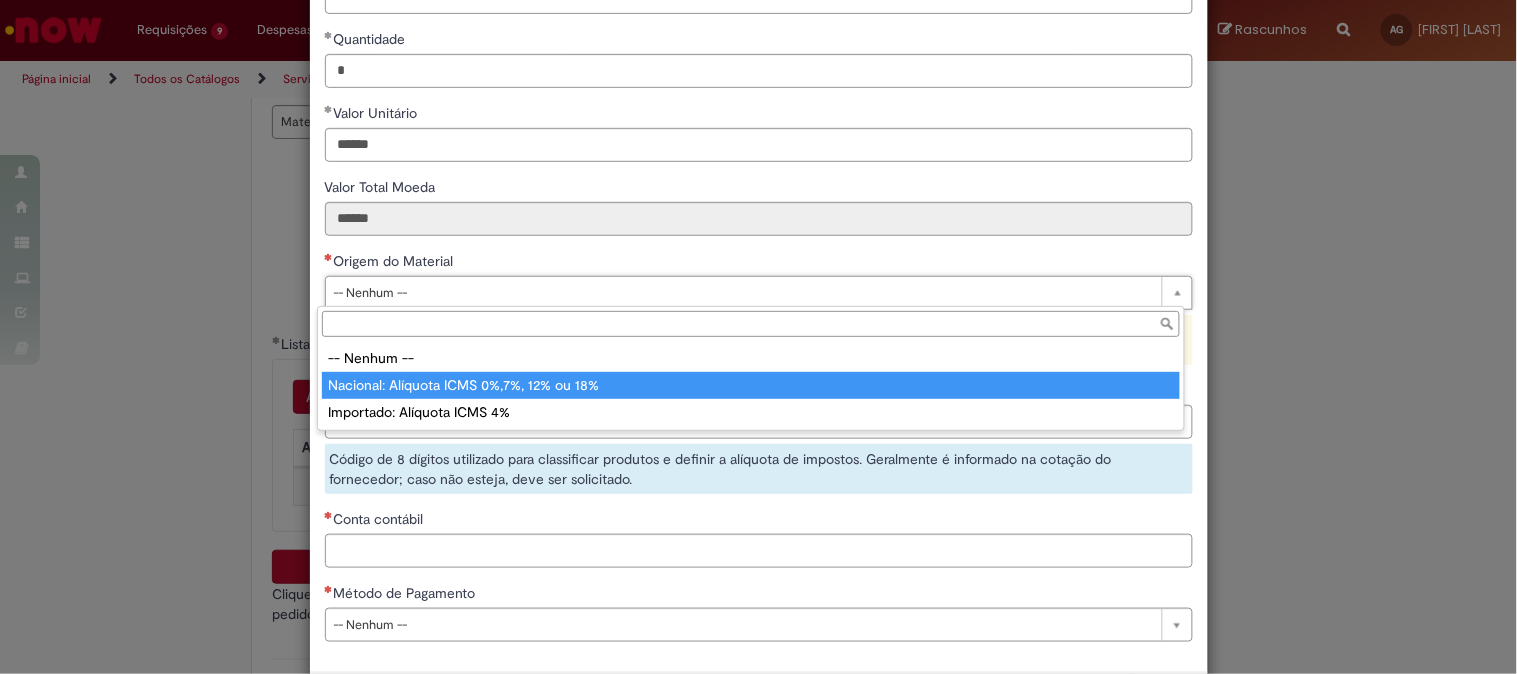 type on "**********" 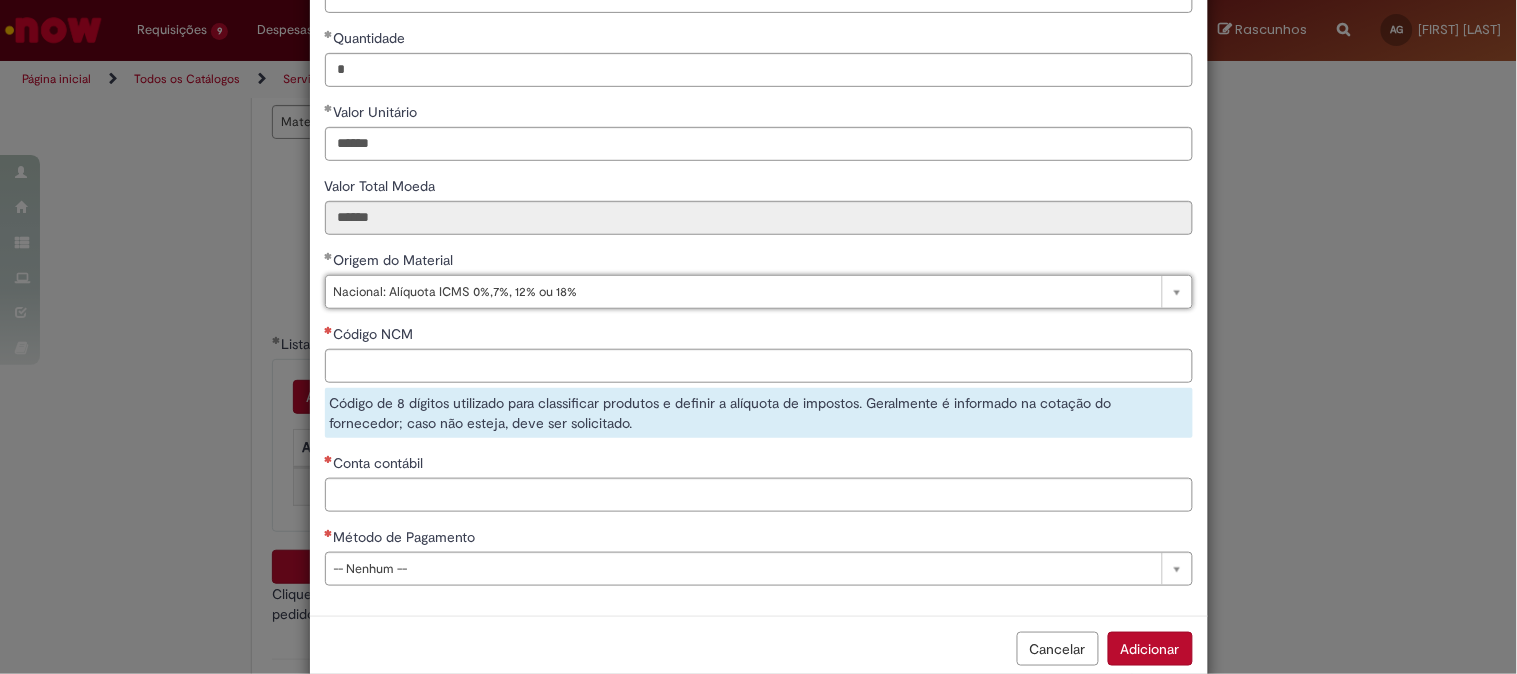 click on "Código de 8 dígitos utilizado para classificar produtos e definir a alíquota de impostos. Geralmente é informado na cotação do fornecedor; caso não esteja, deve ser solicitado." at bounding box center (759, 413) 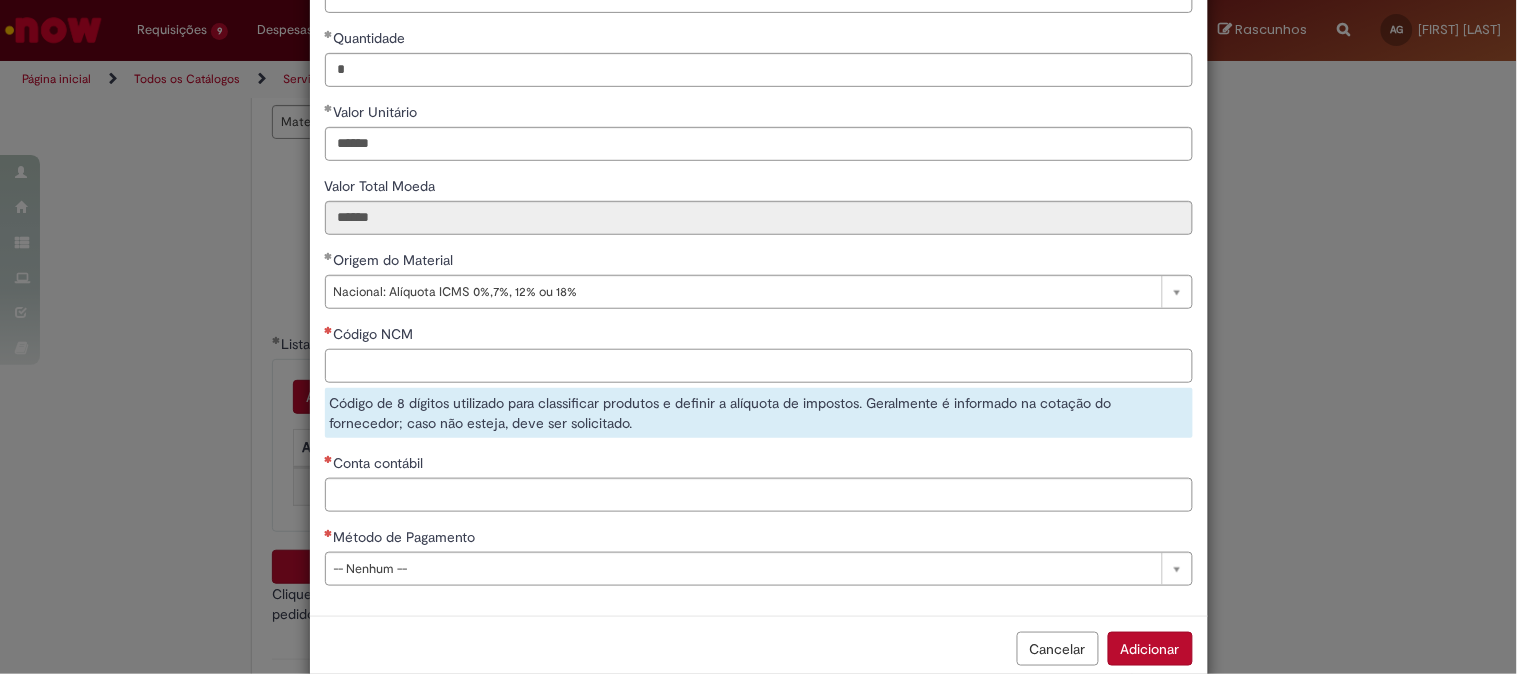 click on "Código NCM" at bounding box center (759, 366) 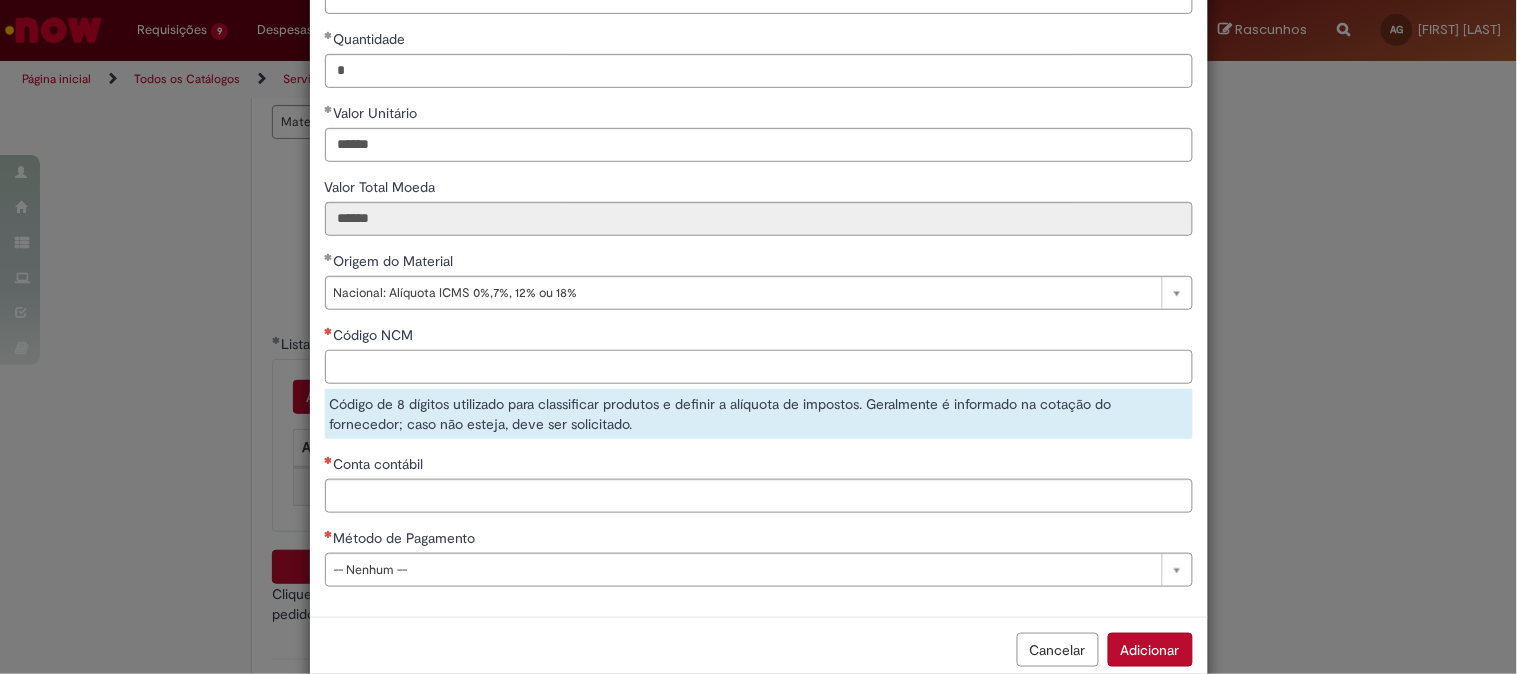 paste on "********" 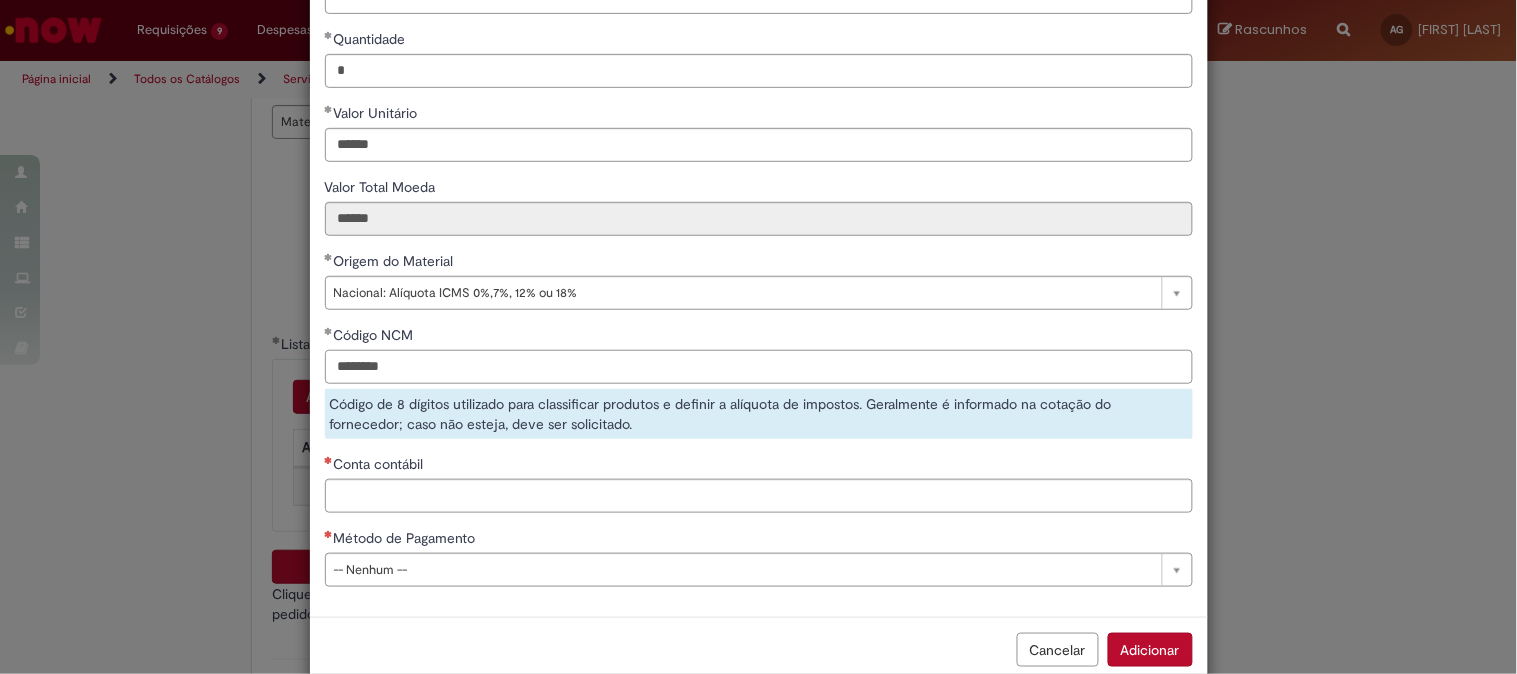 type on "********" 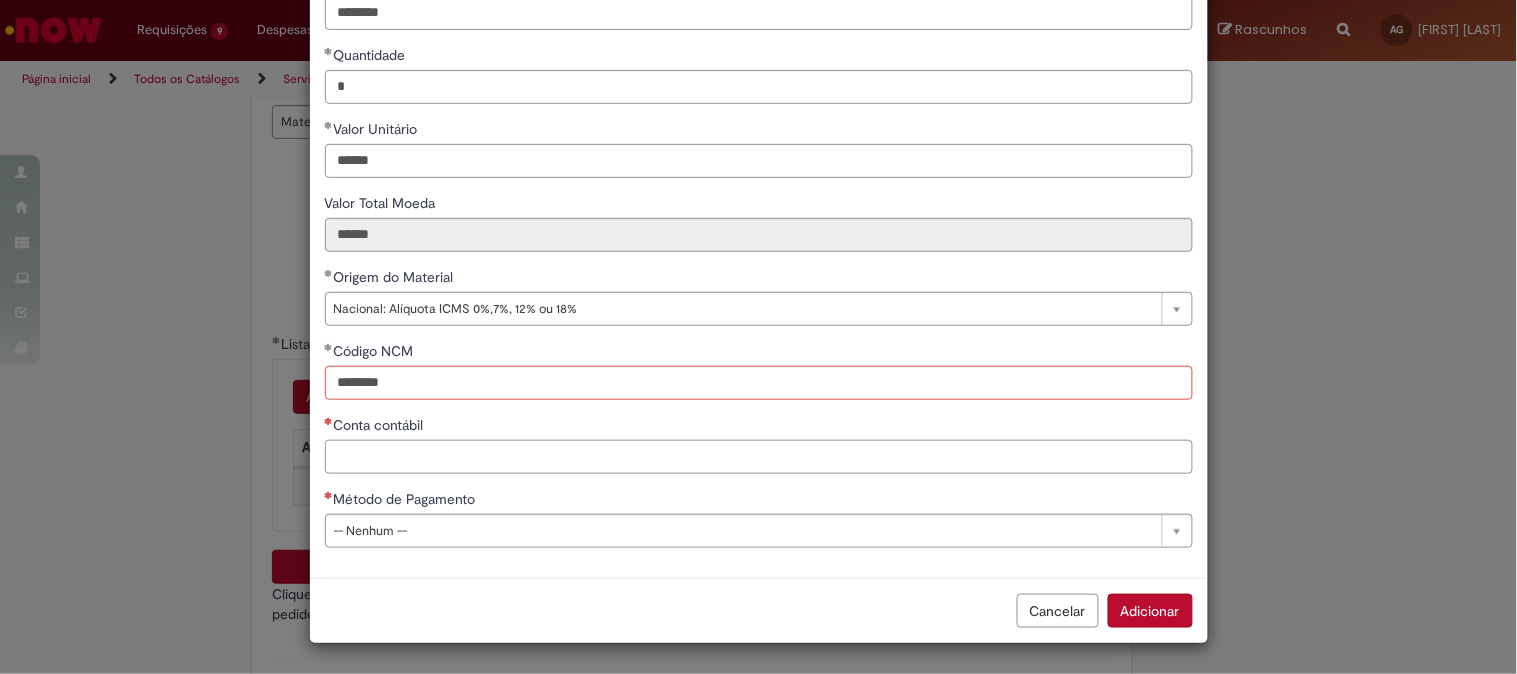 click on "**********" at bounding box center [759, 230] 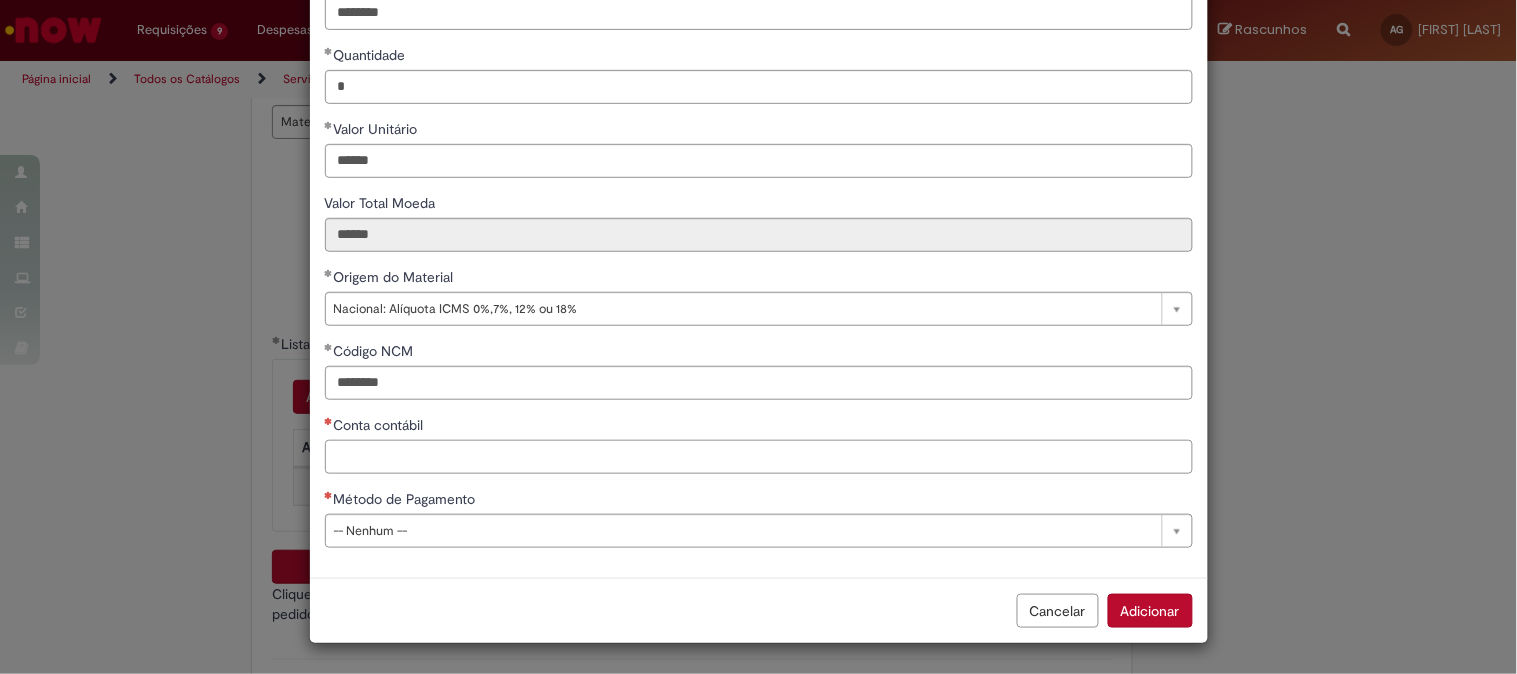 paste on "********" 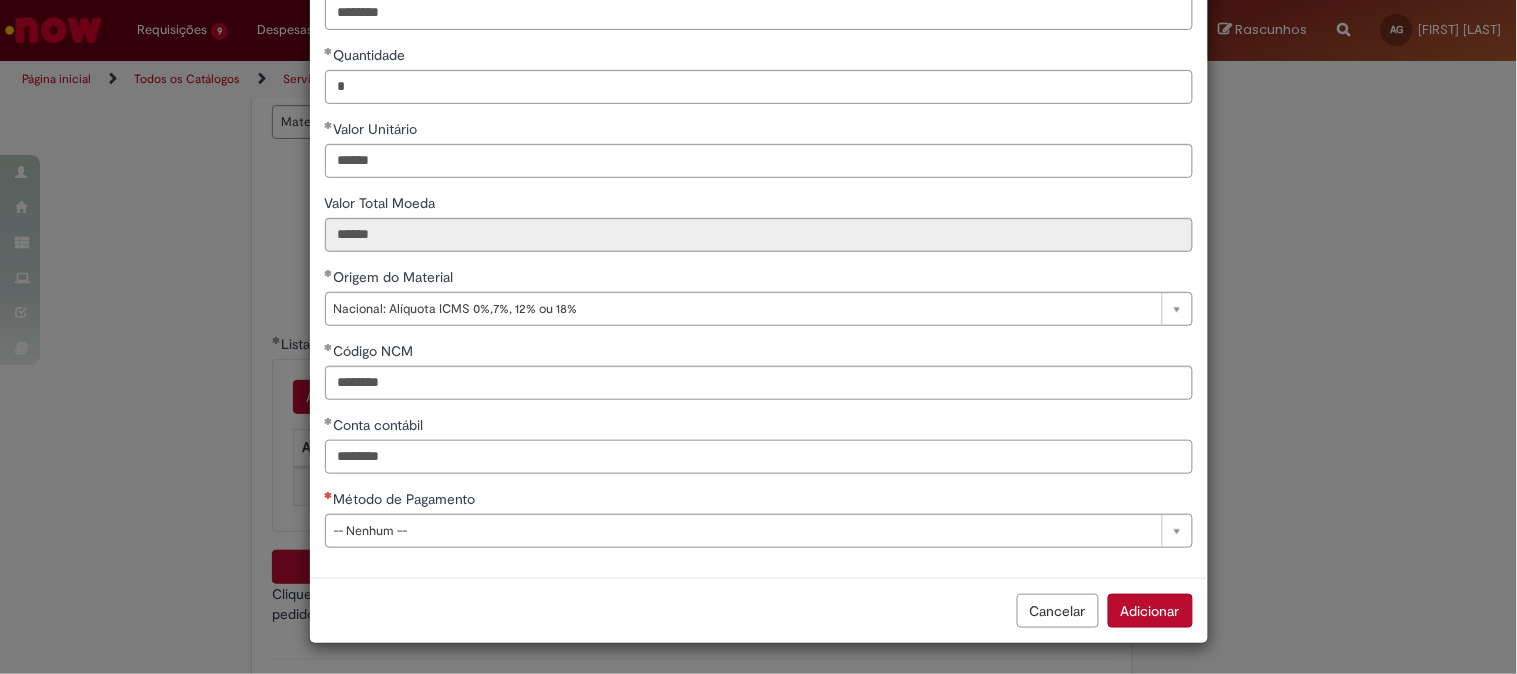 type on "********" 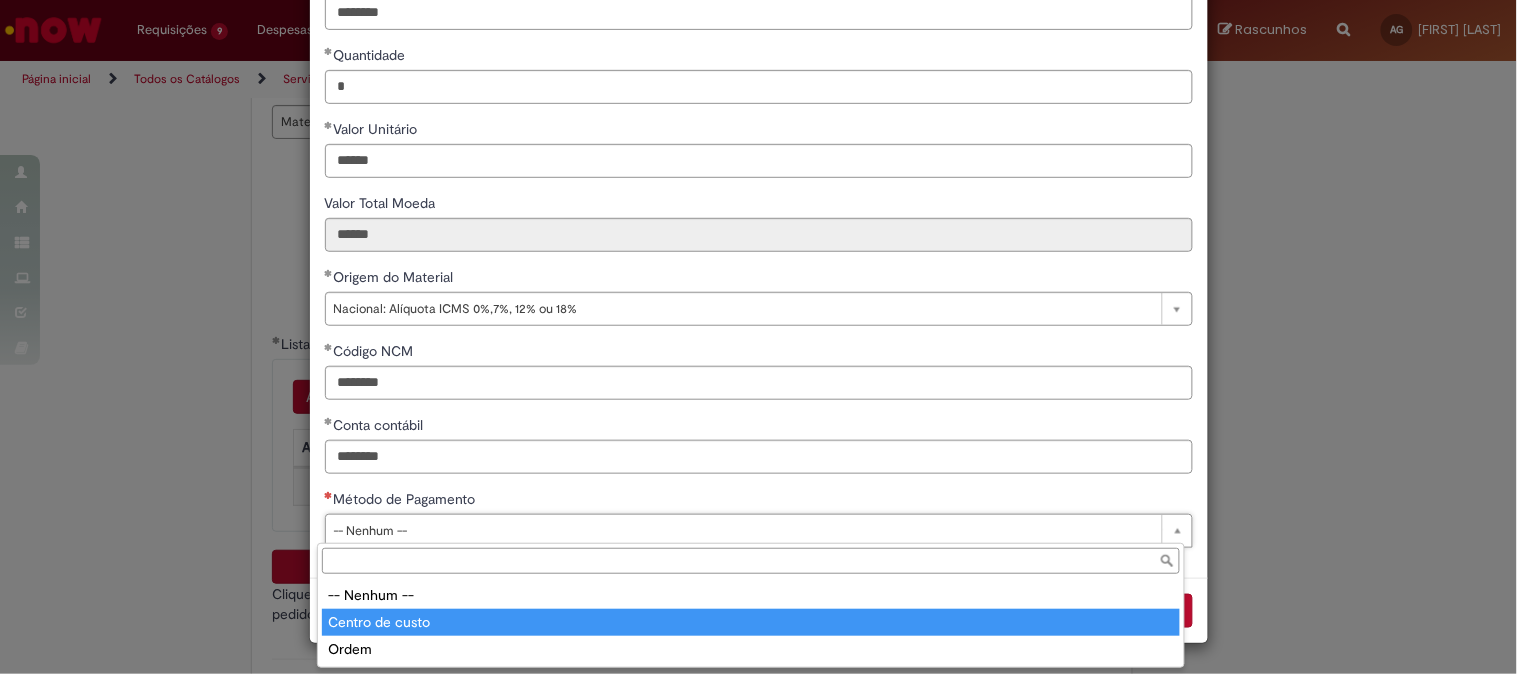 type on "**********" 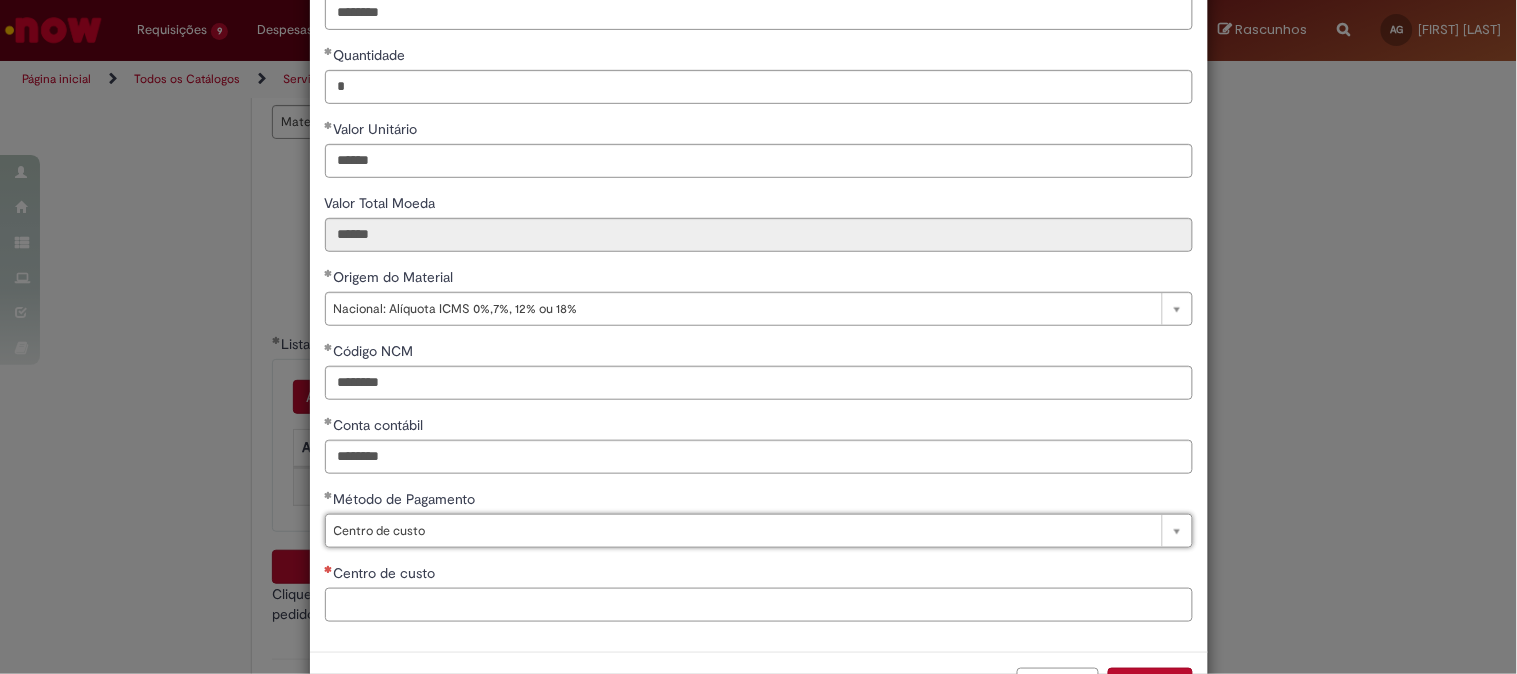 click on "Centro de custo" at bounding box center [759, 605] 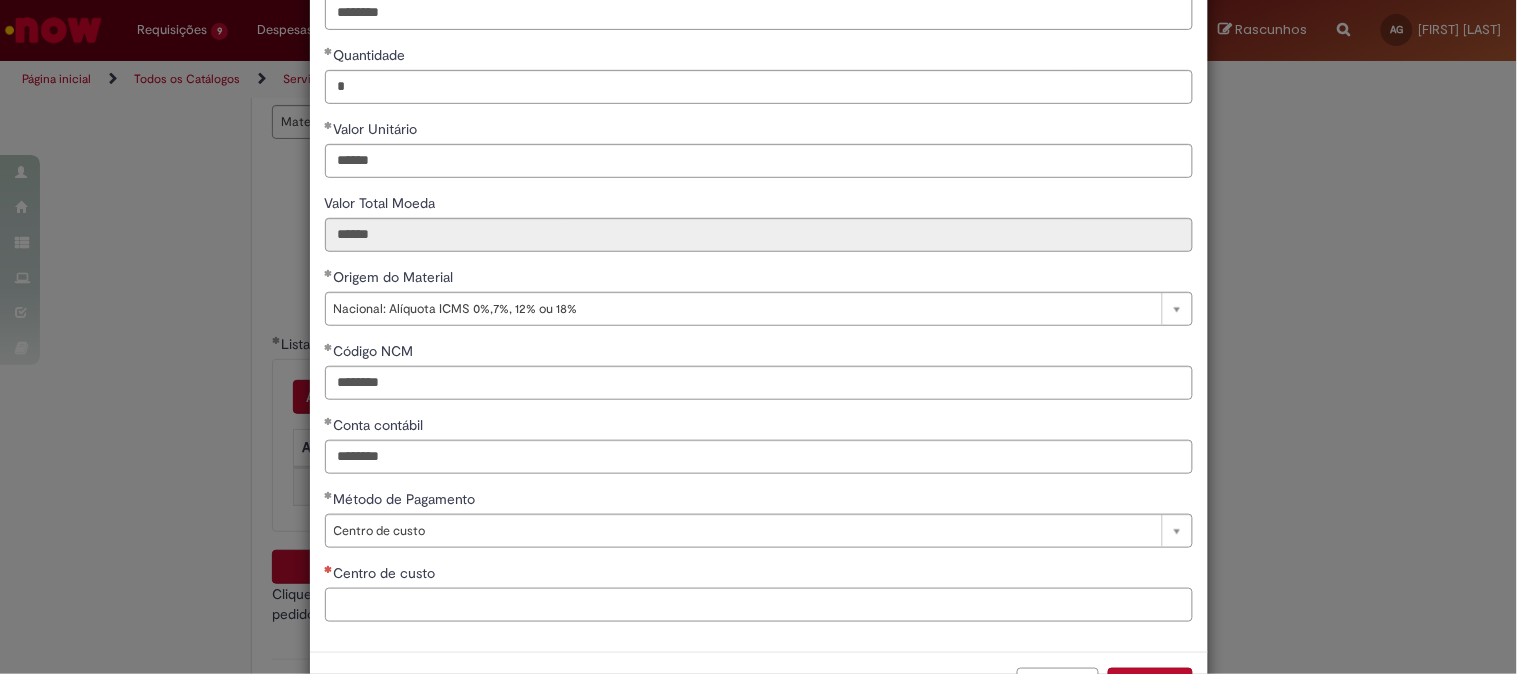 scroll, scrollTop: 280, scrollLeft: 0, axis: vertical 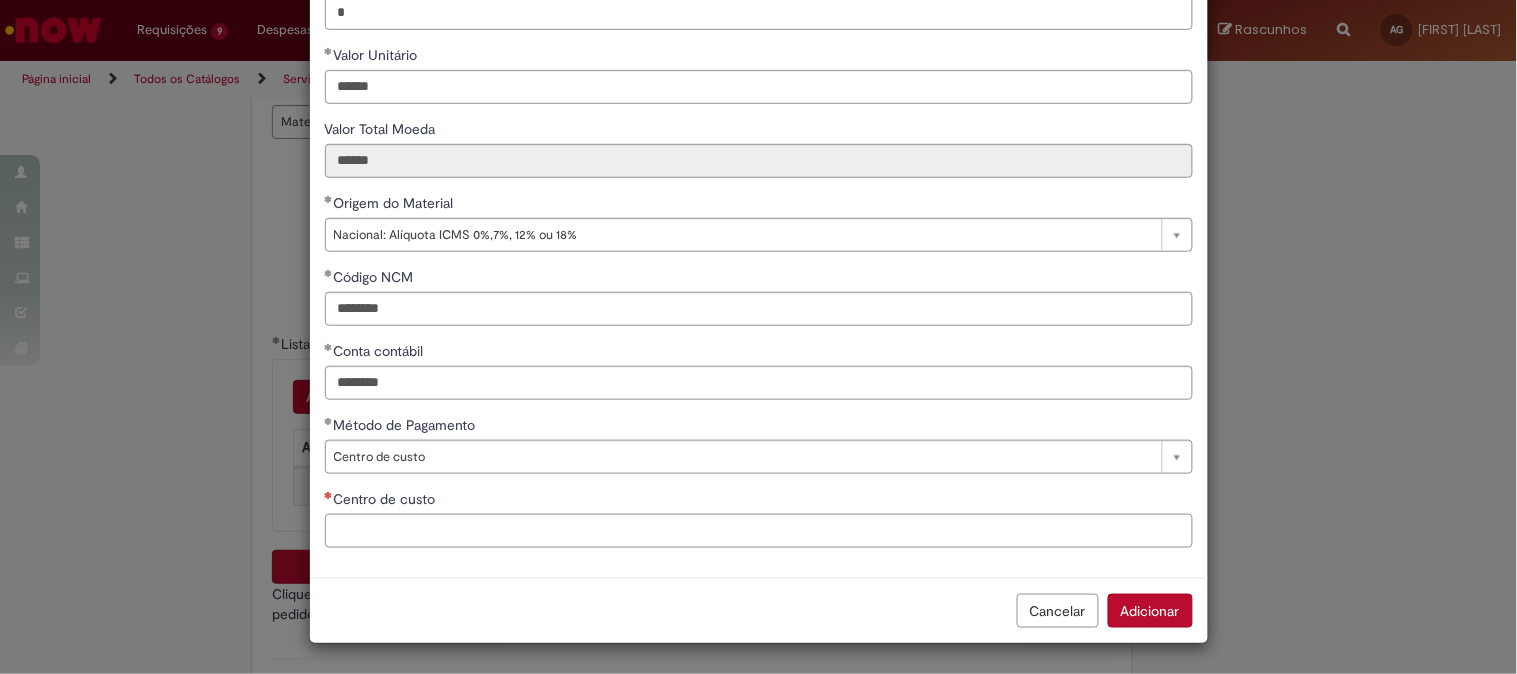 click on "Centro de custo" at bounding box center (759, 531) 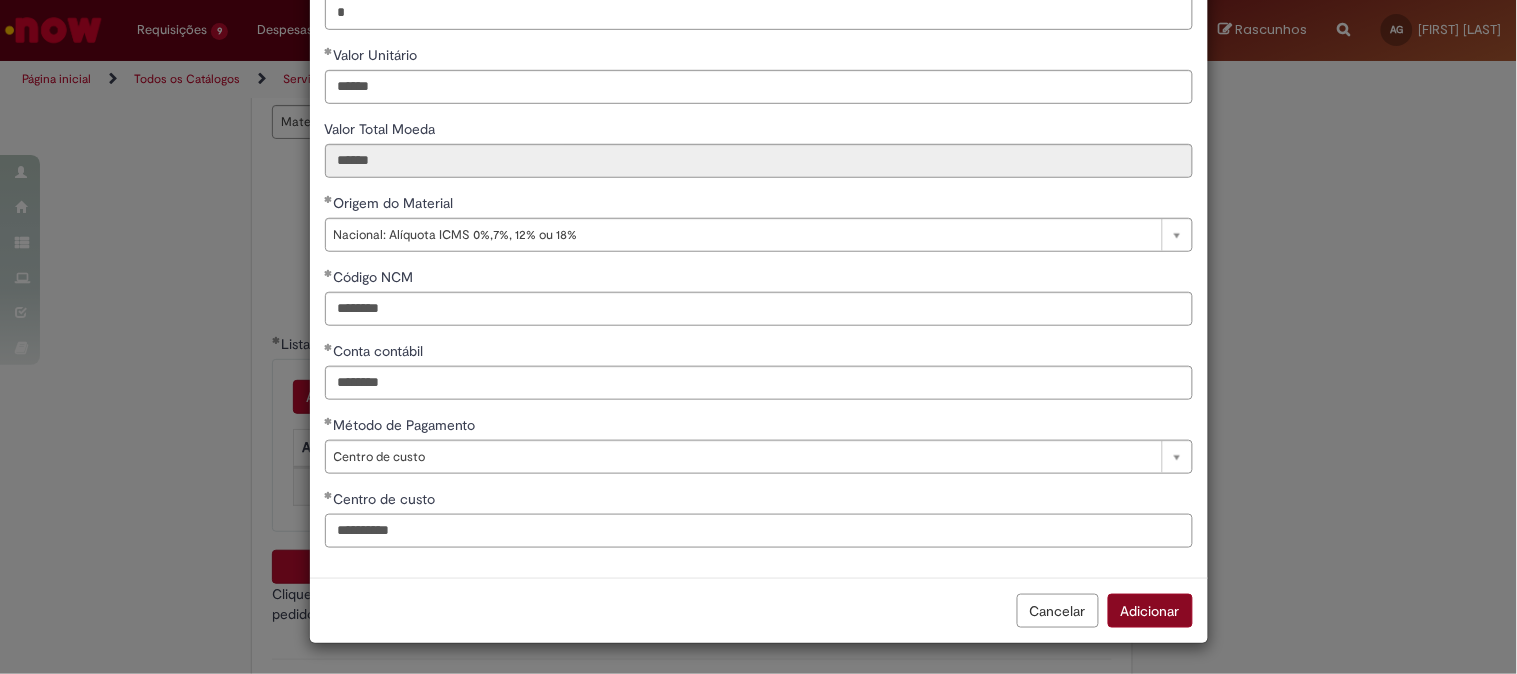 type on "**********" 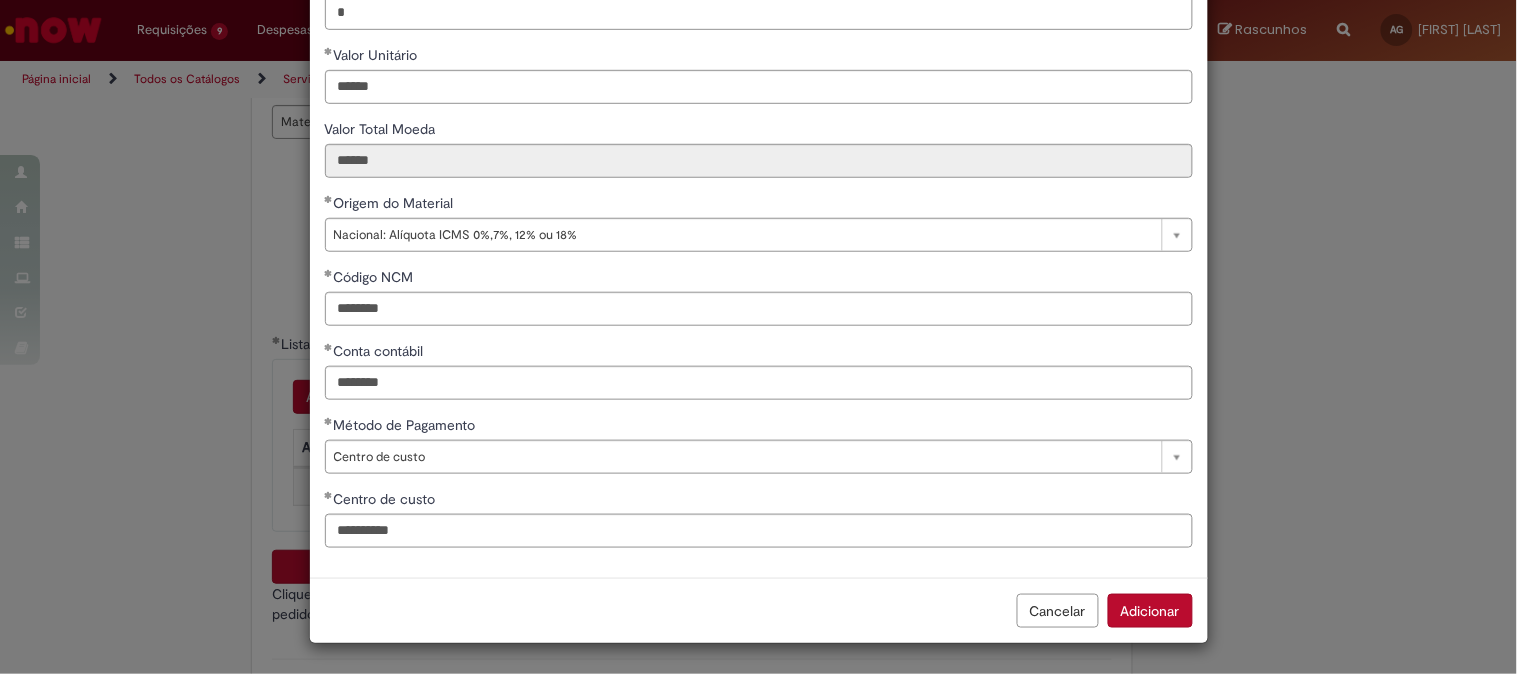 click on "Adicionar" at bounding box center [1150, 611] 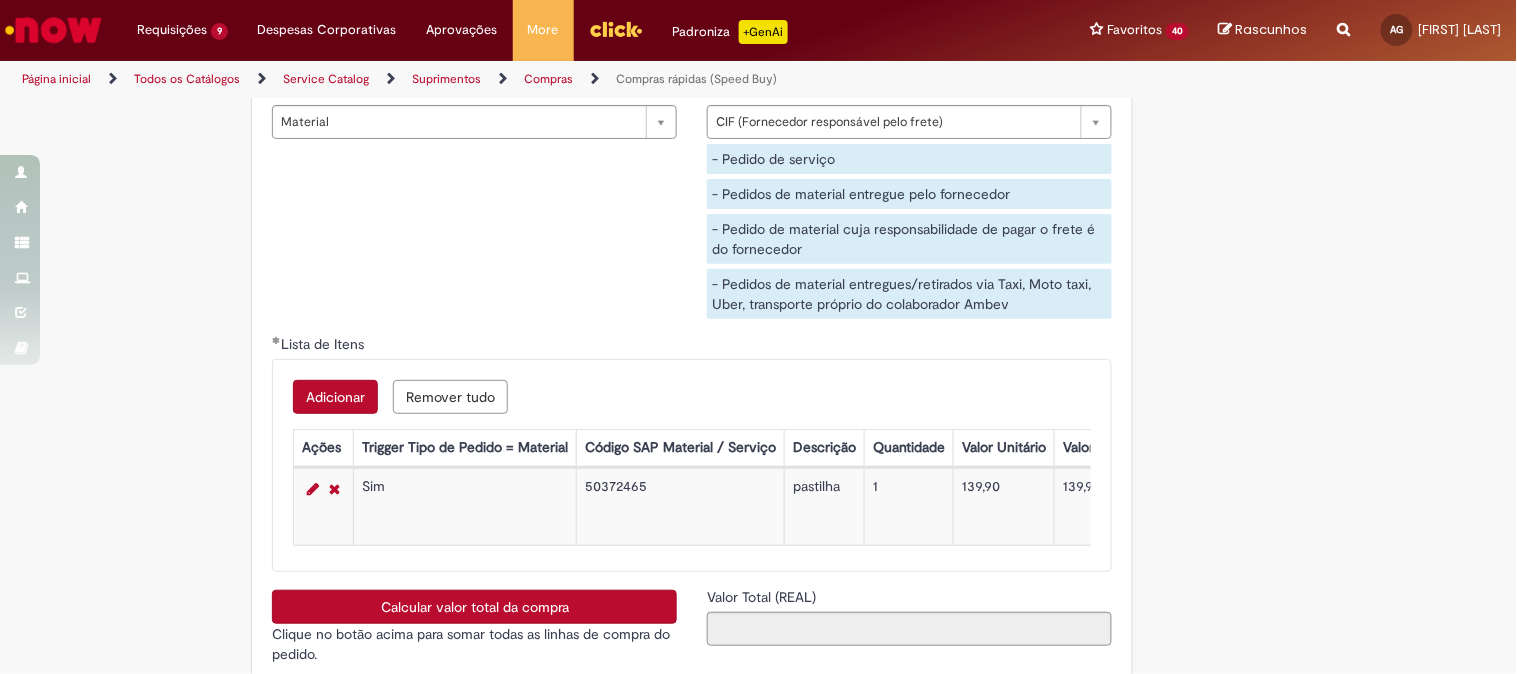 click on "Adicionar" at bounding box center [335, 397] 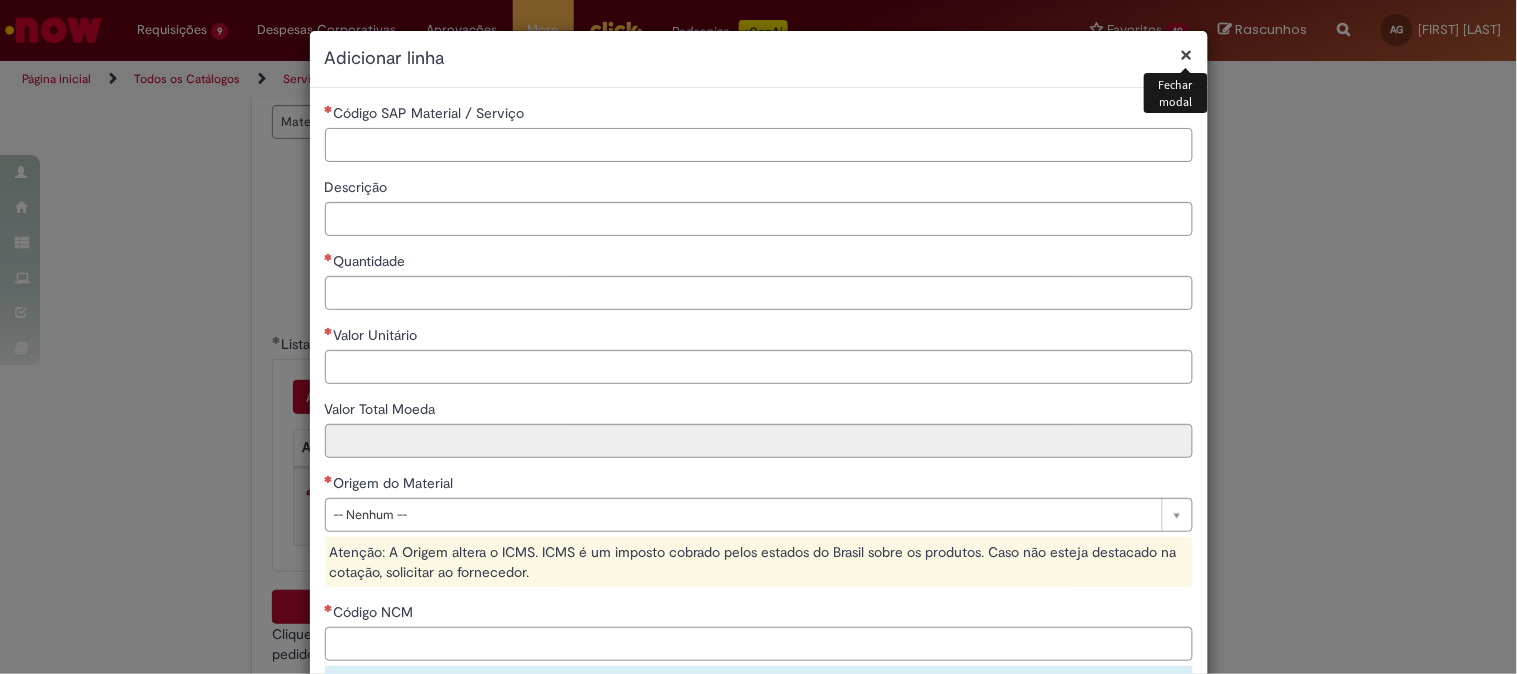 click on "Código SAP Material / Serviço" at bounding box center (759, 145) 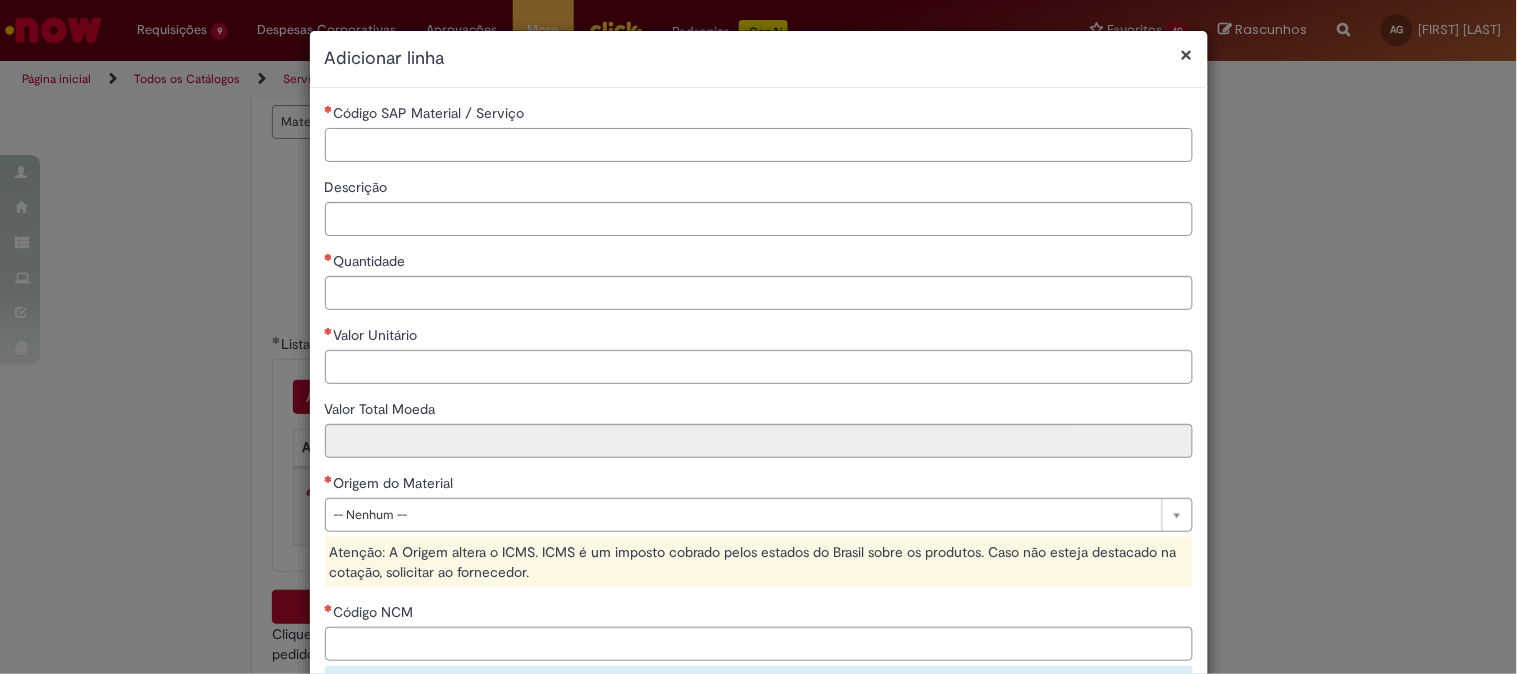 paste on "********" 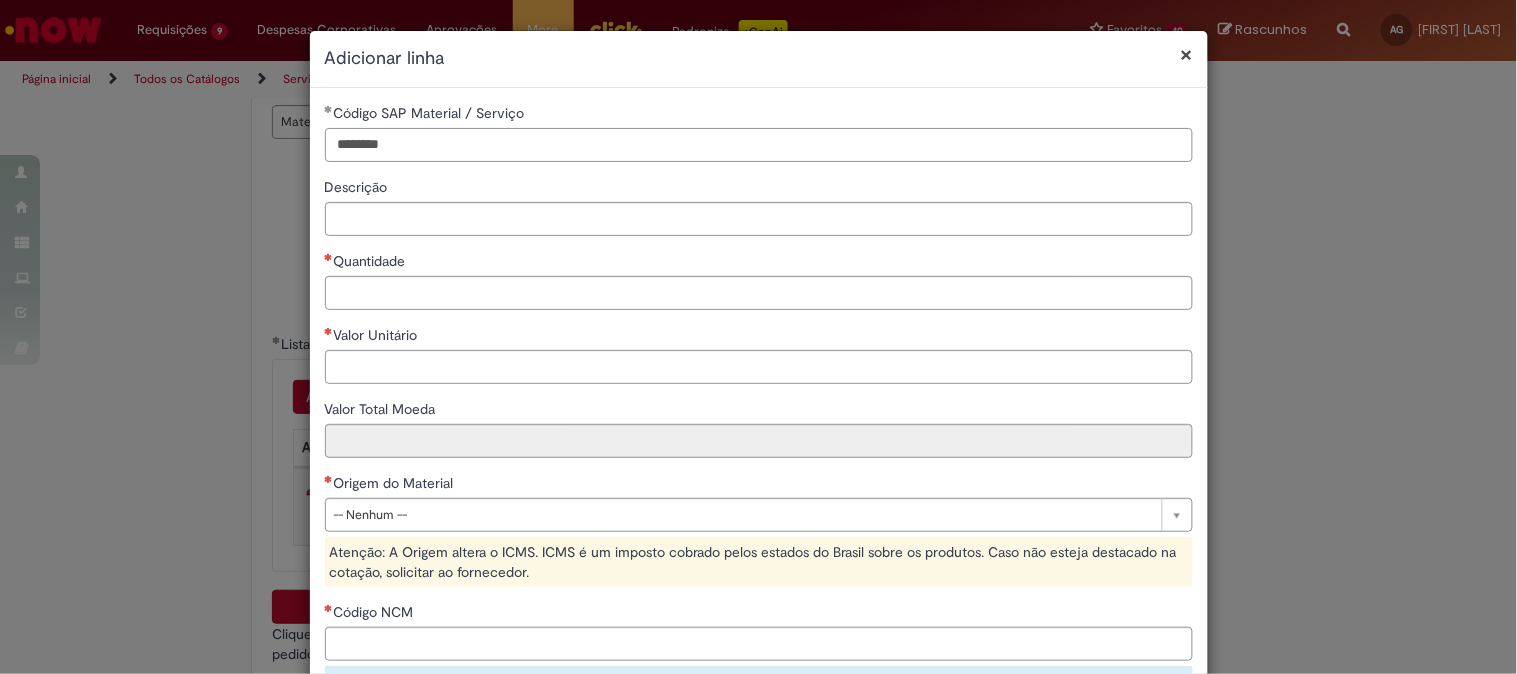 type on "********" 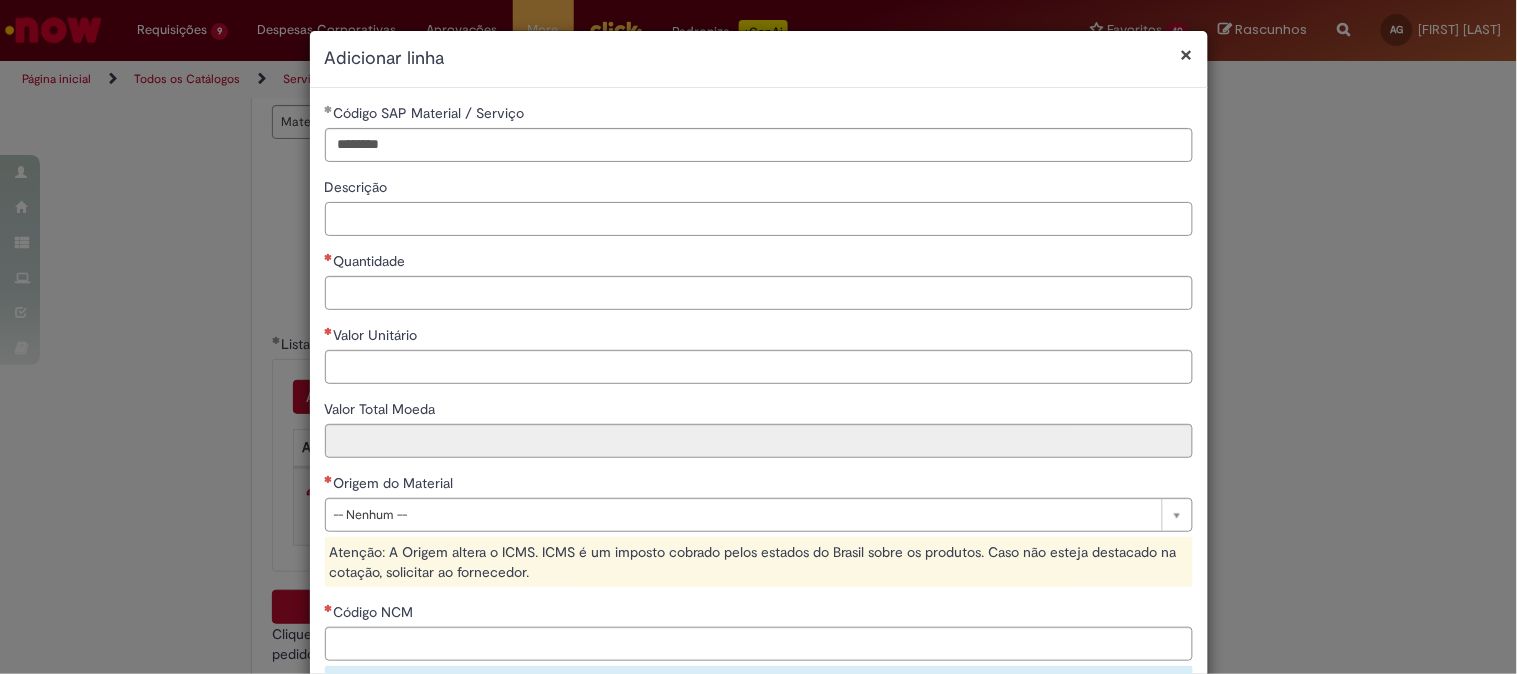 click on "Descrição" at bounding box center (759, 219) 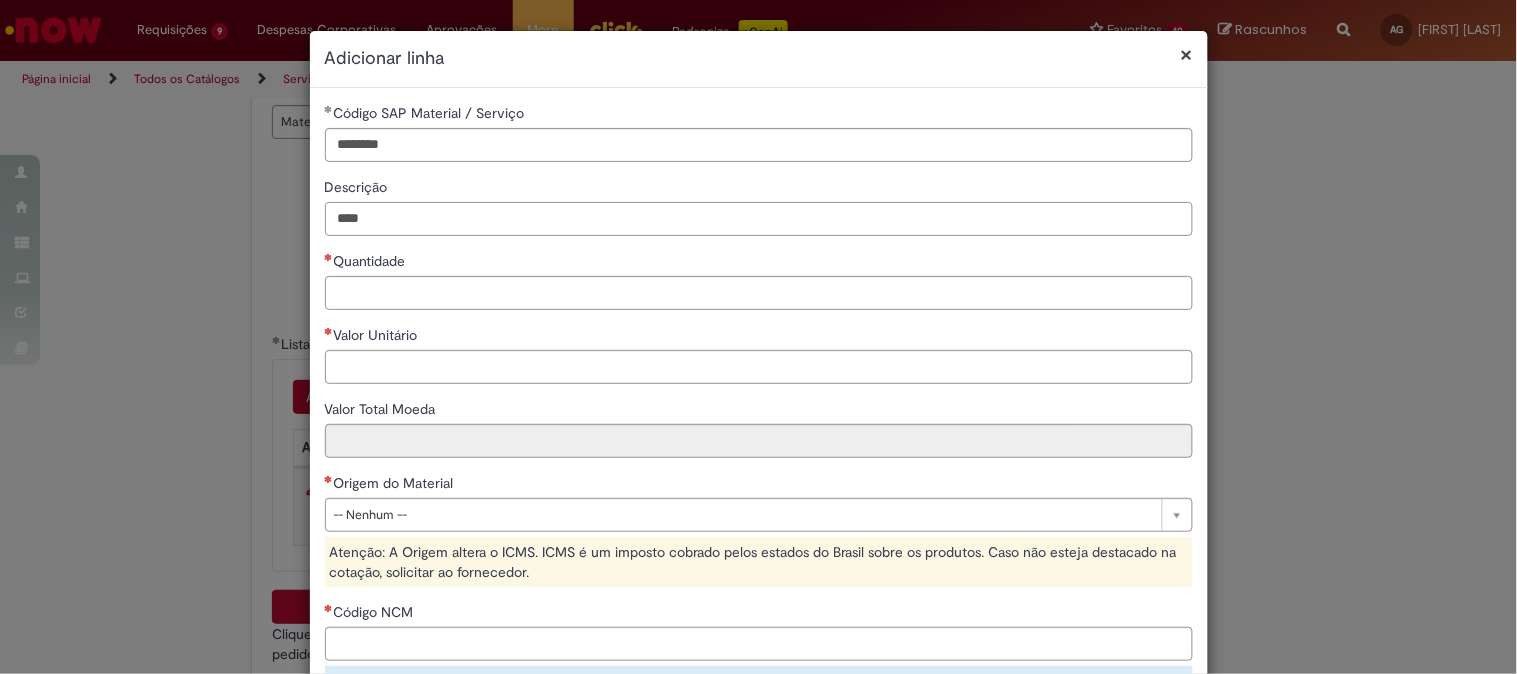 type on "****" 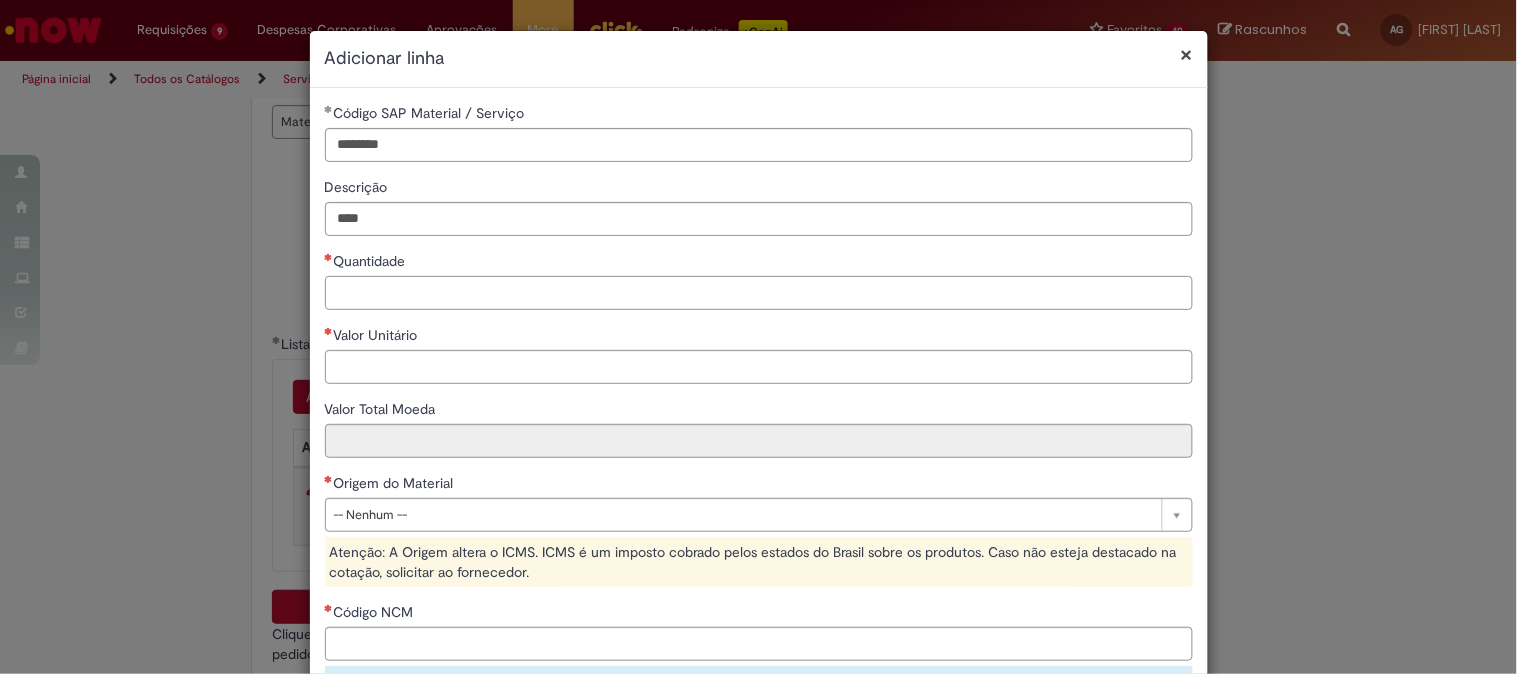 click on "Quantidade" at bounding box center [759, 293] 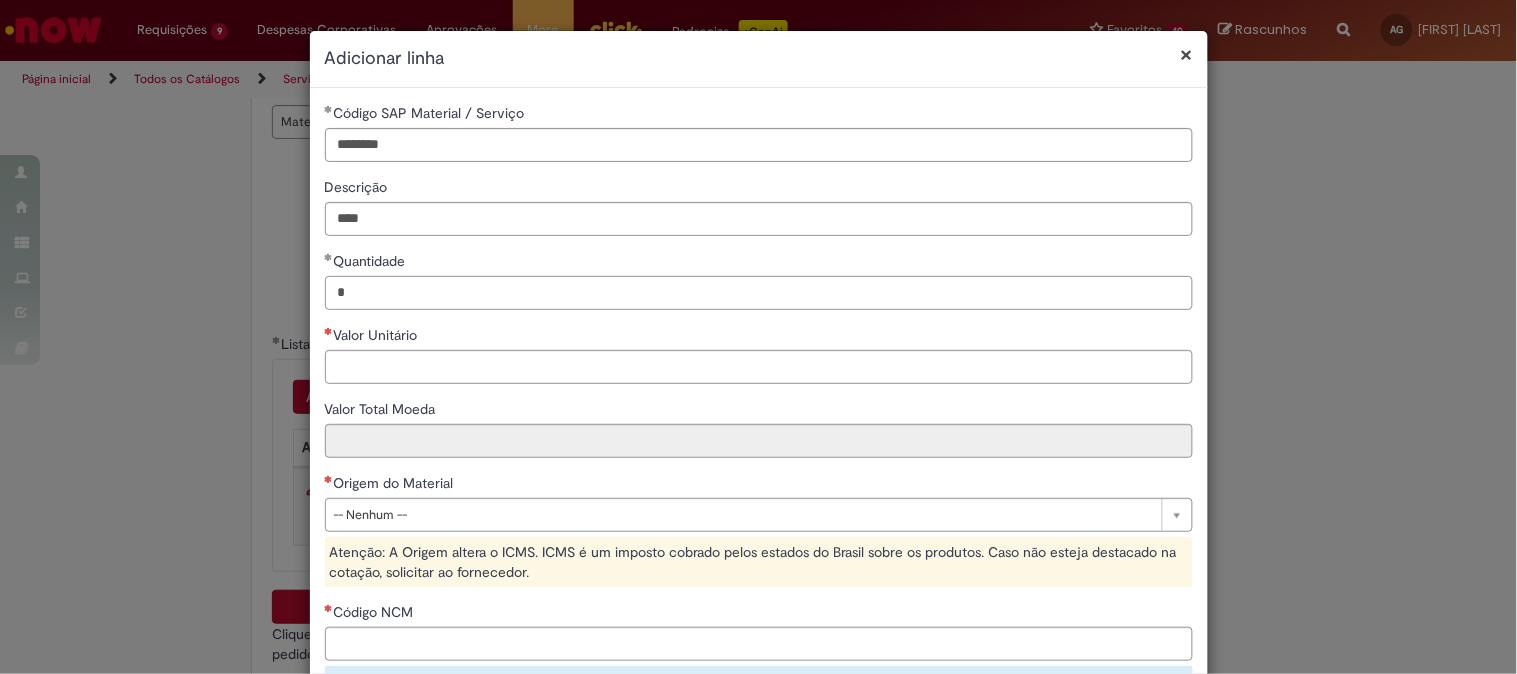 type on "*" 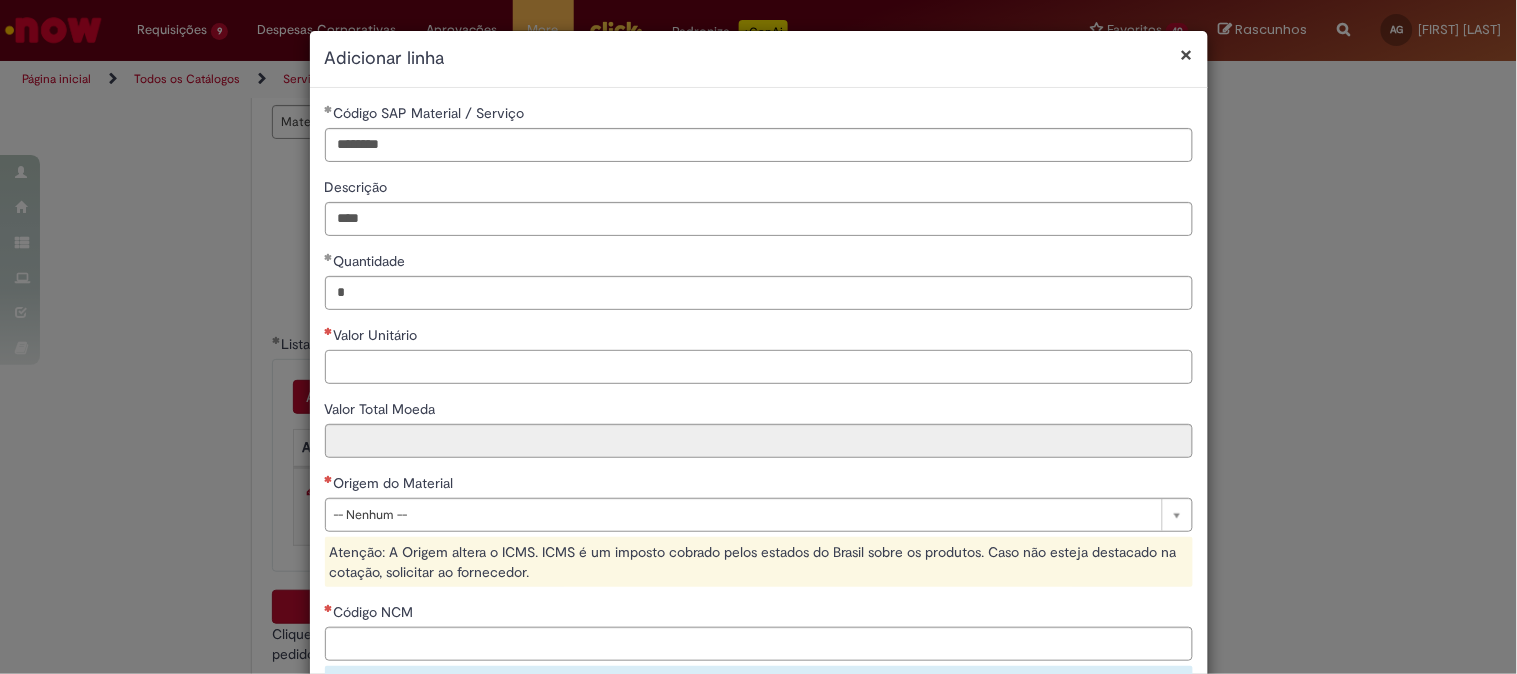 click on "Valor Unitário" at bounding box center (759, 367) 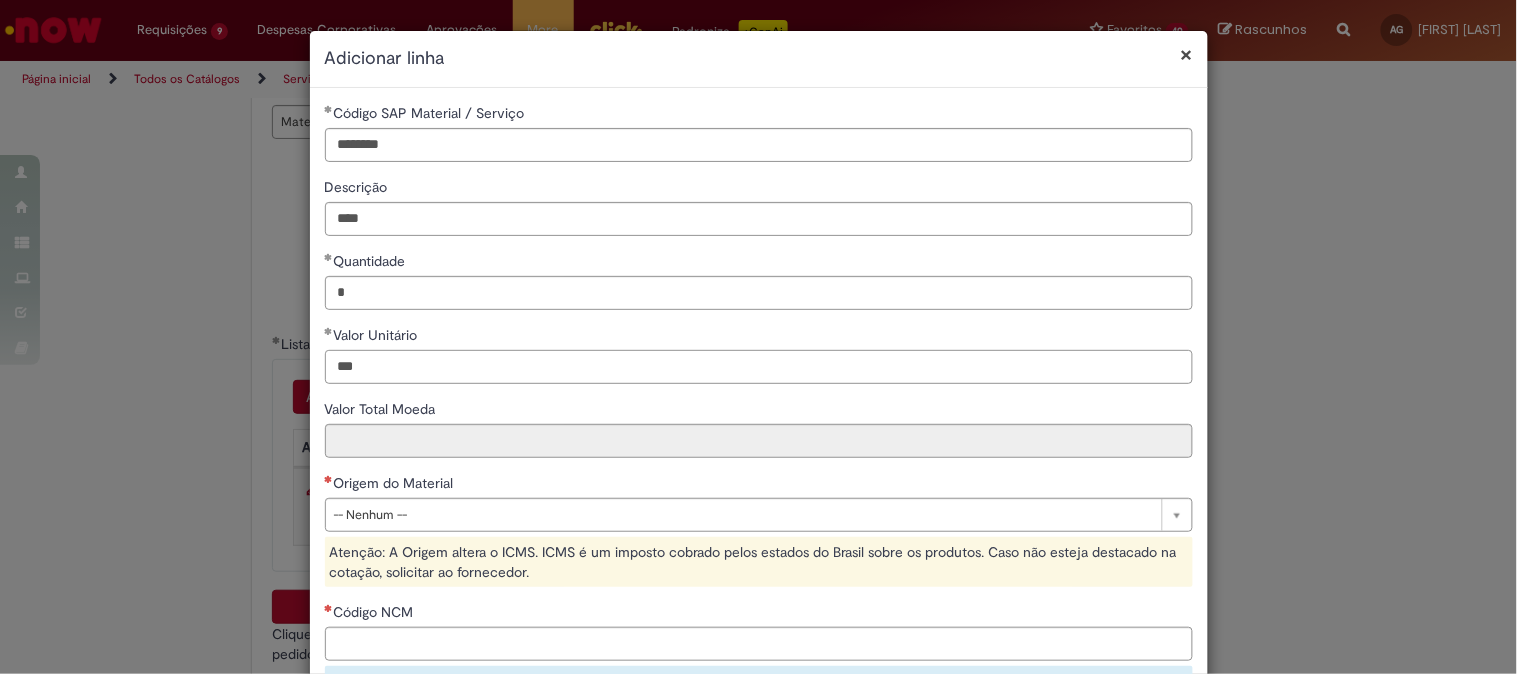 scroll, scrollTop: 222, scrollLeft: 0, axis: vertical 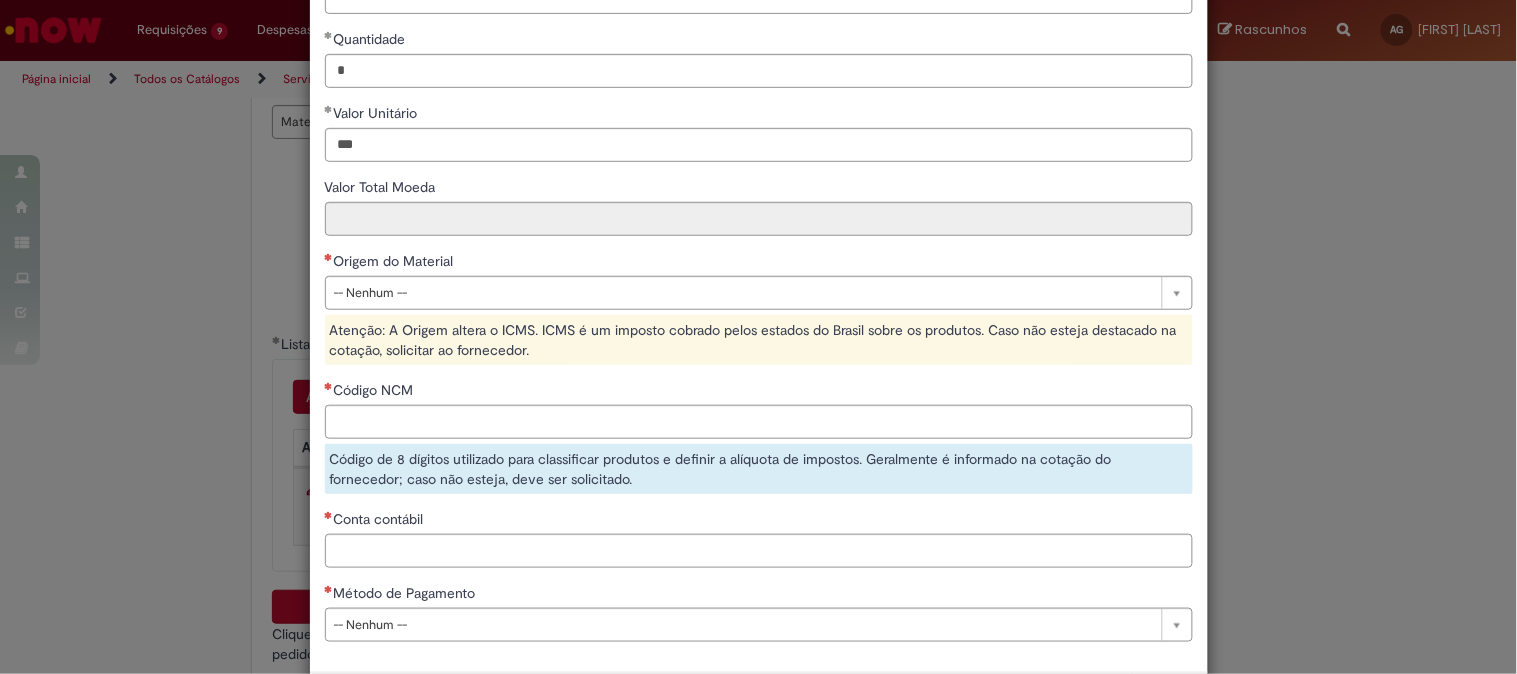 type on "******" 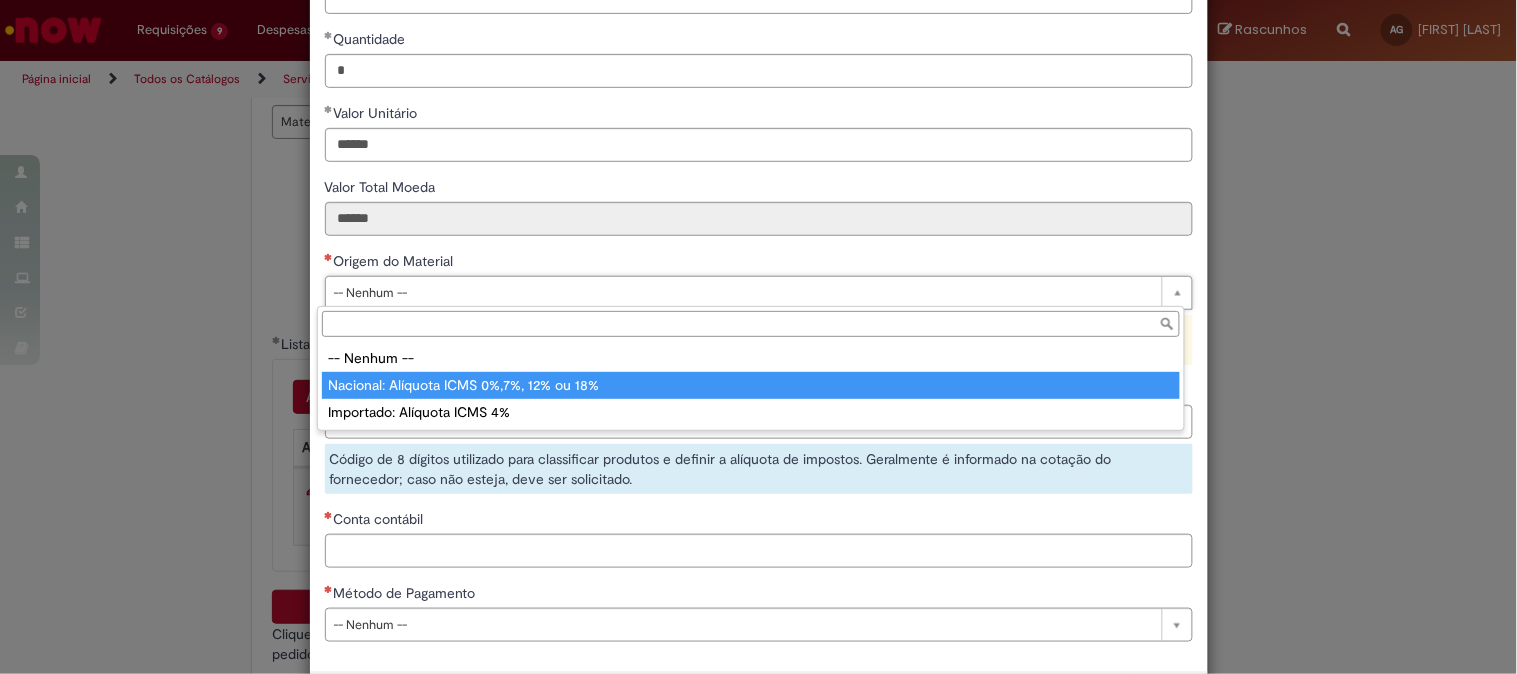 type on "**********" 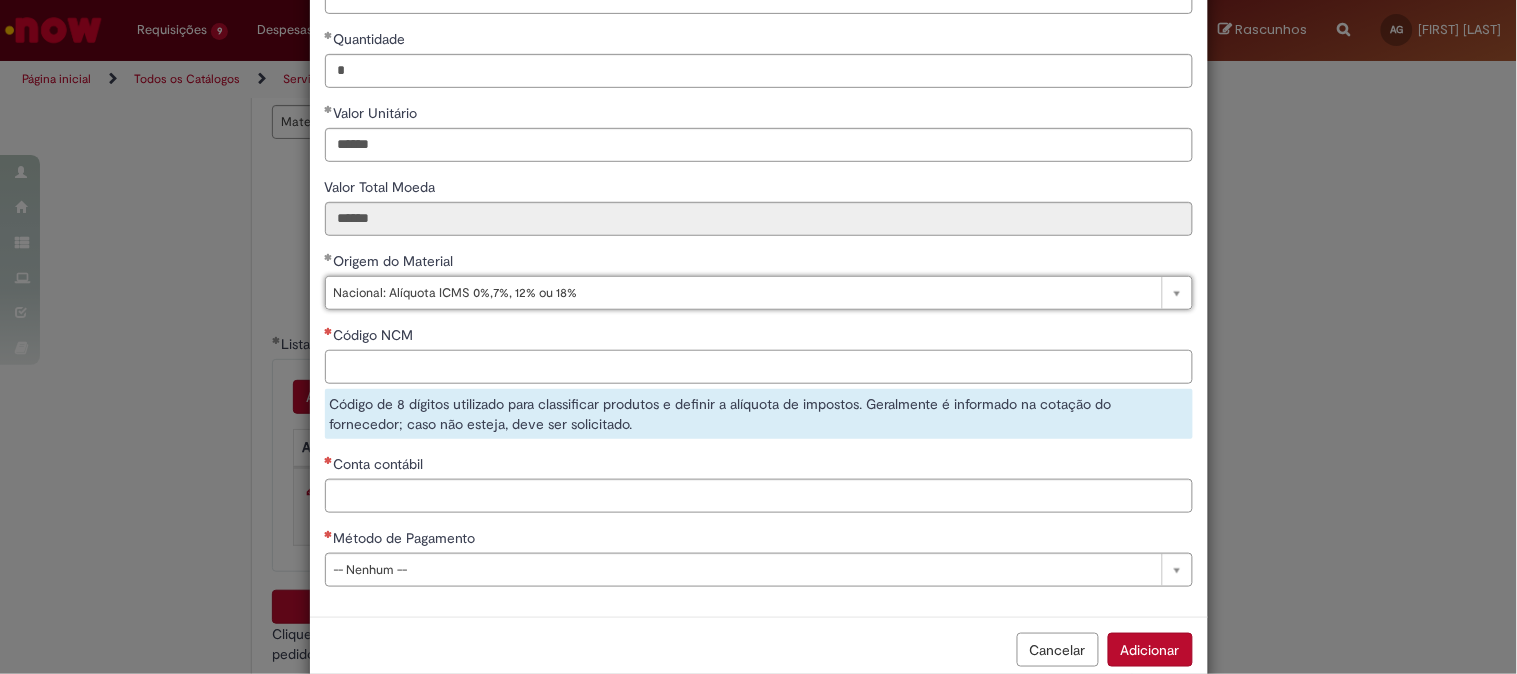 click on "Código NCM" at bounding box center (759, 367) 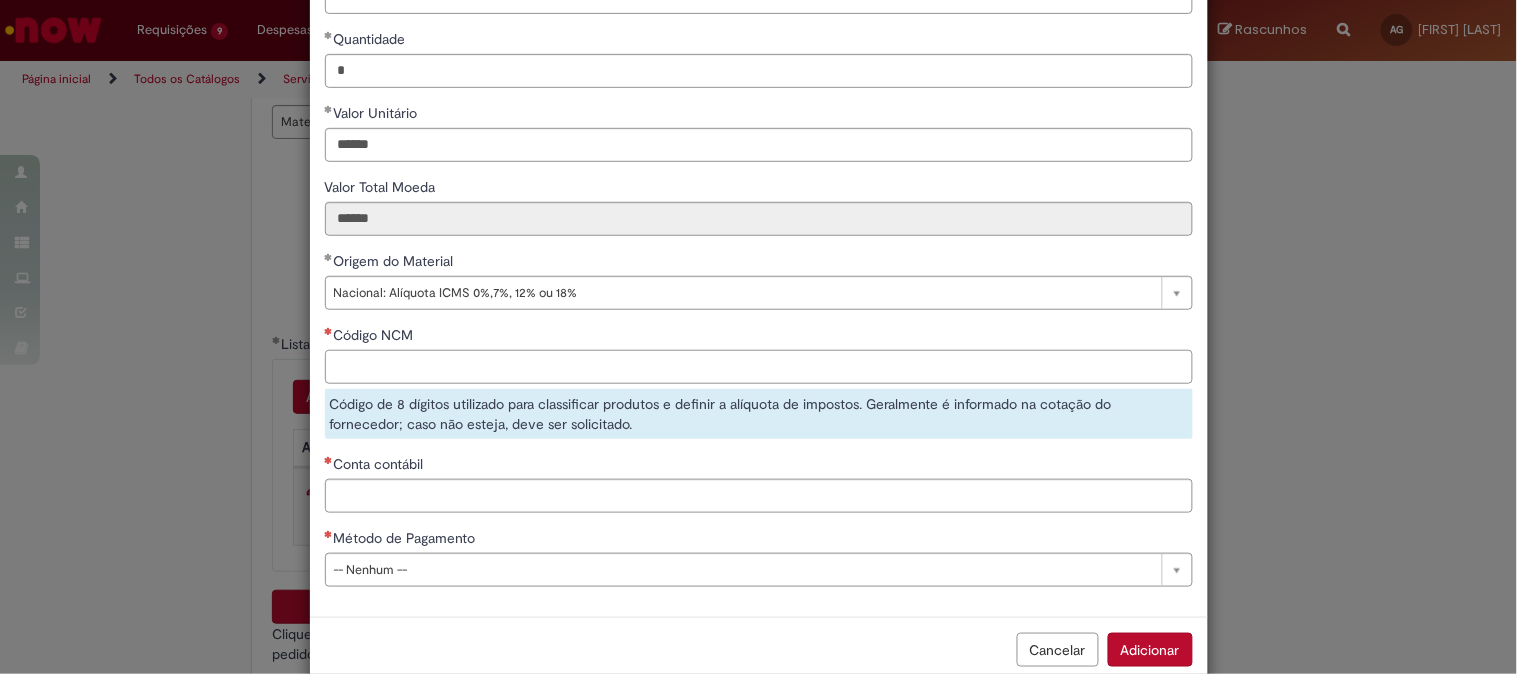 paste on "********" 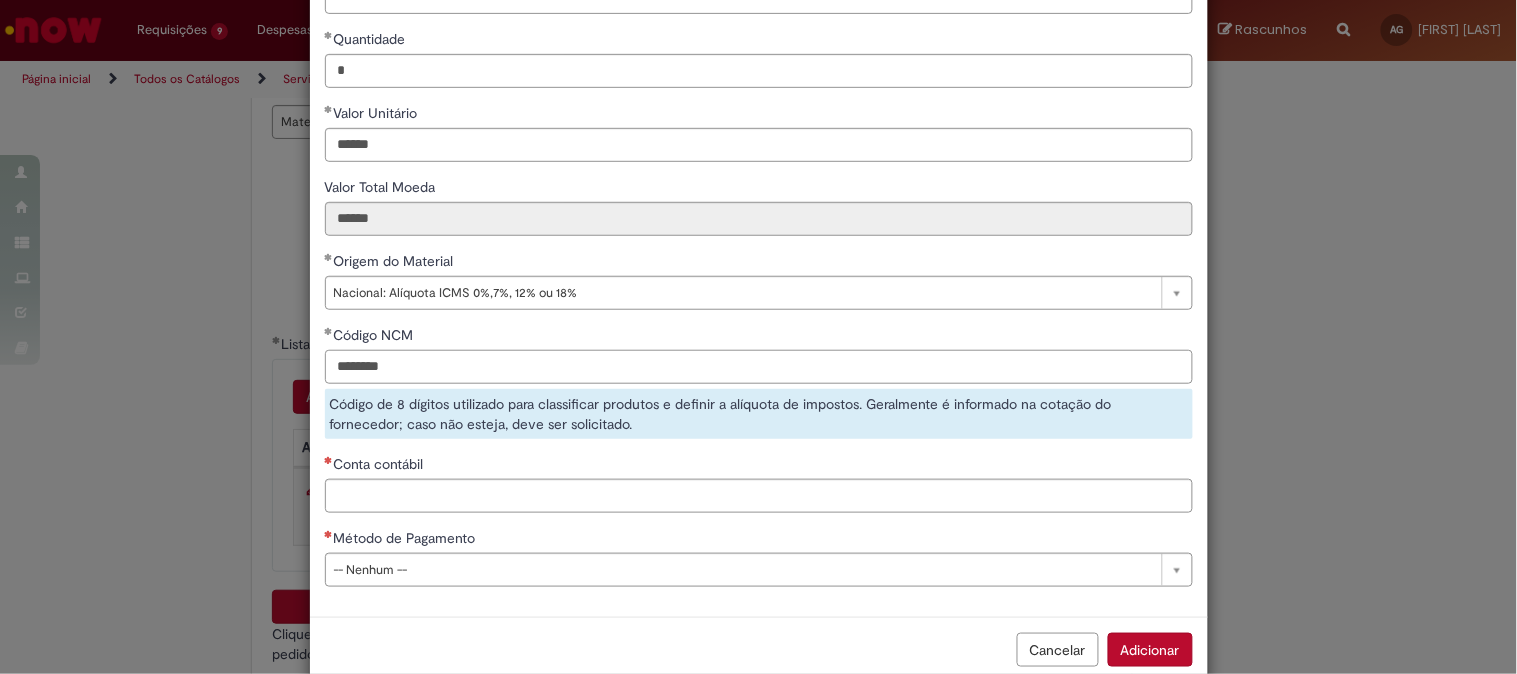 type on "********" 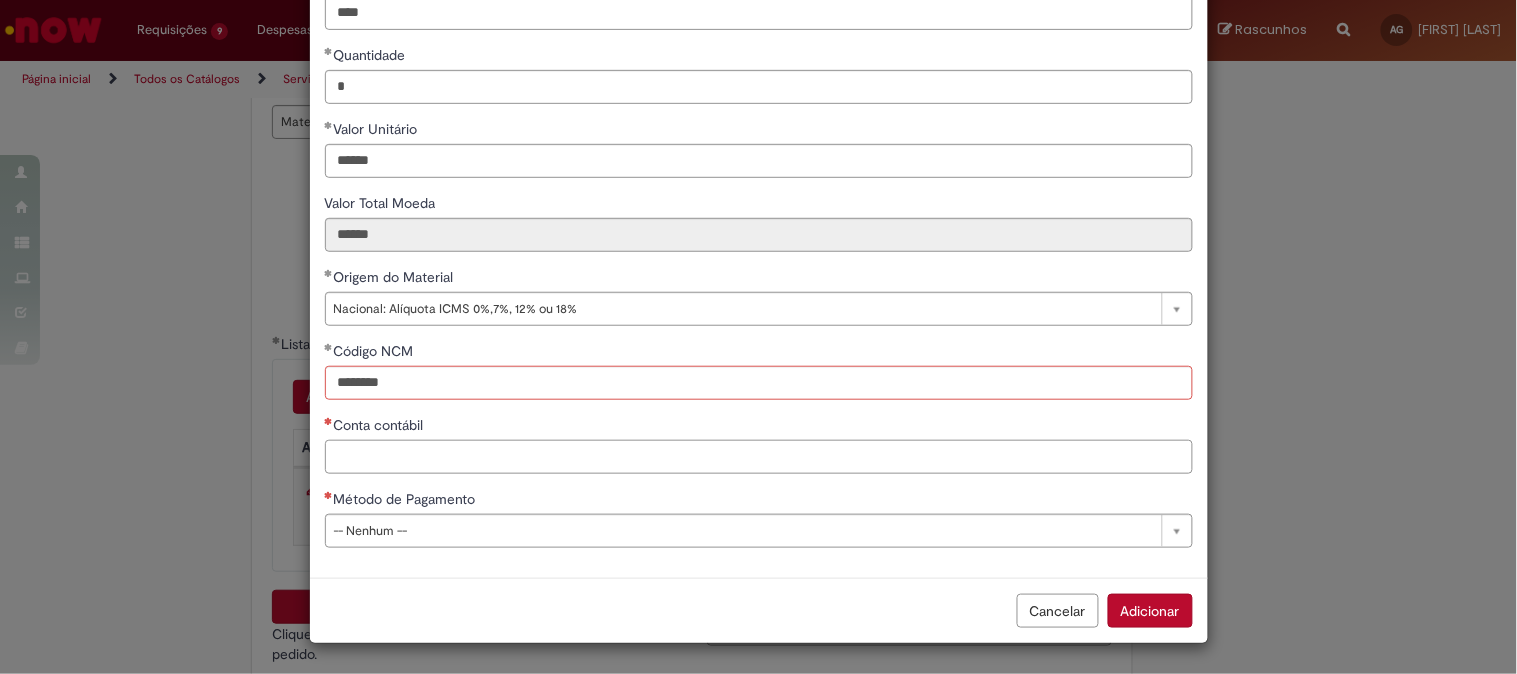 click on "**********" at bounding box center [759, 230] 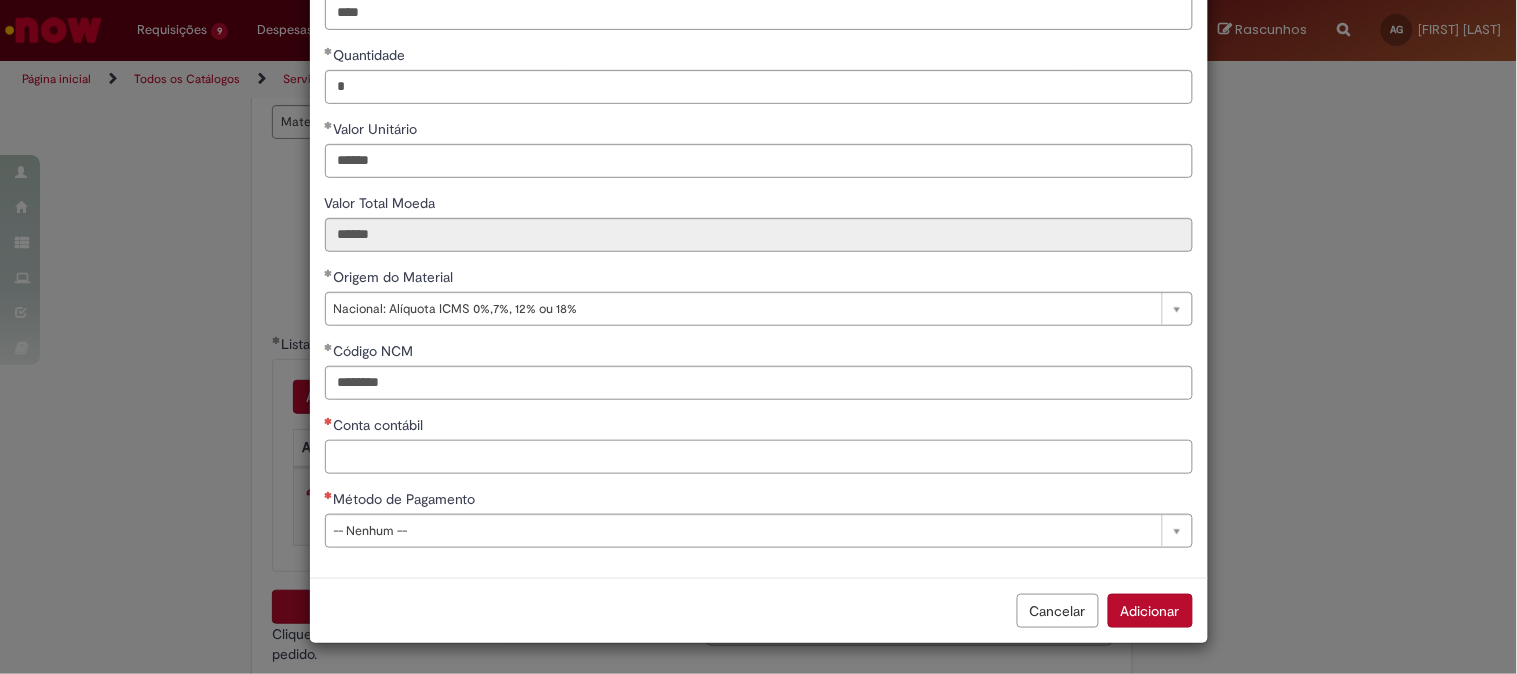 paste on "********" 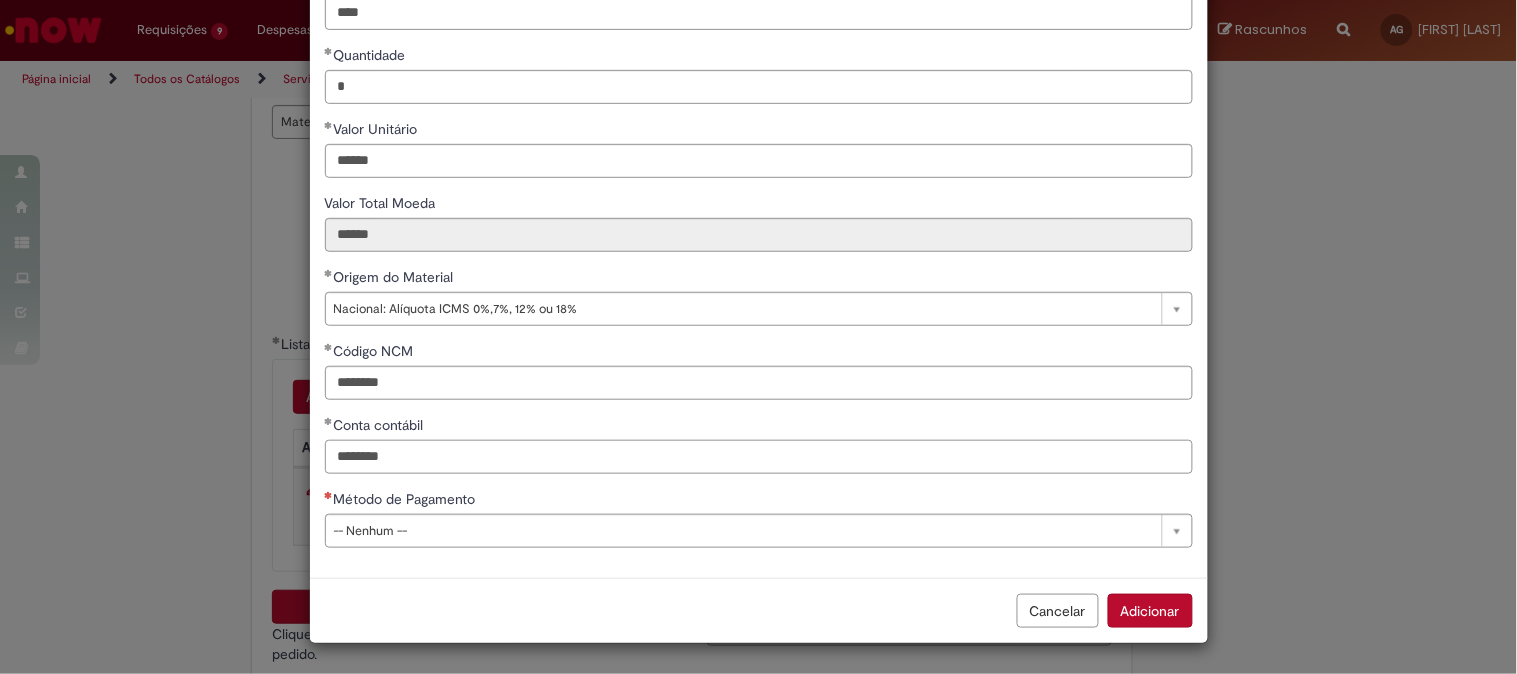 type on "********" 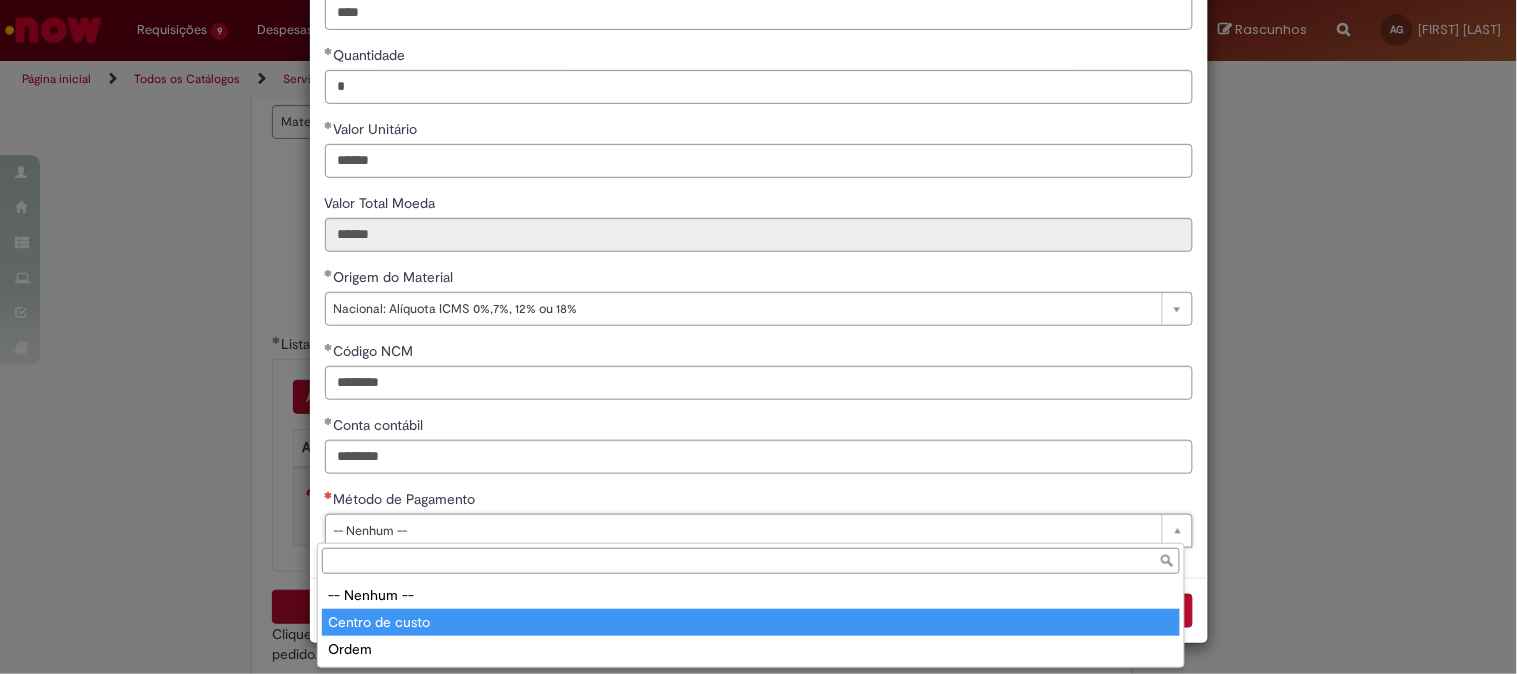 type on "**********" 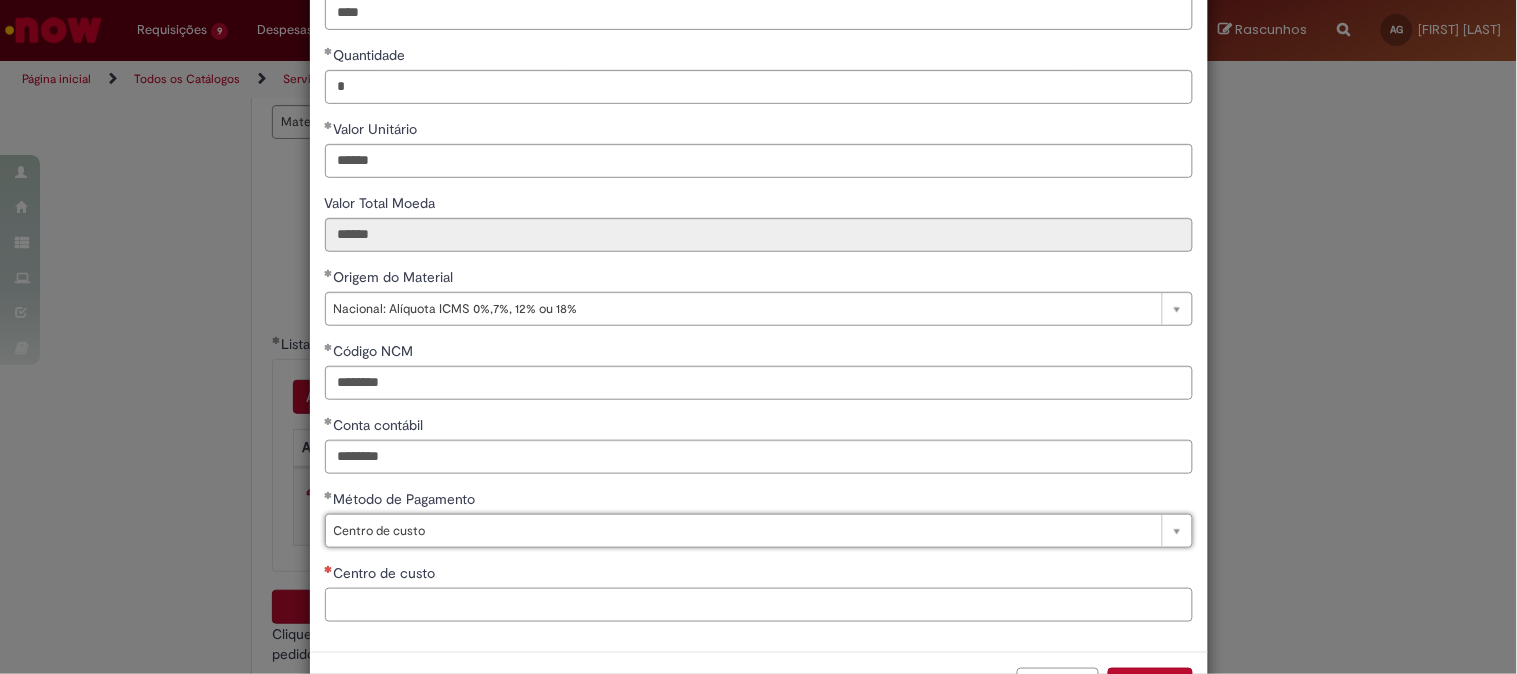 click on "Centro de custo" at bounding box center (759, 605) 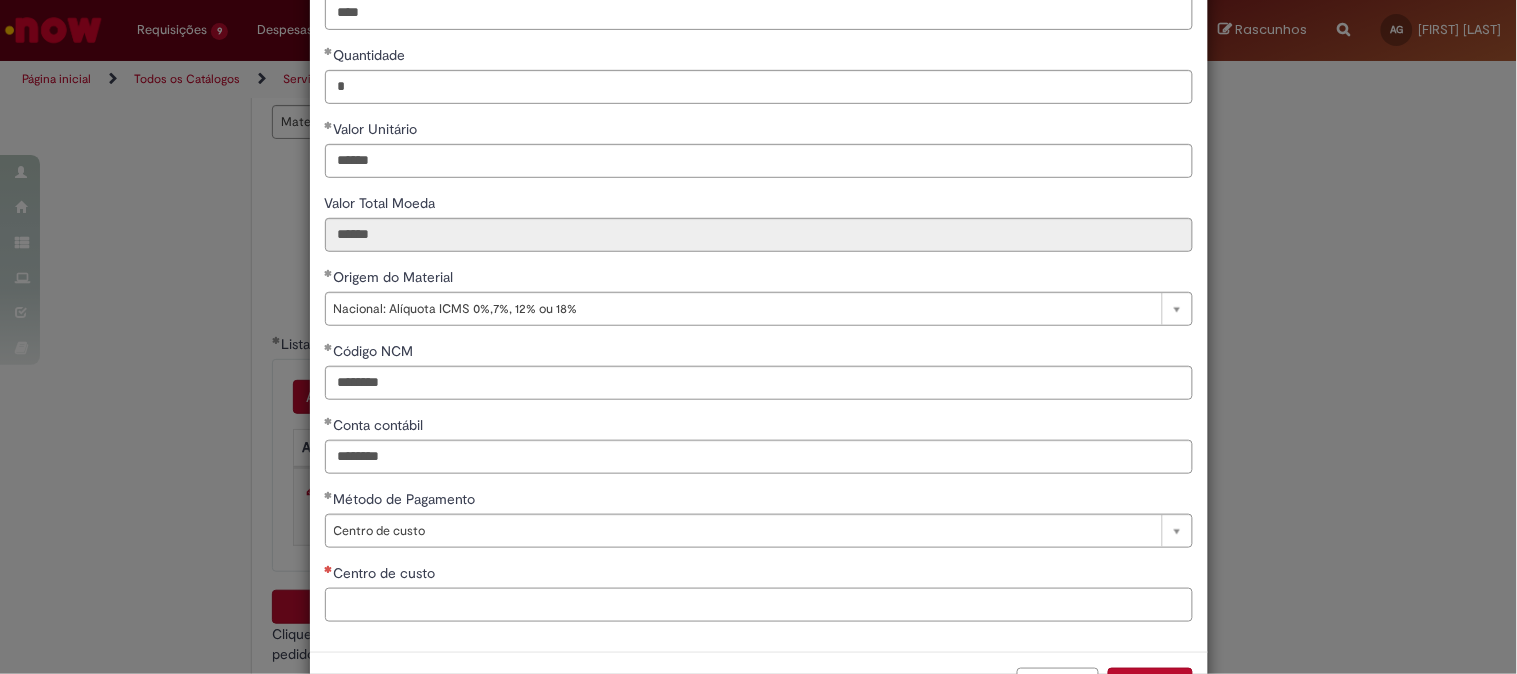 paste on "**********" 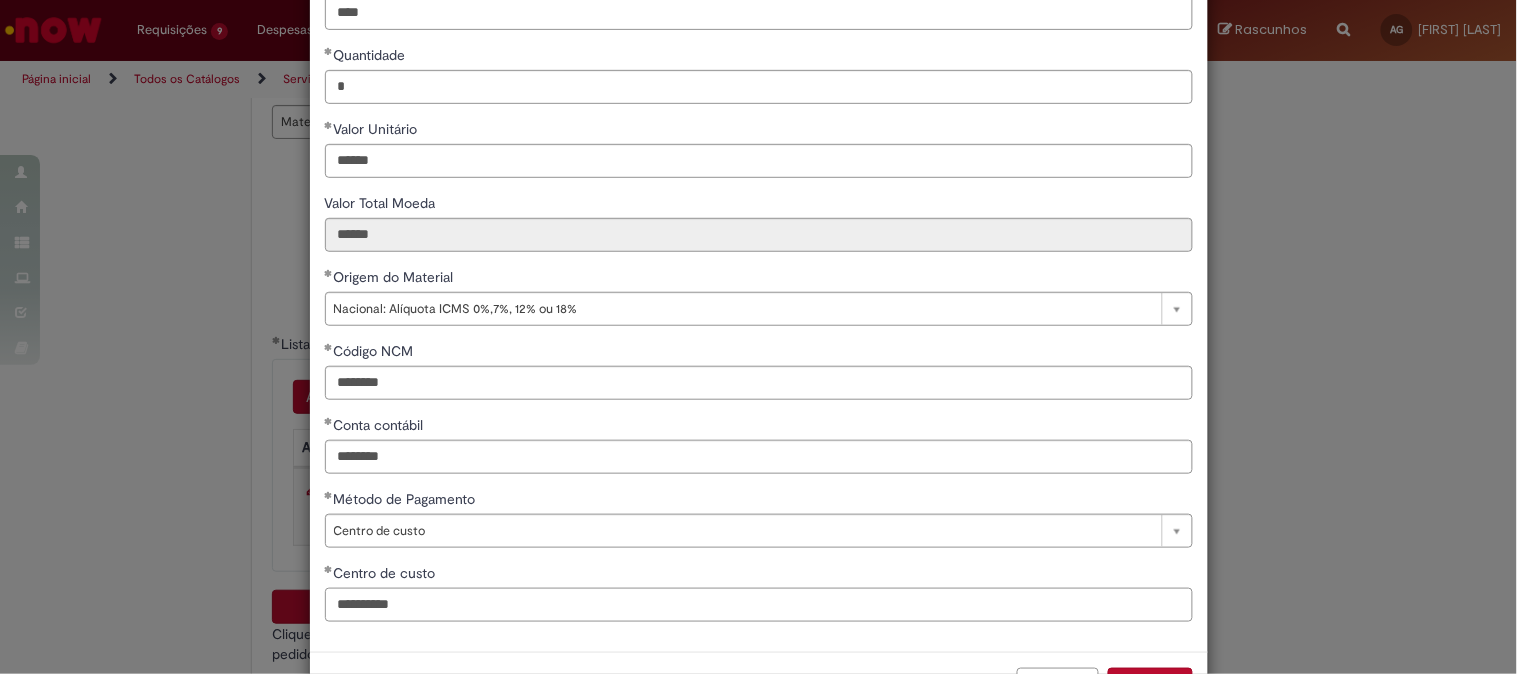 scroll, scrollTop: 280, scrollLeft: 0, axis: vertical 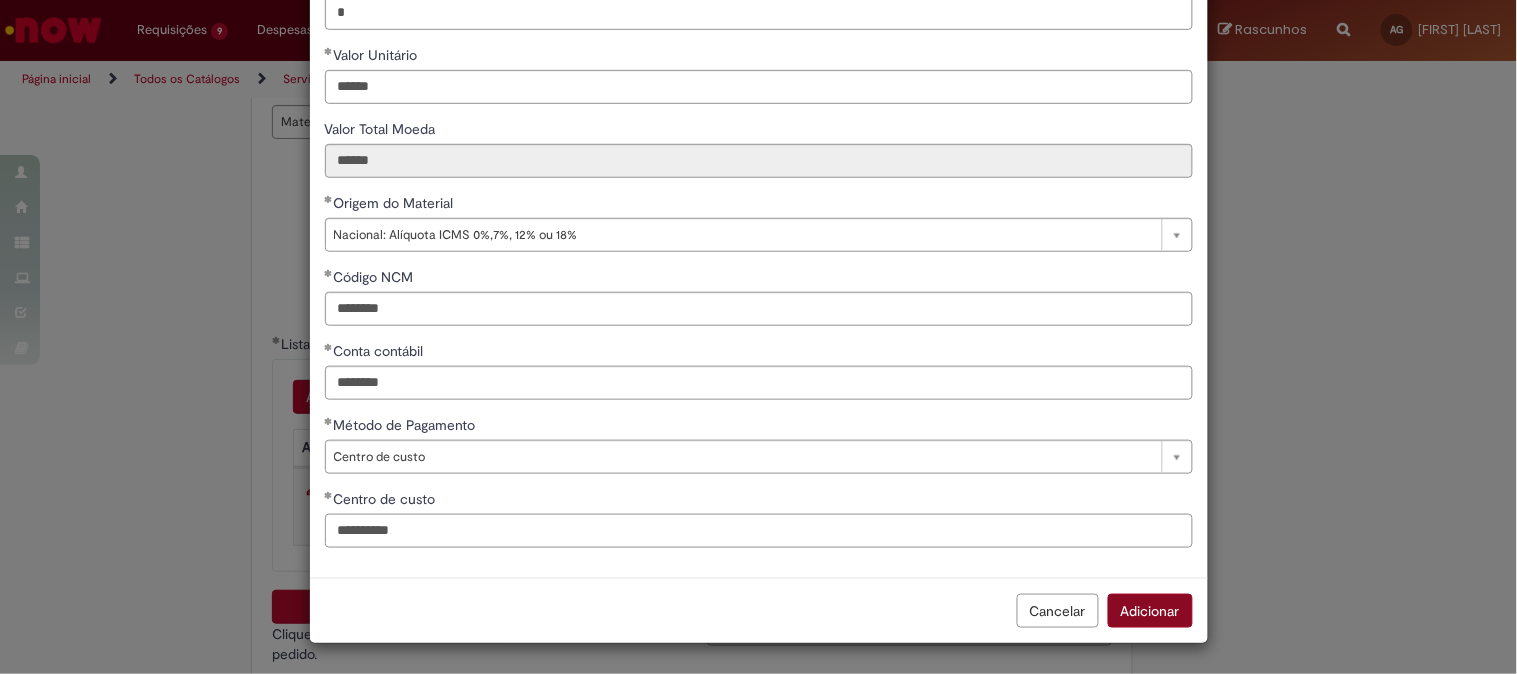type on "**********" 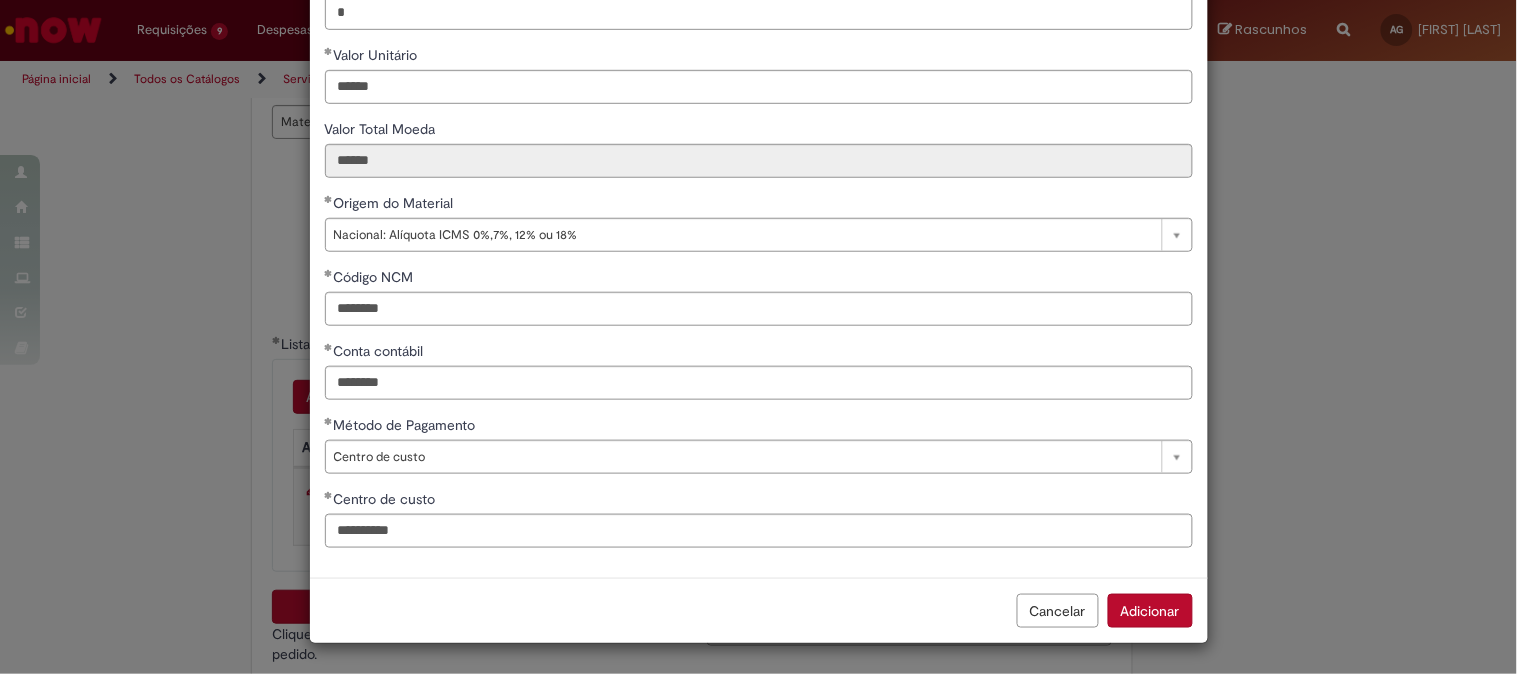 click on "Adicionar" at bounding box center (1150, 611) 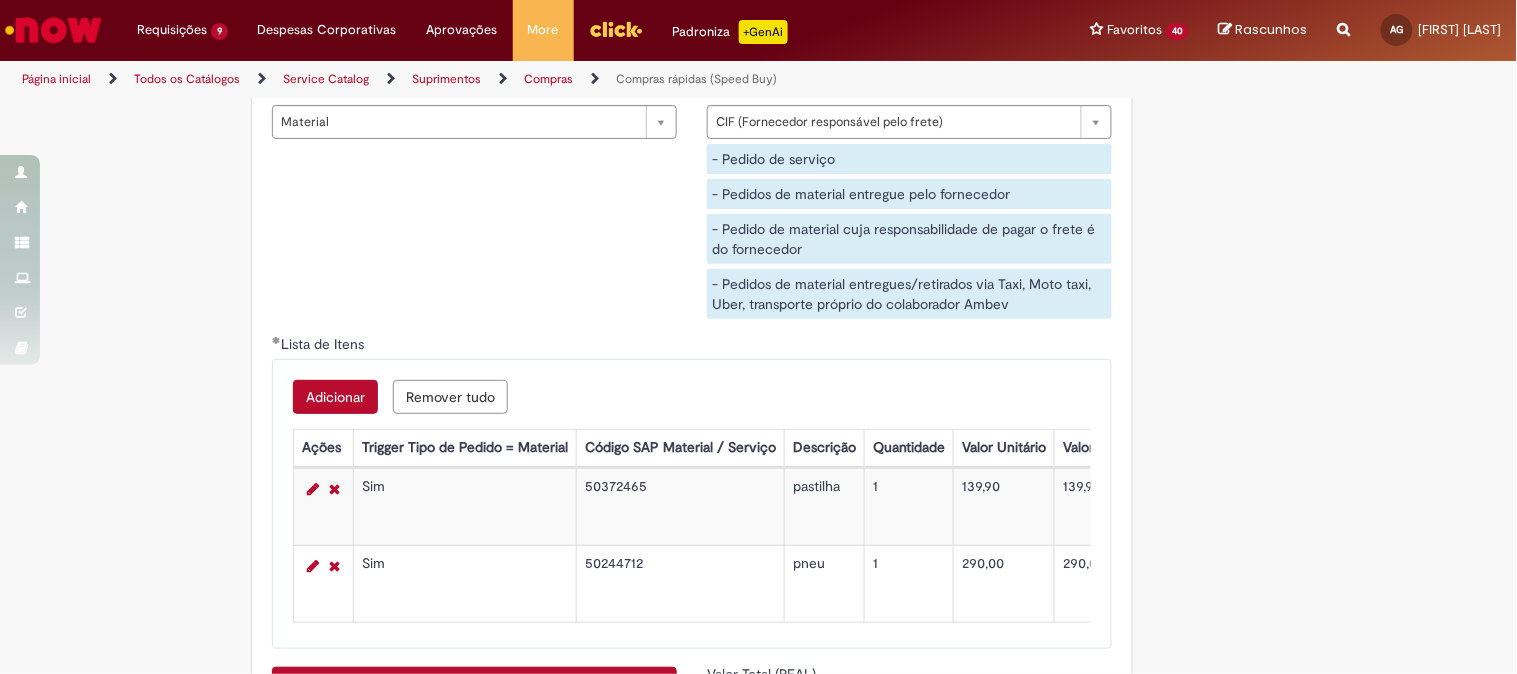click on "Adicionar" at bounding box center (335, 397) 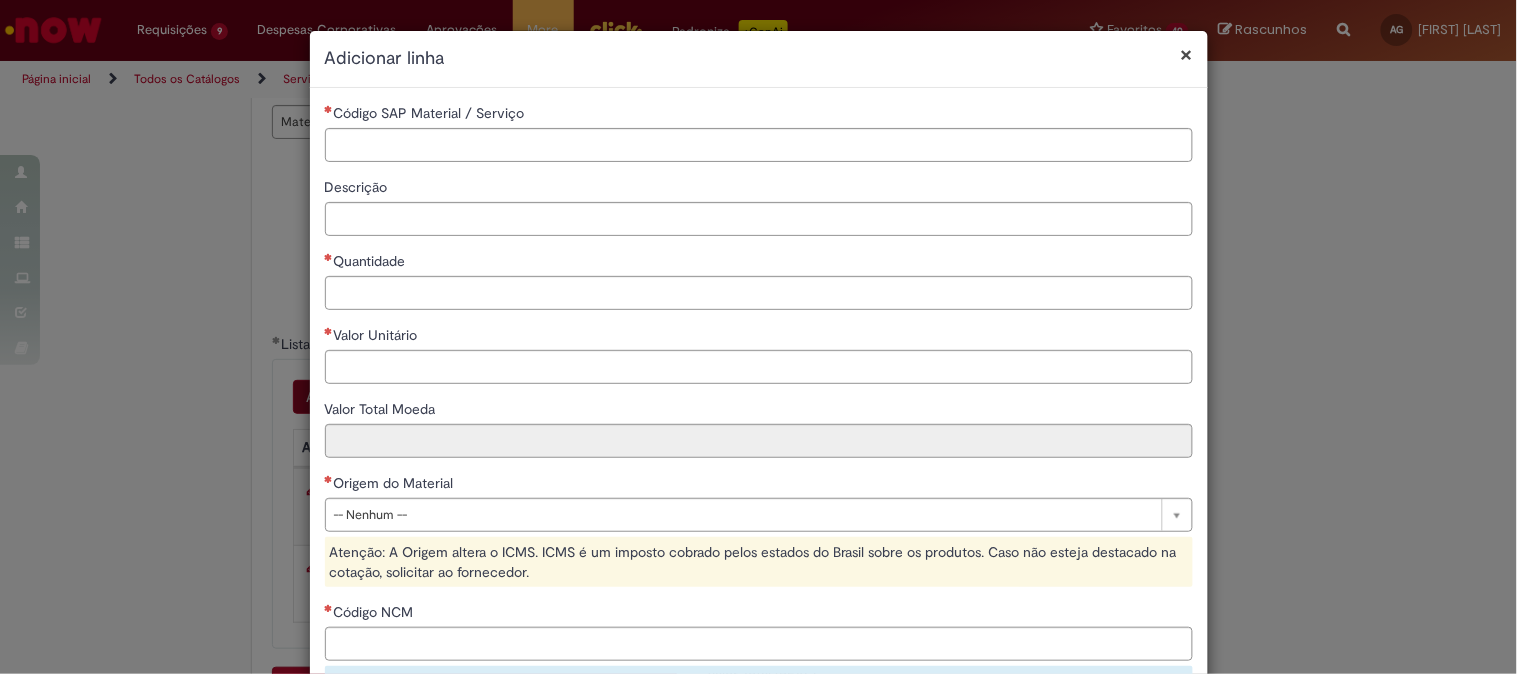 scroll, scrollTop: 315, scrollLeft: 0, axis: vertical 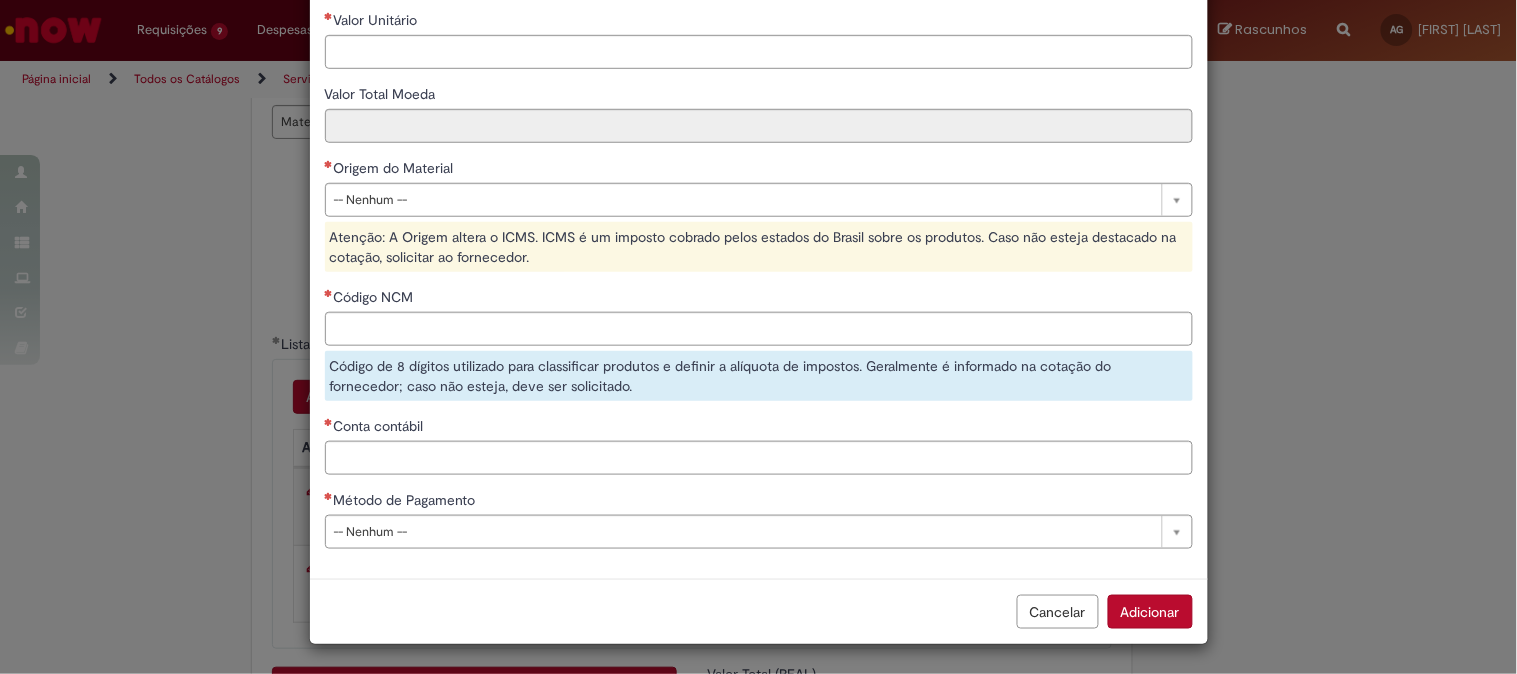 click on "Cancelar   Adicionar" at bounding box center [759, 611] 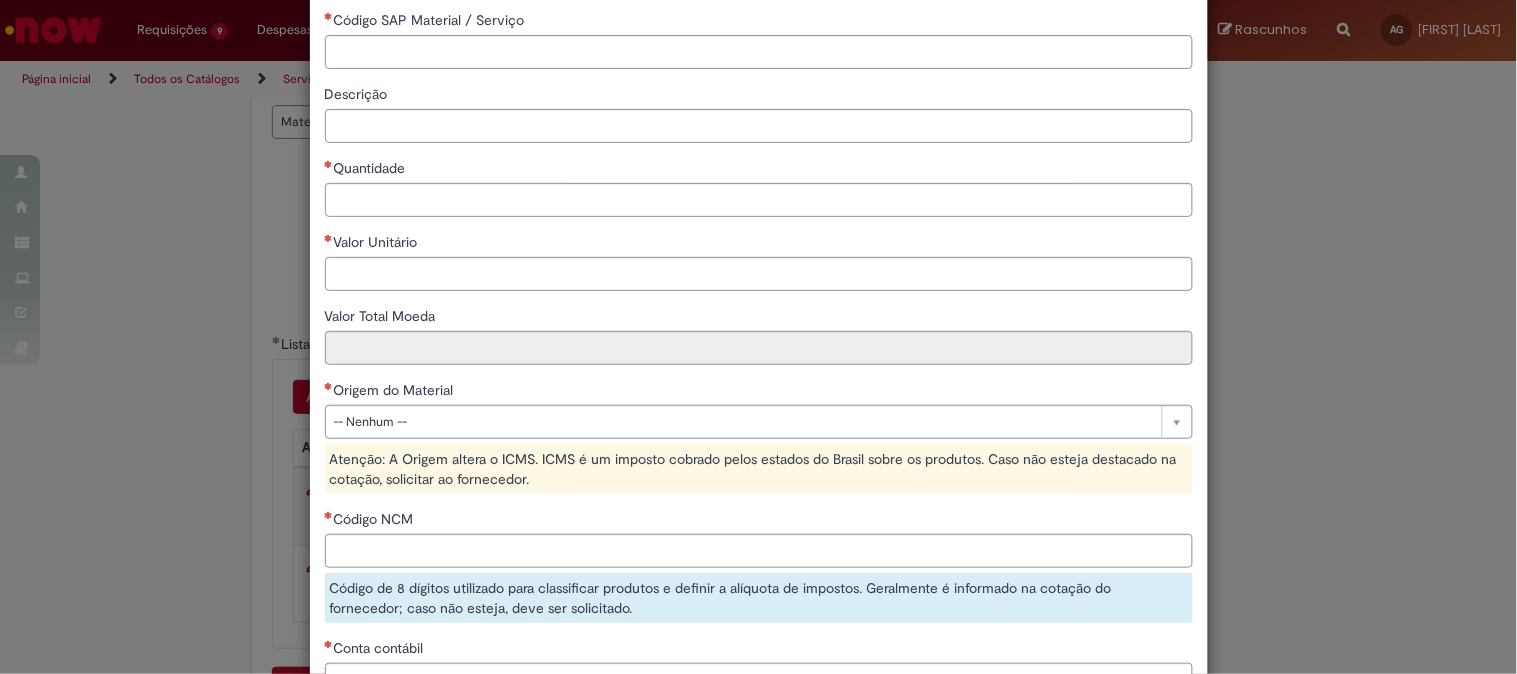 scroll, scrollTop: 0, scrollLeft: 0, axis: both 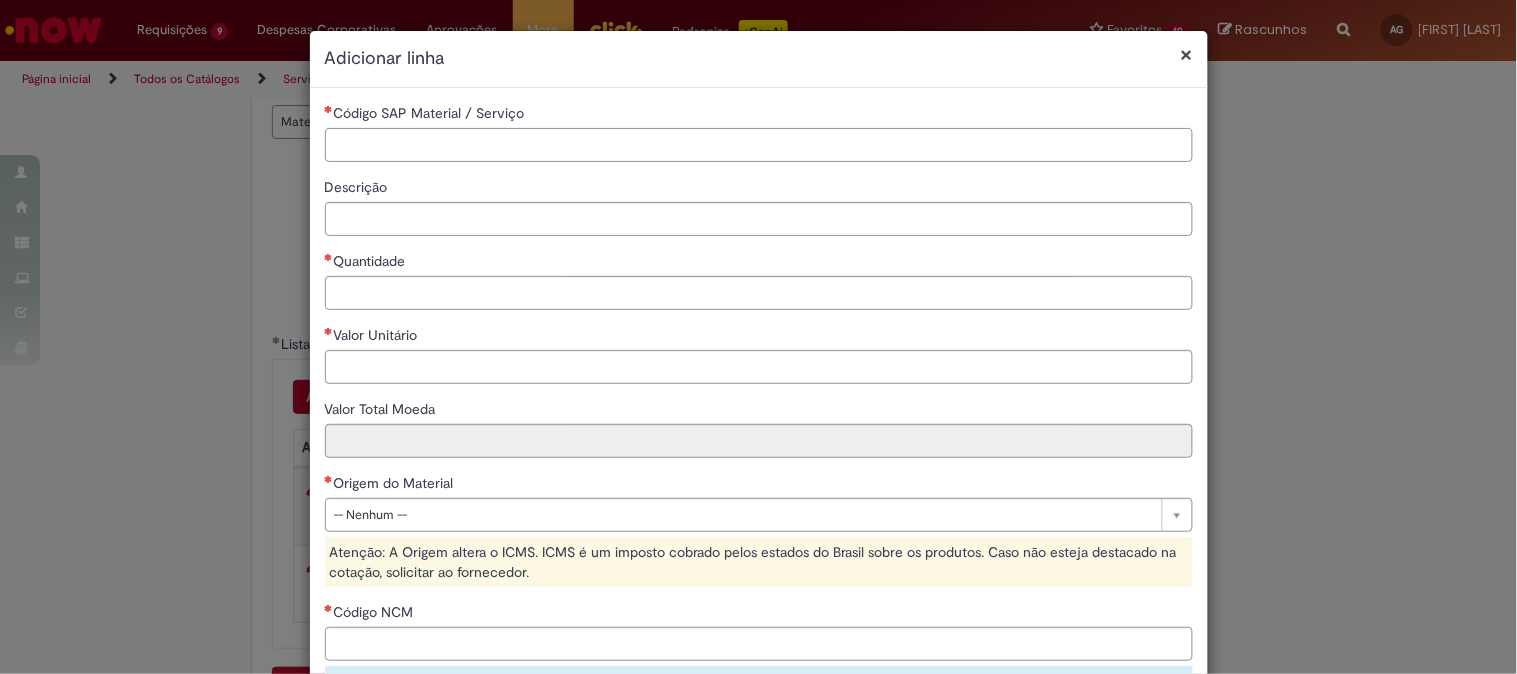 click on "Código SAP Material / Serviço" at bounding box center (759, 145) 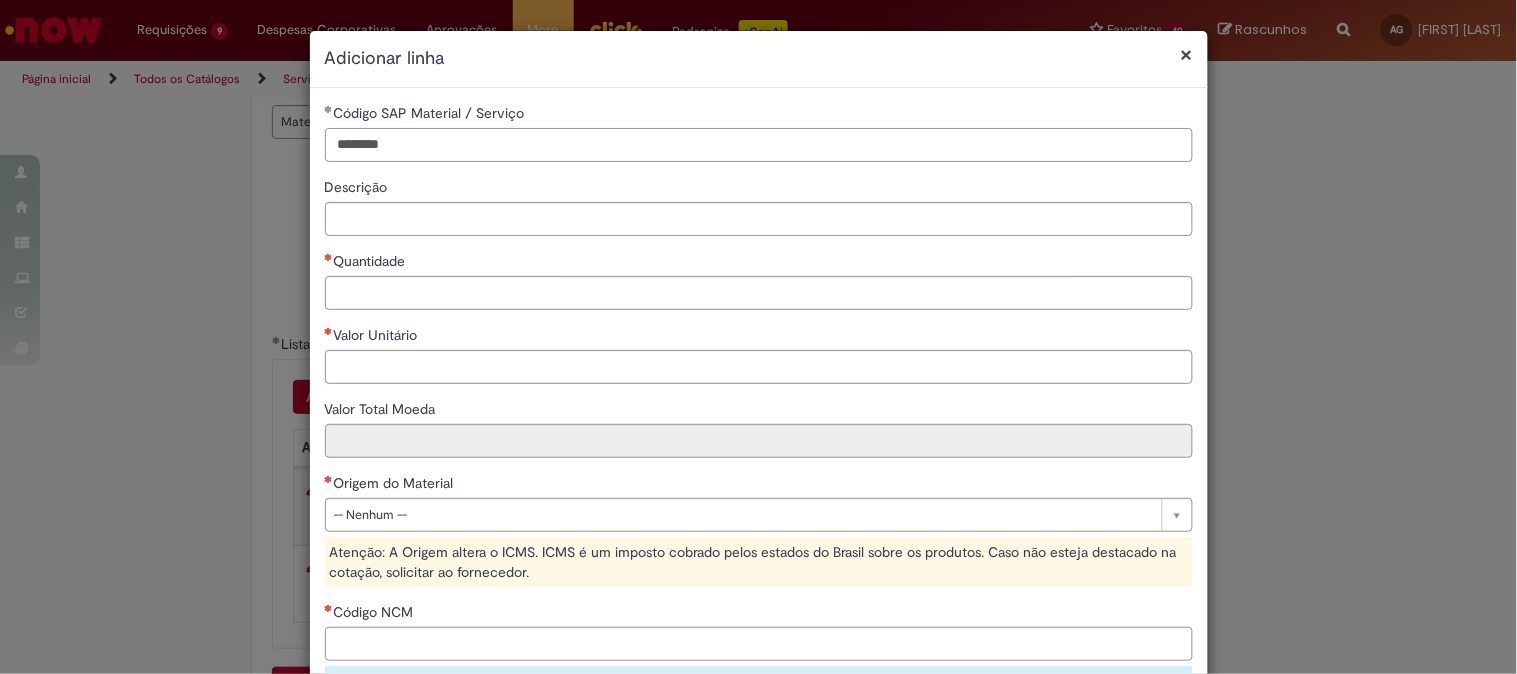 type on "********" 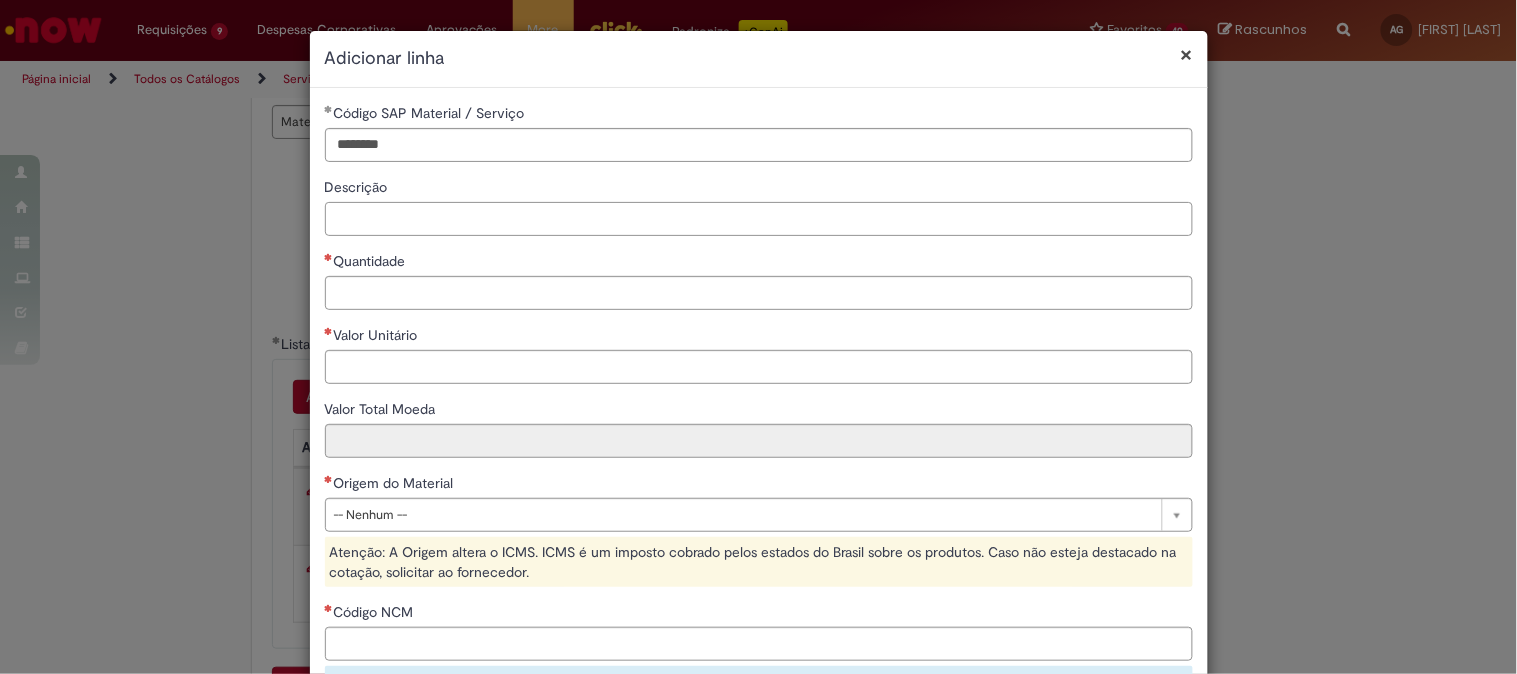 click on "Descrição" at bounding box center (759, 219) 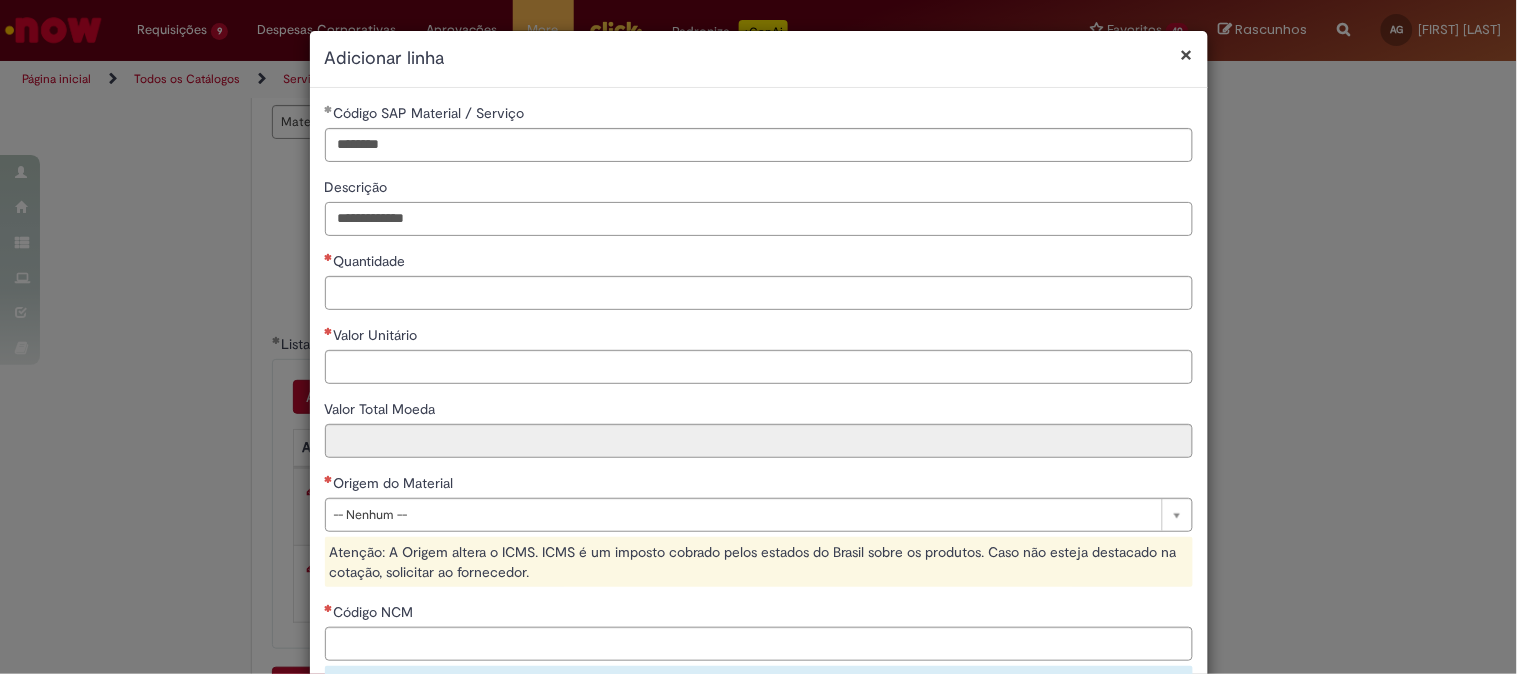type on "**********" 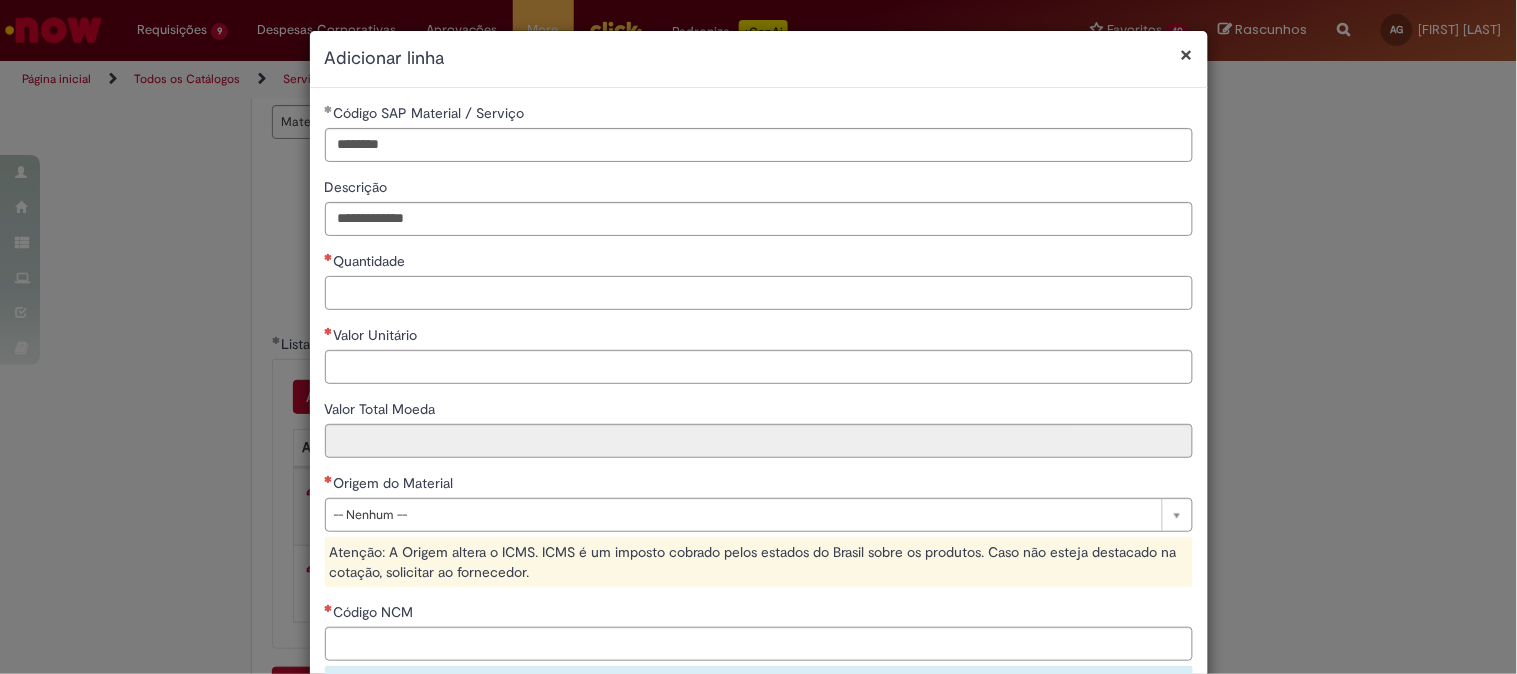 click on "Quantidade" at bounding box center [759, 293] 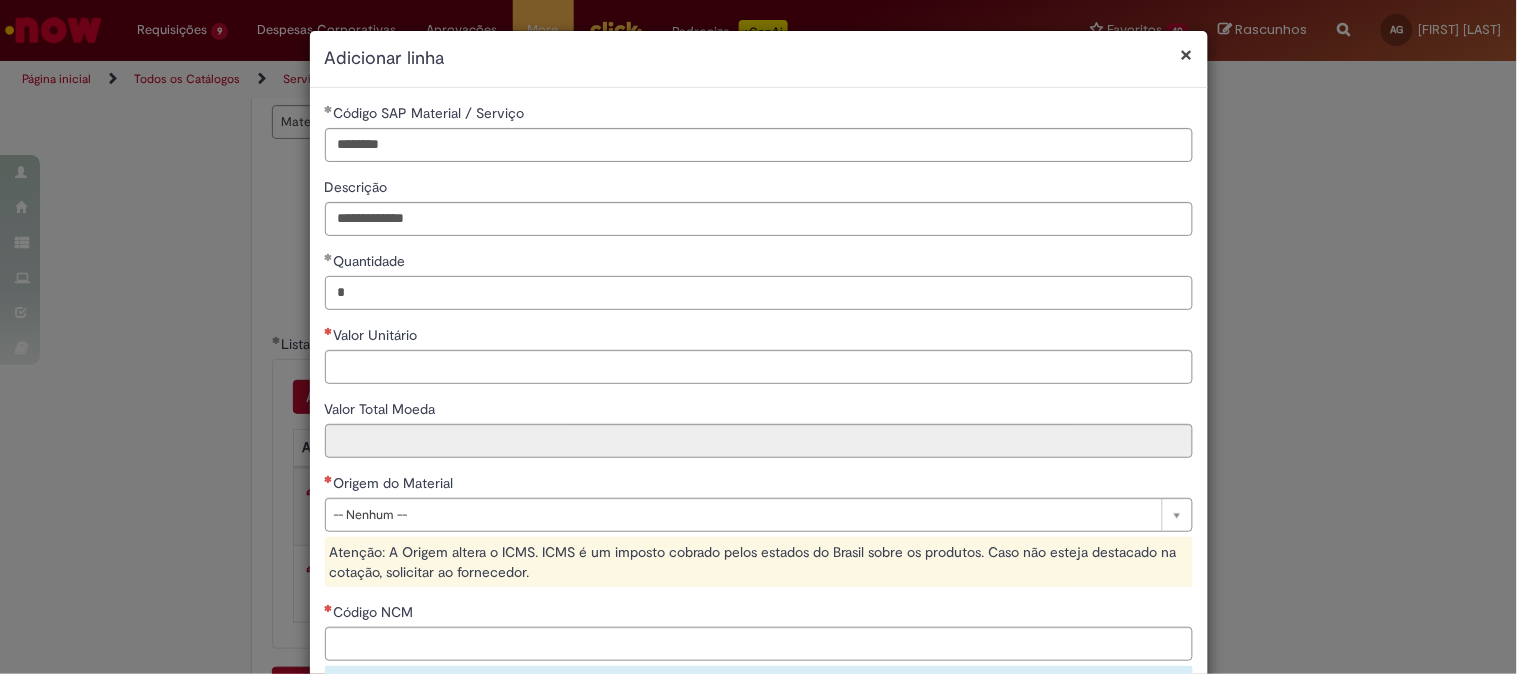 type on "*" 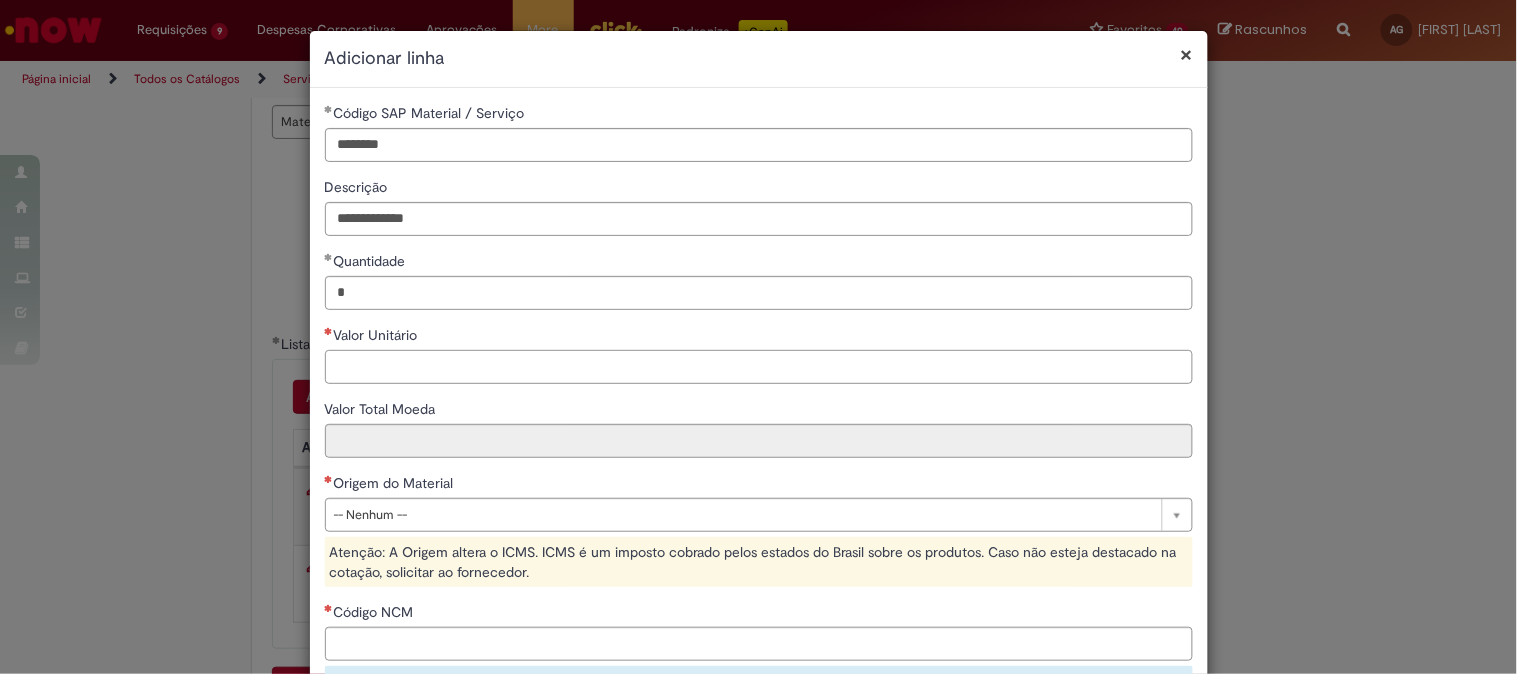 click on "Valor Unitário" at bounding box center (759, 367) 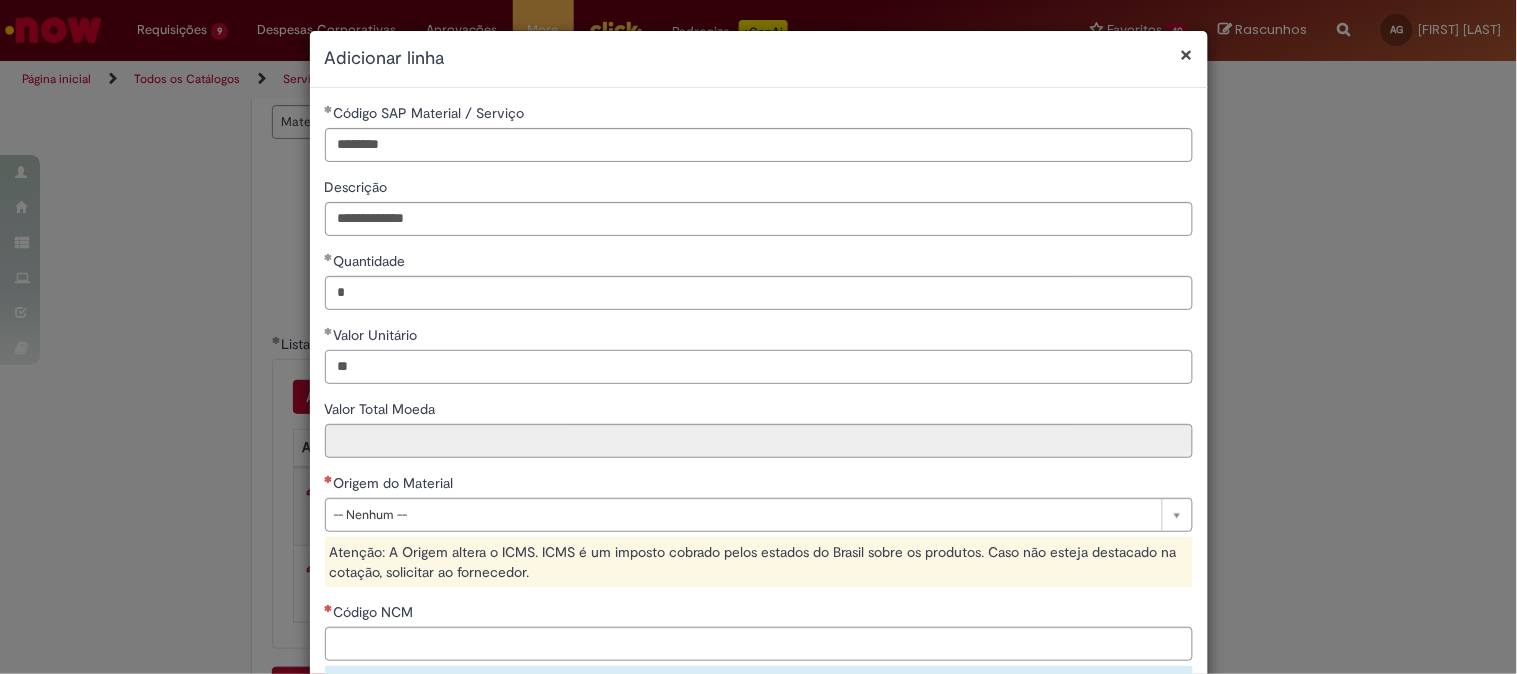 scroll, scrollTop: 111, scrollLeft: 0, axis: vertical 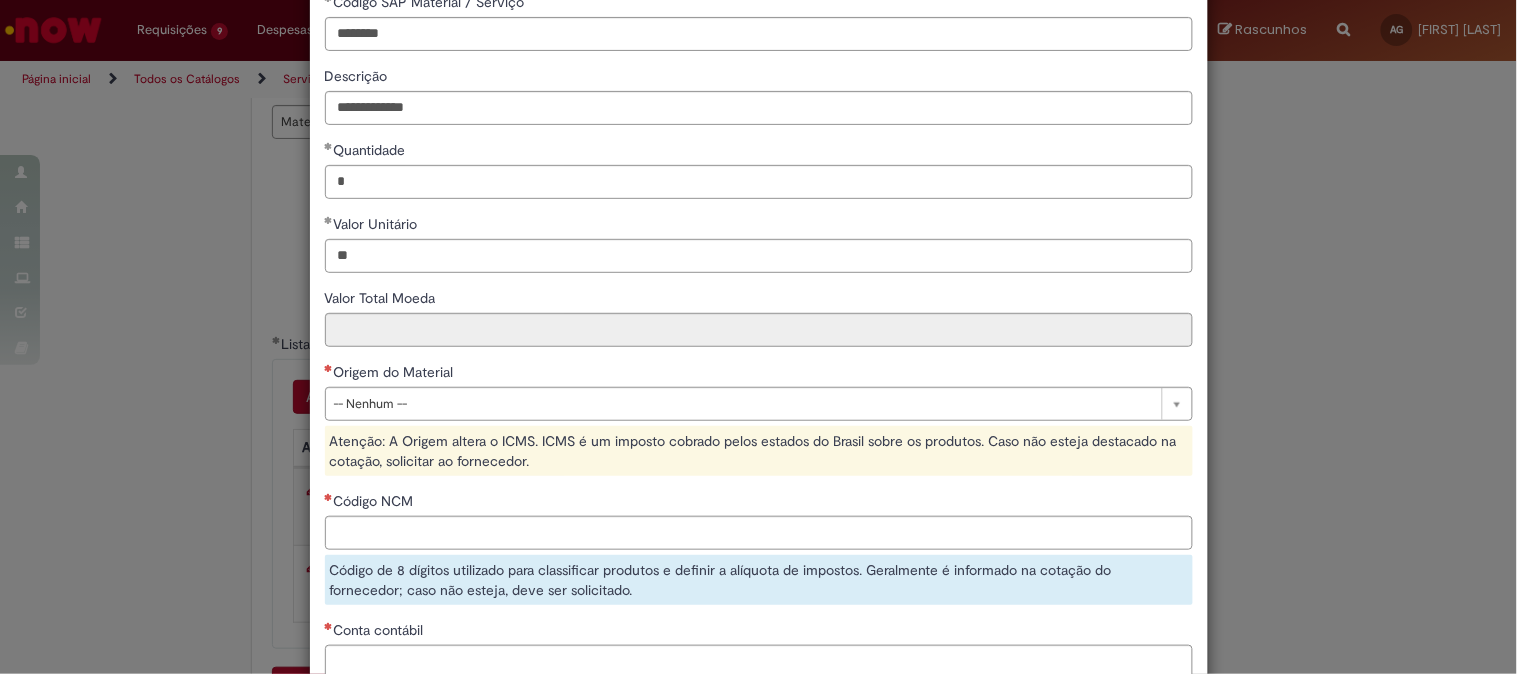 type on "*****" 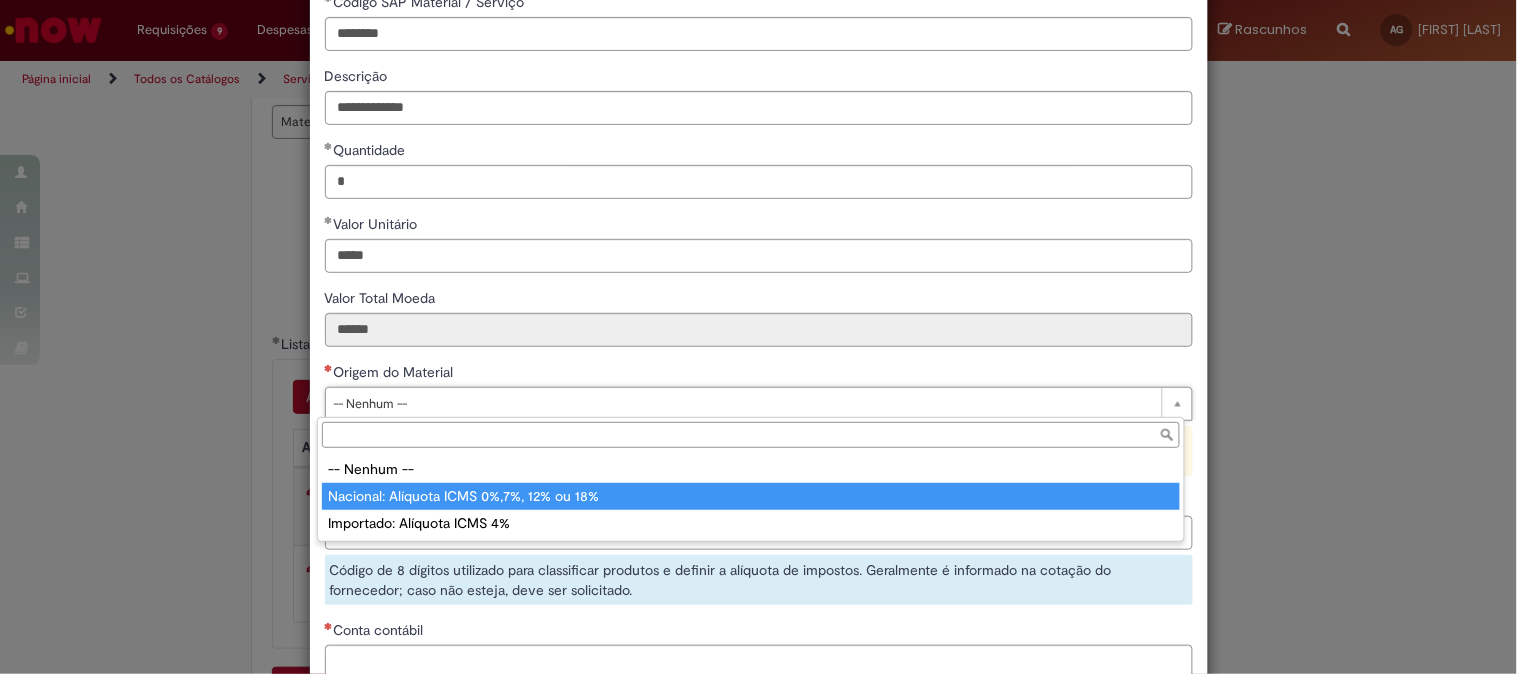 type on "**********" 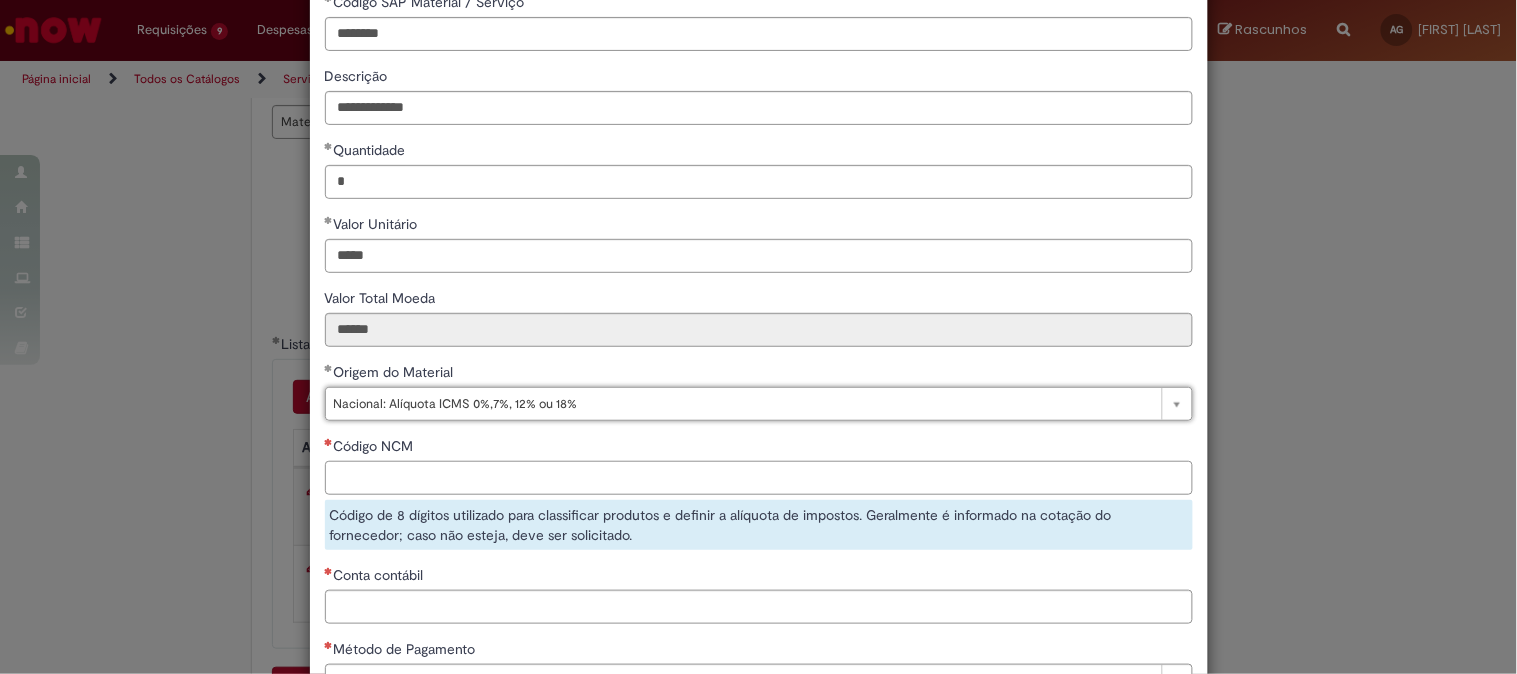click on "Código NCM" at bounding box center [759, 478] 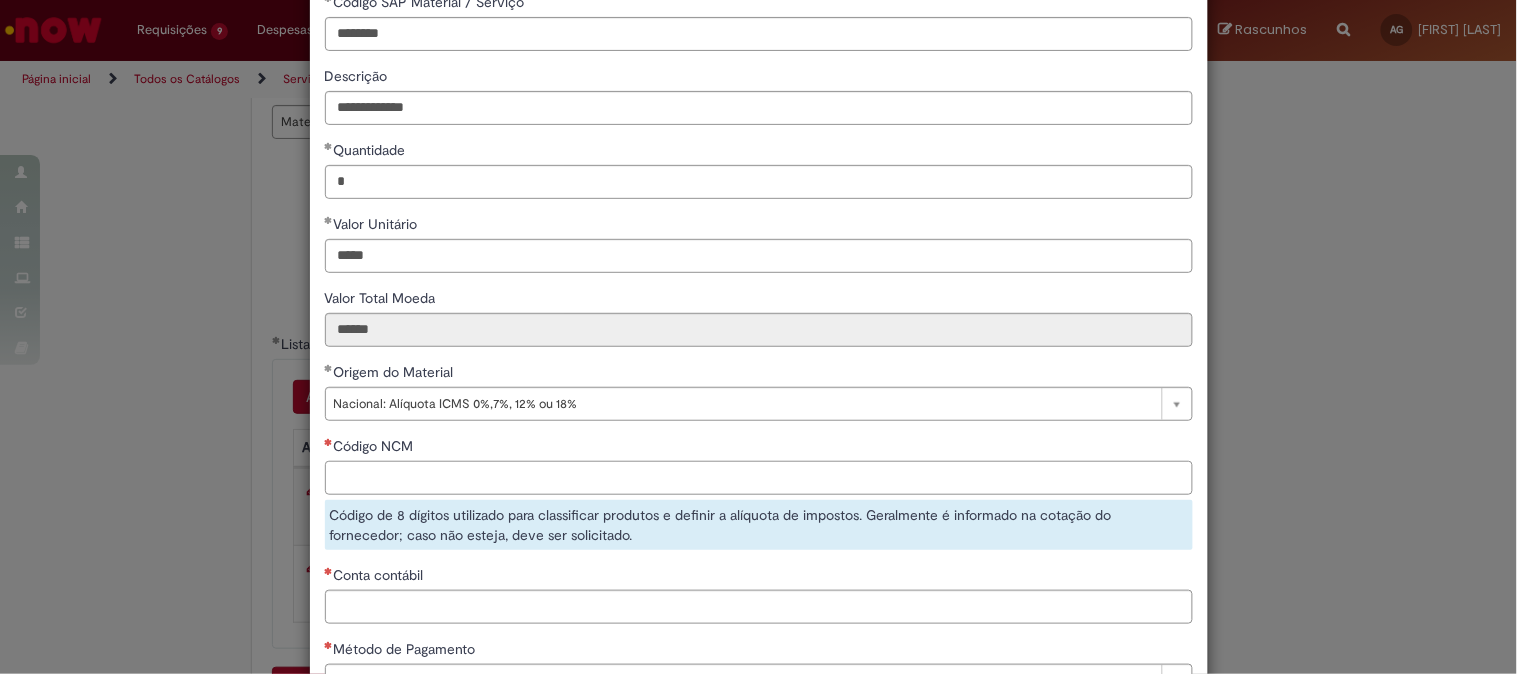paste on "********" 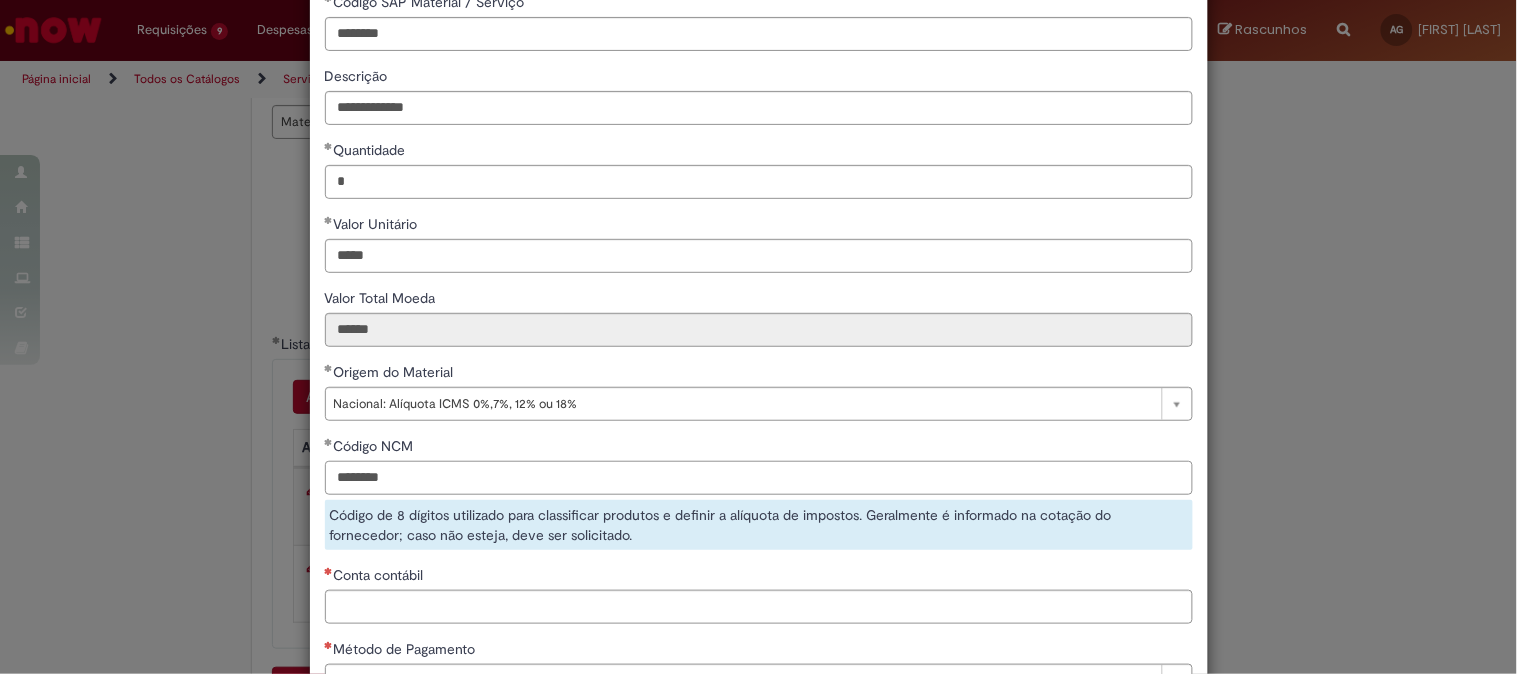 scroll, scrollTop: 261, scrollLeft: 0, axis: vertical 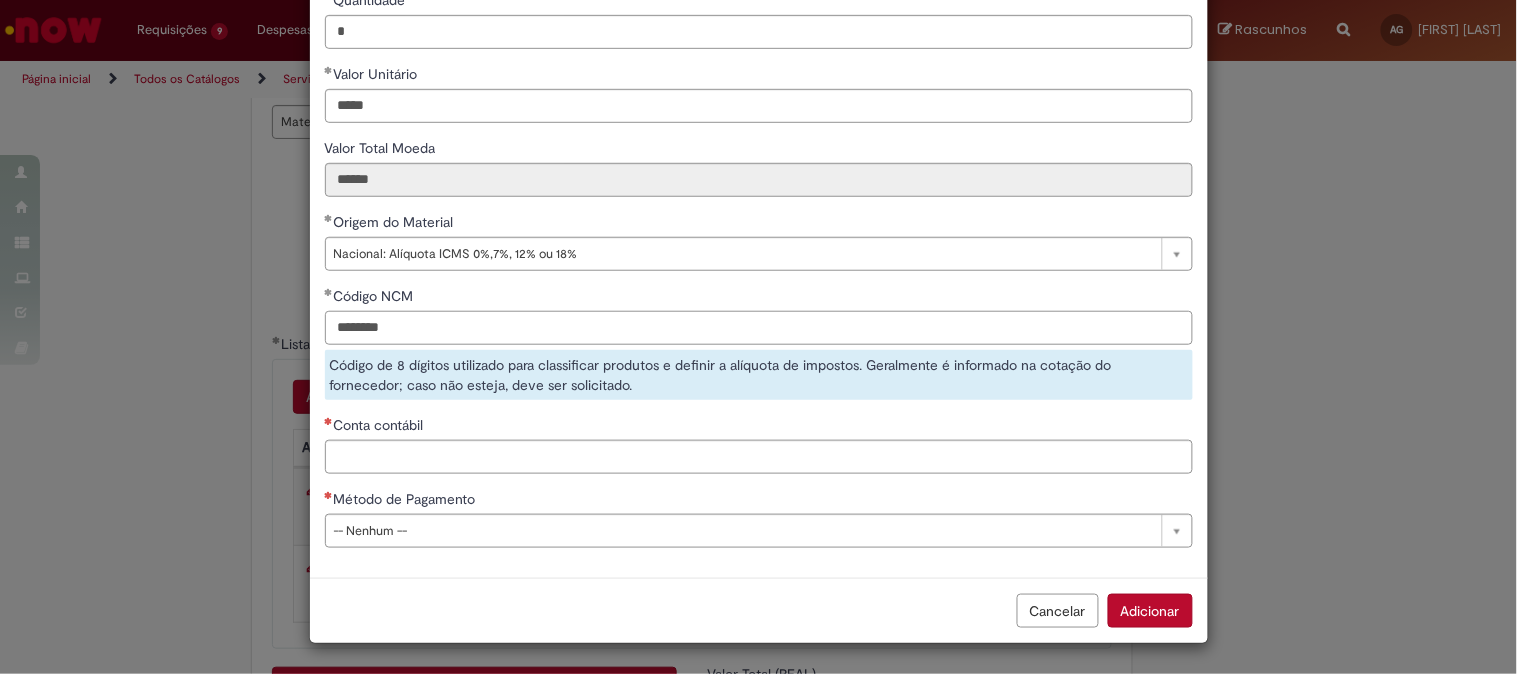 type on "********" 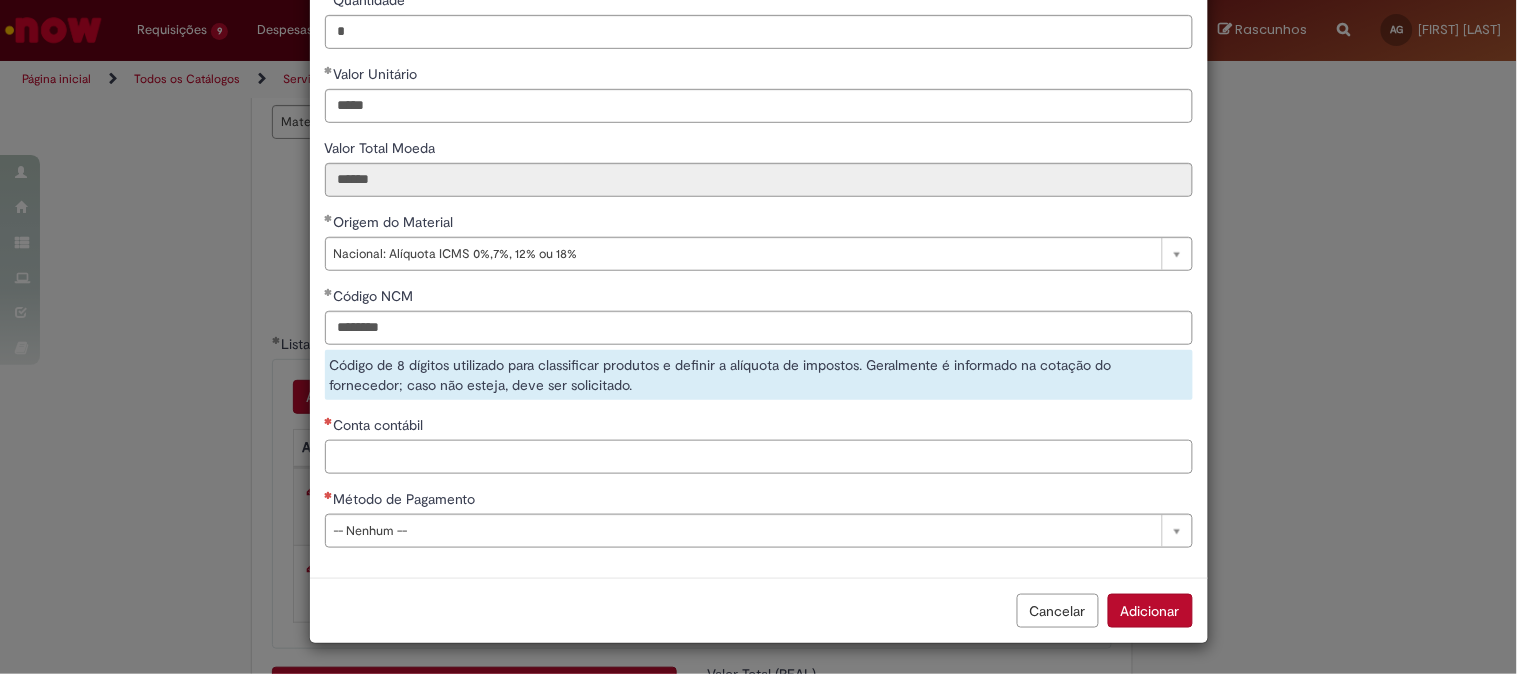 click on "Conta contábil" at bounding box center (759, 457) 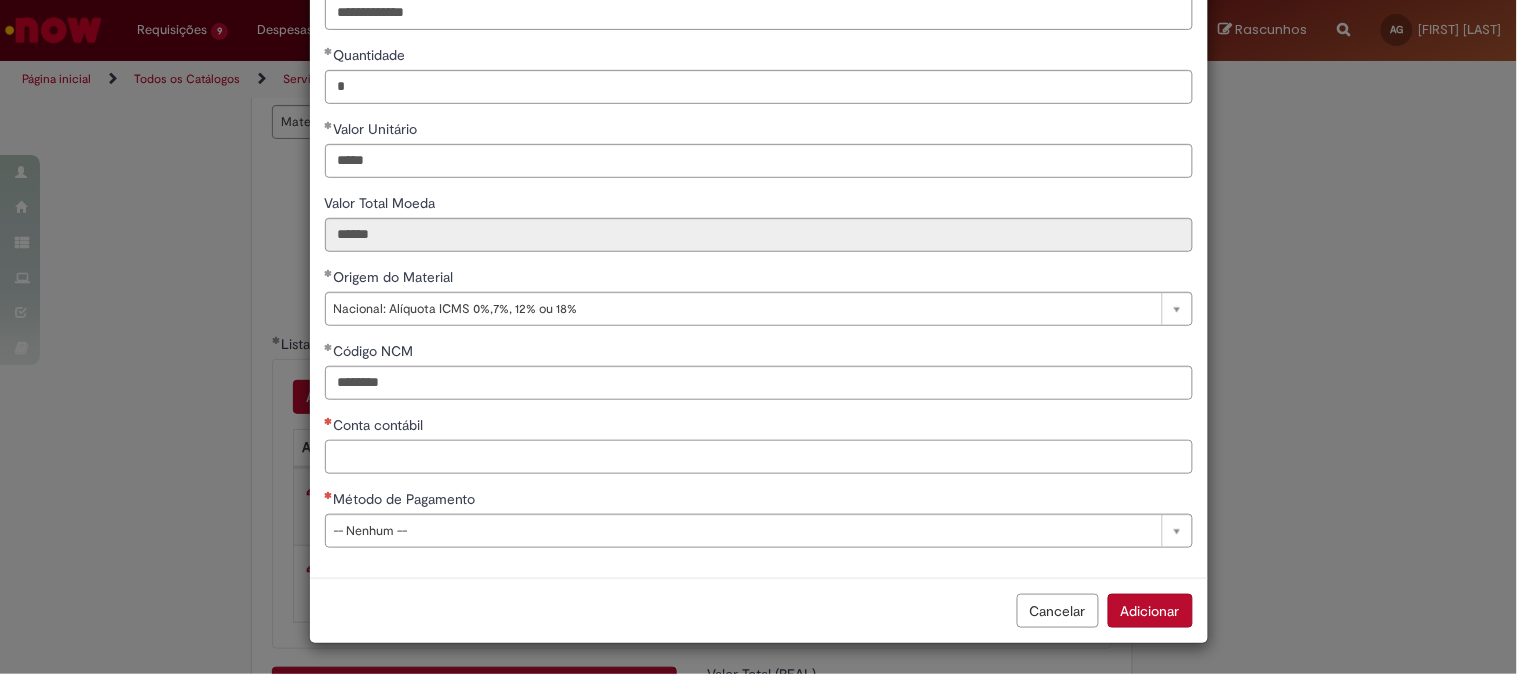 scroll, scrollTop: 206, scrollLeft: 0, axis: vertical 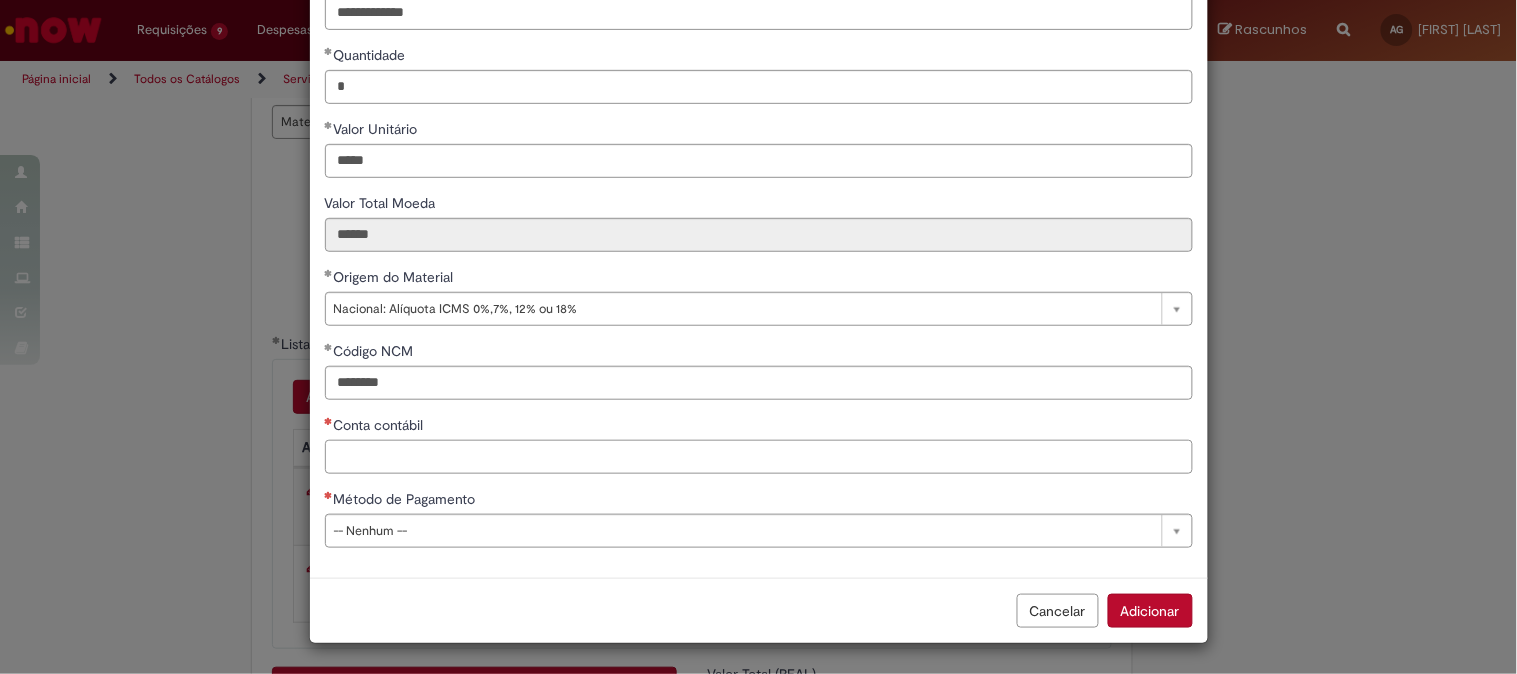 paste on "********" 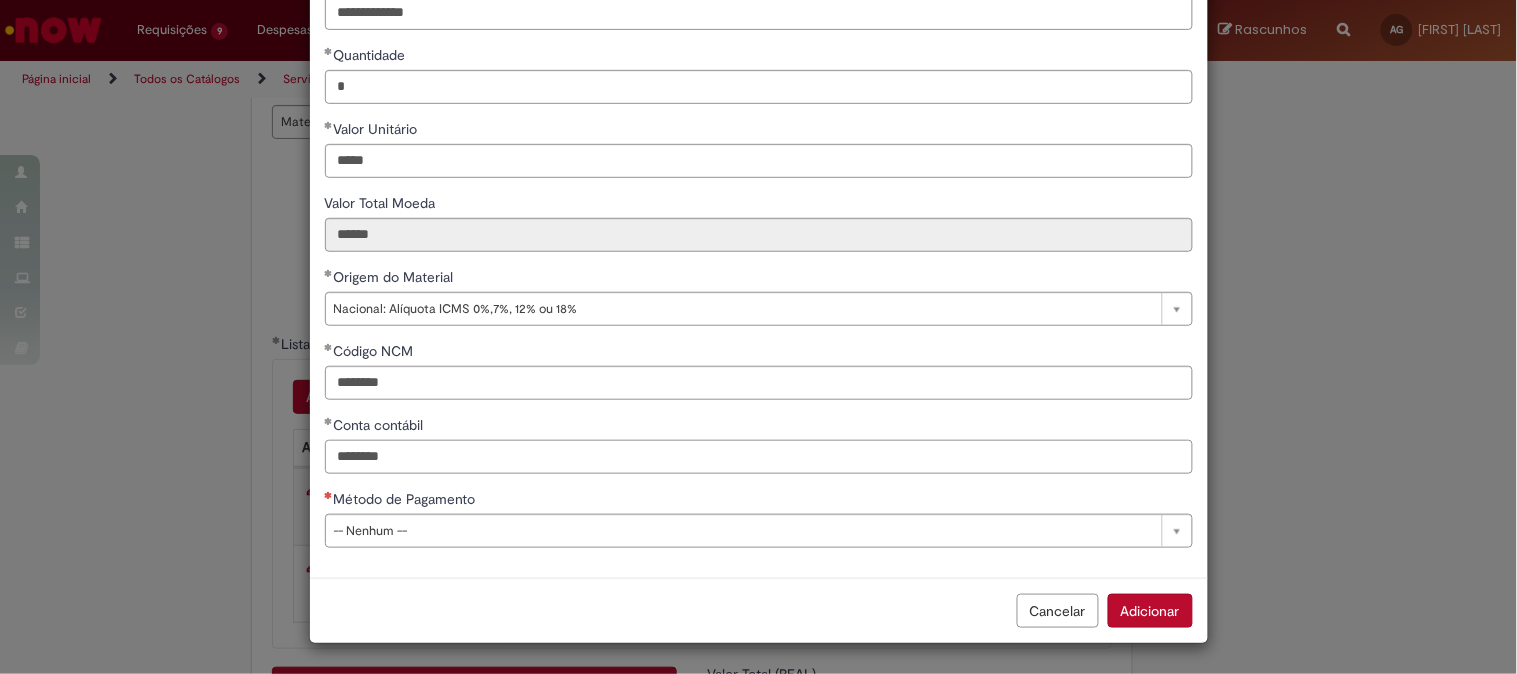 type on "********" 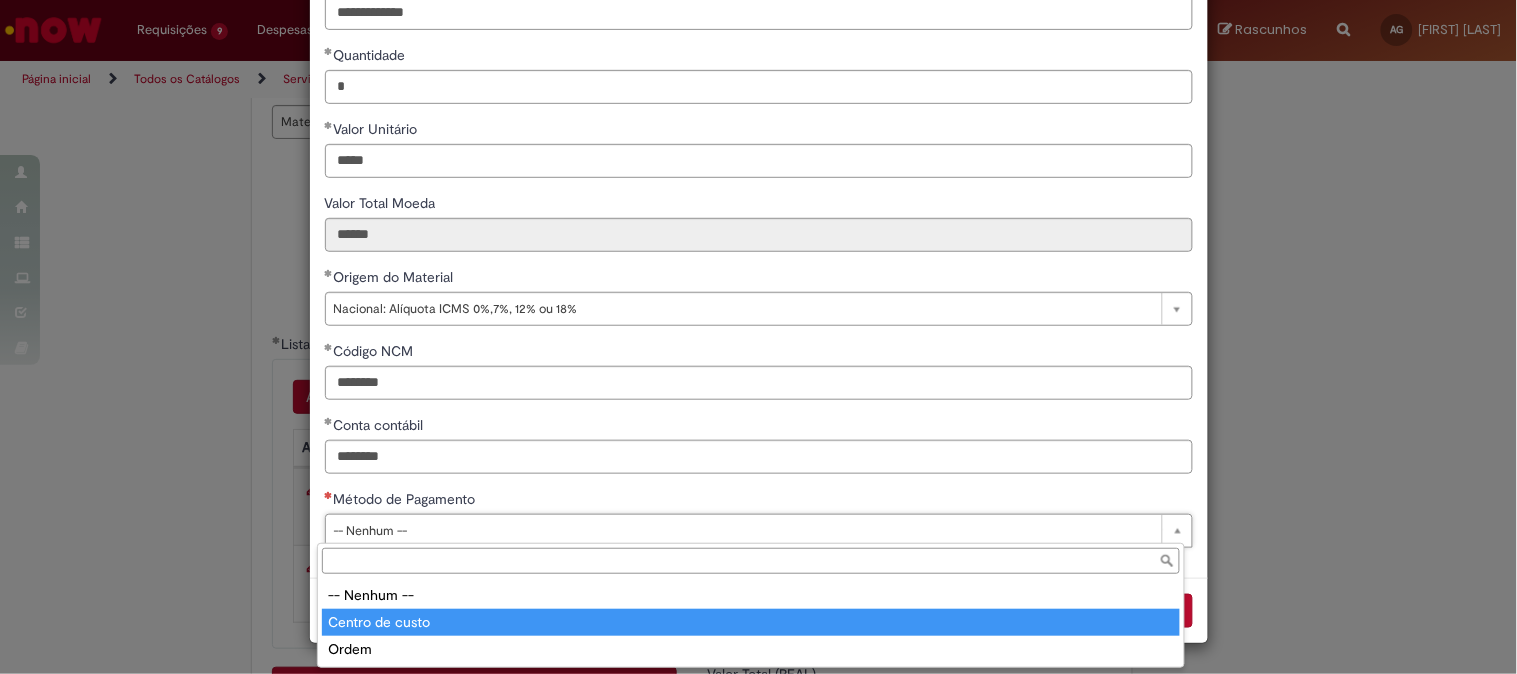 type on "**********" 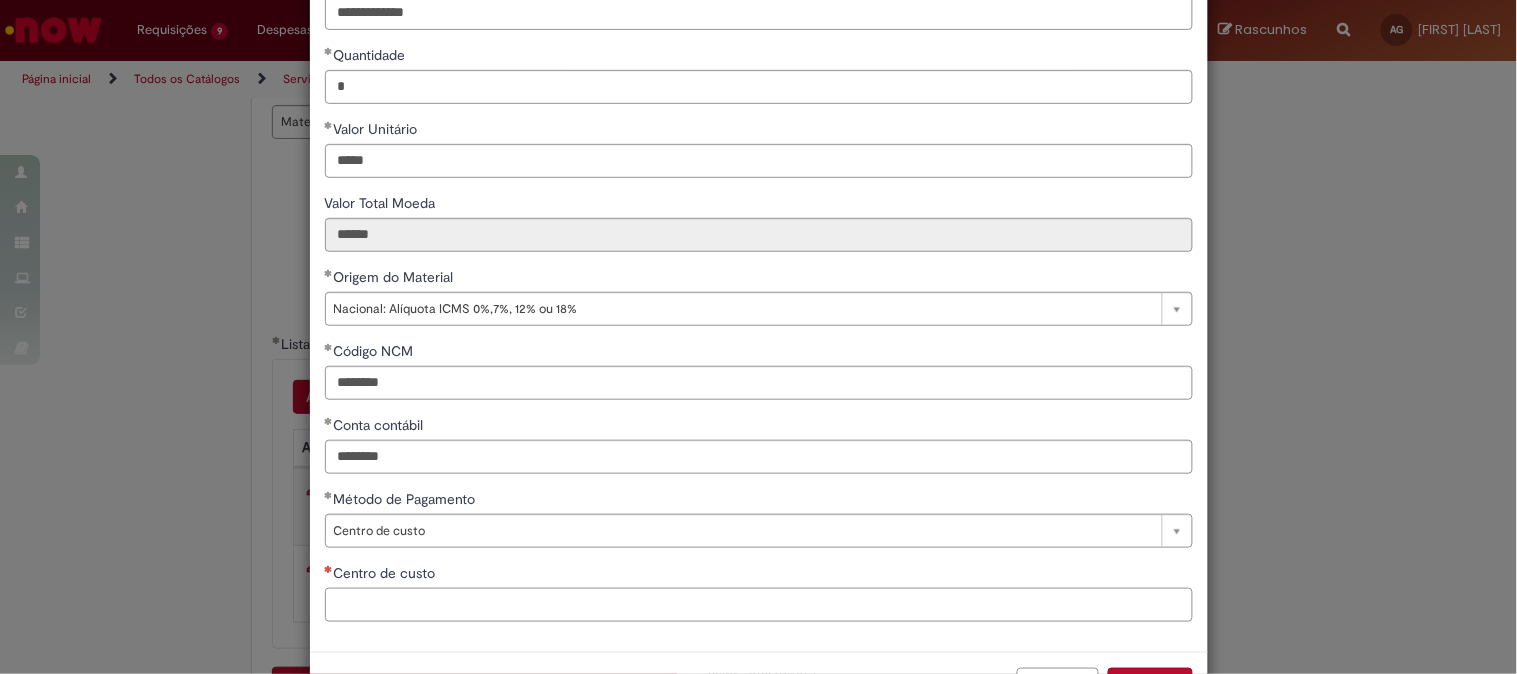 click on "Centro de custo" at bounding box center (759, 605) 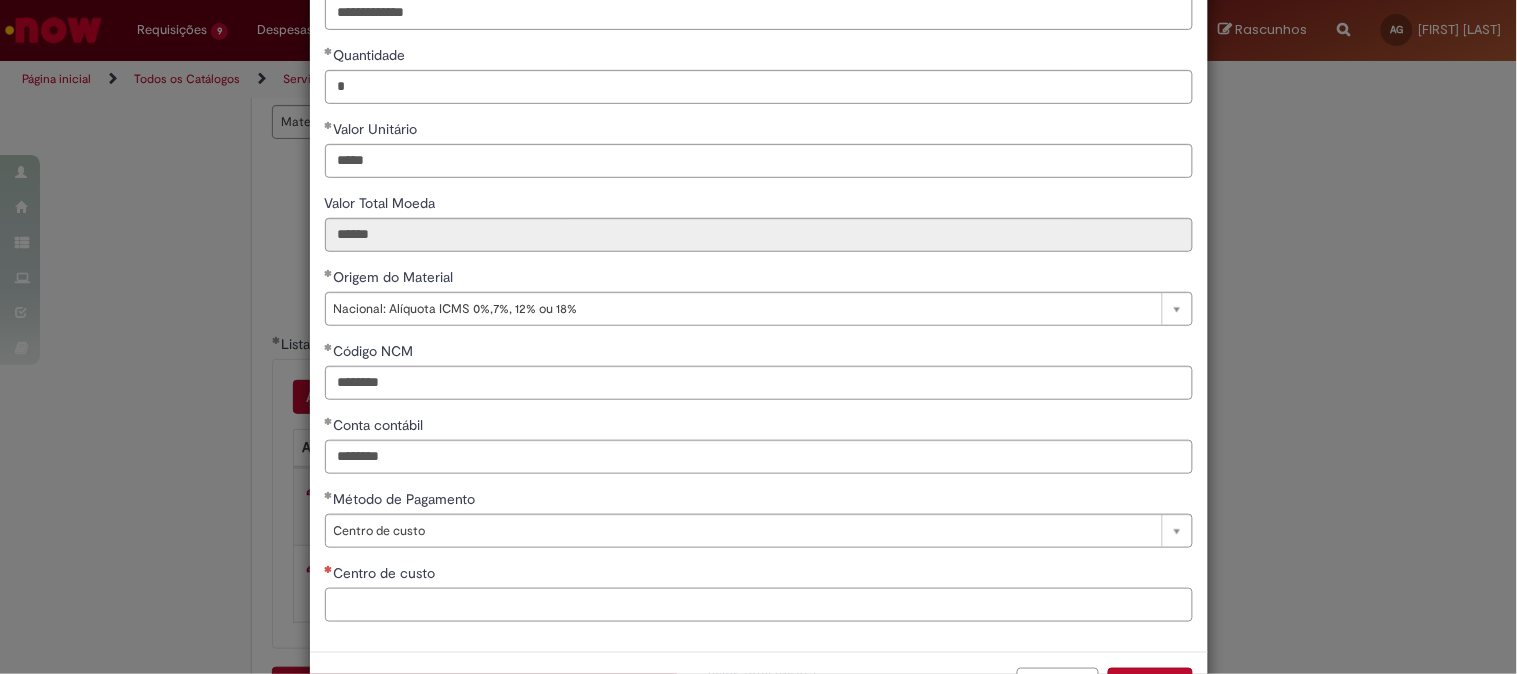 paste on "**********" 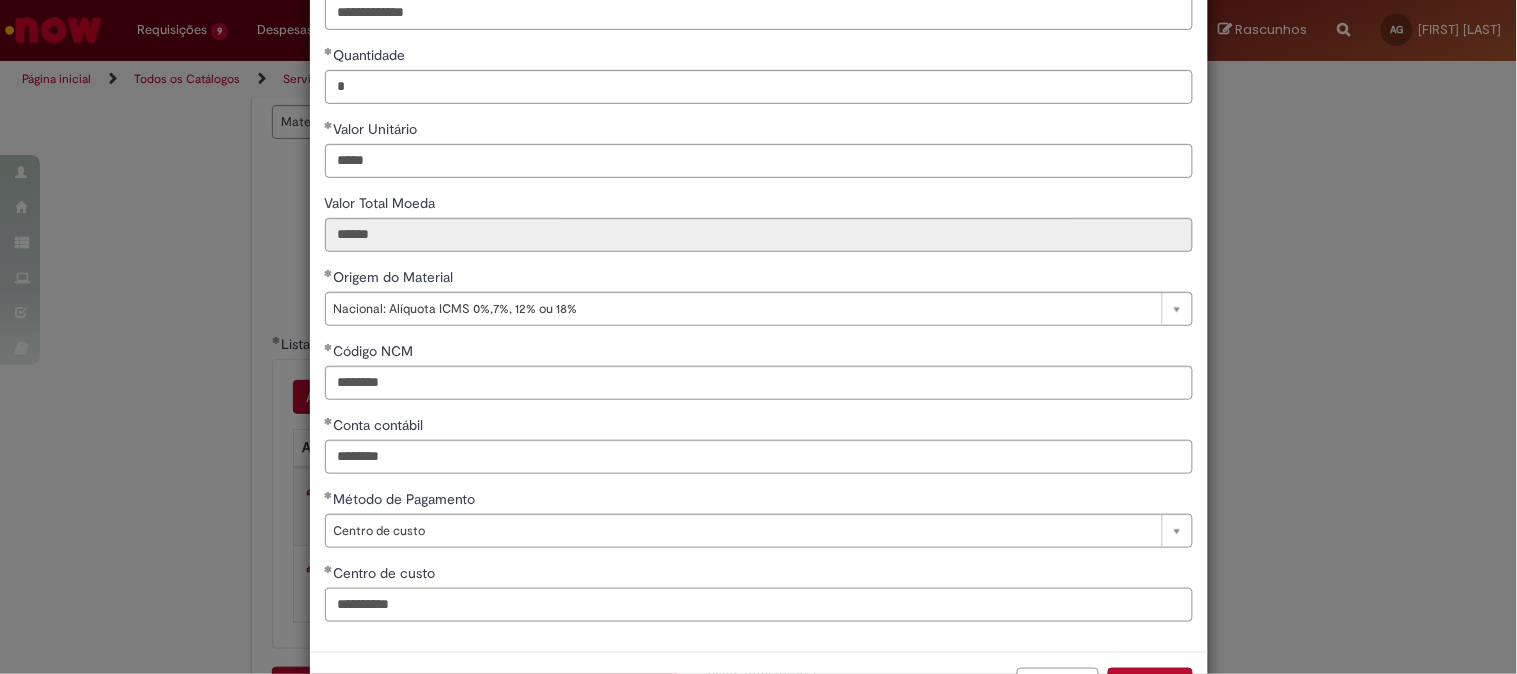 scroll, scrollTop: 280, scrollLeft: 0, axis: vertical 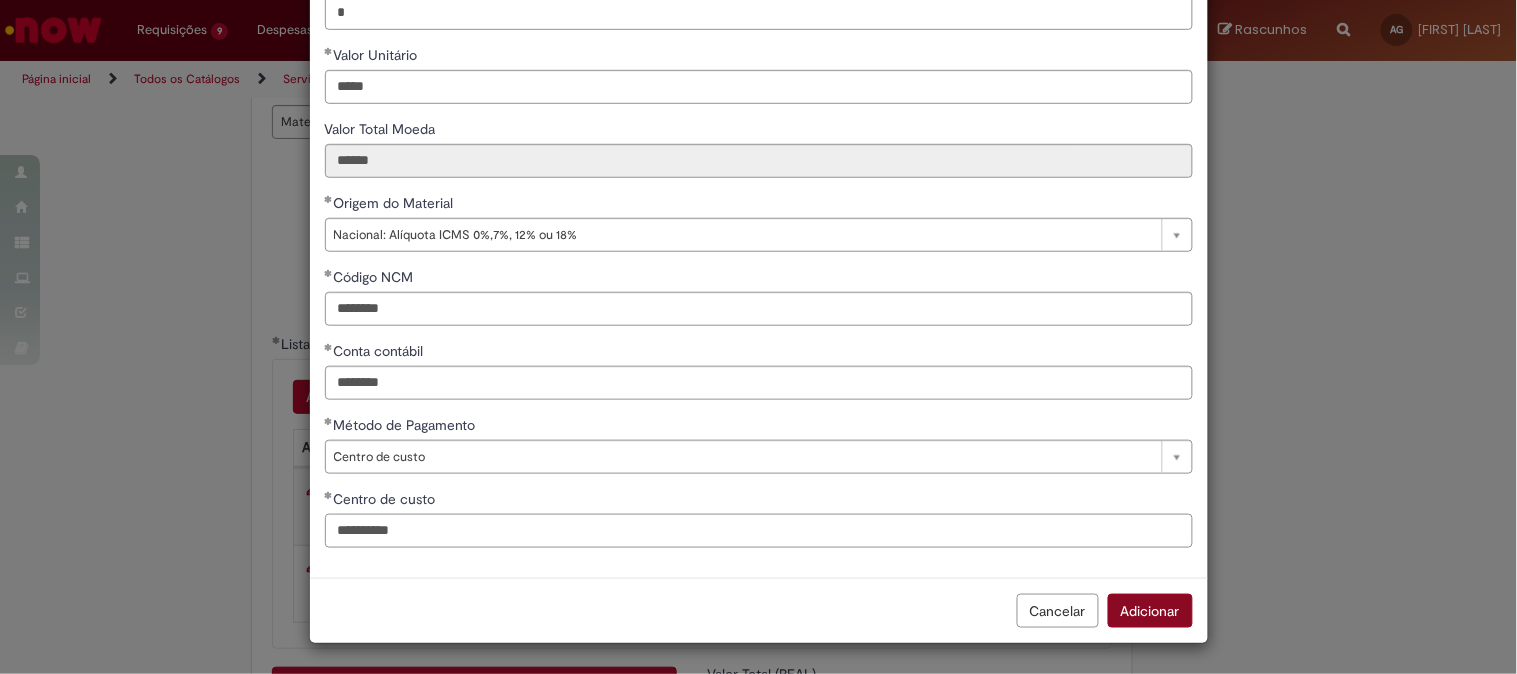 type on "**********" 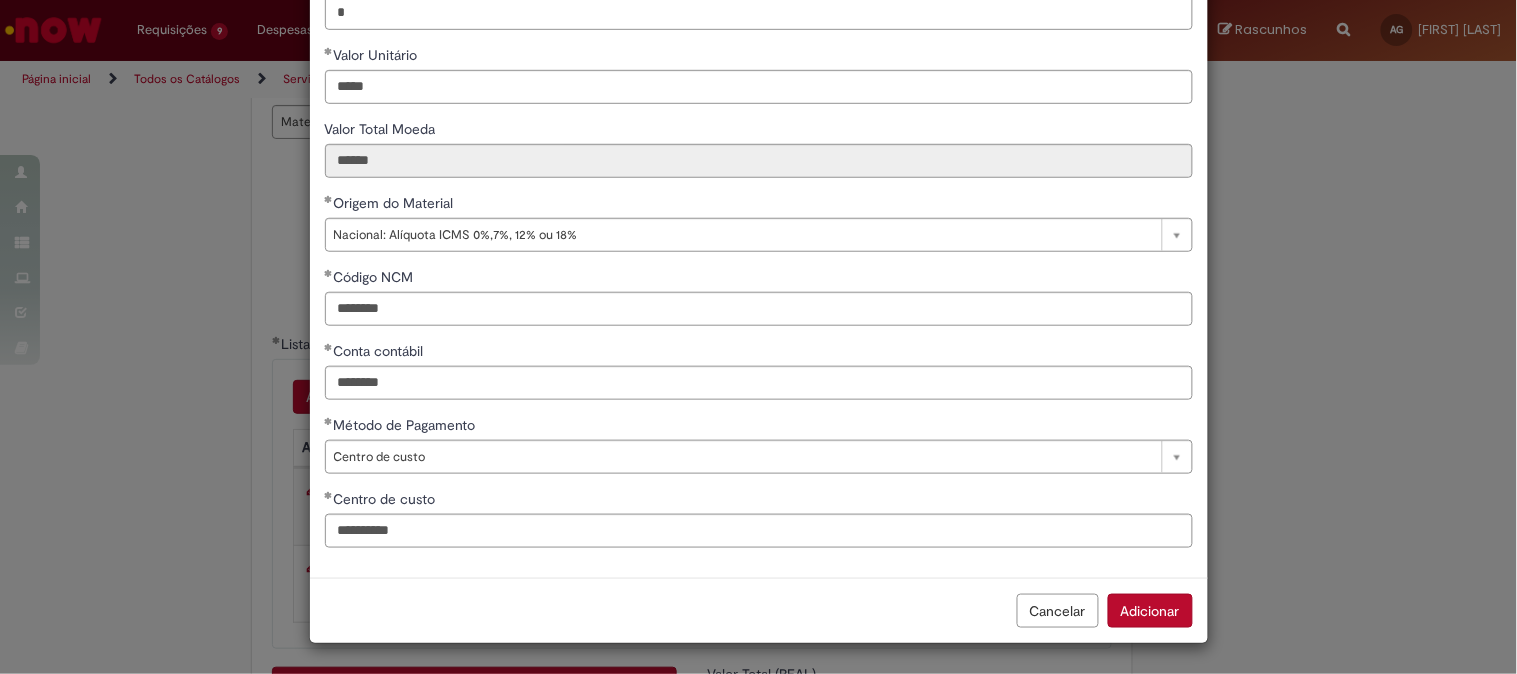 click on "Adicionar" at bounding box center [1150, 611] 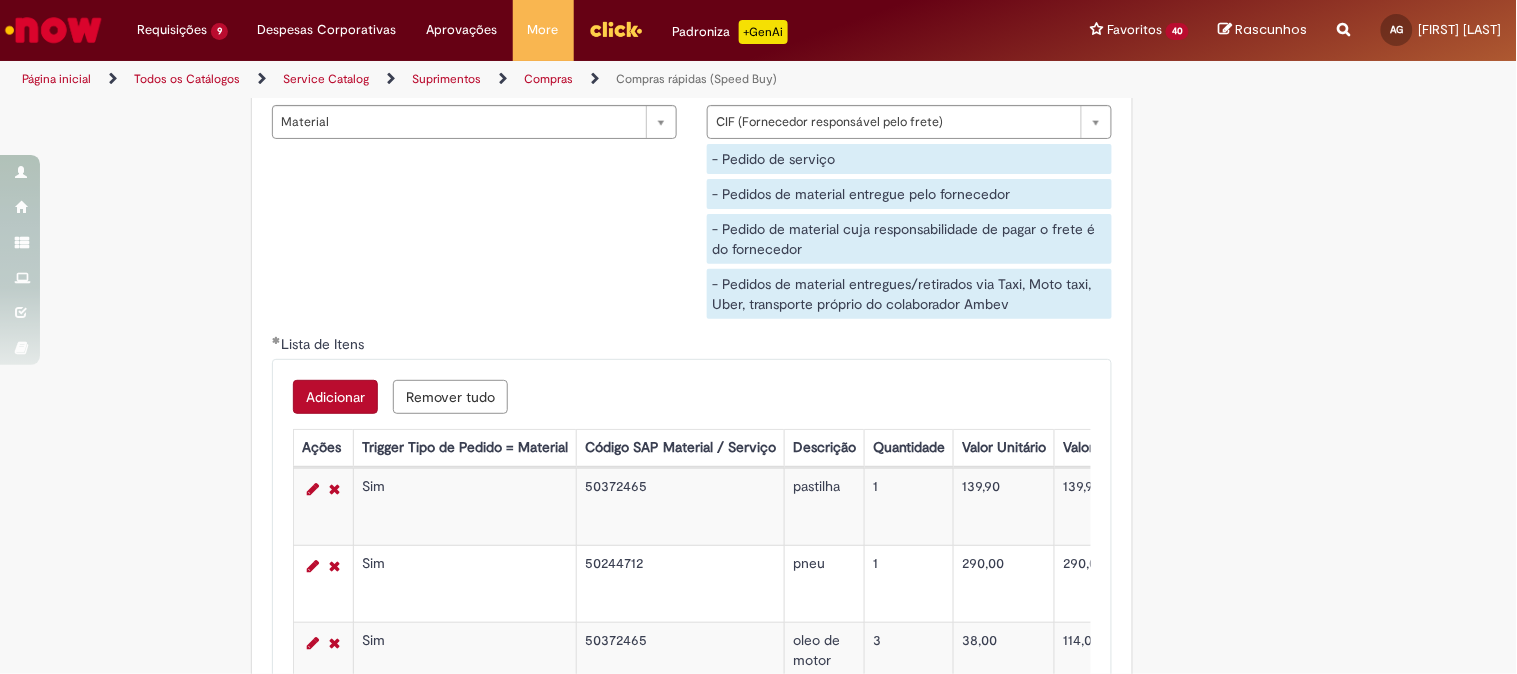 click on "Adicionar" at bounding box center [335, 397] 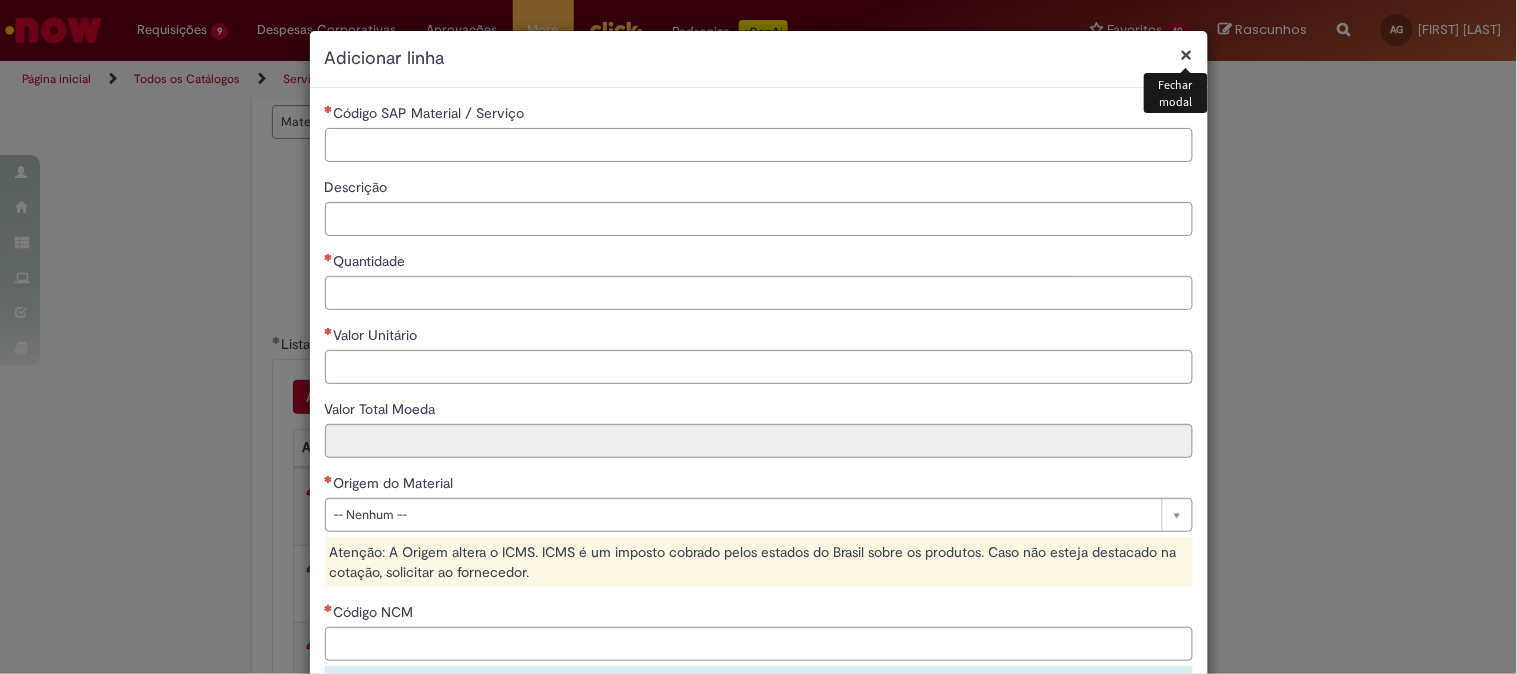 click on "Código SAP Material / Serviço" at bounding box center (759, 145) 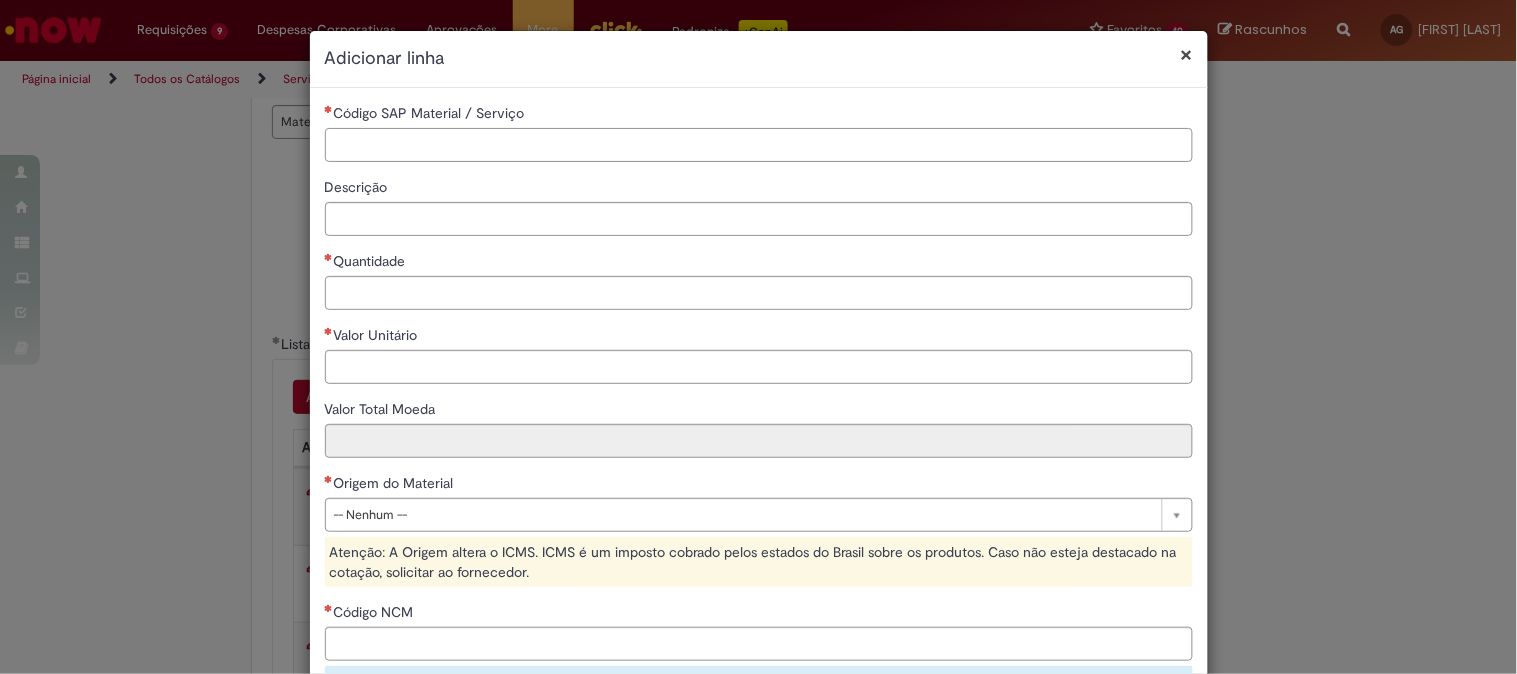 click on "Código SAP Material / Serviço" at bounding box center [759, 145] 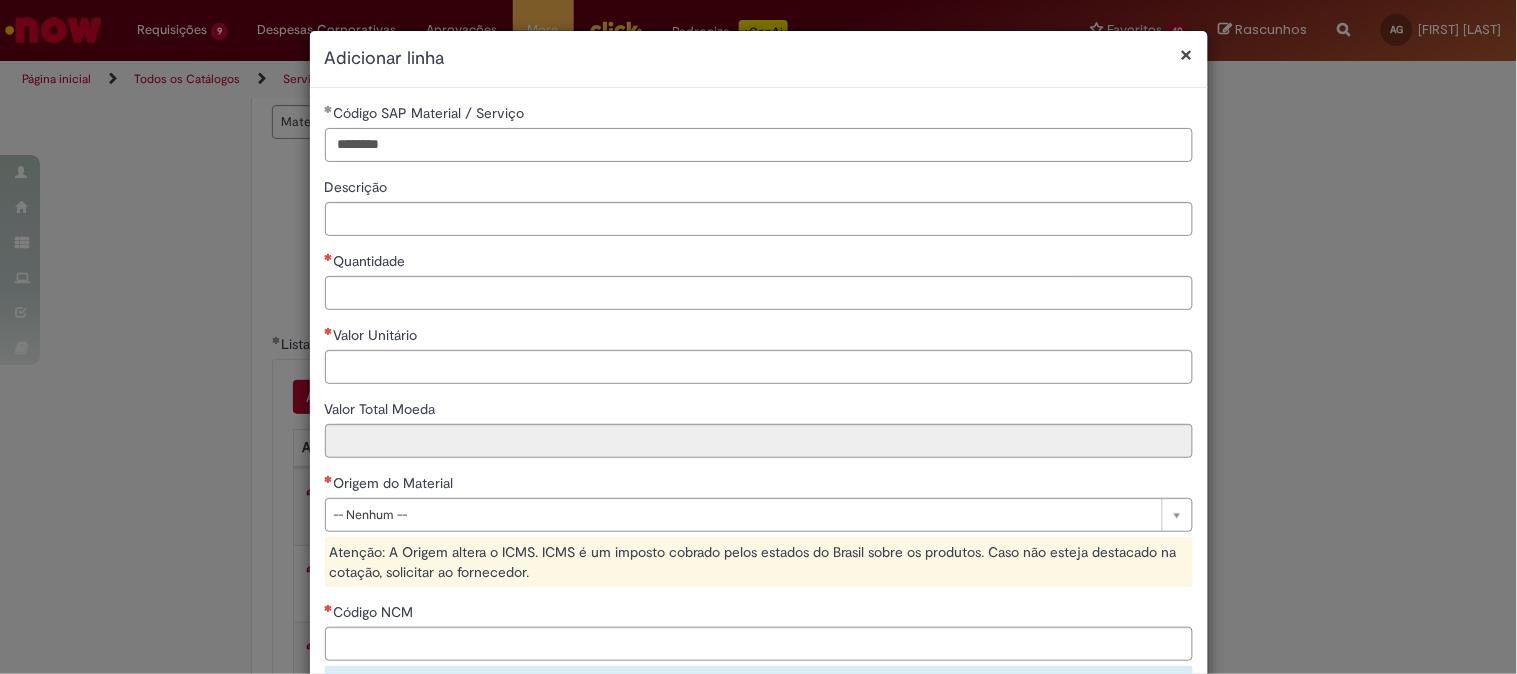 type on "********" 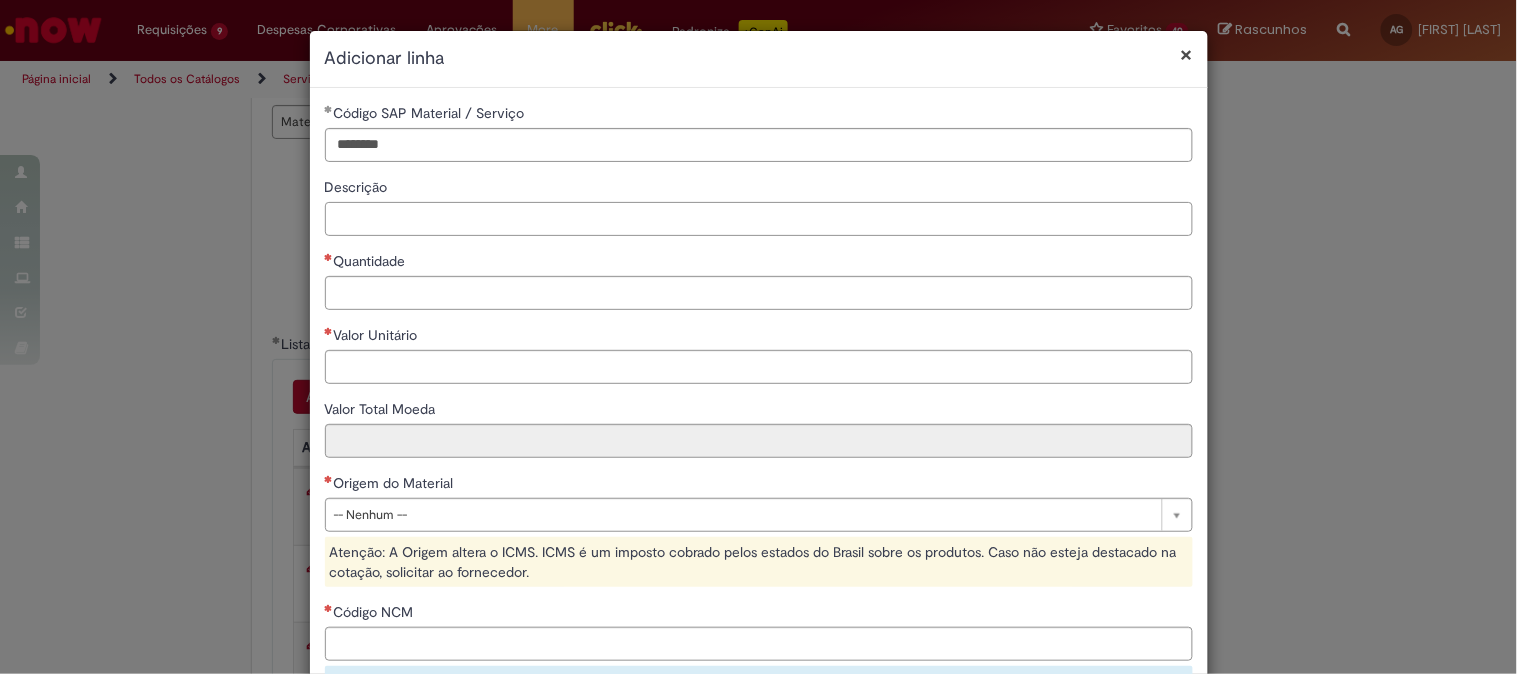 click on "Descrição" at bounding box center [759, 219] 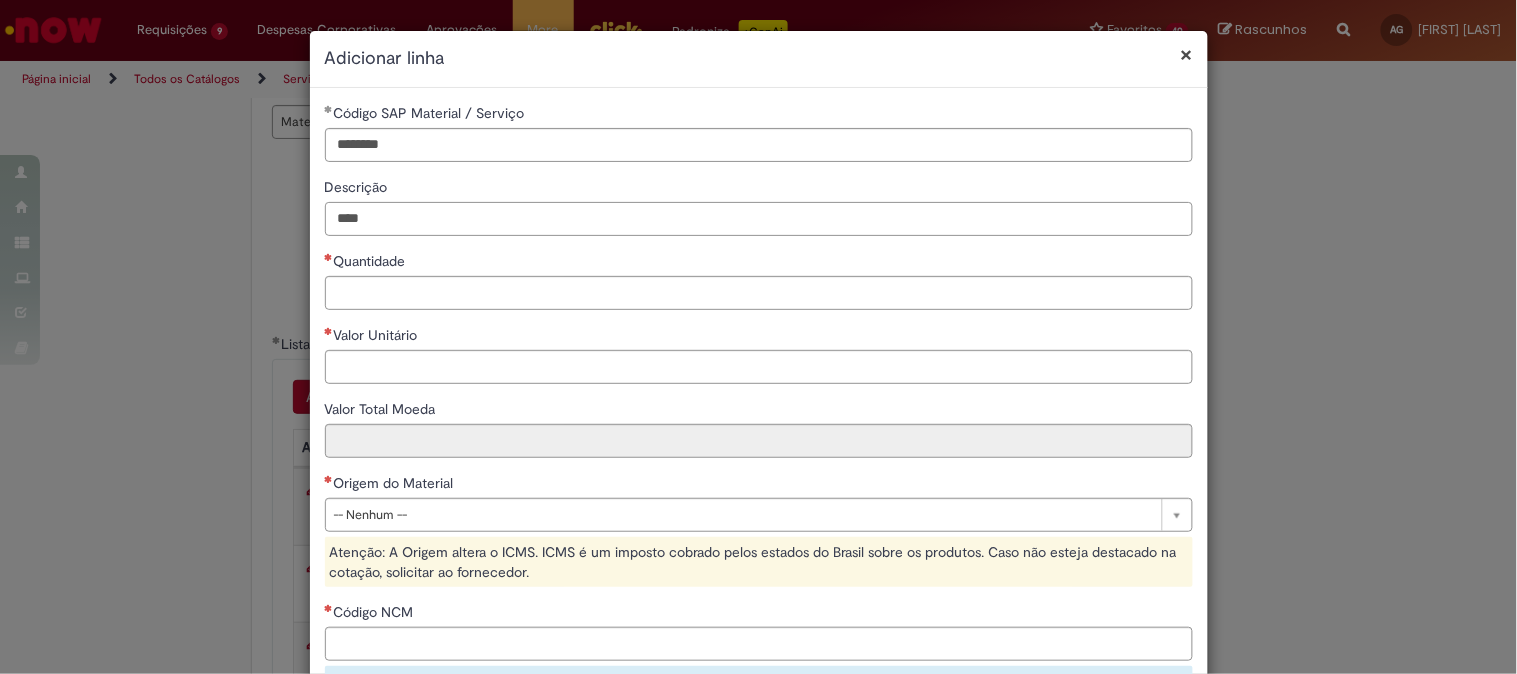 type on "****" 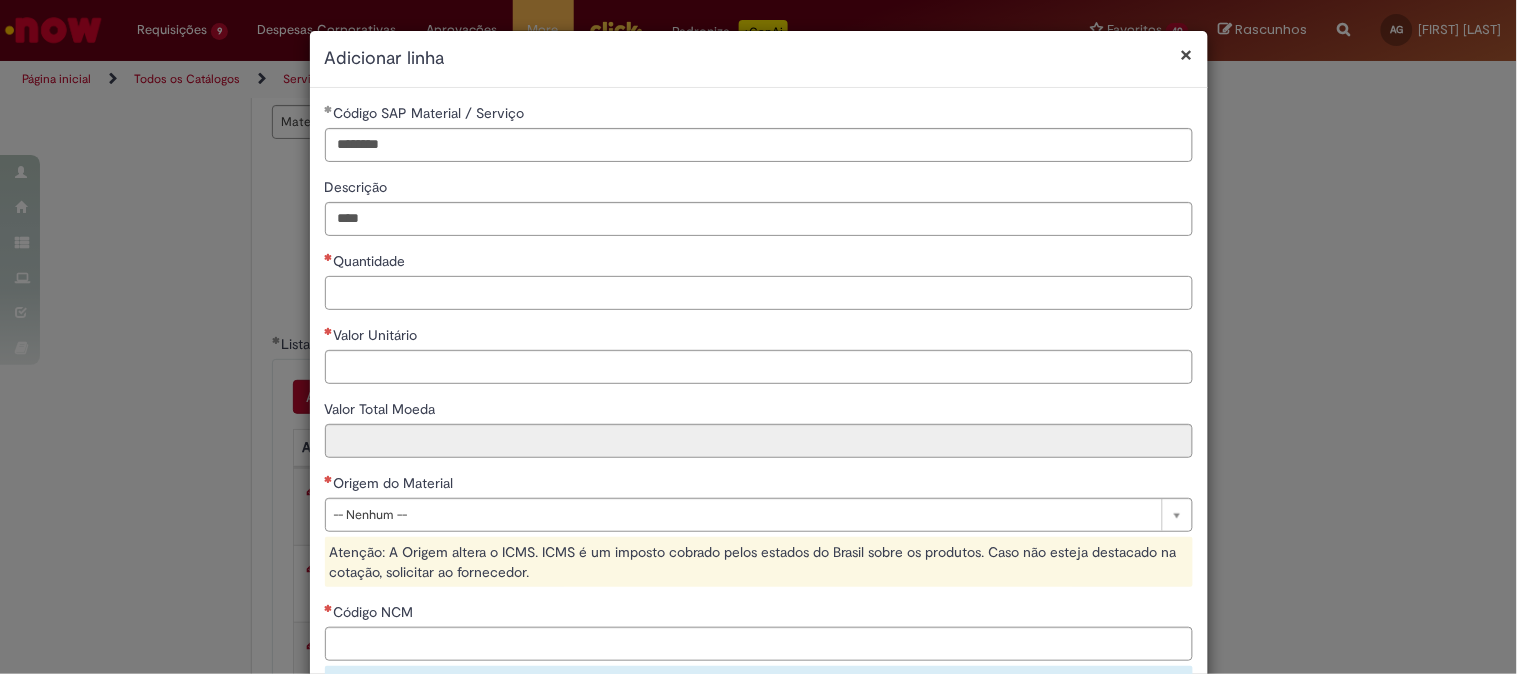 click on "Quantidade" at bounding box center [759, 293] 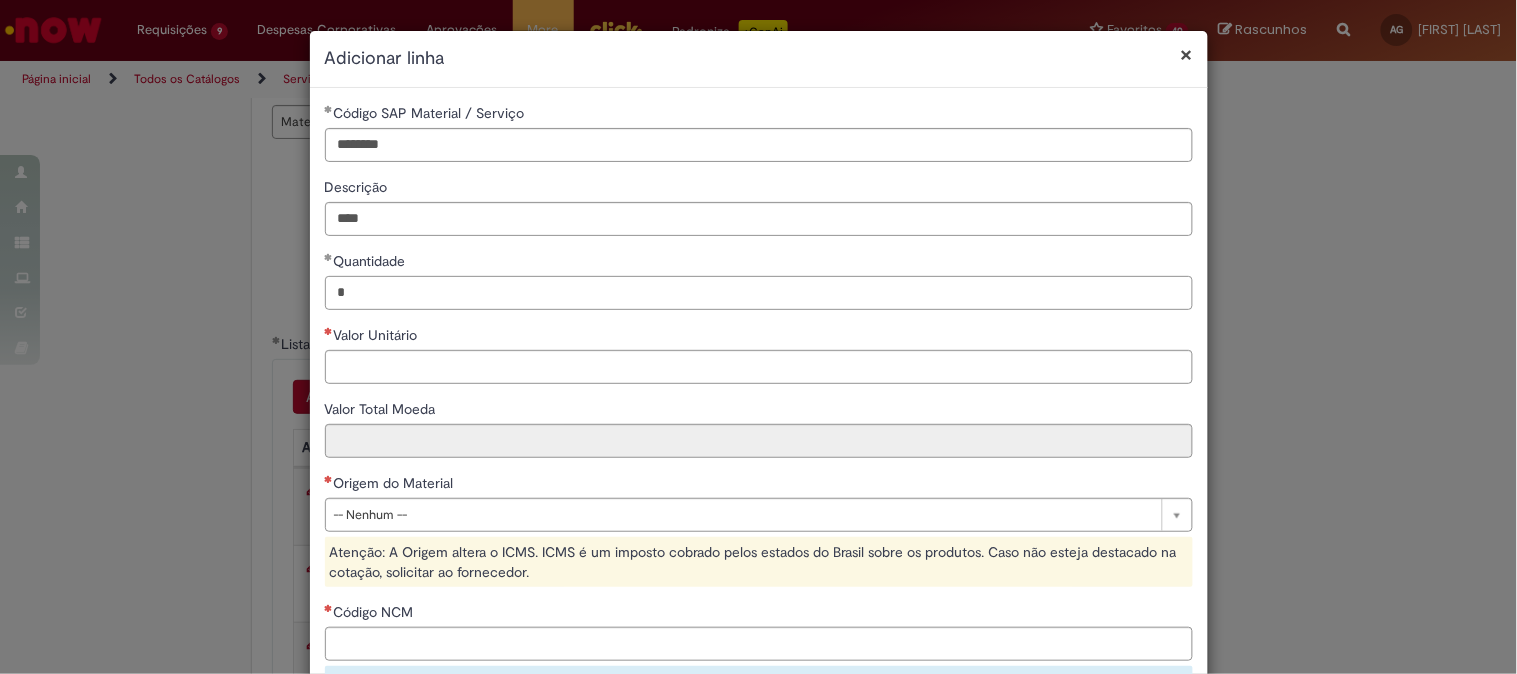 type on "*" 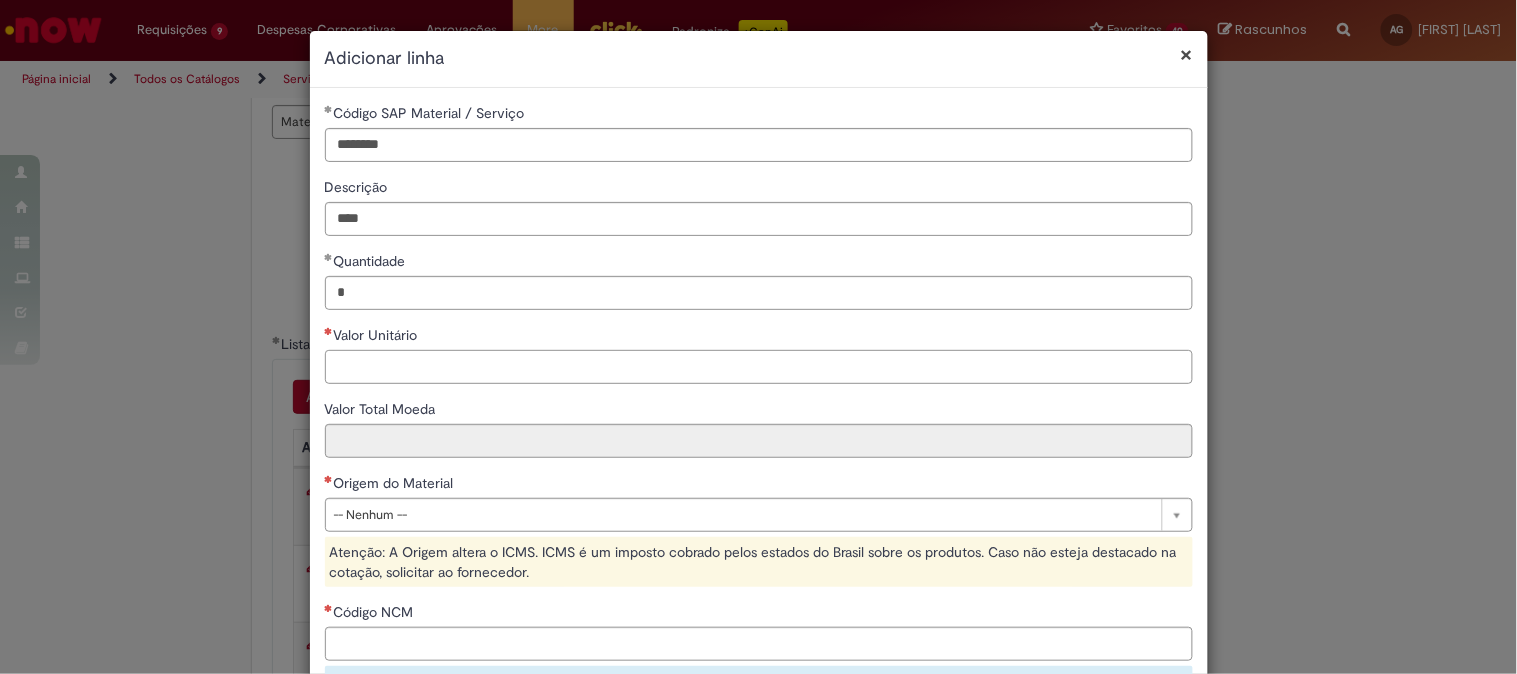 click on "Valor Unitário" at bounding box center [759, 367] 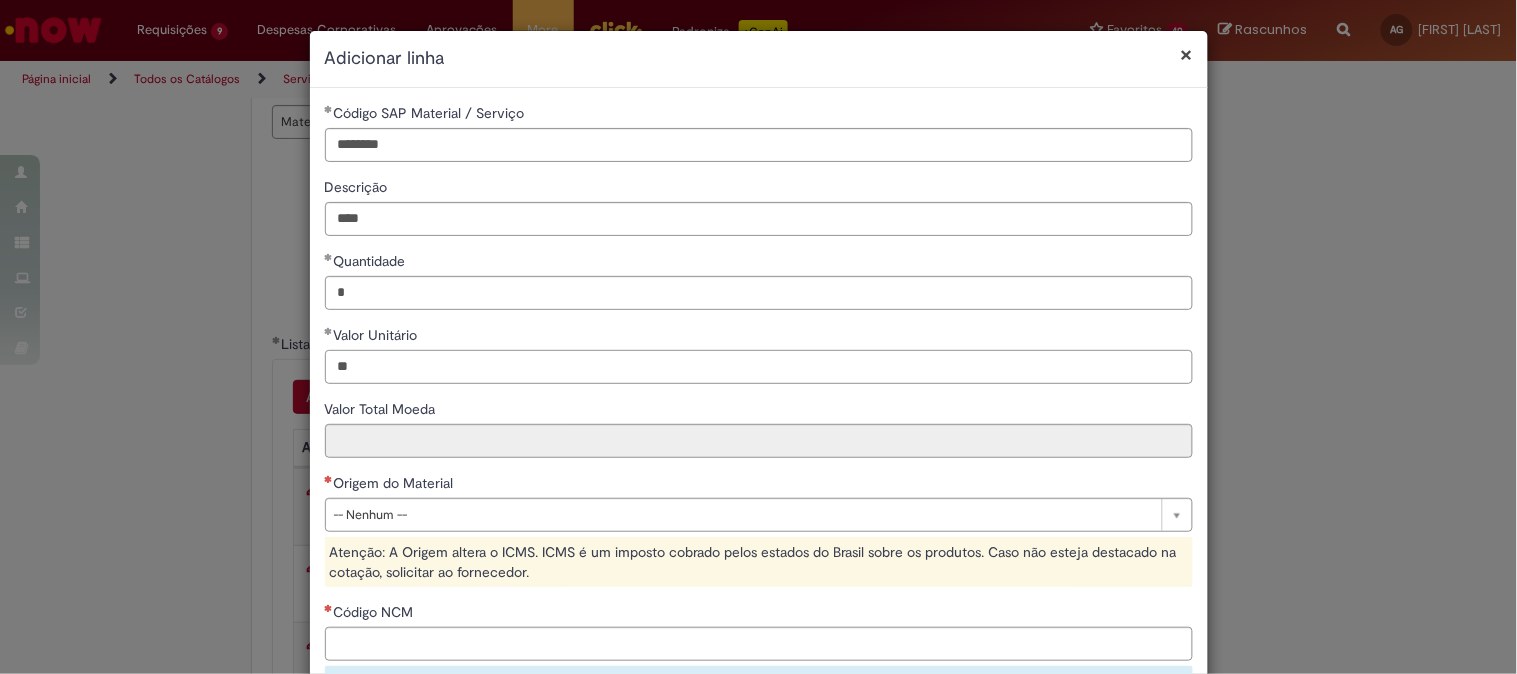 scroll, scrollTop: 222, scrollLeft: 0, axis: vertical 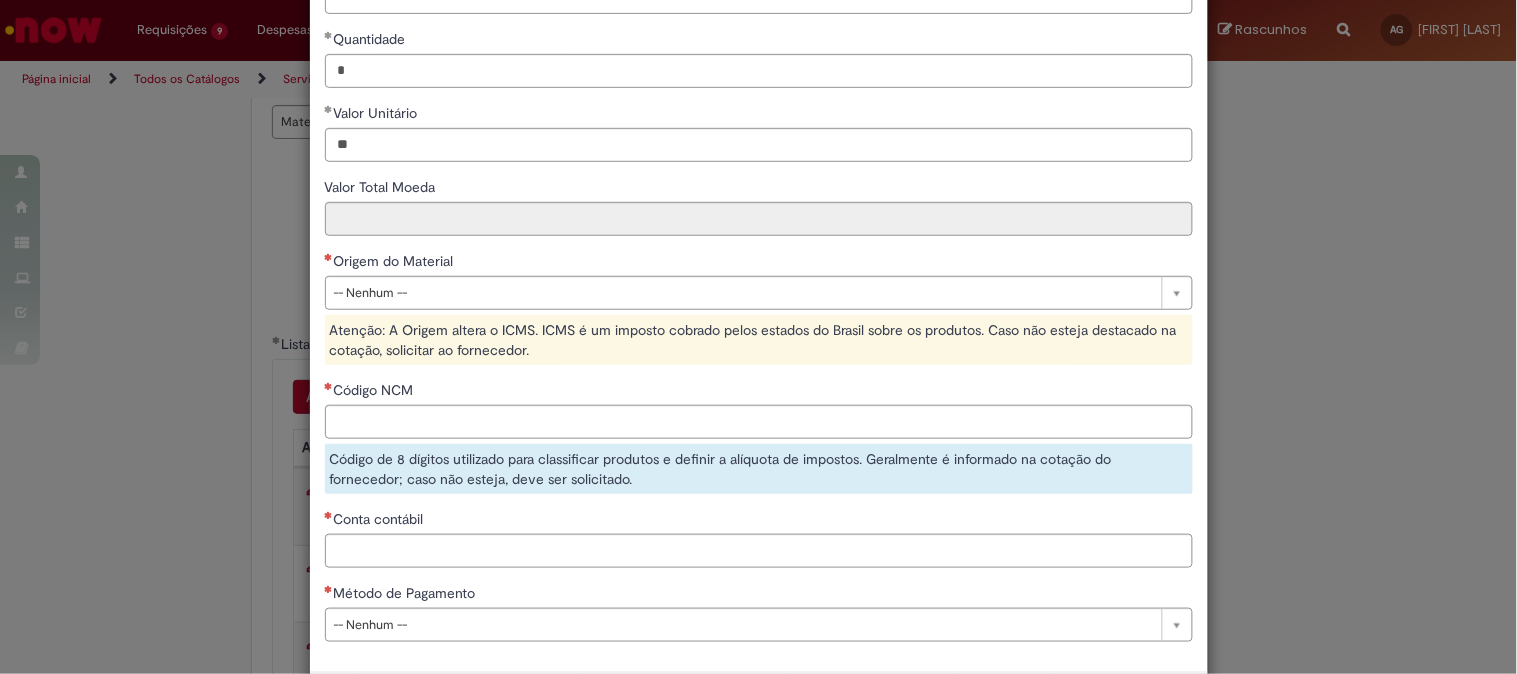 type on "*****" 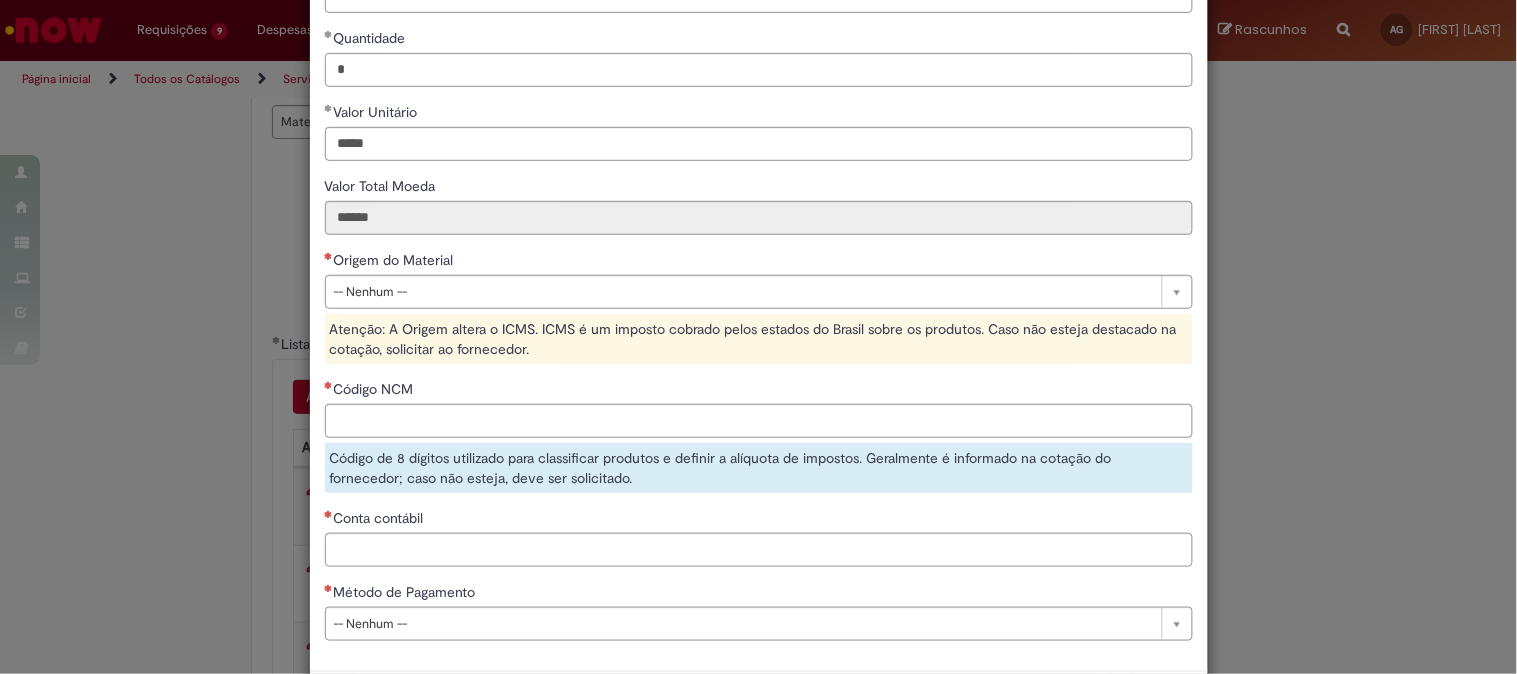 click on "Origem do Material" at bounding box center [759, 262] 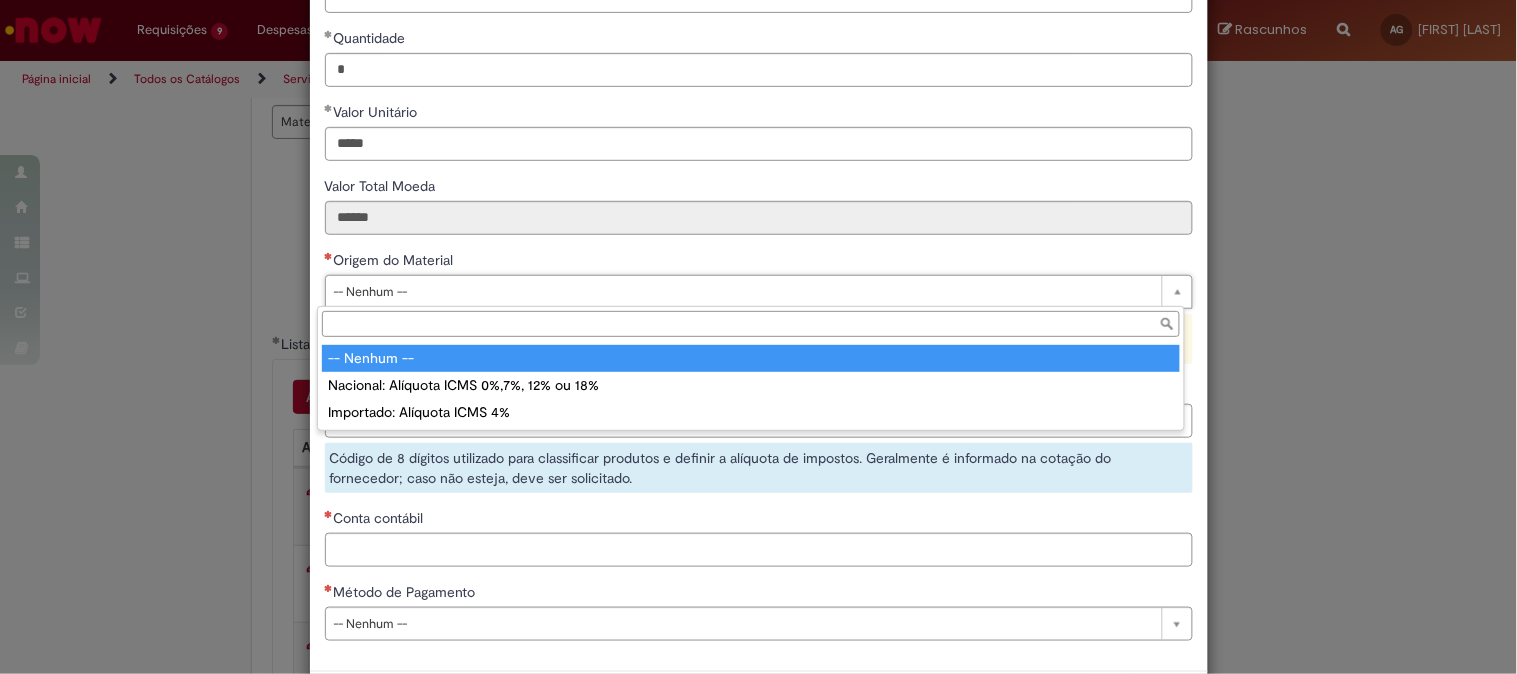 scroll, scrollTop: 222, scrollLeft: 0, axis: vertical 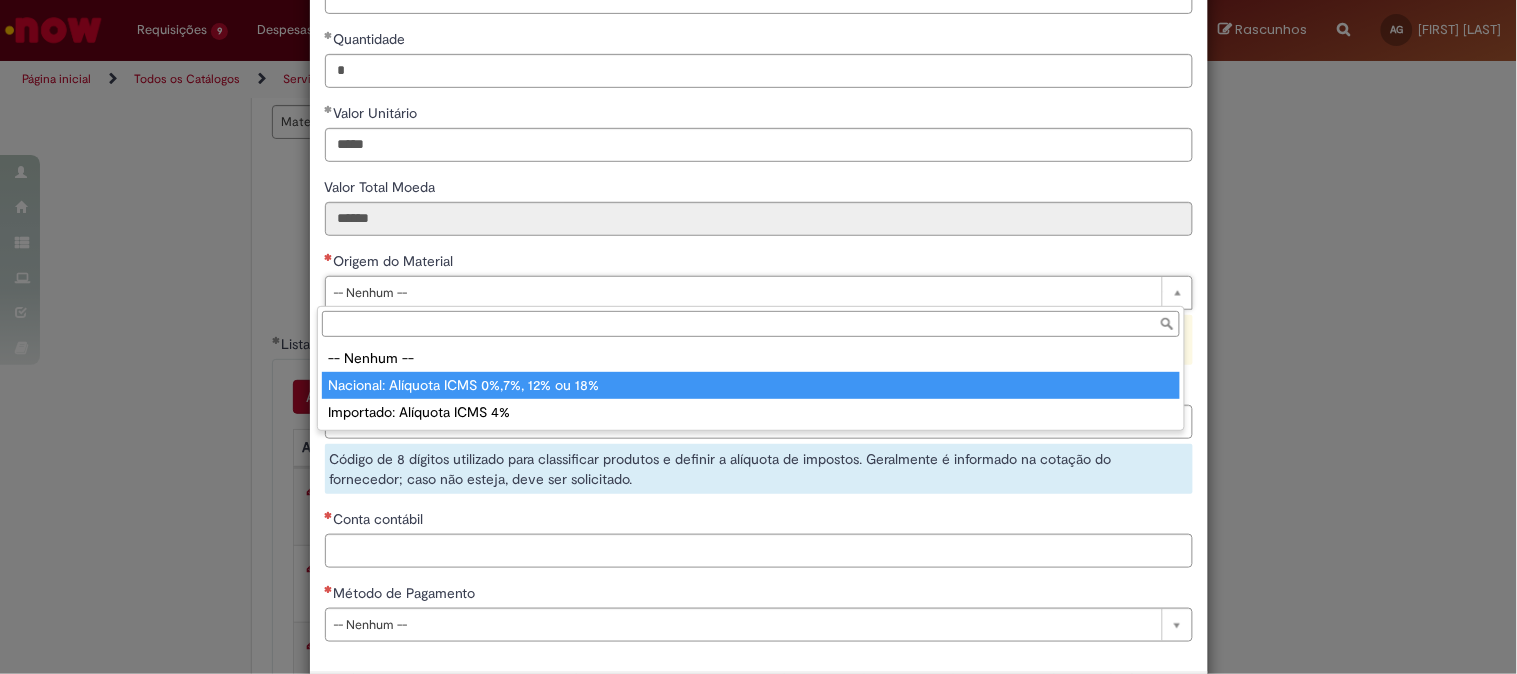 type on "**********" 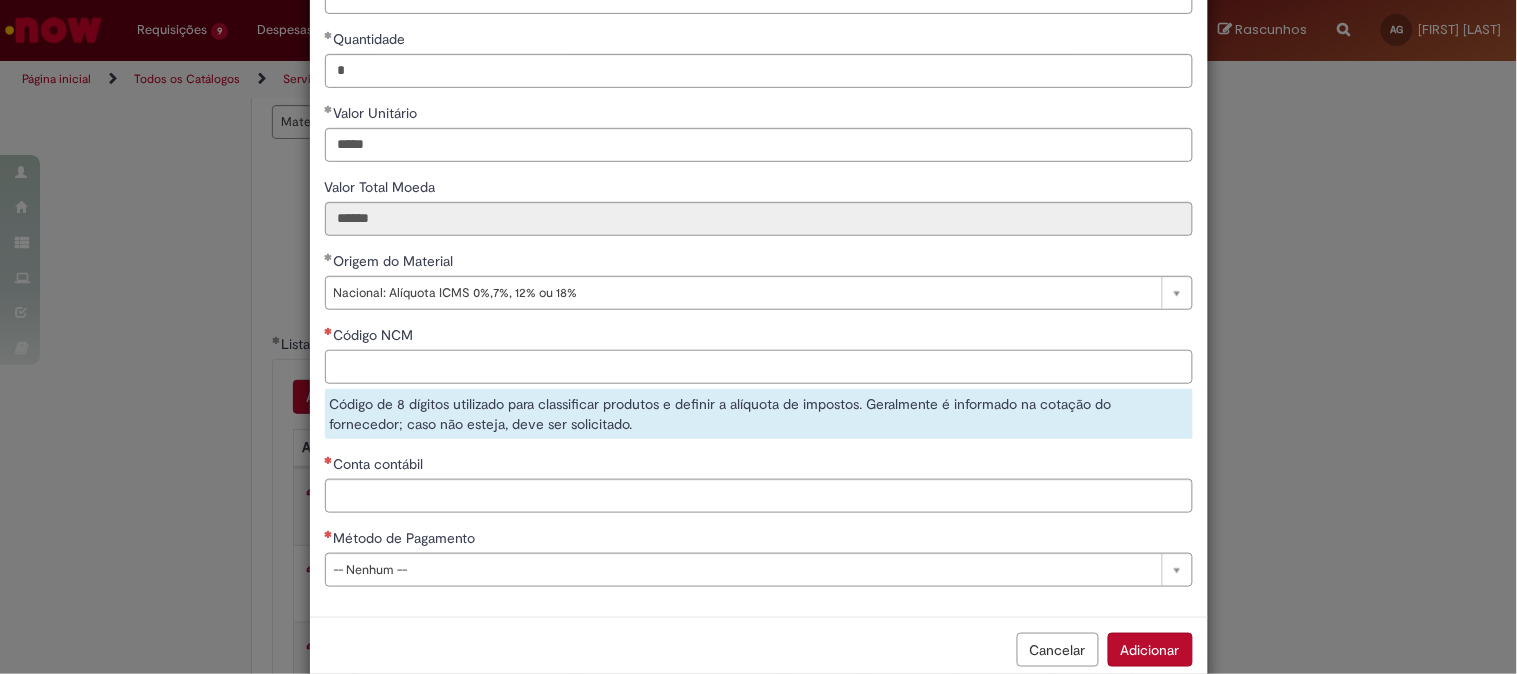 click on "Código NCM" at bounding box center (759, 367) 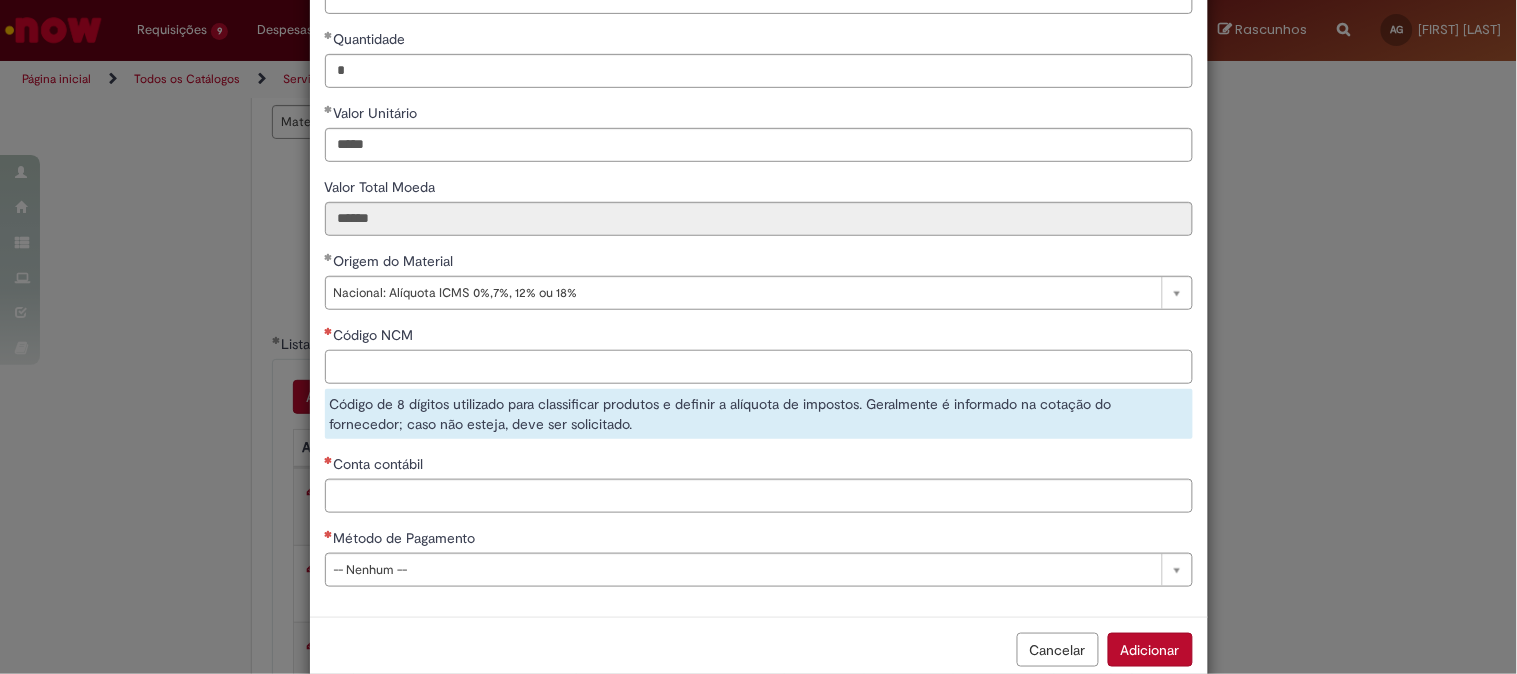 paste on "********" 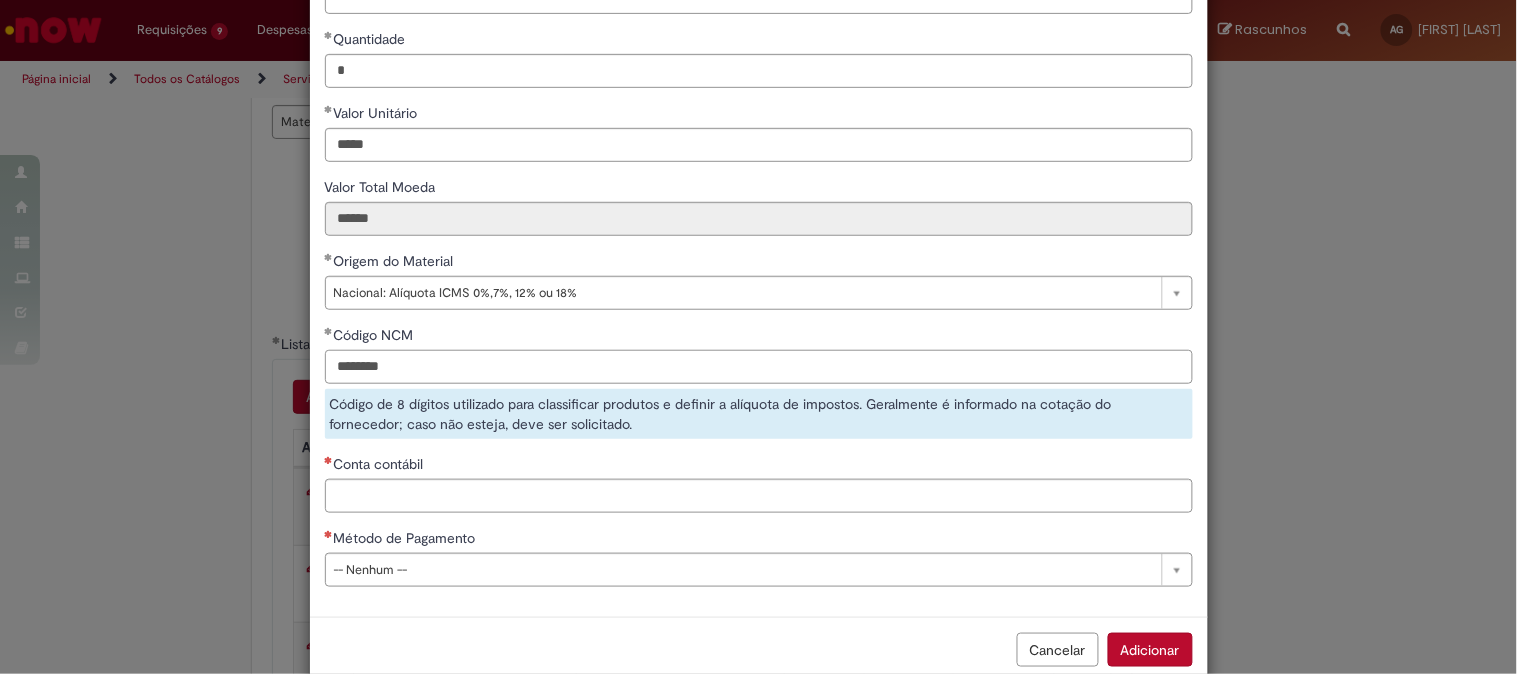 type on "********" 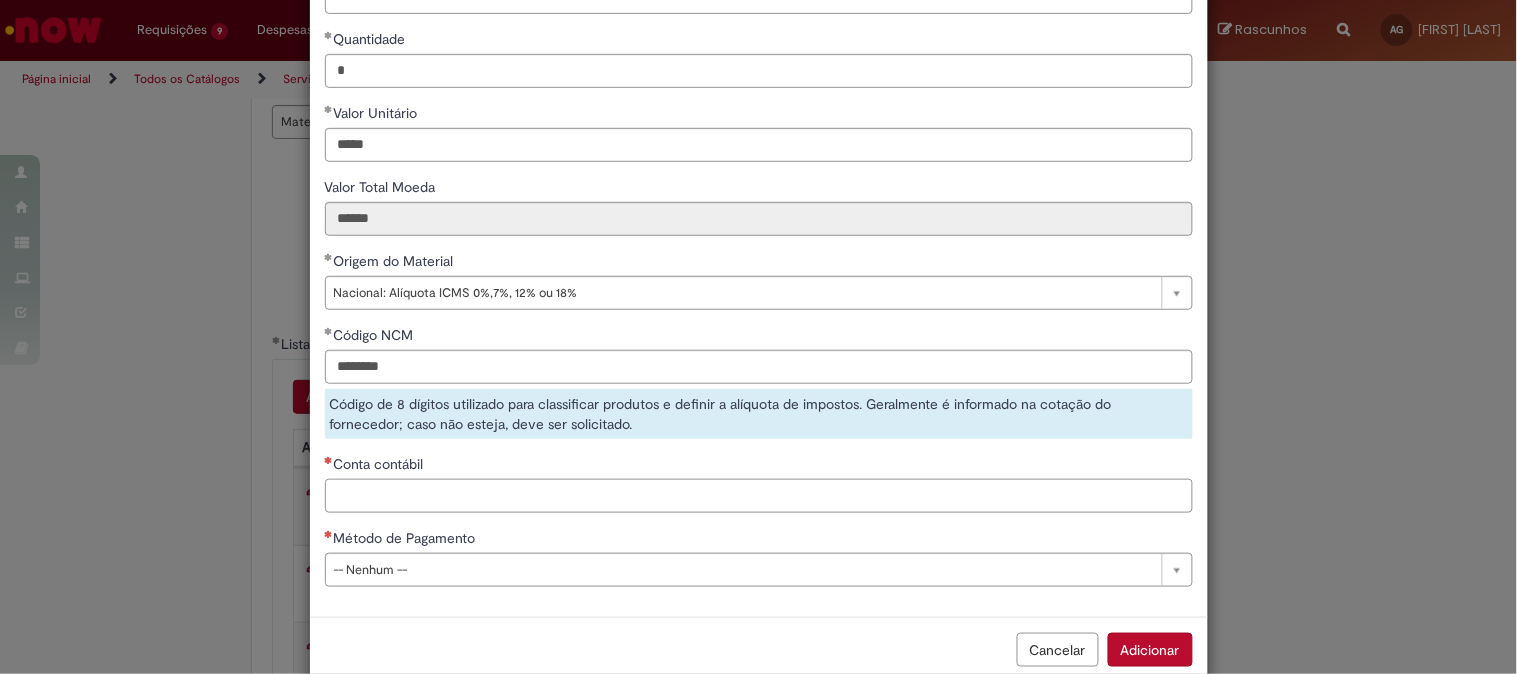 click on "**********" at bounding box center [759, 241] 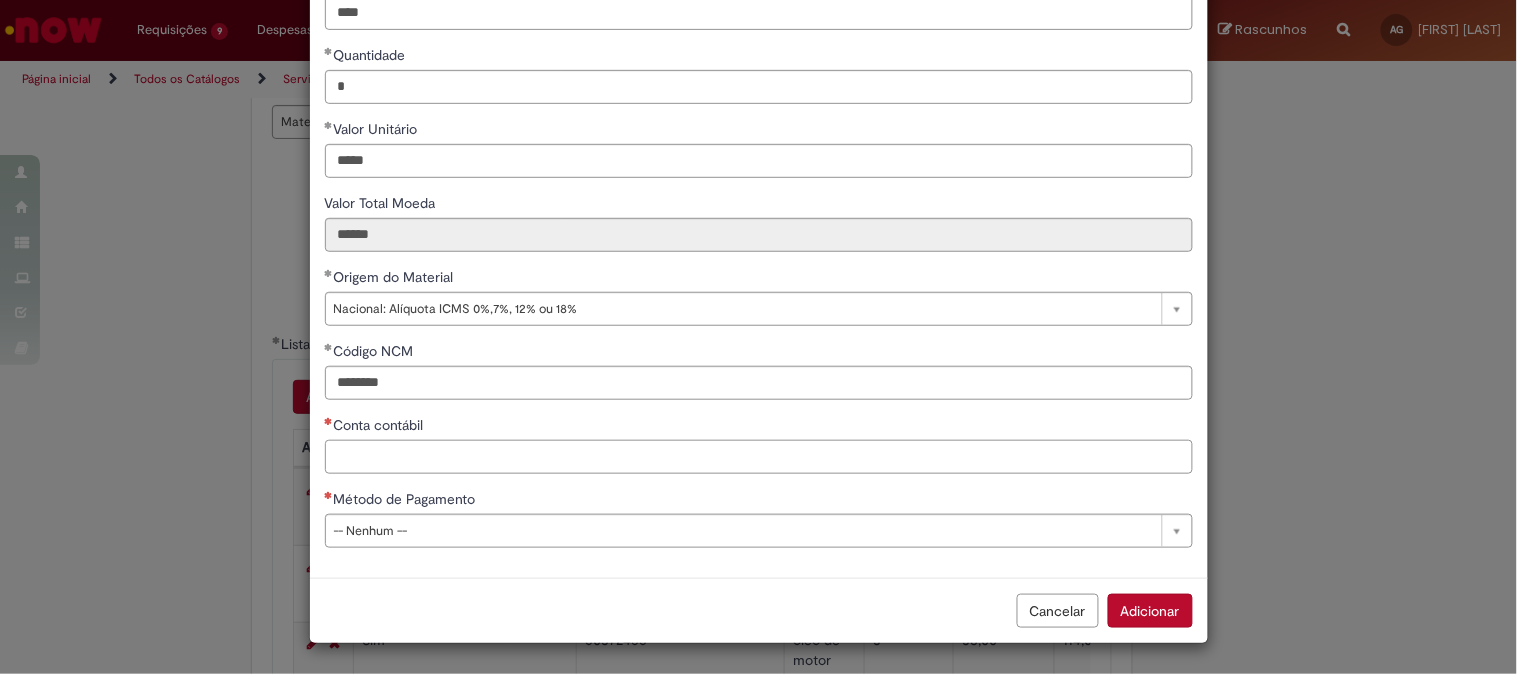 scroll, scrollTop: 206, scrollLeft: 0, axis: vertical 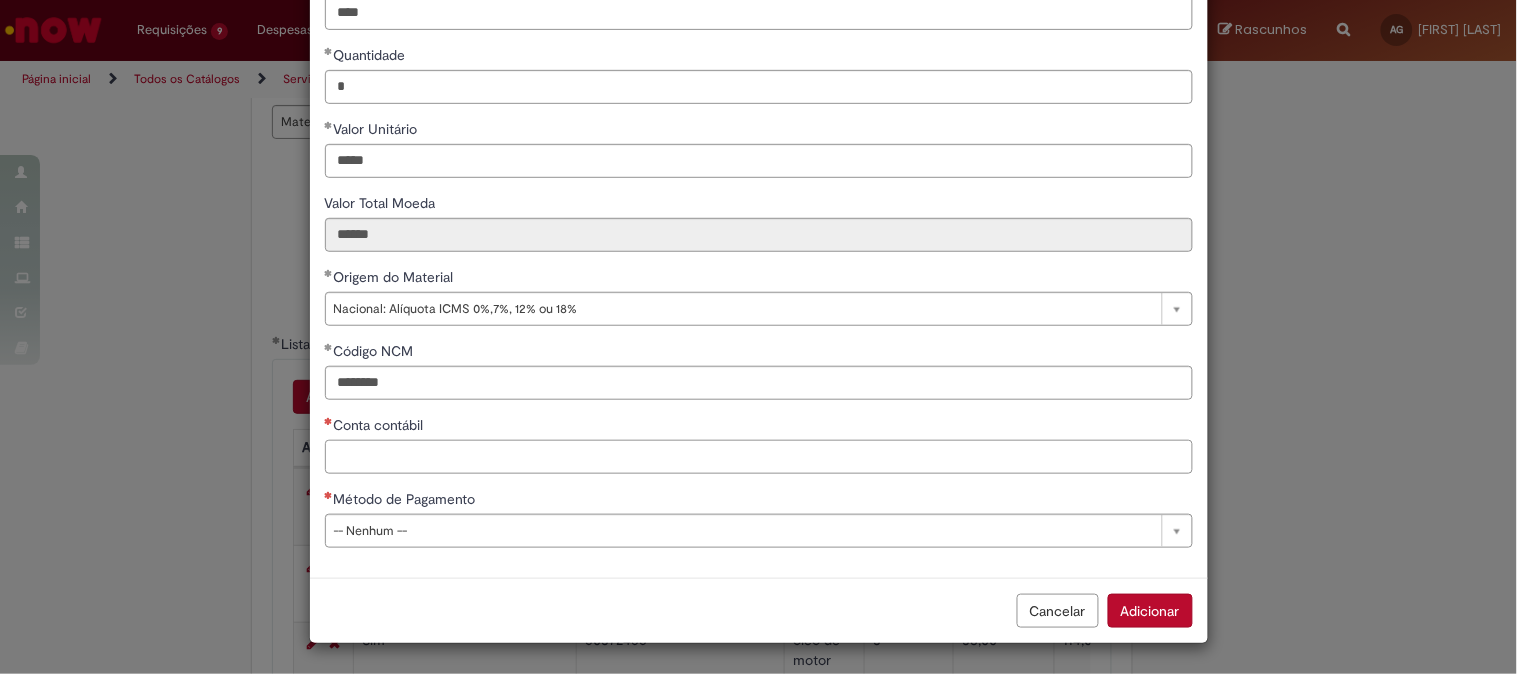 click on "Conta contábil" at bounding box center (759, 457) 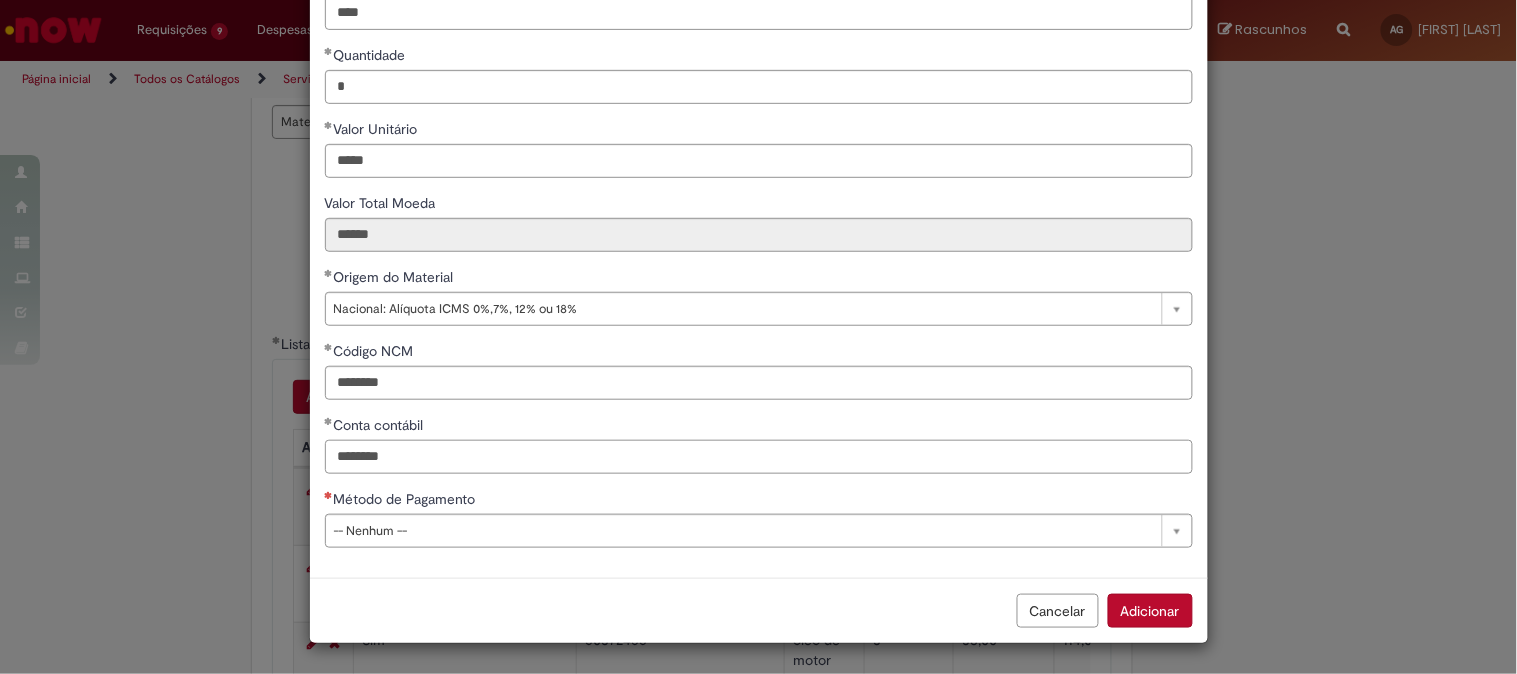 type on "********" 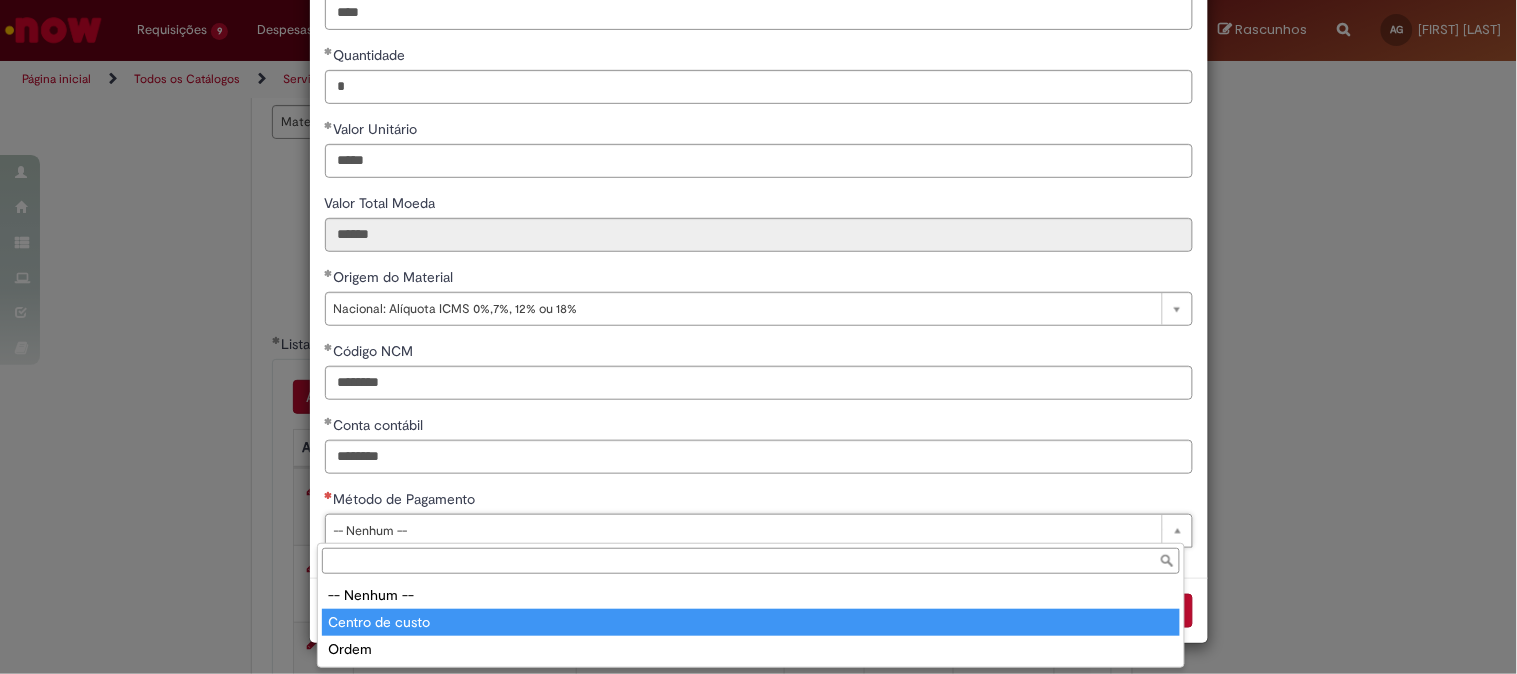 type on "**********" 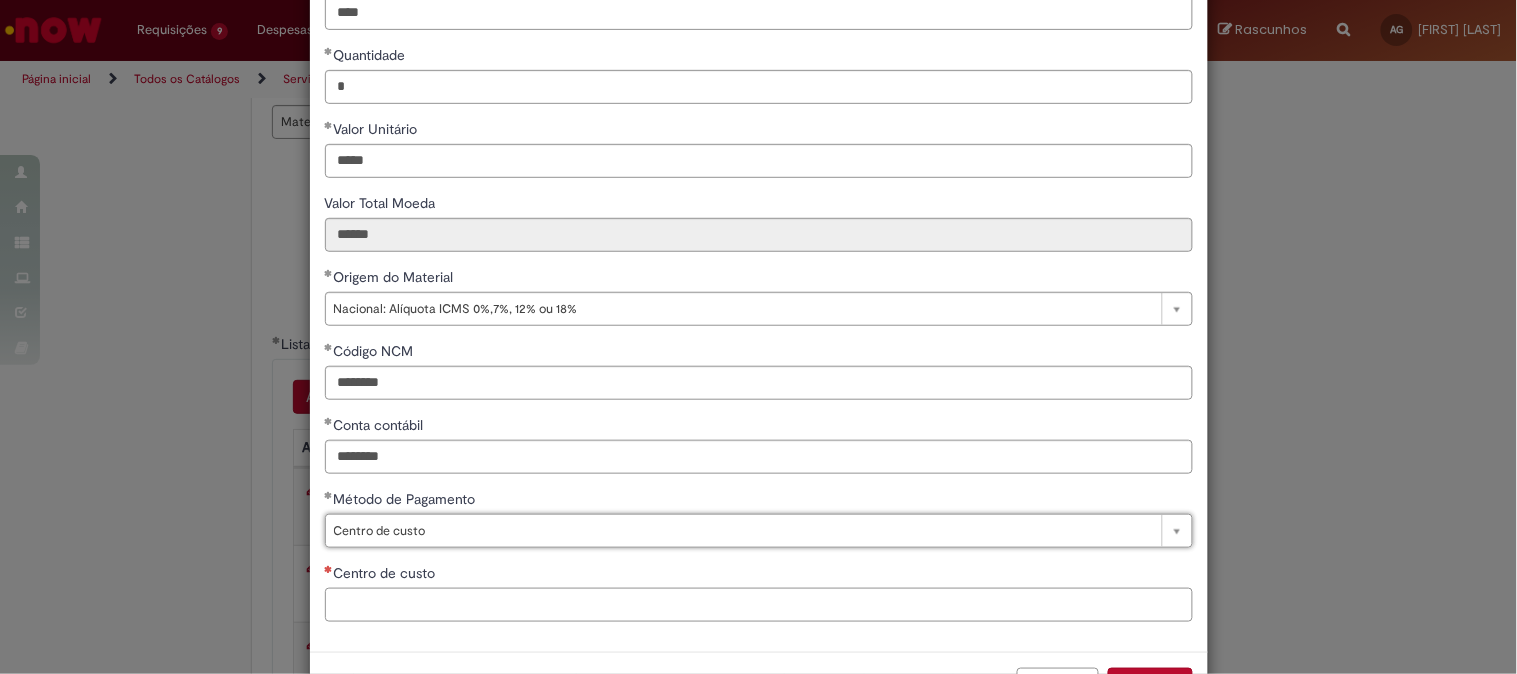 click on "Centro de custo" at bounding box center [759, 605] 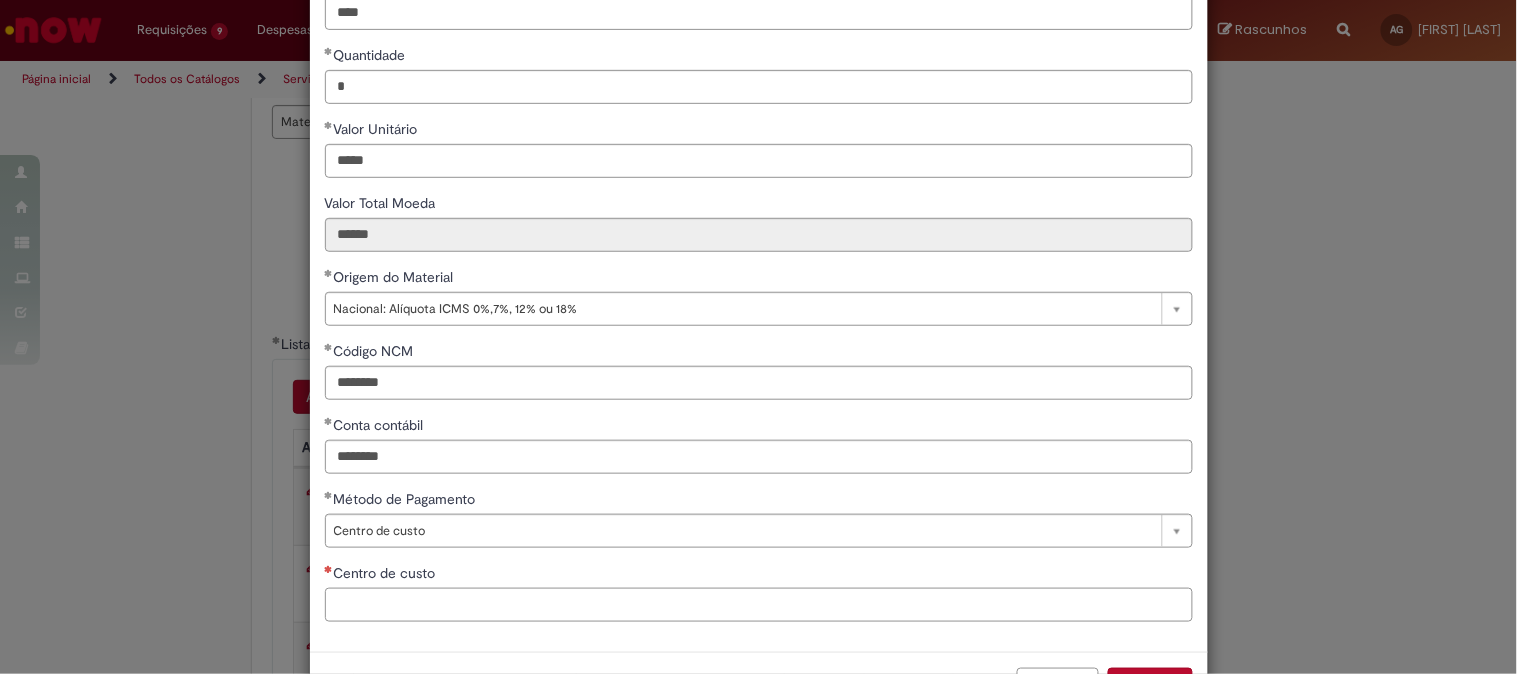 click on "Centro de custo" at bounding box center [759, 605] 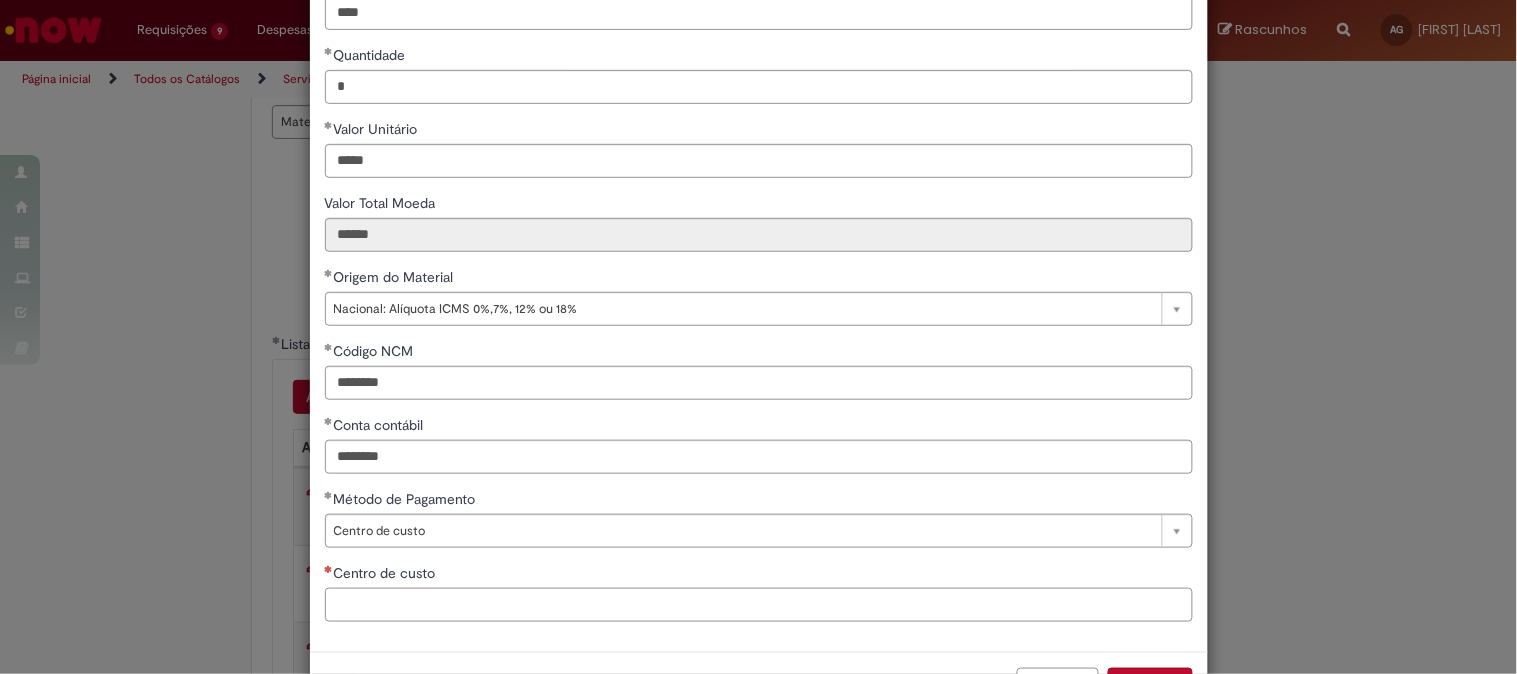paste on "**********" 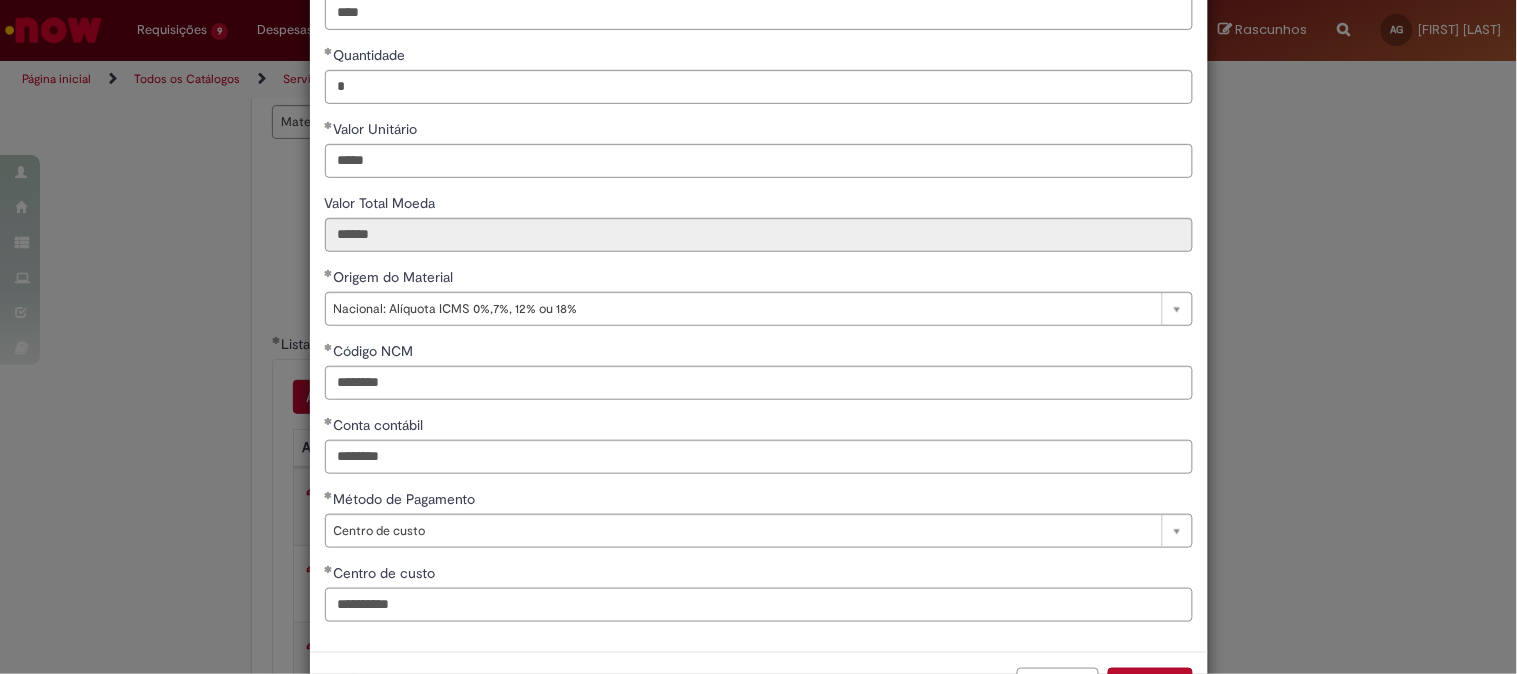 scroll, scrollTop: 280, scrollLeft: 0, axis: vertical 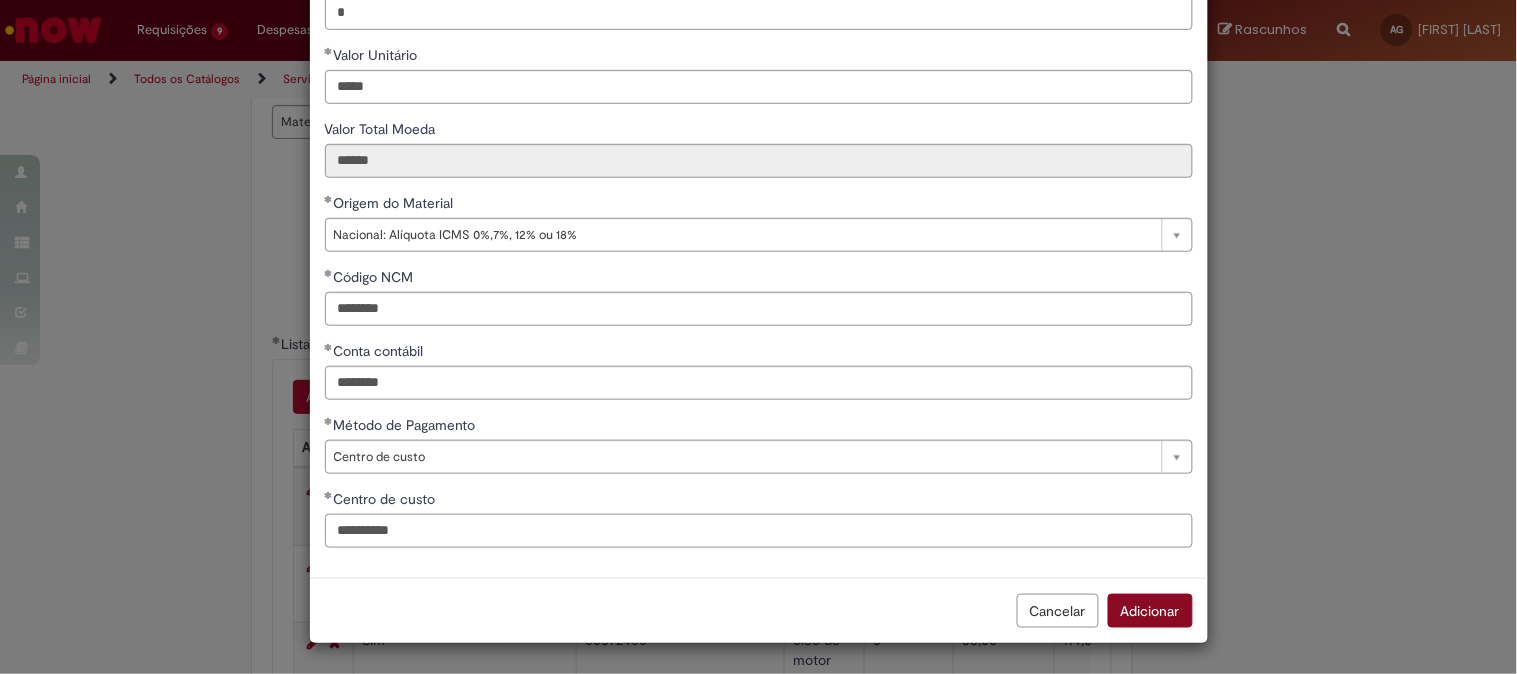 type on "**********" 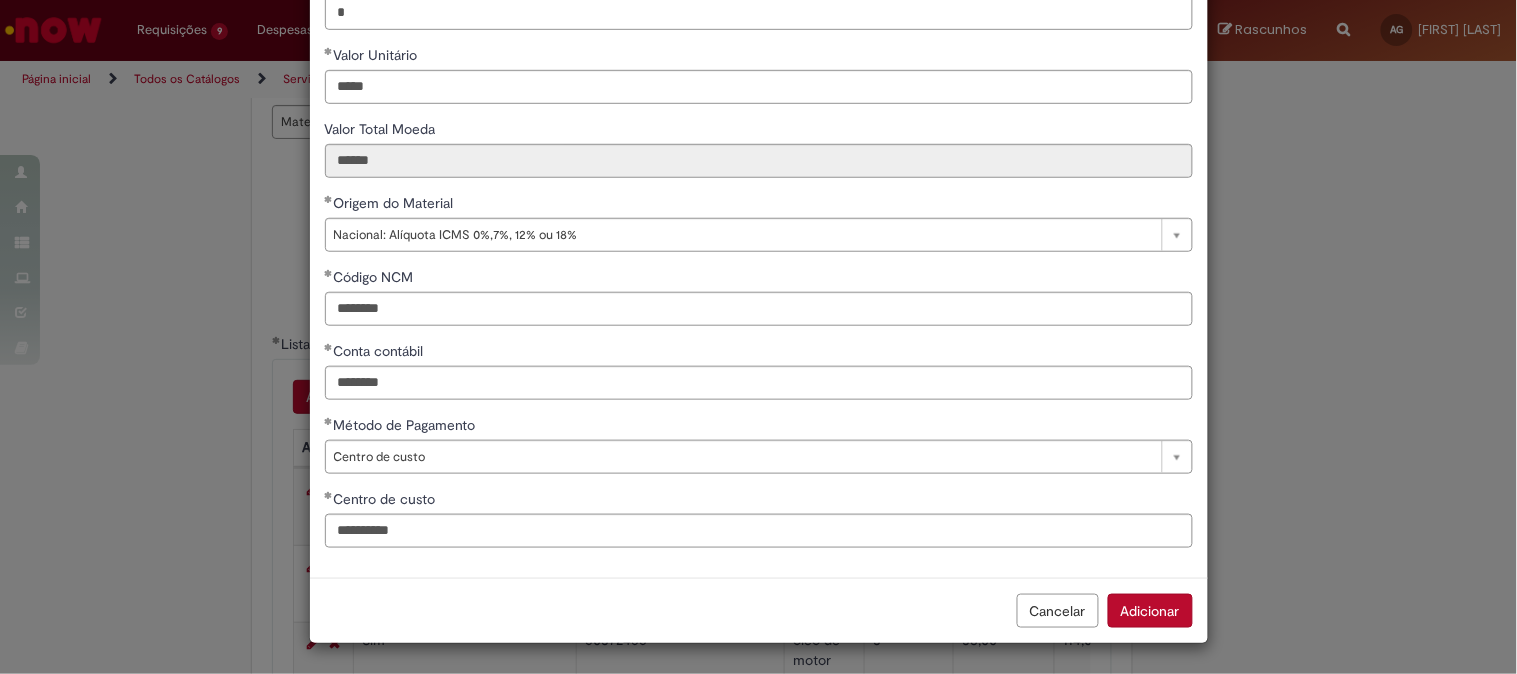 click on "Adicionar" at bounding box center (1150, 611) 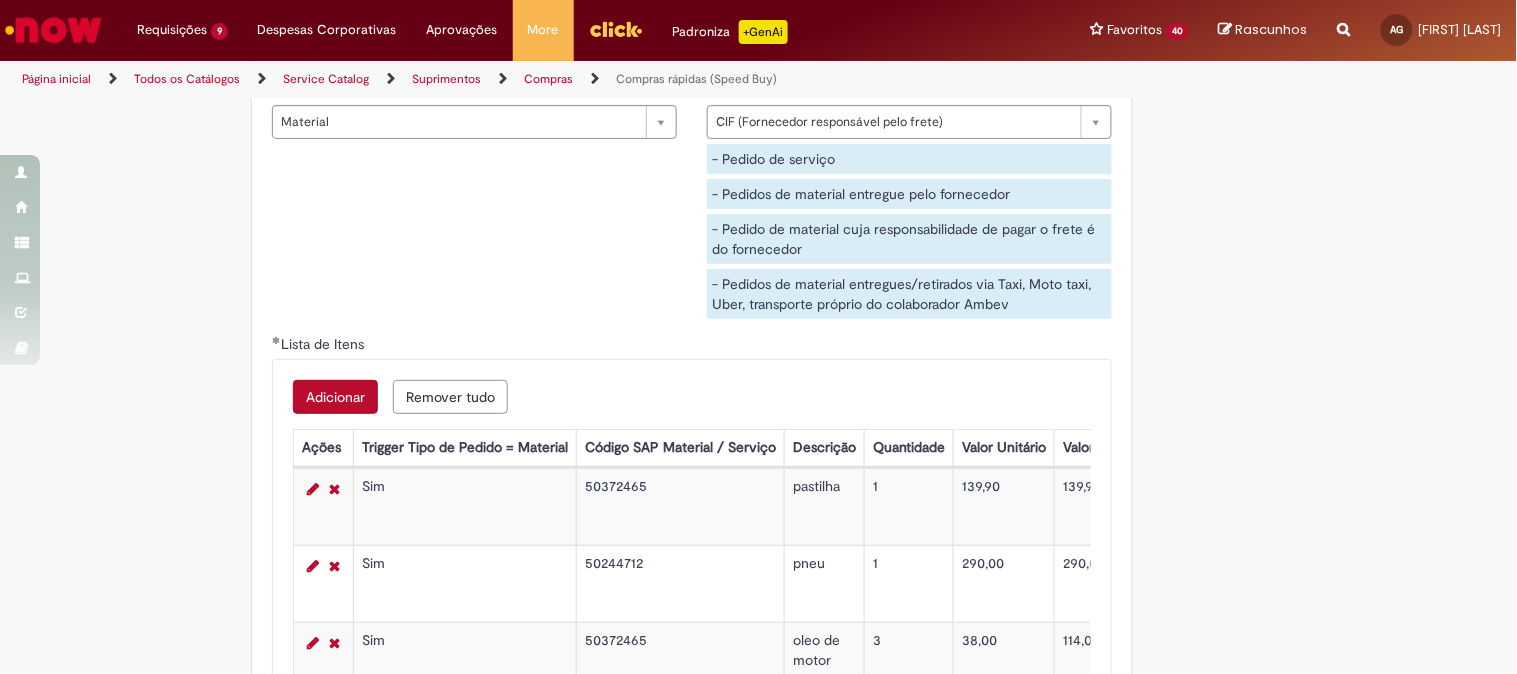 click on "Adicionar" at bounding box center (335, 397) 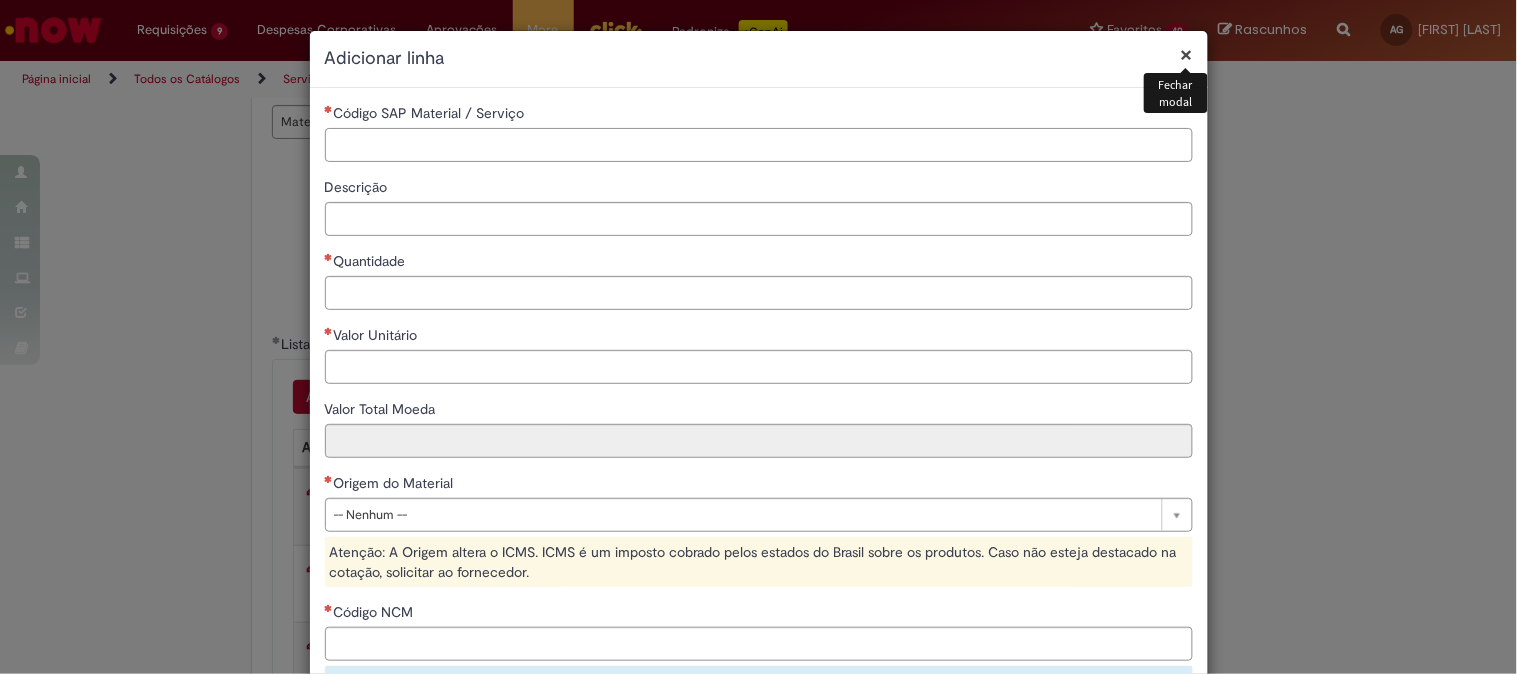 click on "Código SAP Material / Serviço" at bounding box center [759, 145] 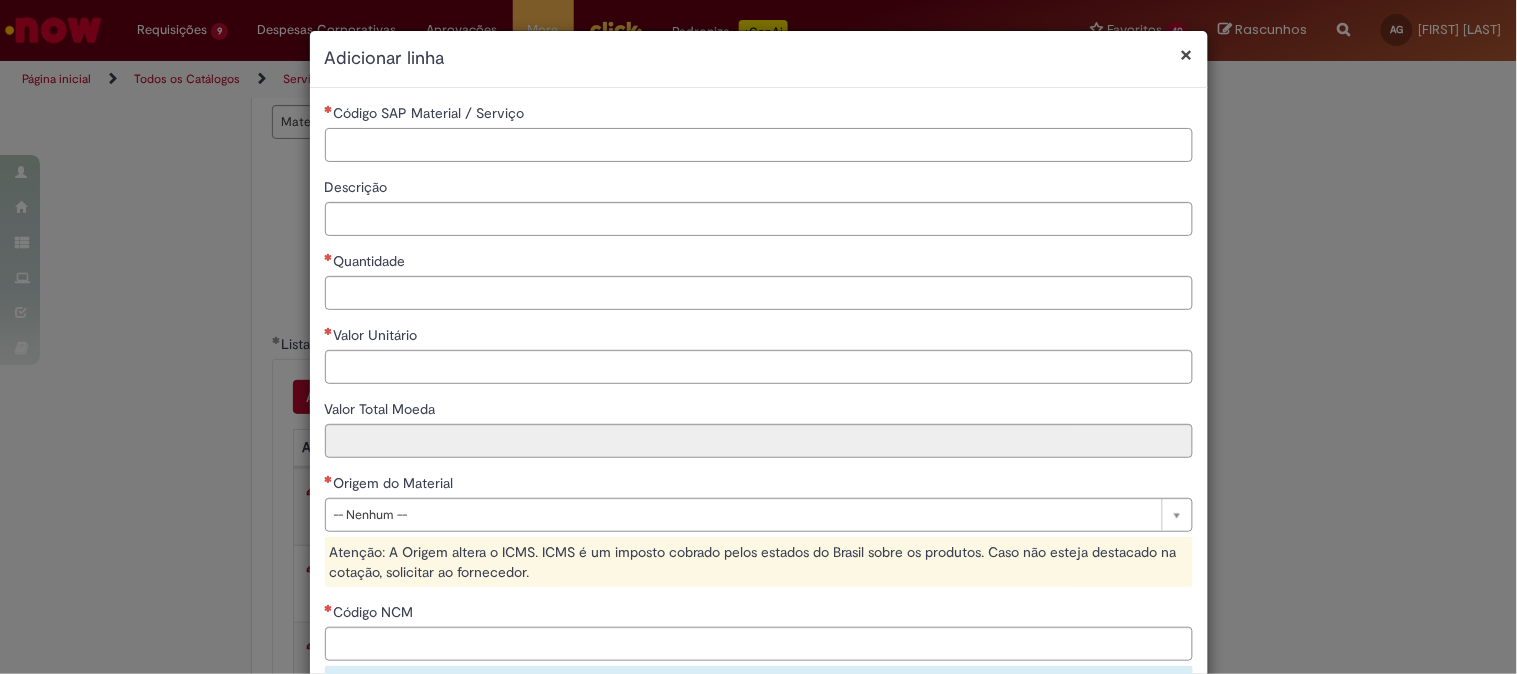paste on "********" 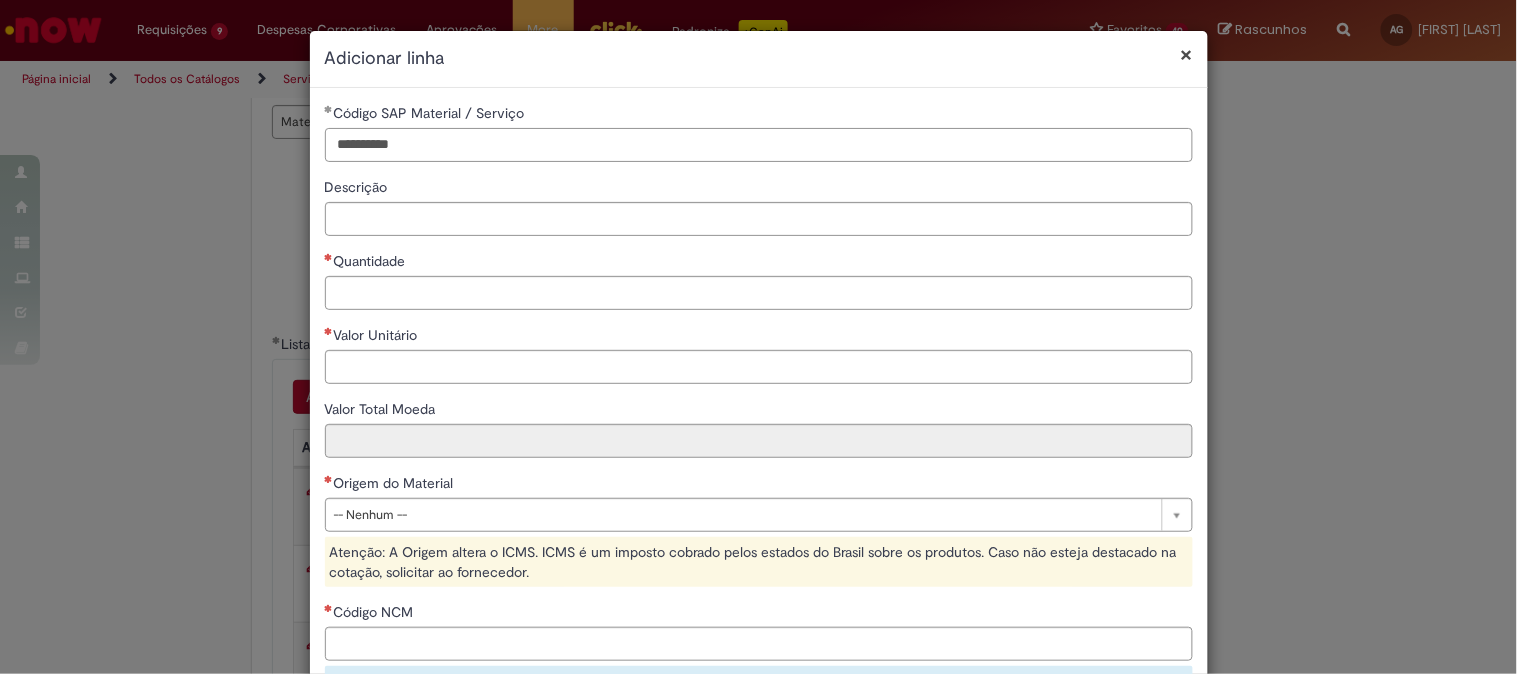 drag, startPoint x: 367, startPoint y: 146, endPoint x: 252, endPoint y: 141, distance: 115.10864 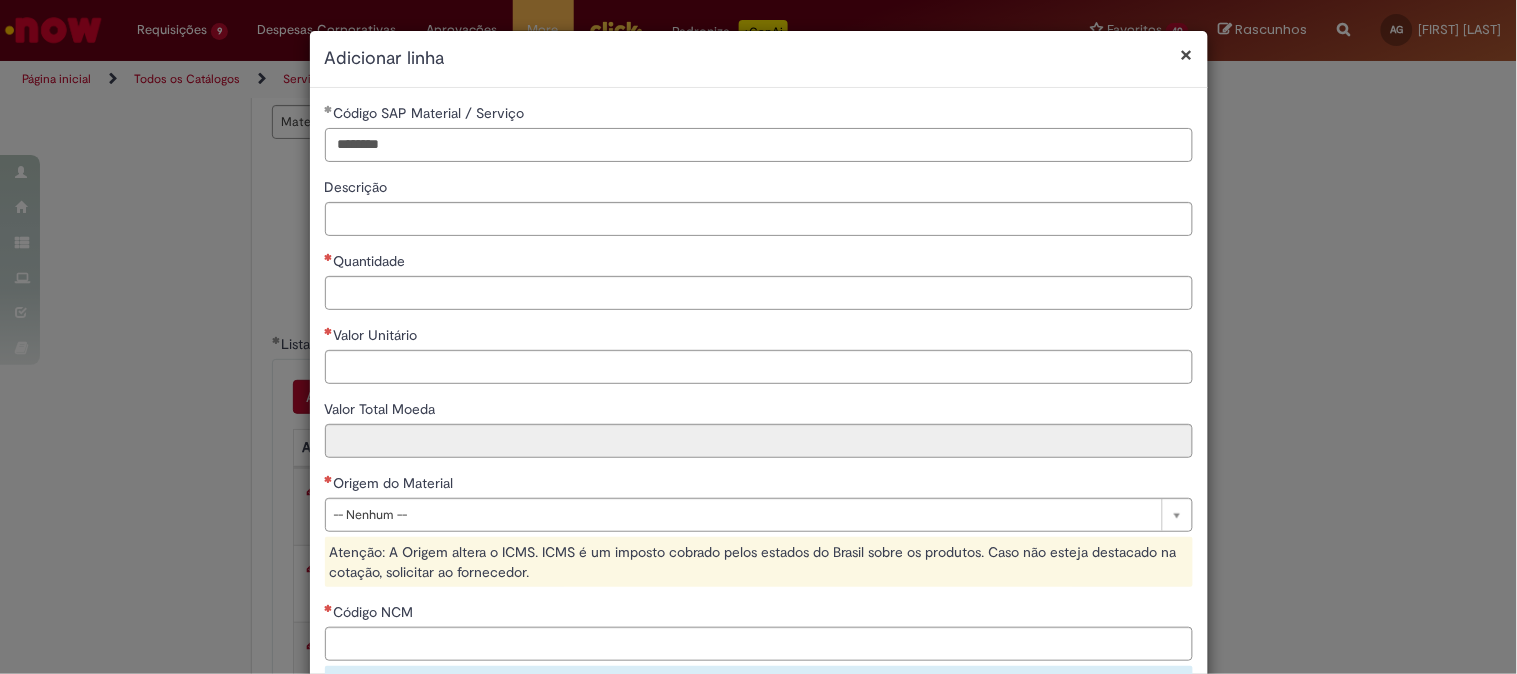 type on "********" 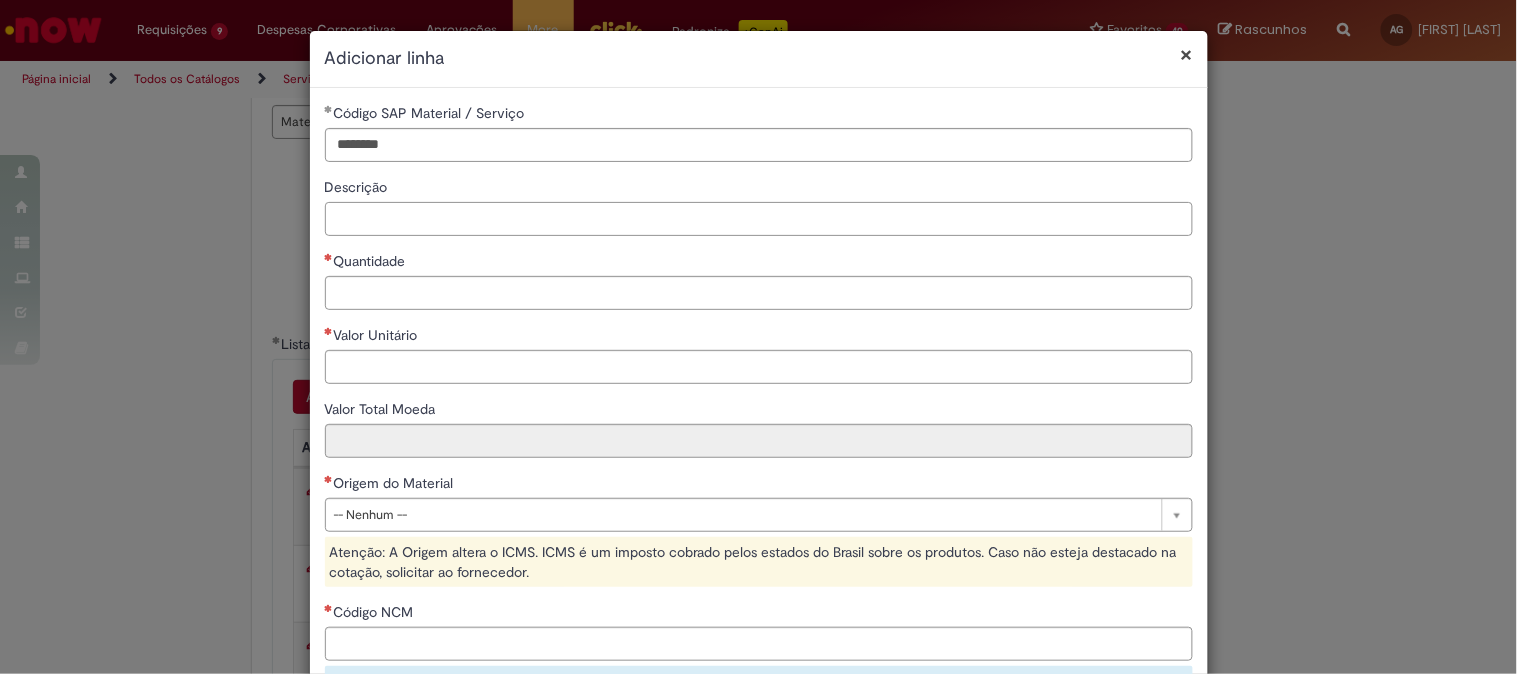 click on "Descrição" at bounding box center [759, 219] 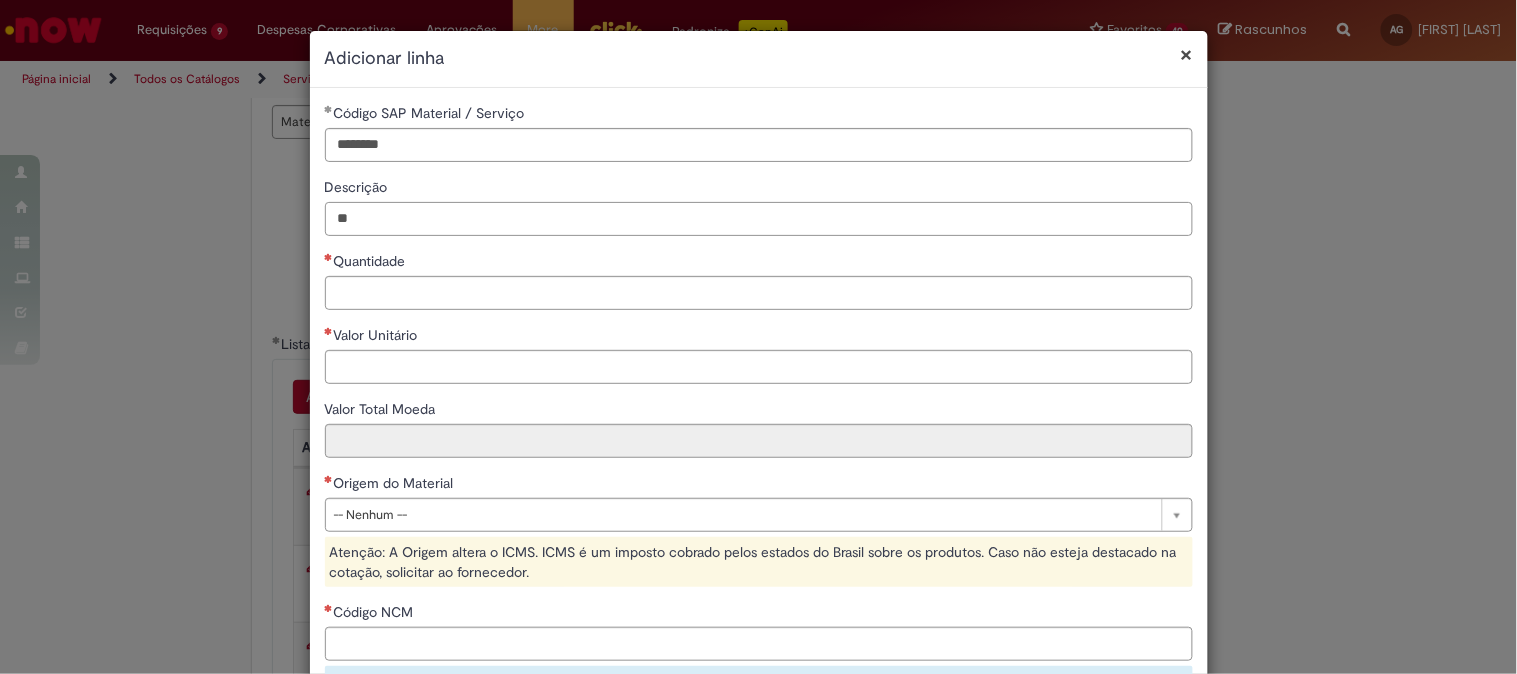 type on "**" 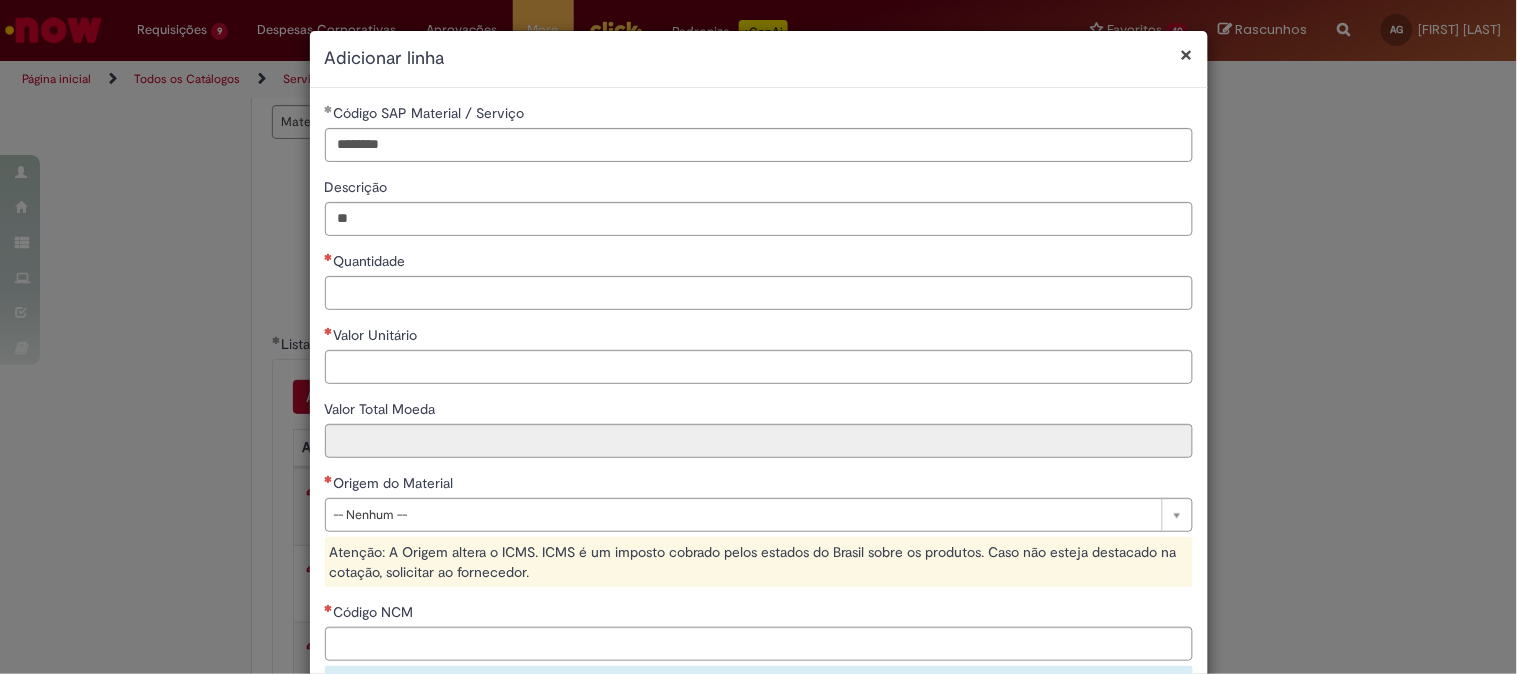 click on "Quantidade" at bounding box center (759, 263) 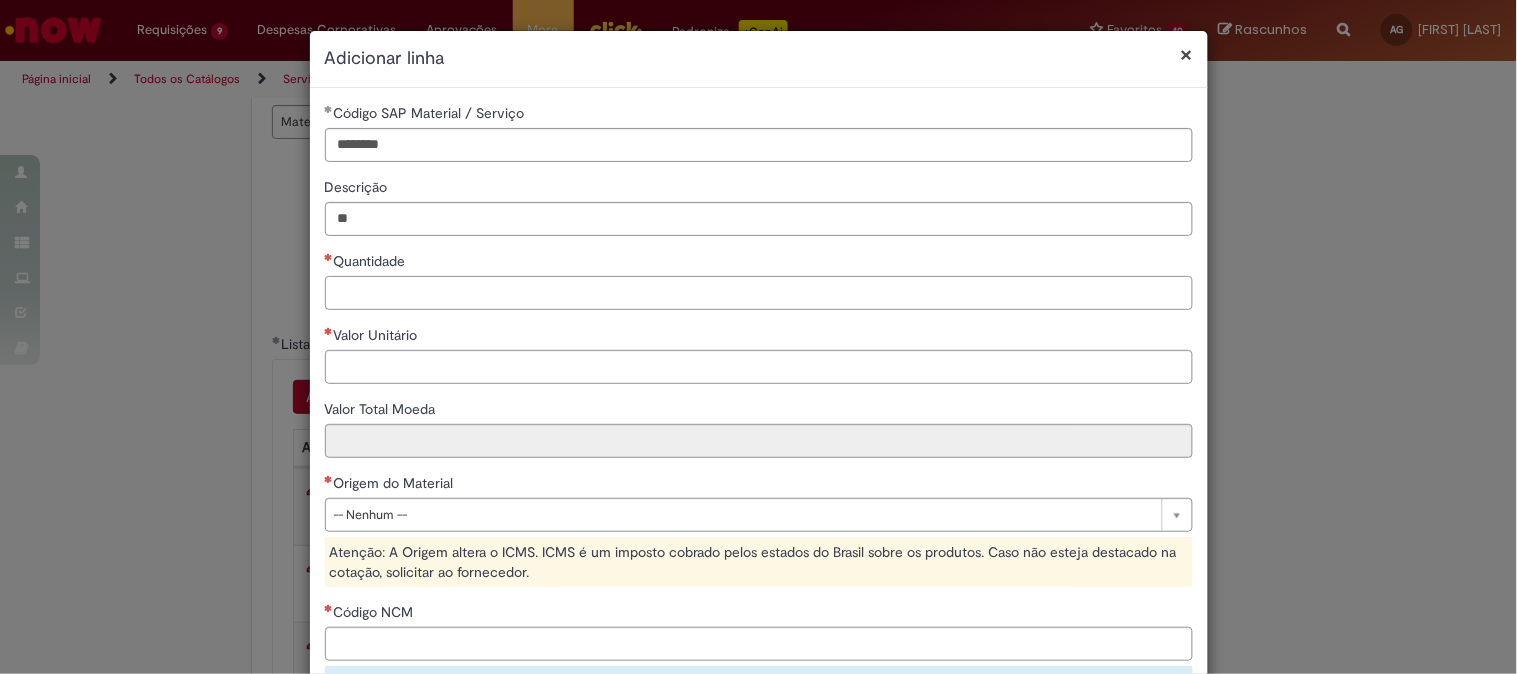 click on "Quantidade" at bounding box center (759, 293) 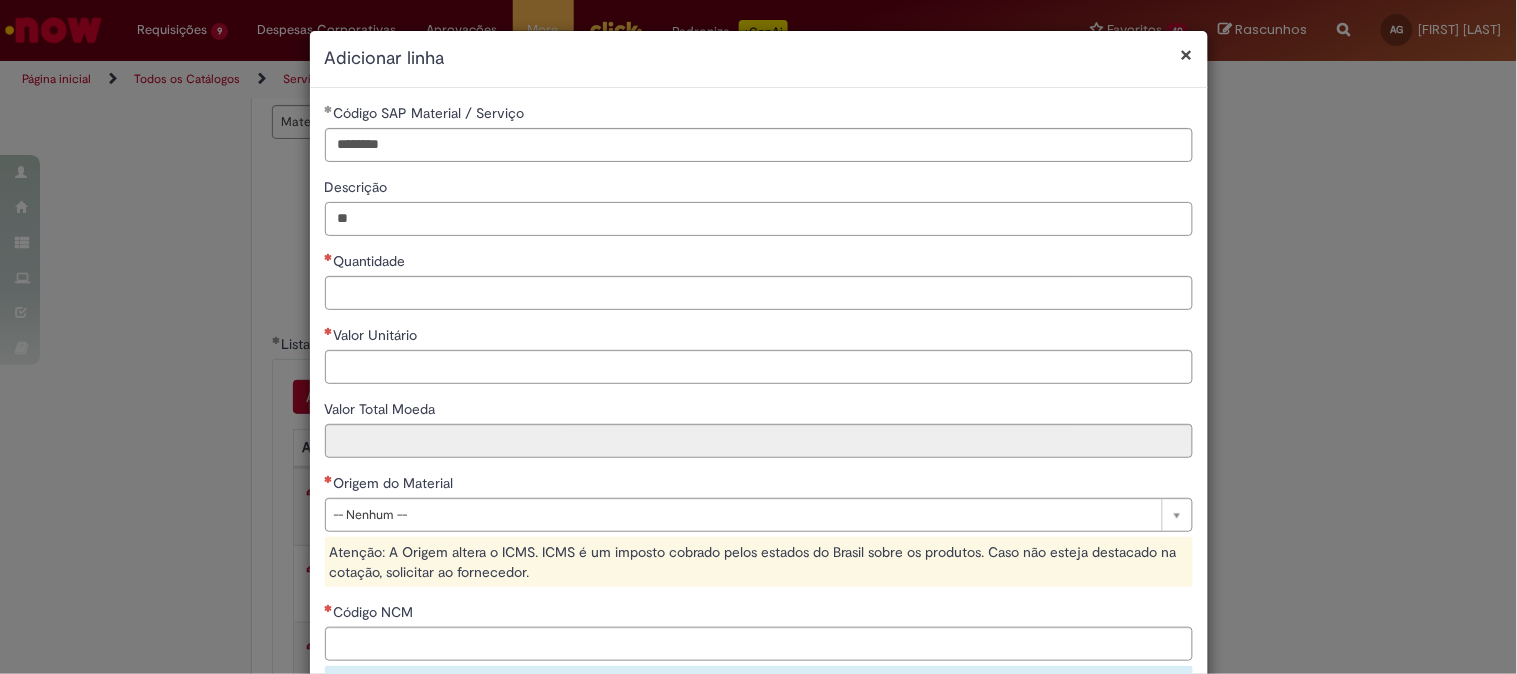 drag, startPoint x: 341, startPoint y: 216, endPoint x: 313, endPoint y: 216, distance: 28 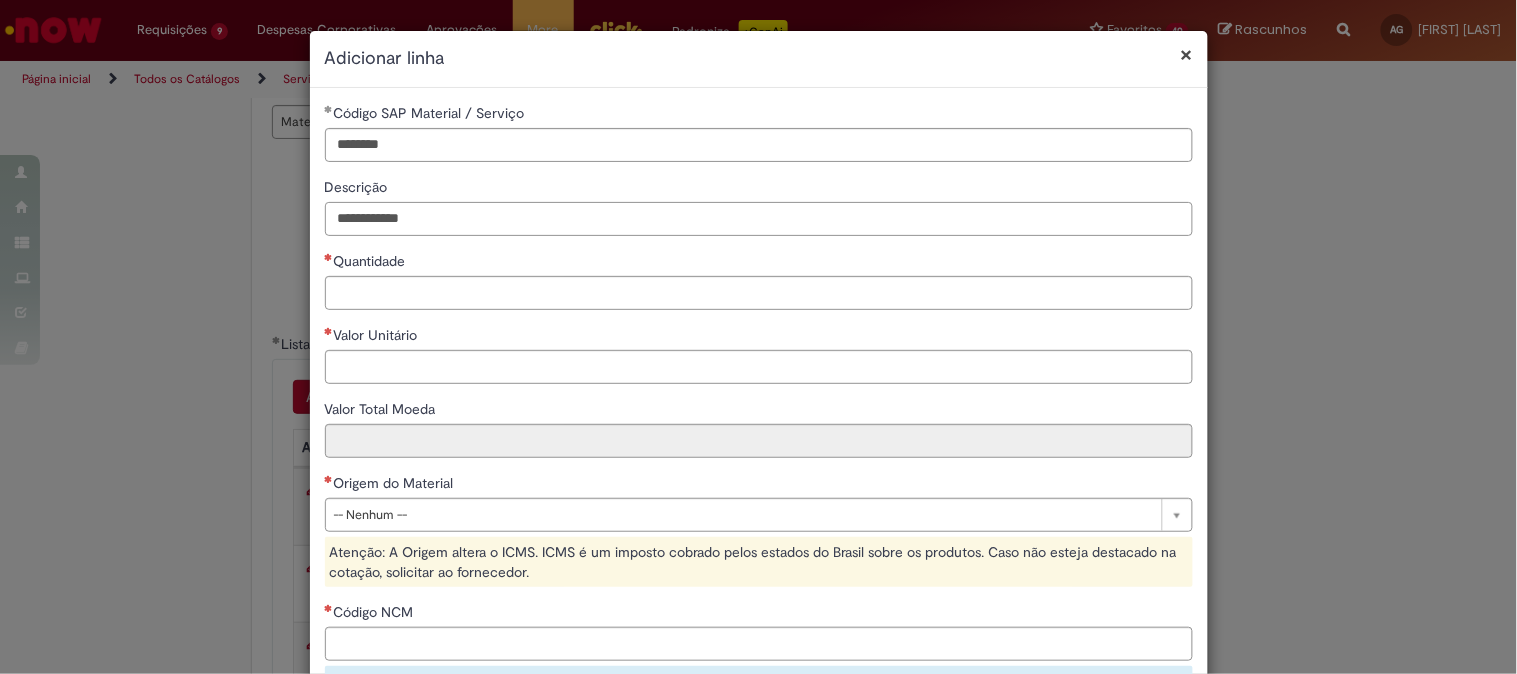 type on "**********" 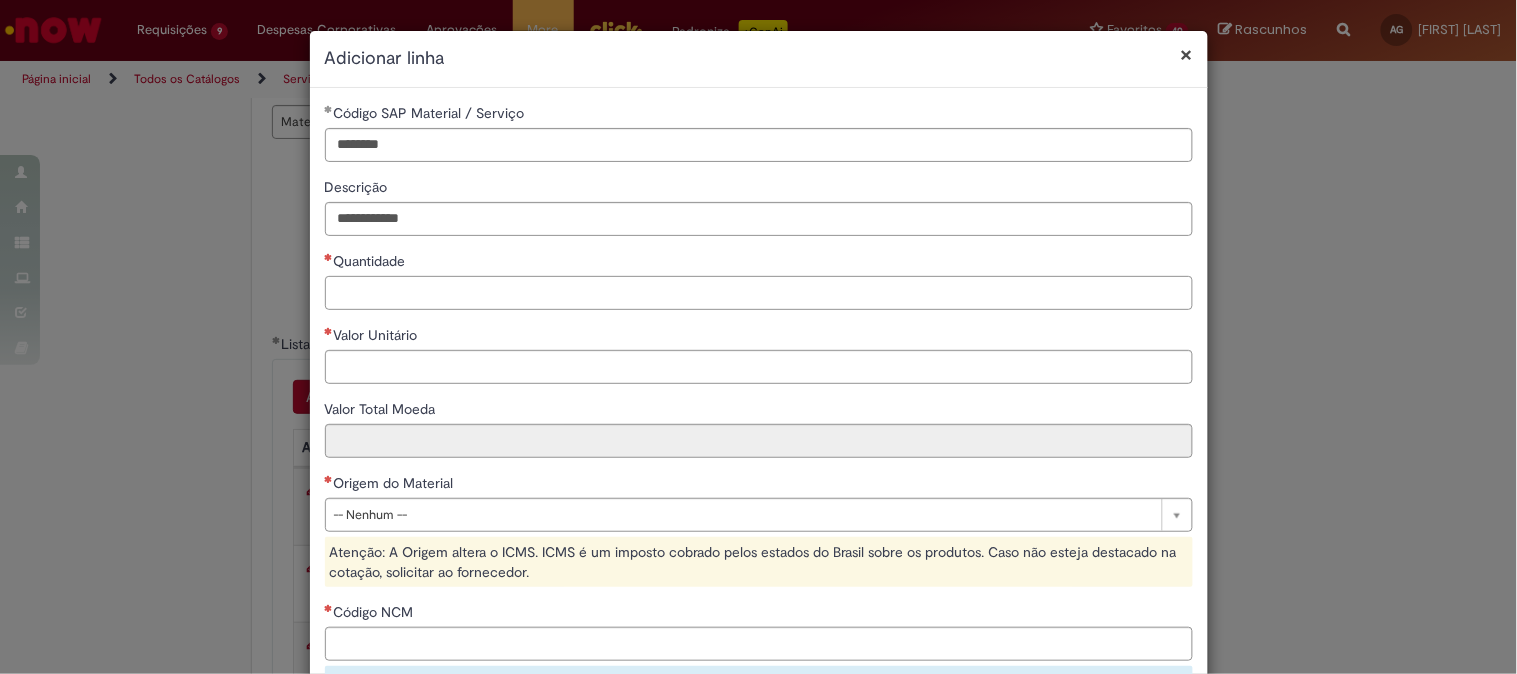 click on "Quantidade" at bounding box center (759, 293) 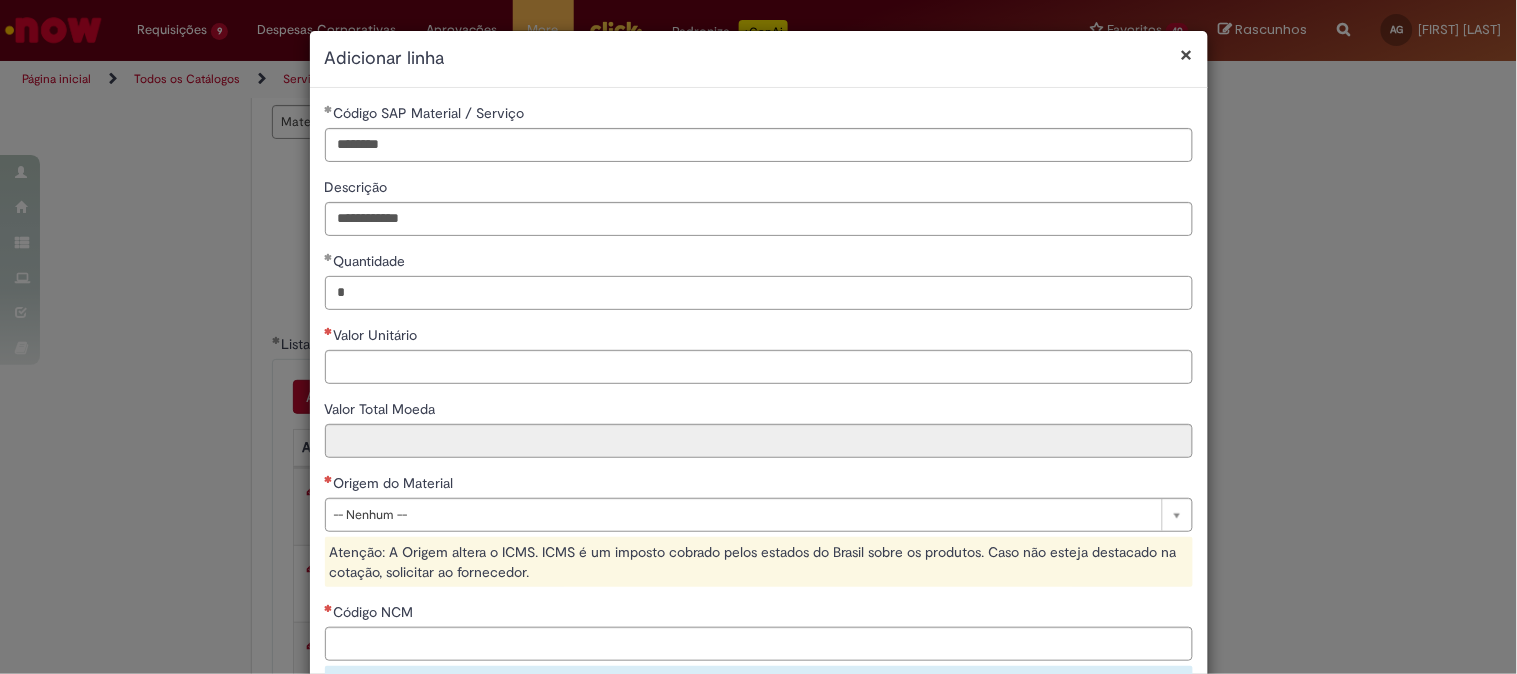 type on "*" 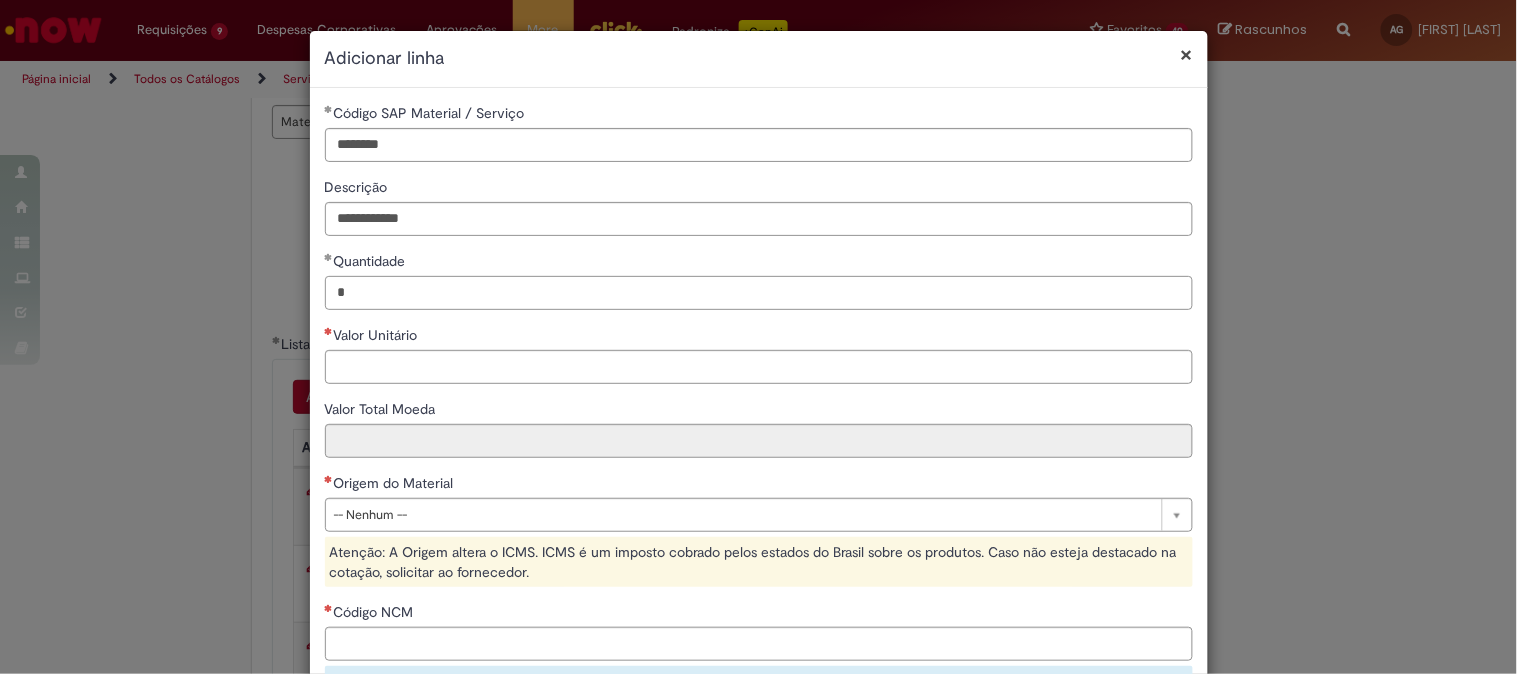 type on "*" 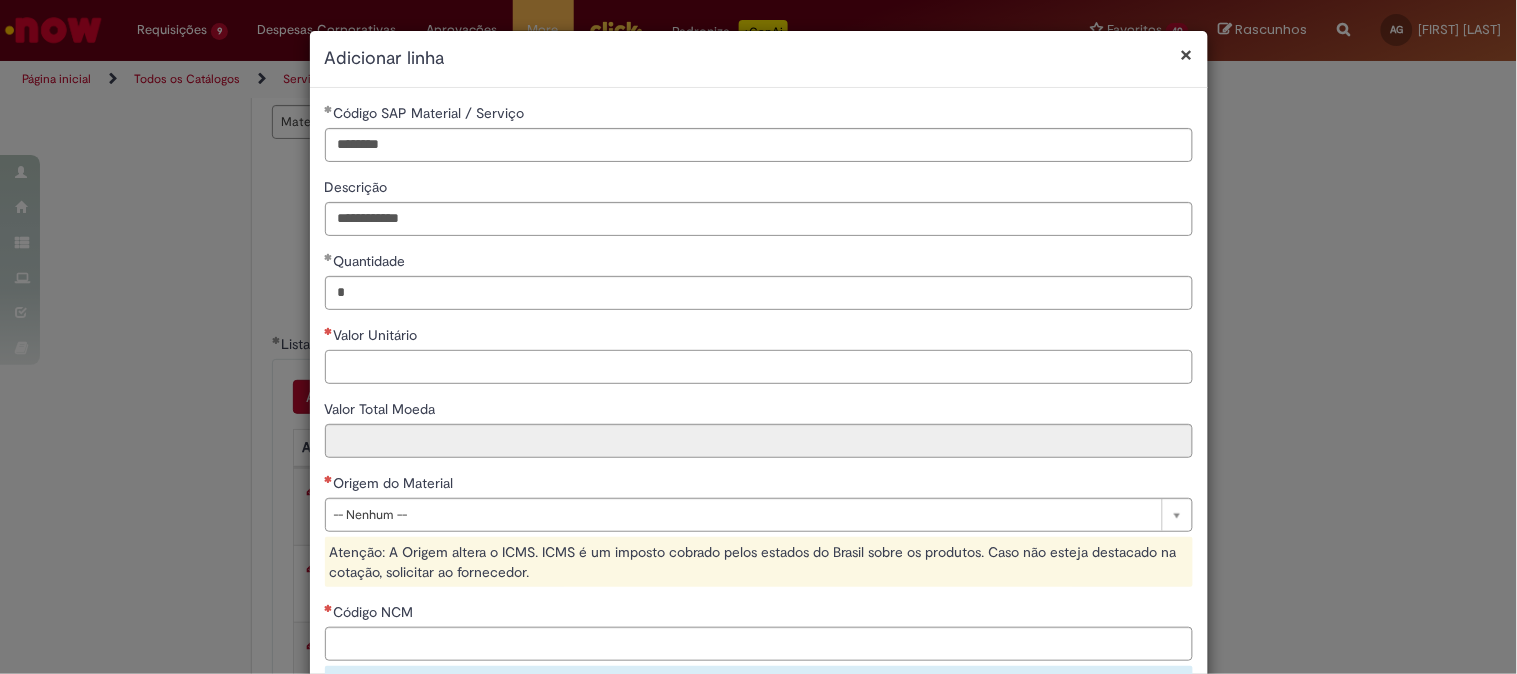 click on "Valor Unitário" at bounding box center [759, 367] 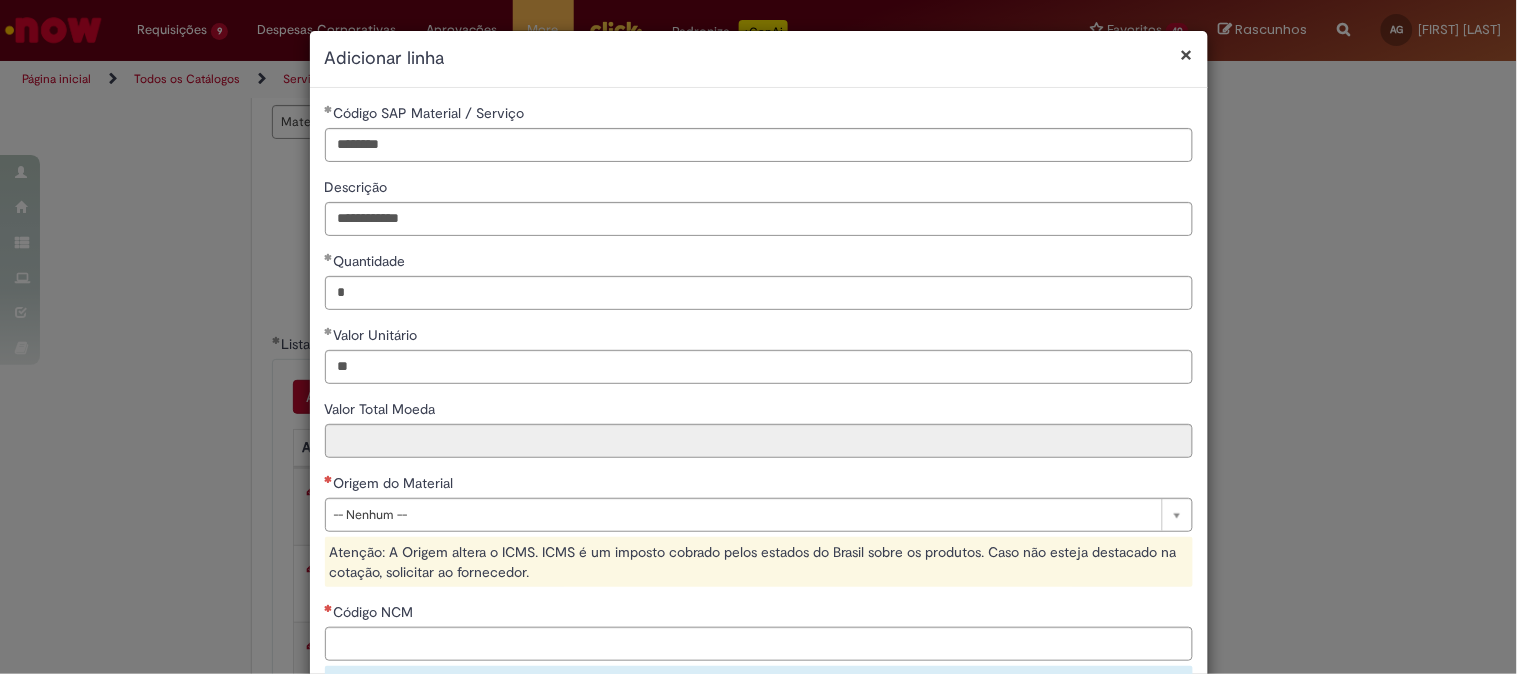 type on "*****" 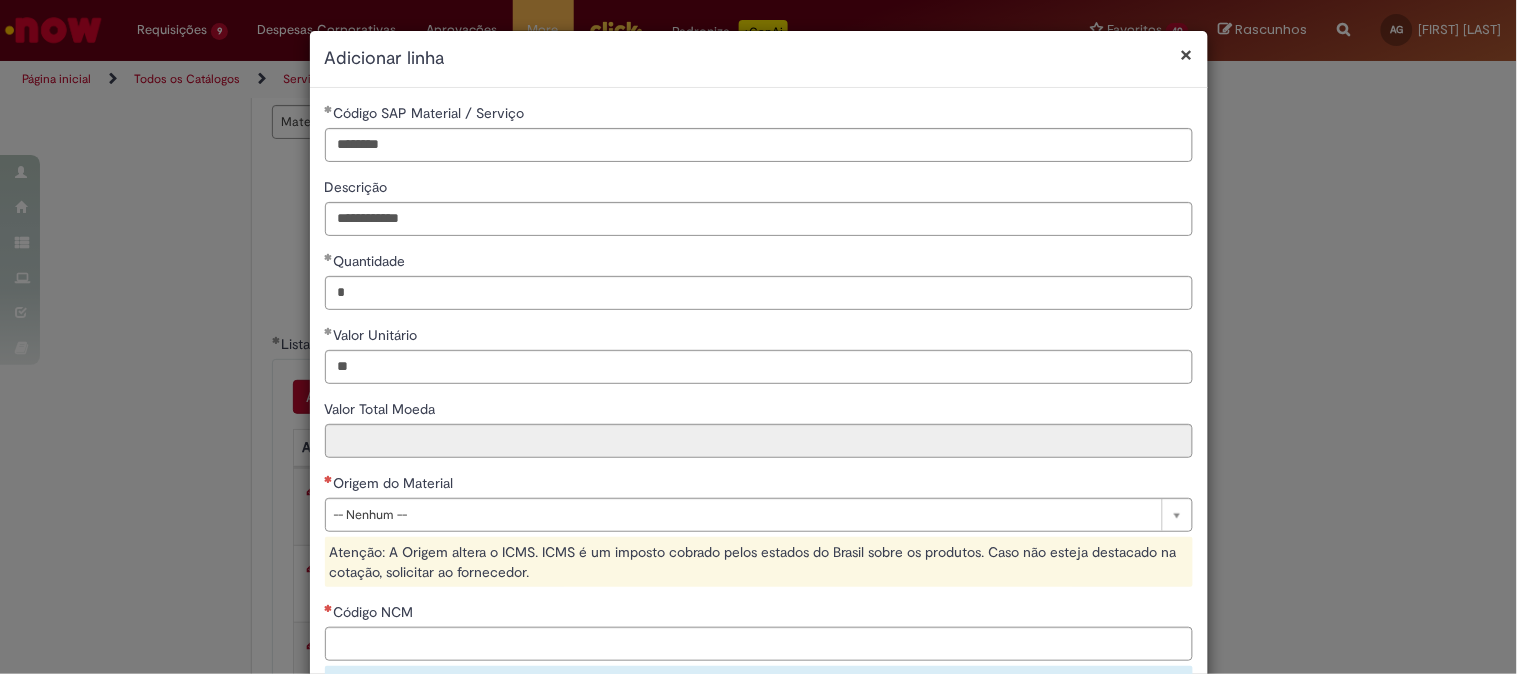 type on "*****" 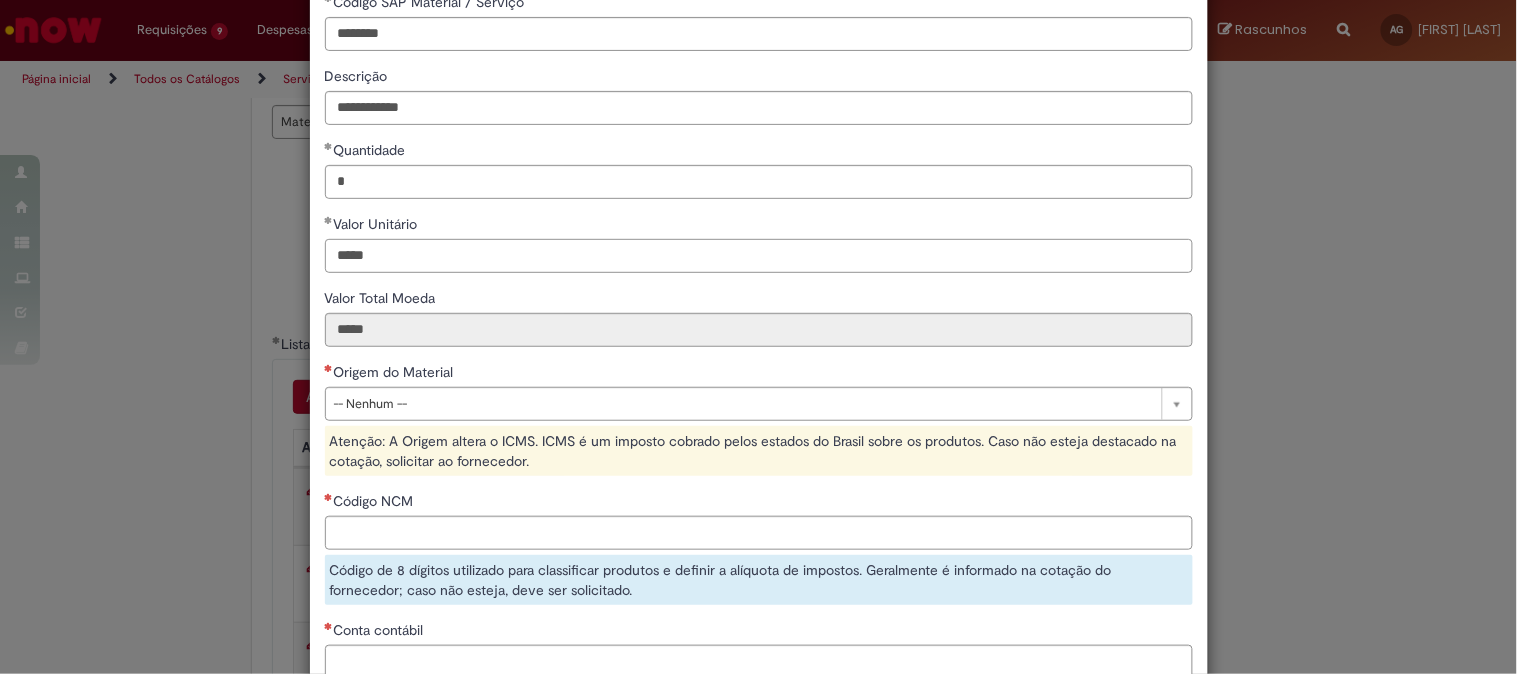 scroll, scrollTop: 222, scrollLeft: 0, axis: vertical 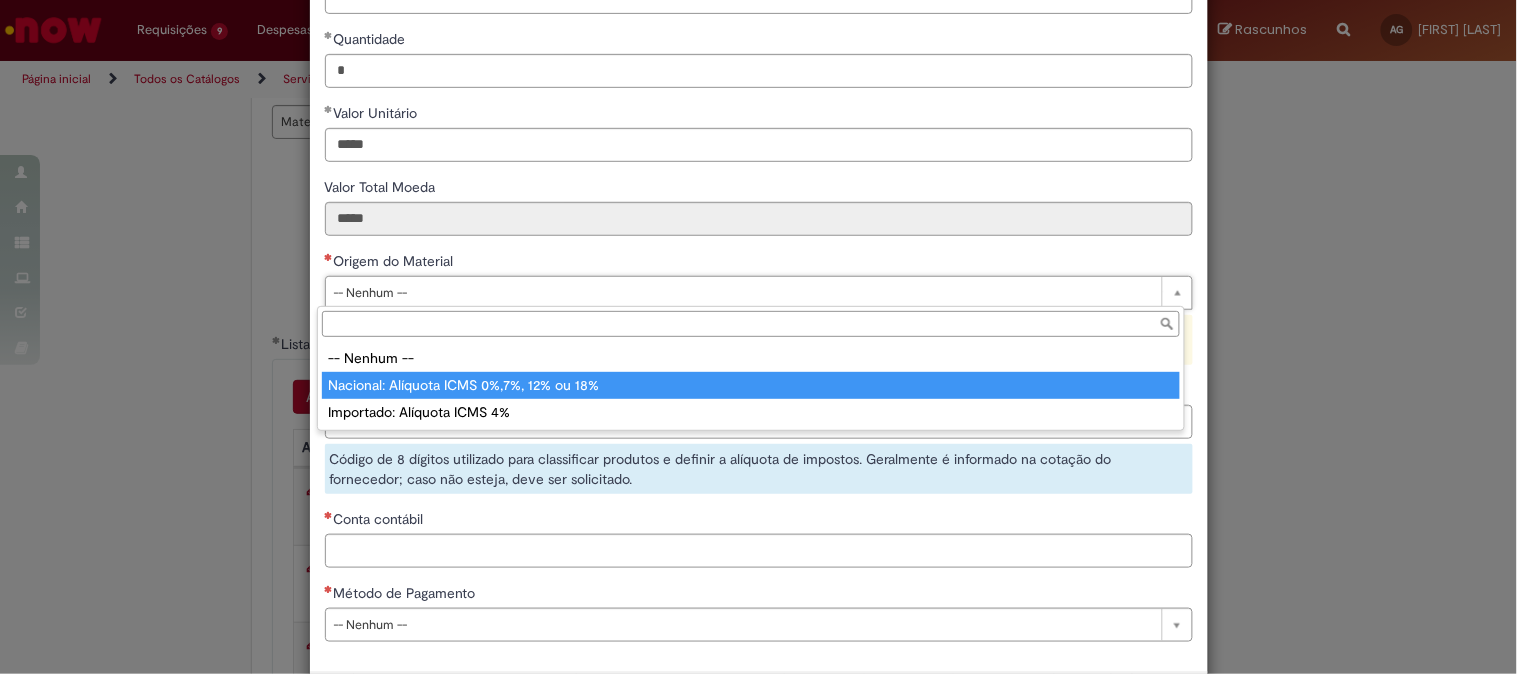 type on "**********" 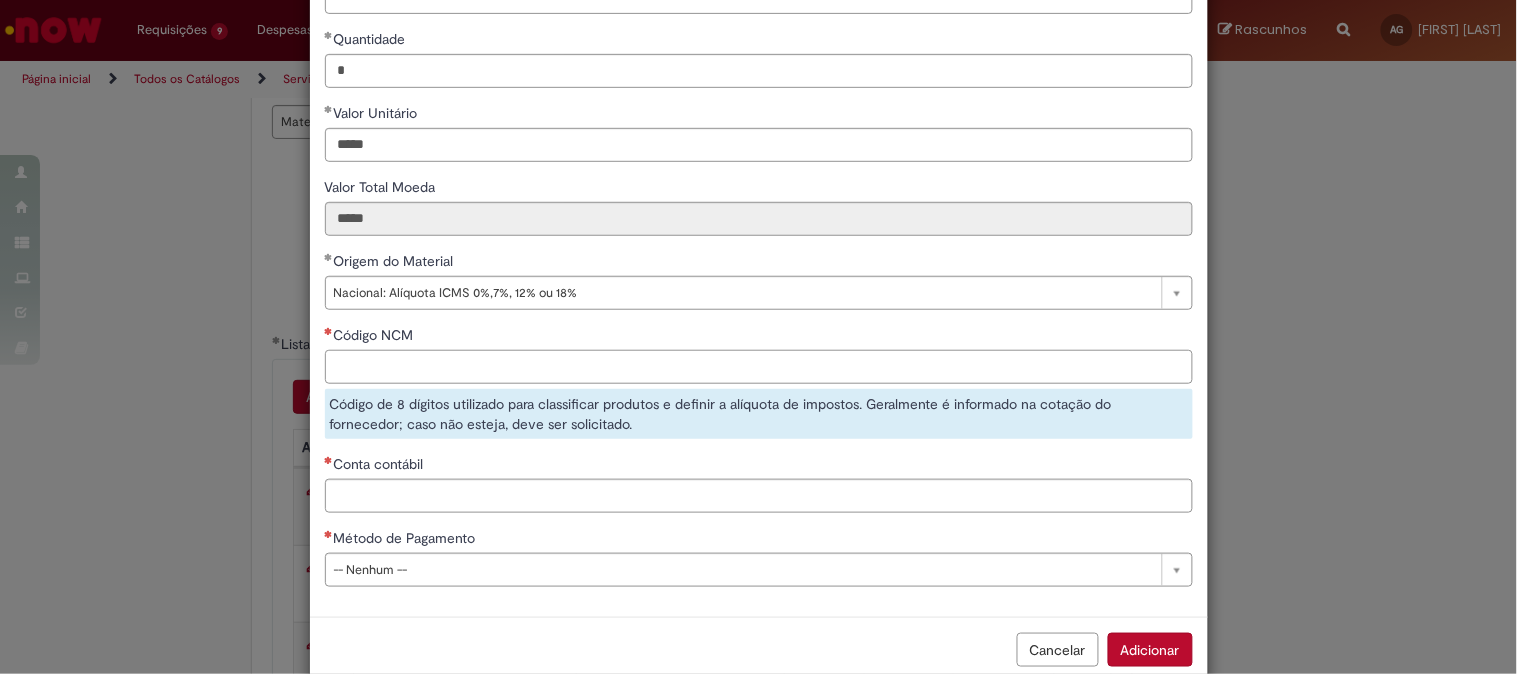 click on "Código NCM" at bounding box center [759, 367] 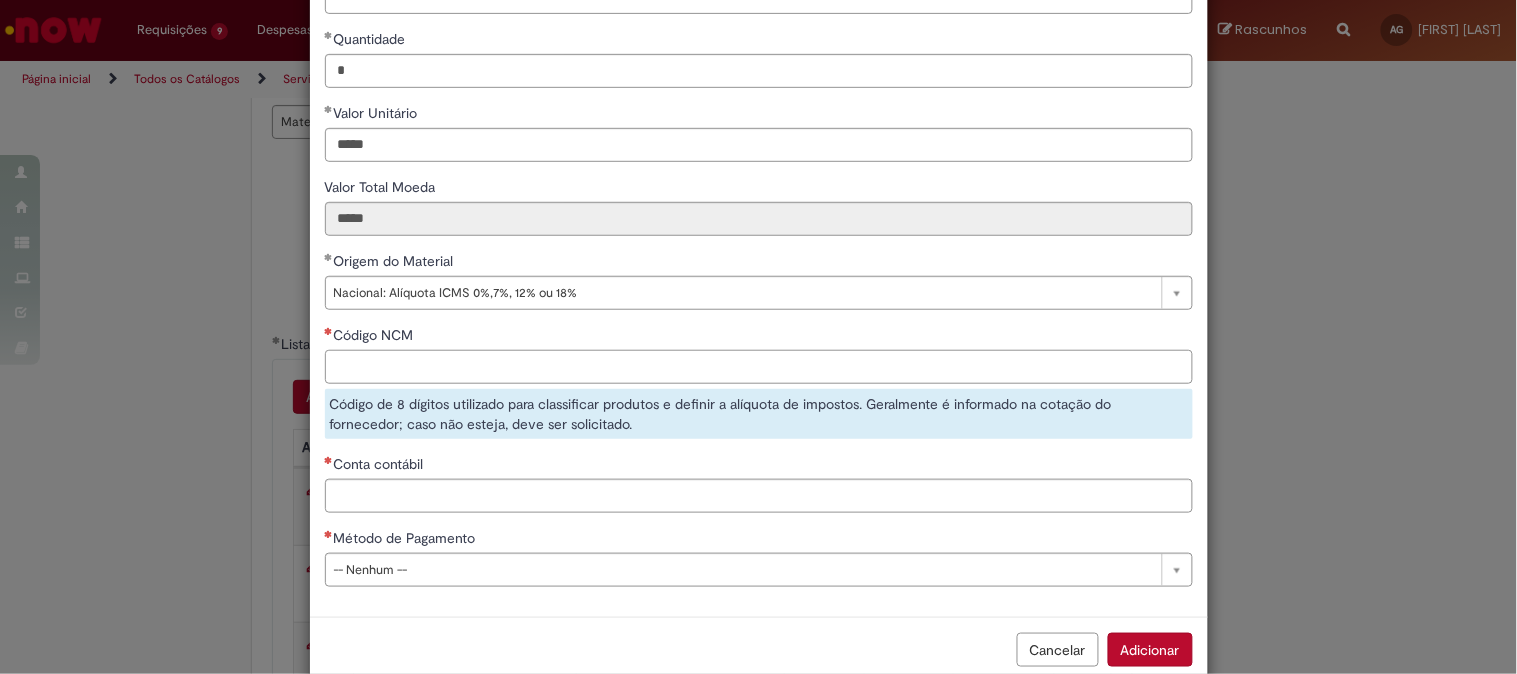 paste on "********" 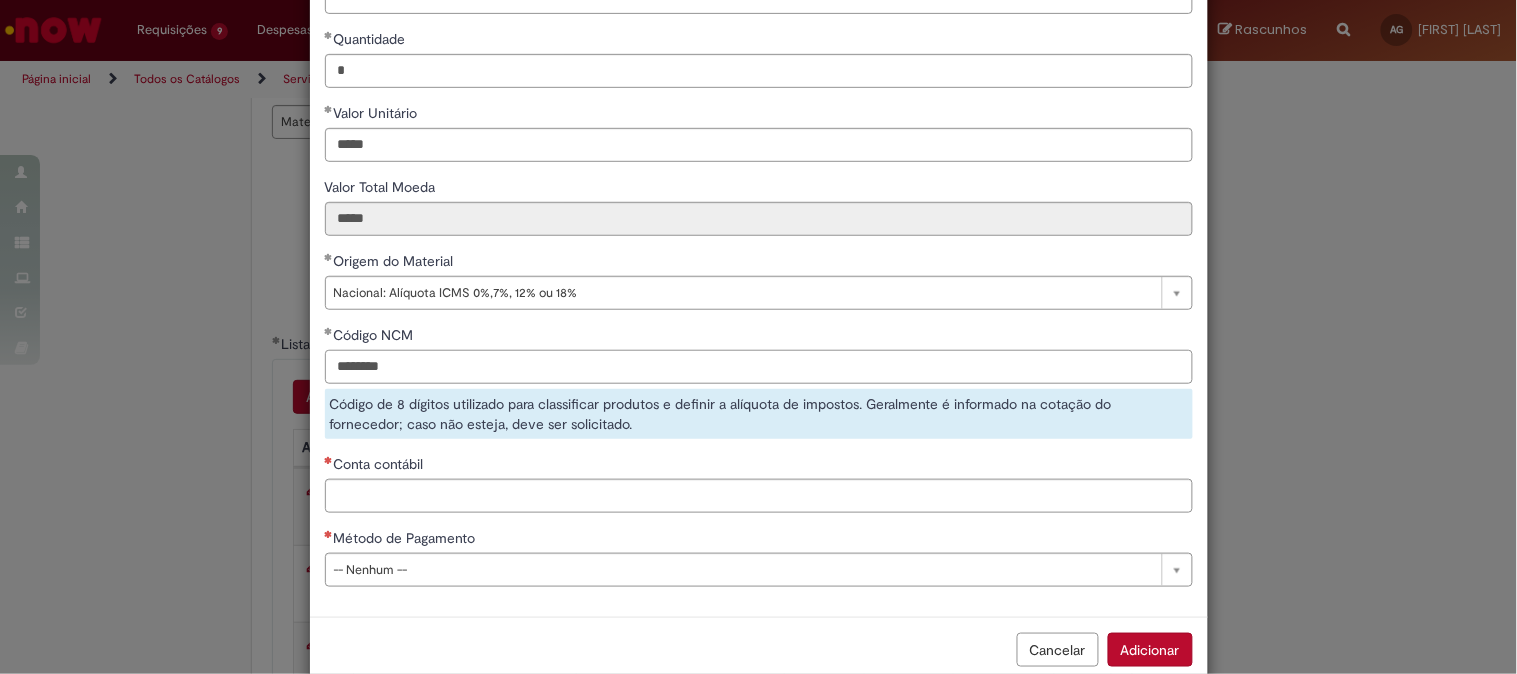type on "********" 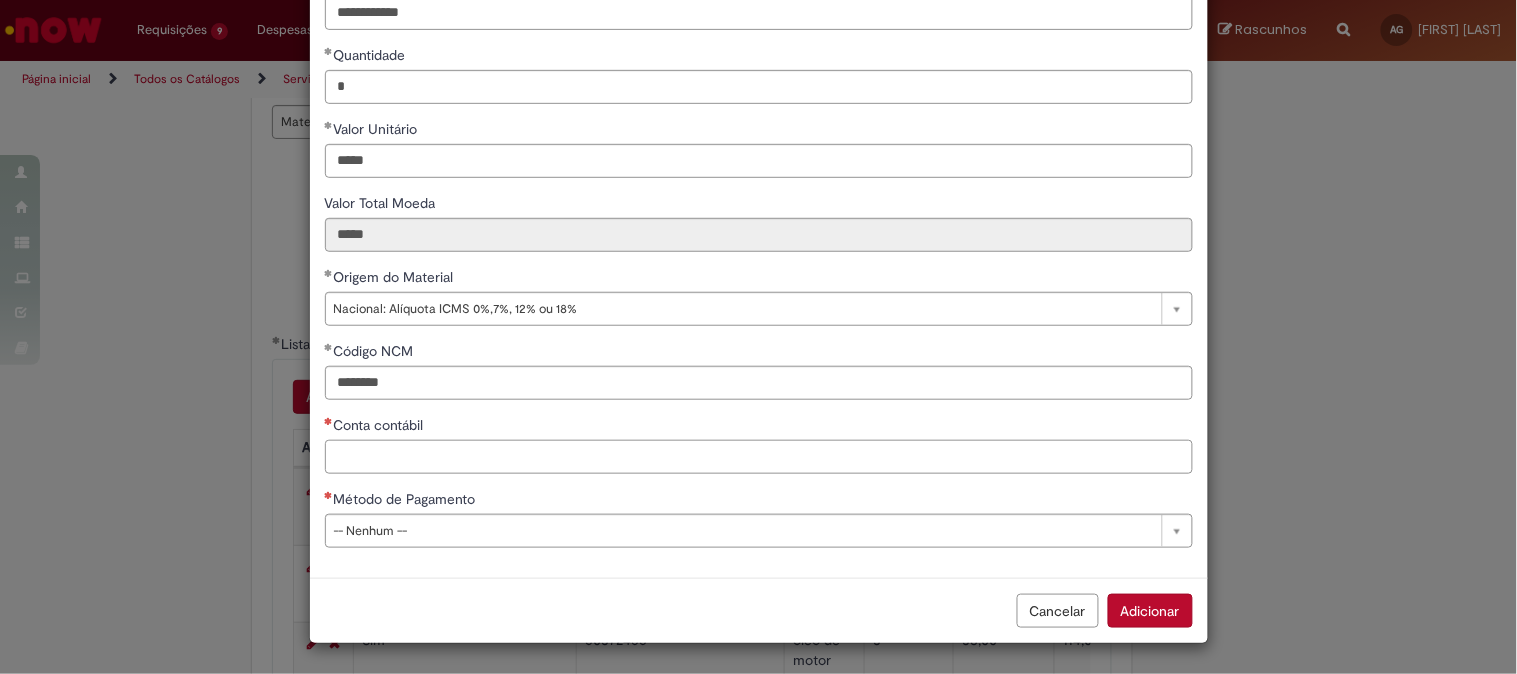 click on "**********" at bounding box center [759, 230] 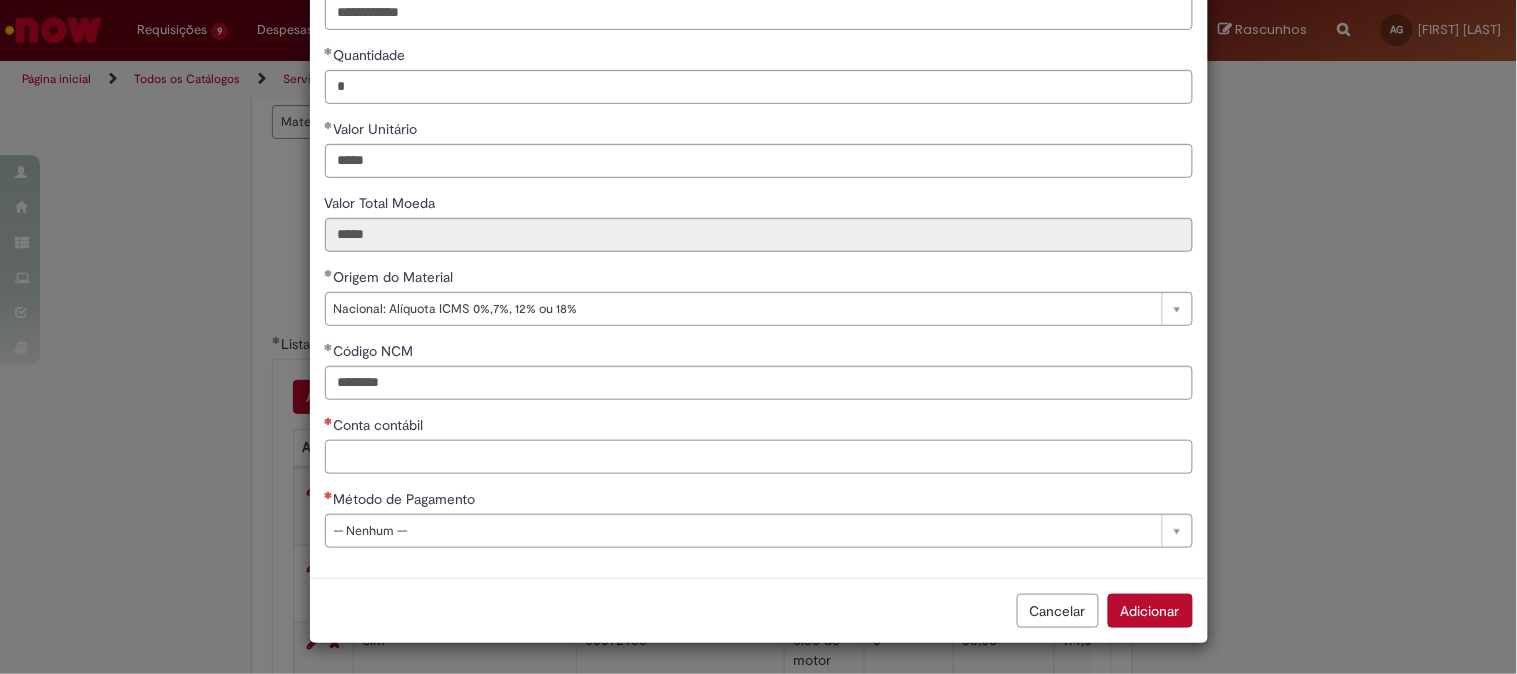 click on "Conta contábil" at bounding box center [759, 457] 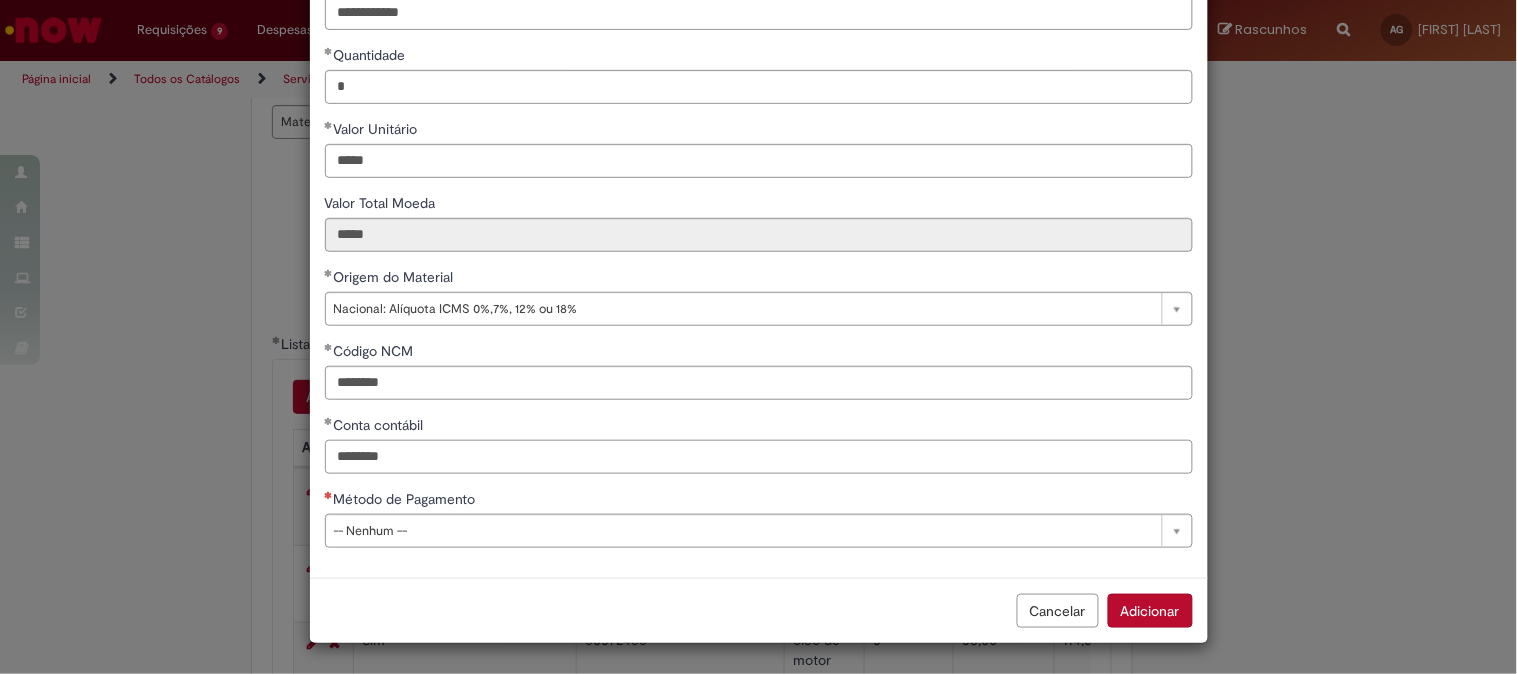 type on "********" 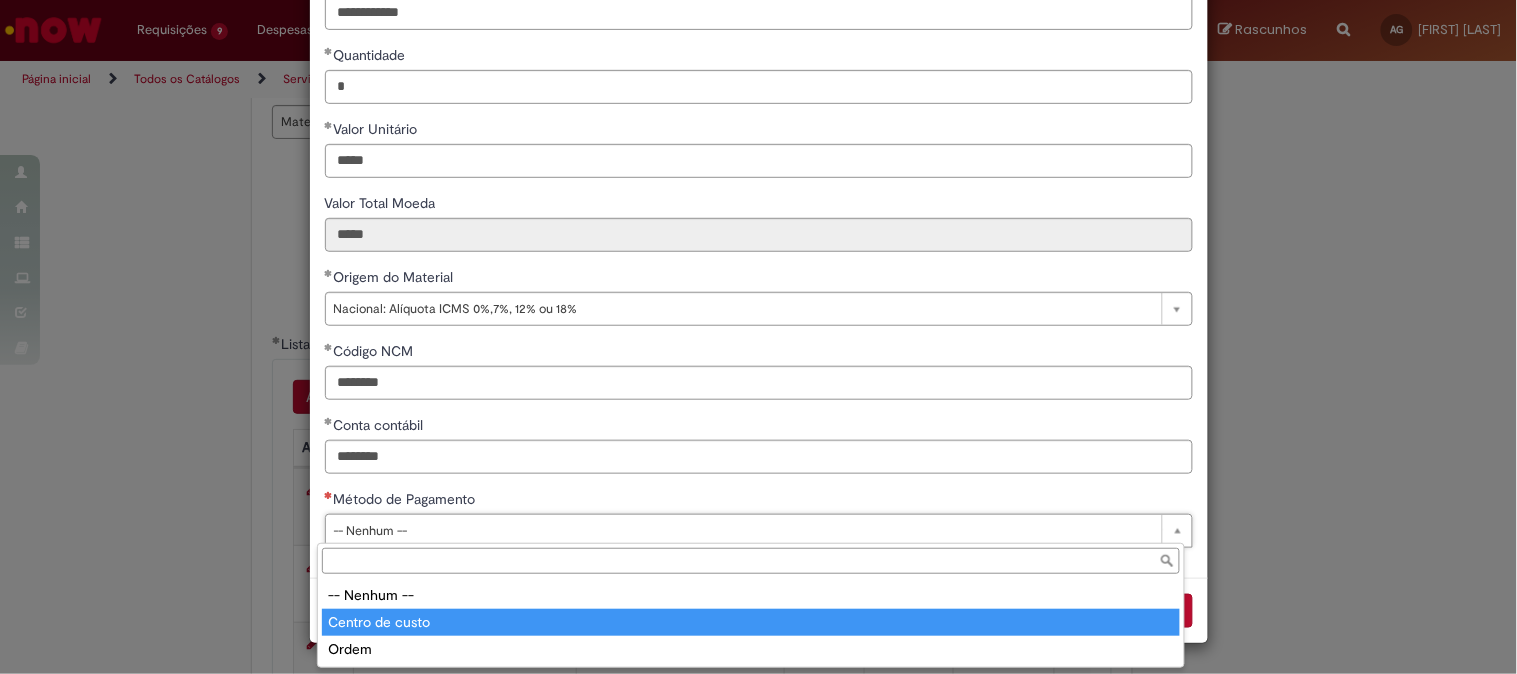 type on "**********" 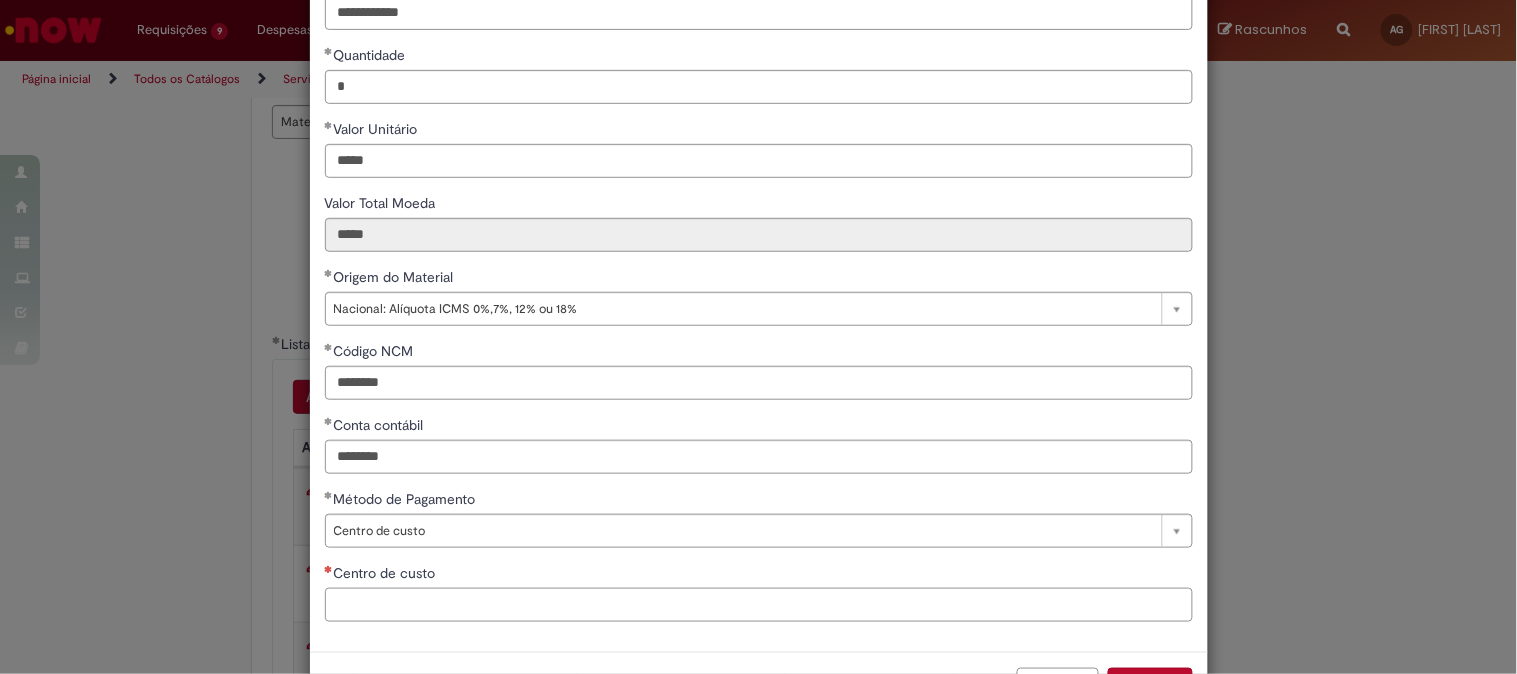click on "Centro de custo" at bounding box center [759, 605] 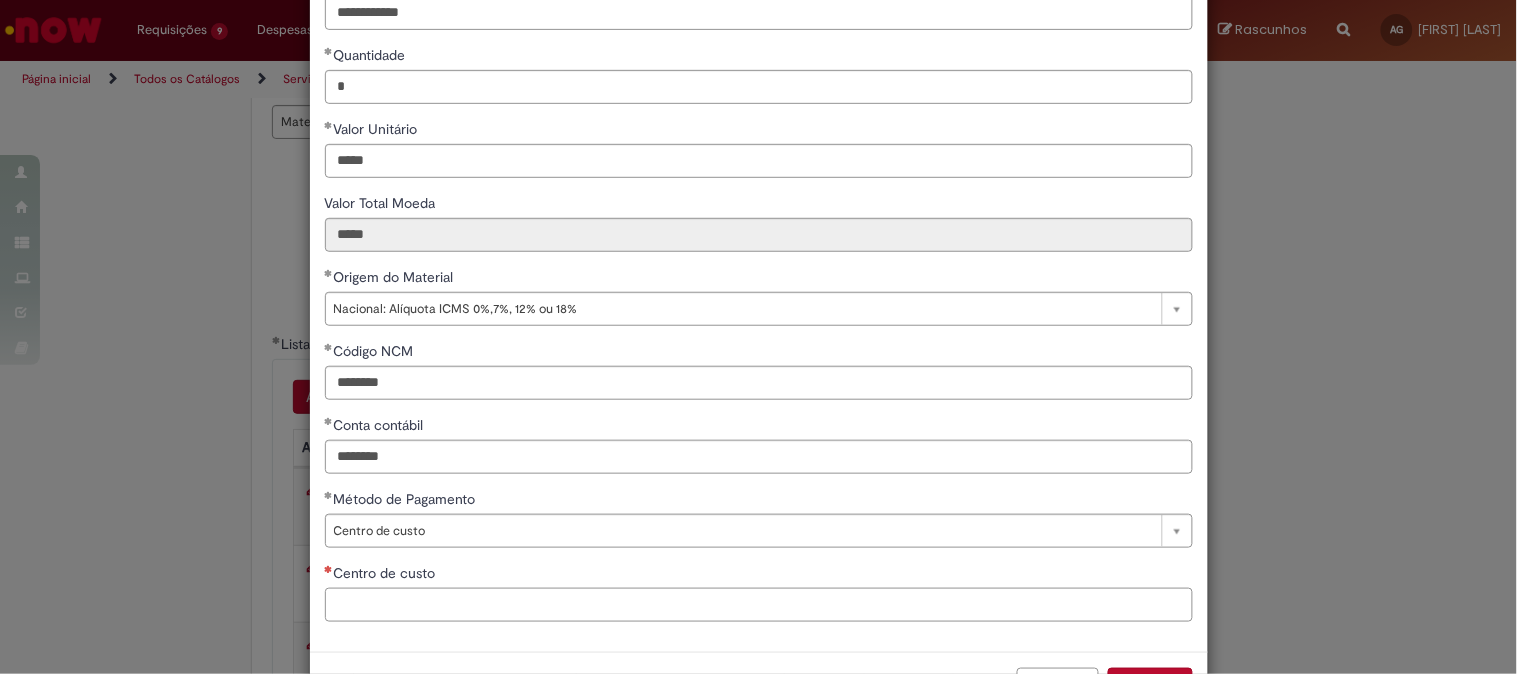 click on "Centro de custo" at bounding box center (759, 605) 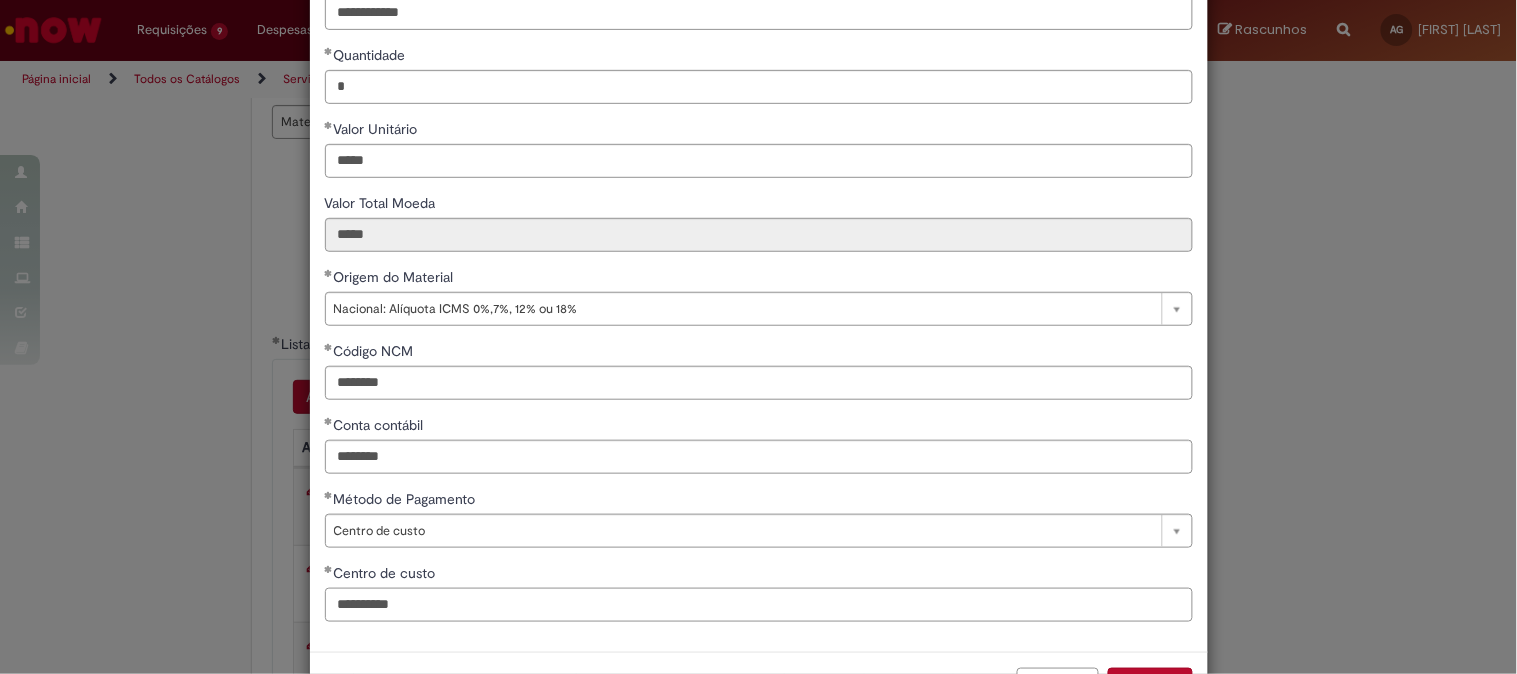 scroll, scrollTop: 280, scrollLeft: 0, axis: vertical 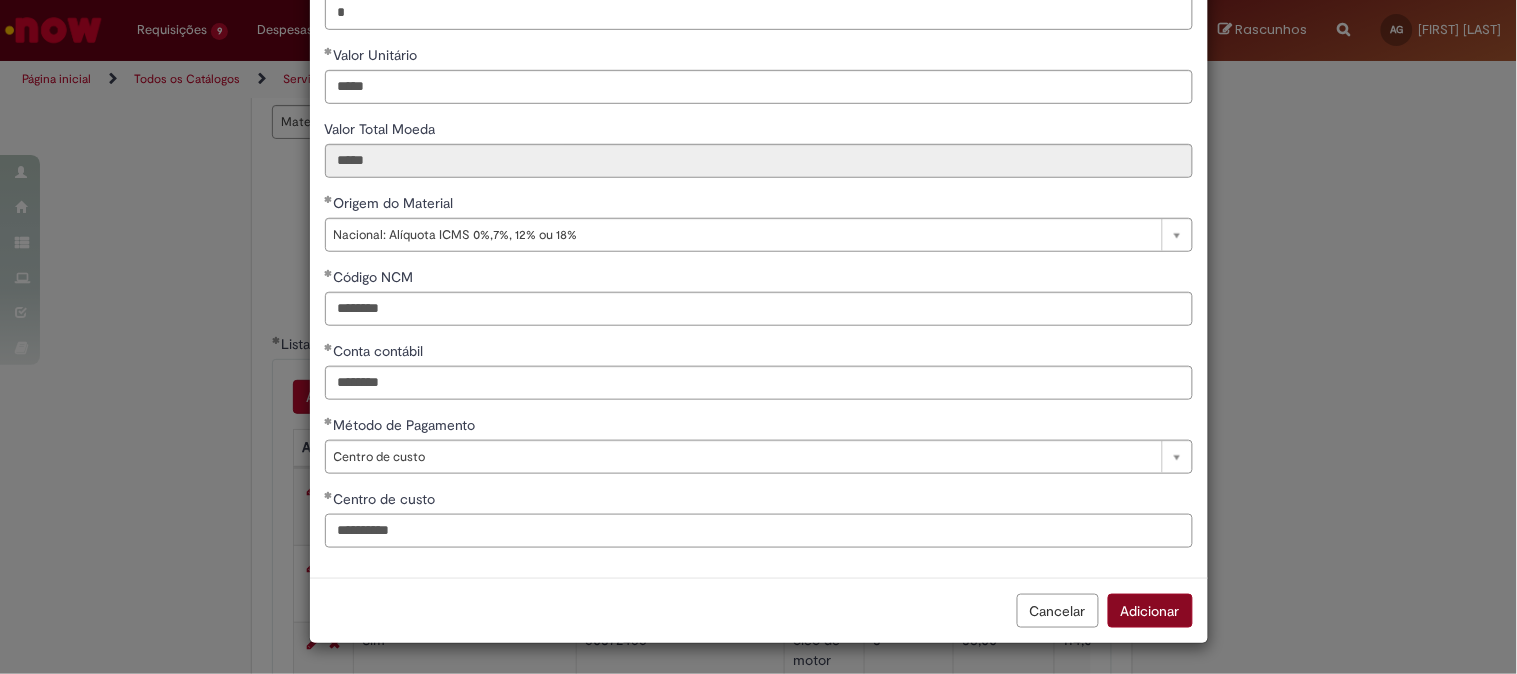 type on "**********" 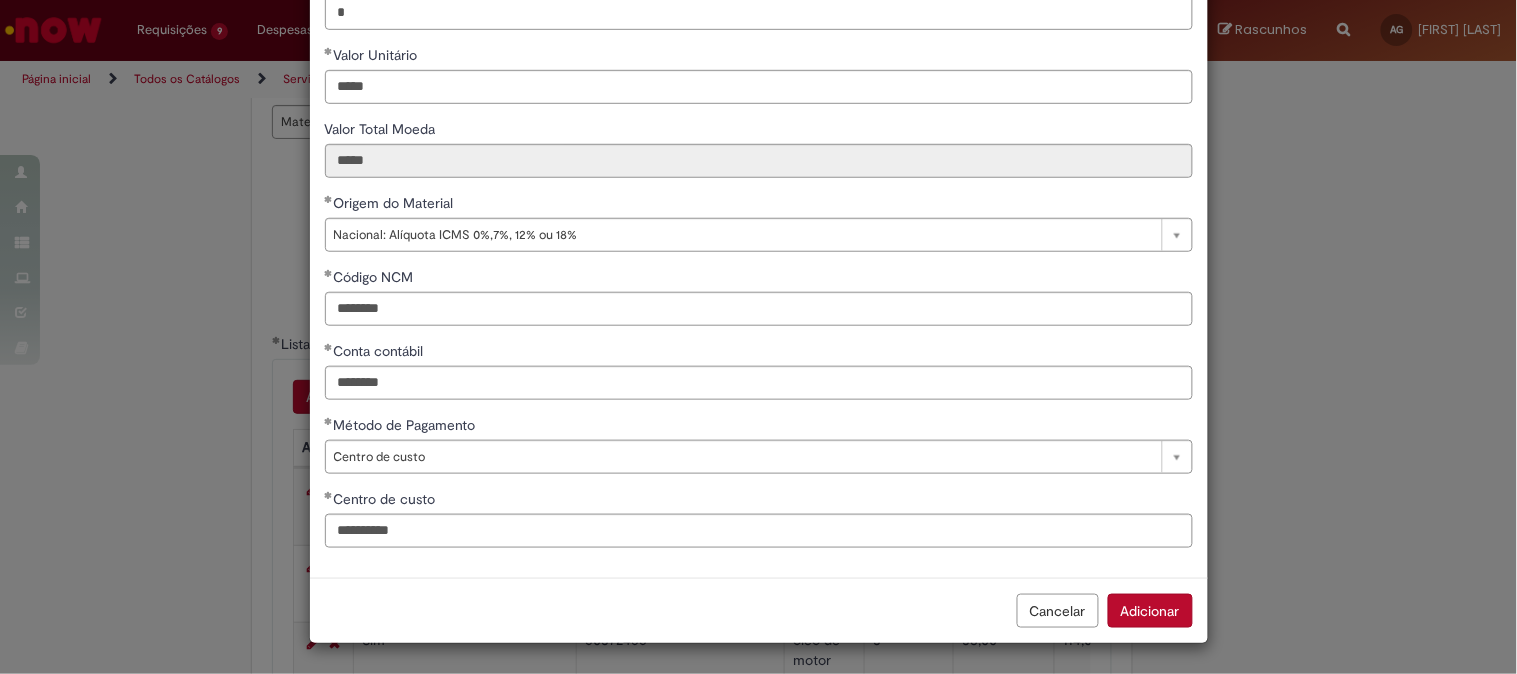 click on "Adicionar" at bounding box center [1150, 611] 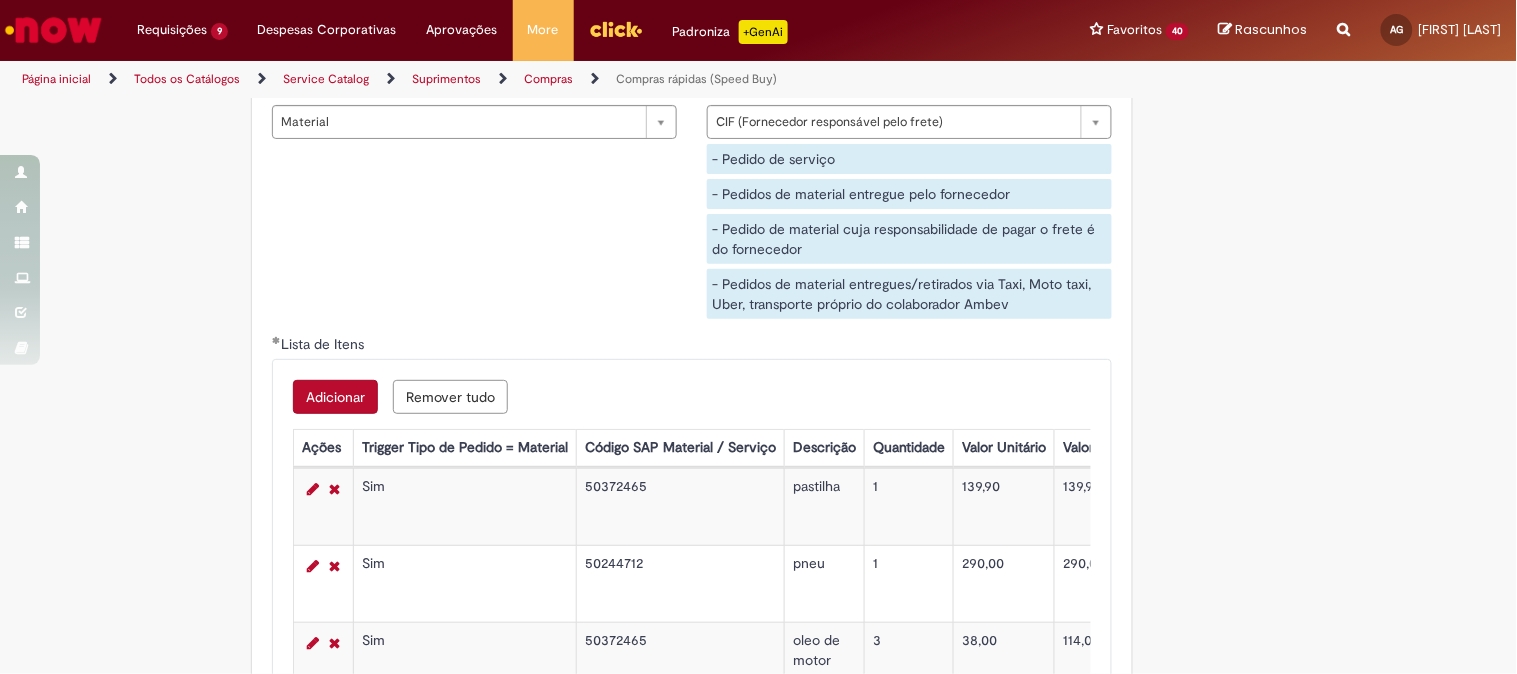 click on "Adicionar" at bounding box center (335, 397) 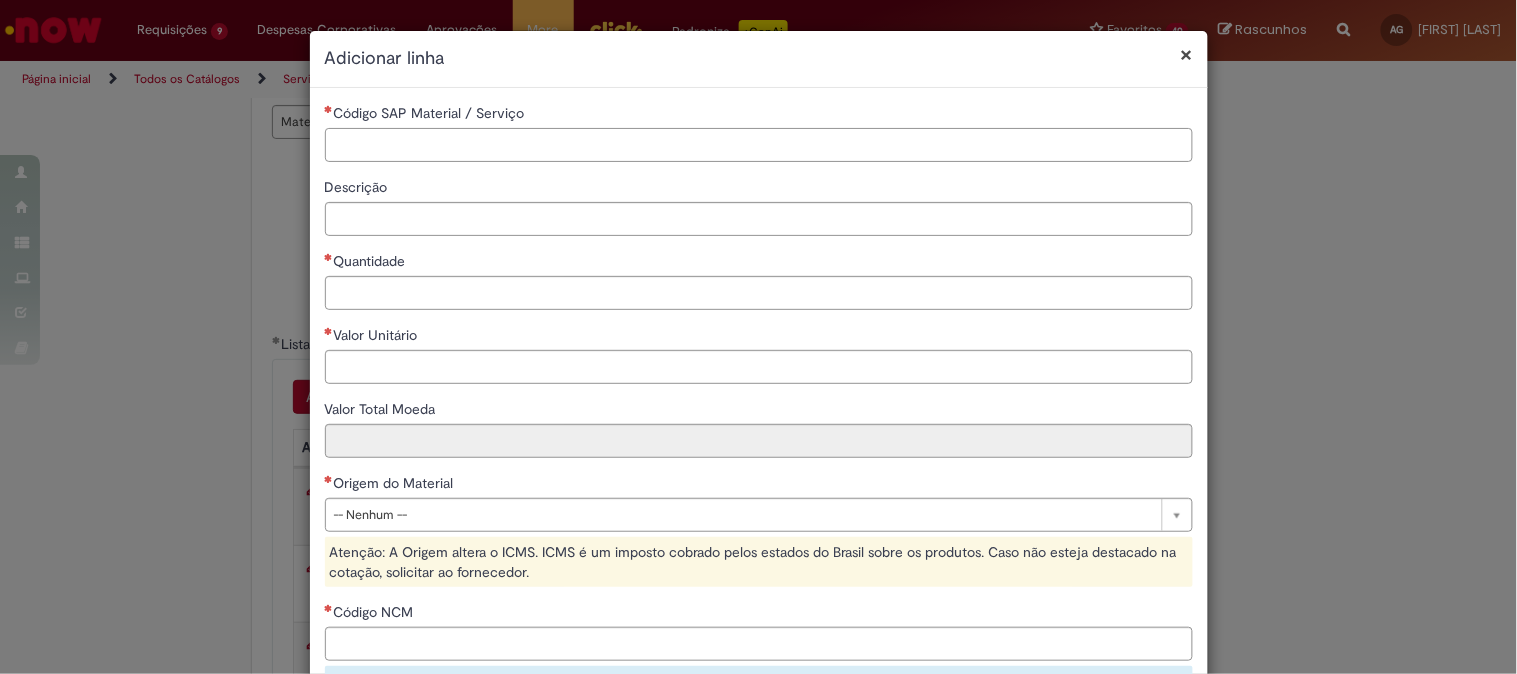 click on "Código SAP Material / Serviço" at bounding box center (759, 145) 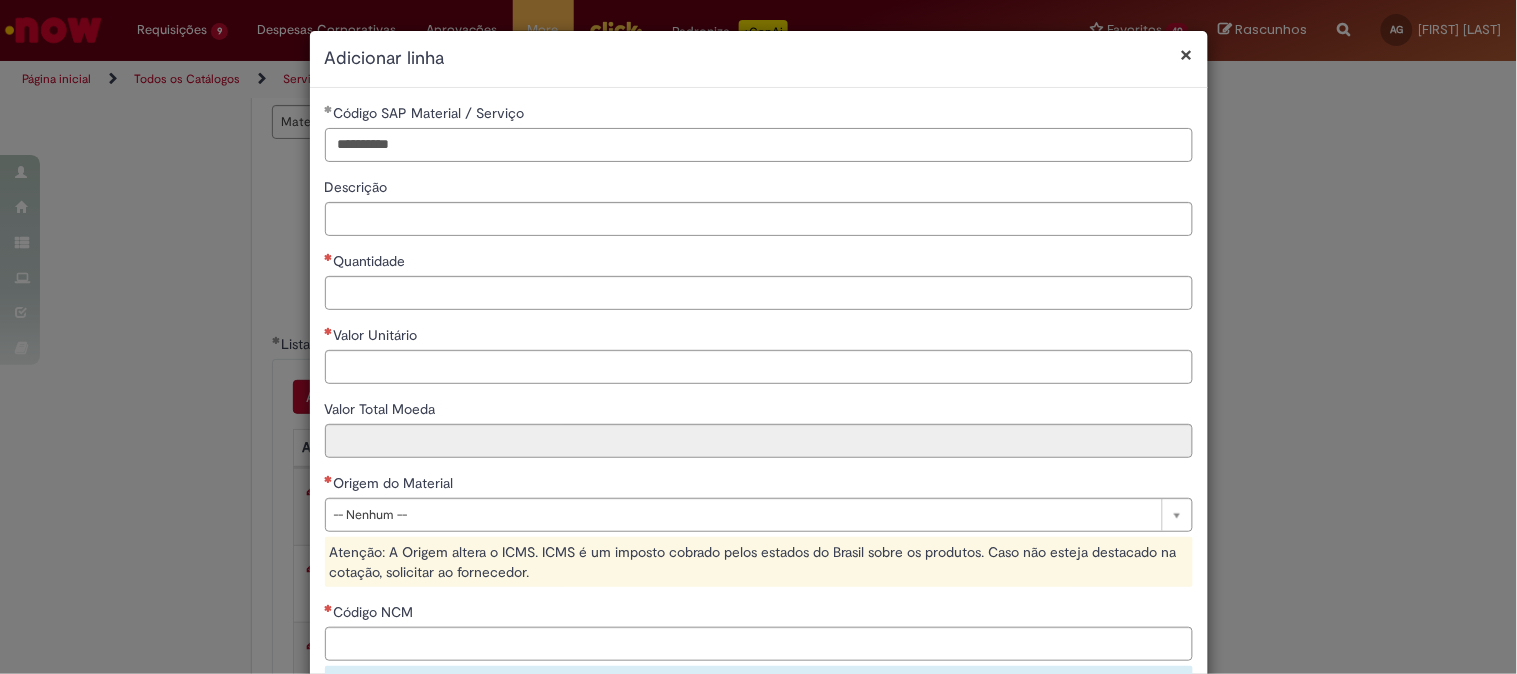 click on "********" at bounding box center [759, 145] 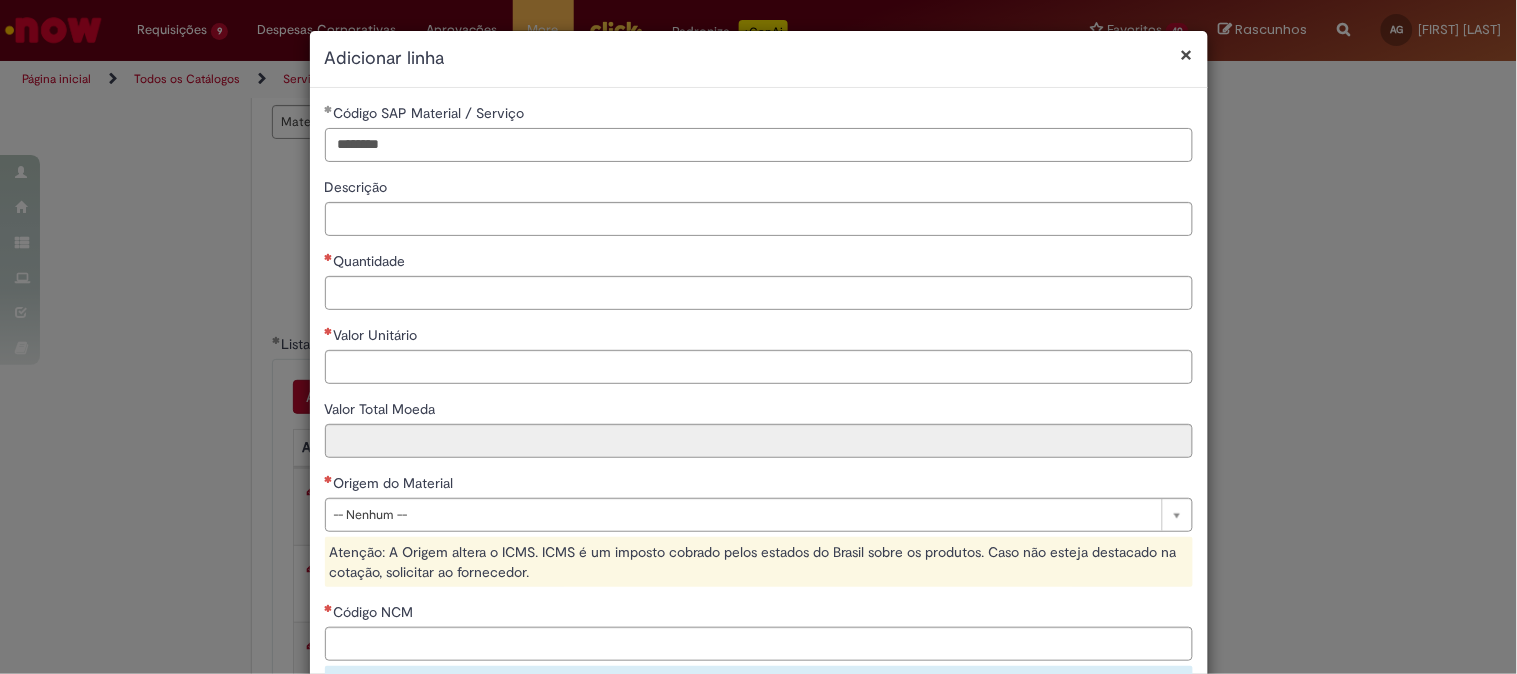 type on "********" 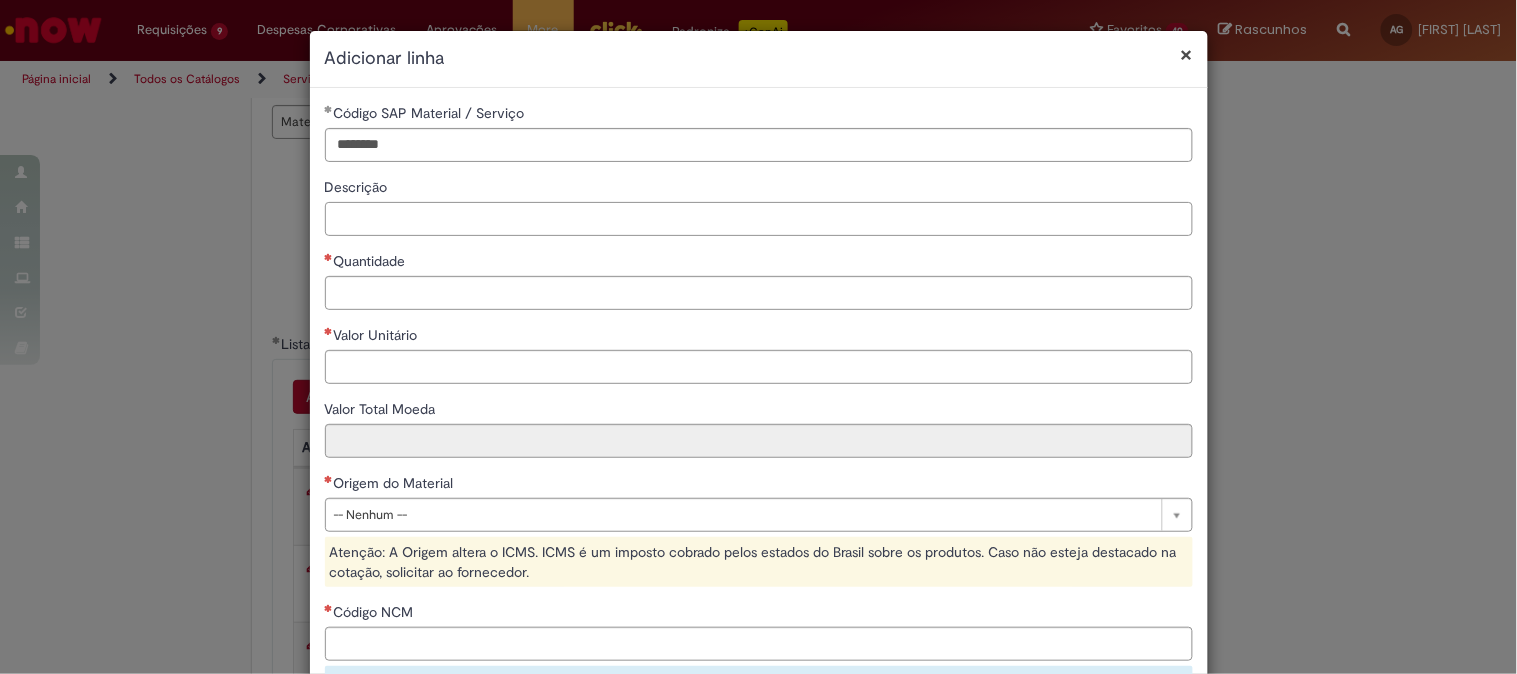 click on "Descrição" at bounding box center (759, 219) 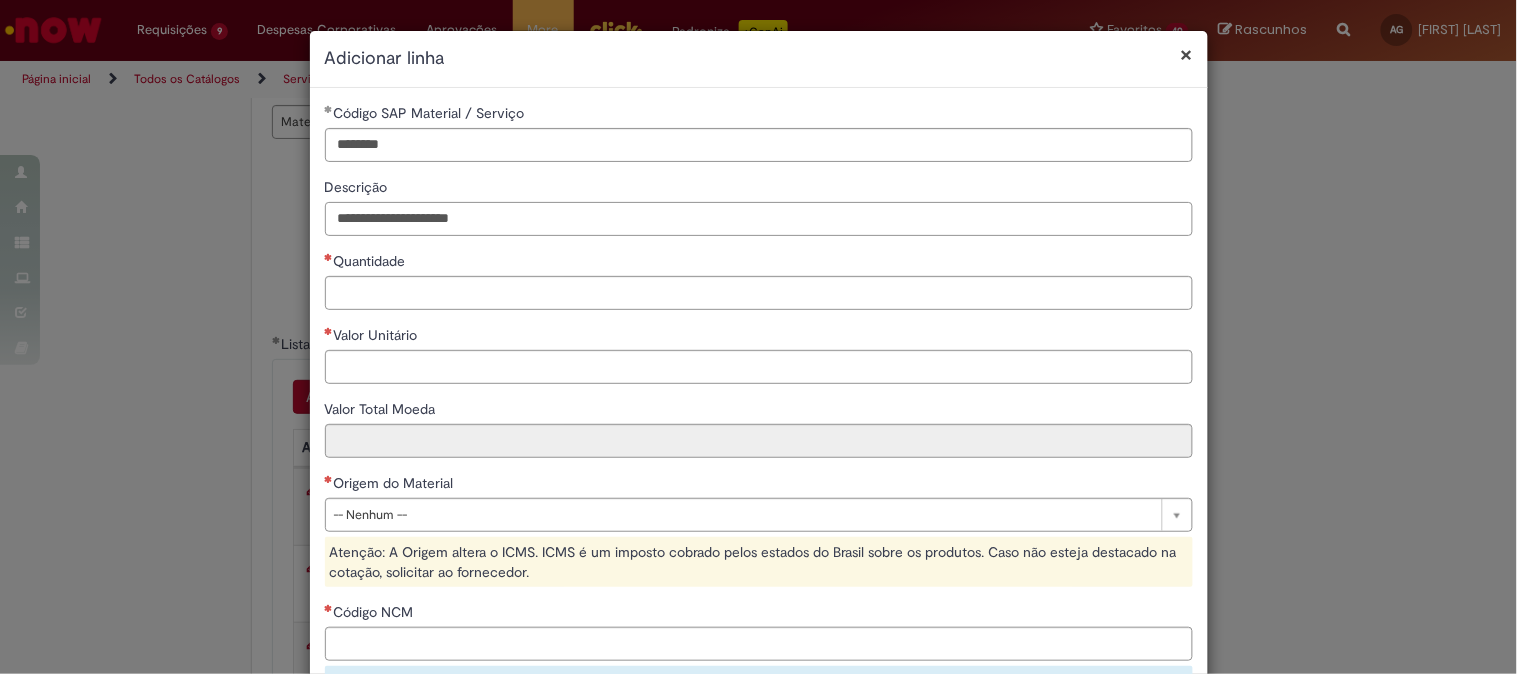 type on "**********" 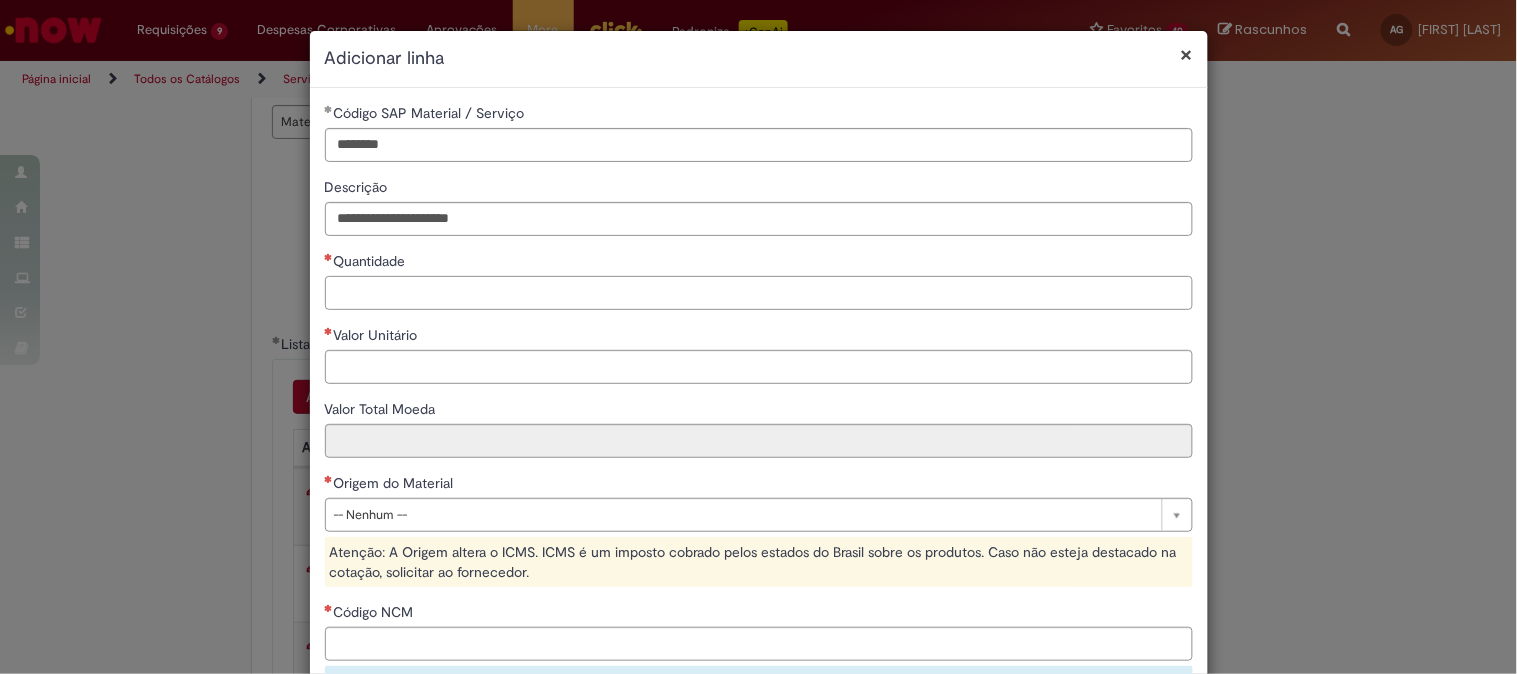 click on "Quantidade" at bounding box center [759, 293] 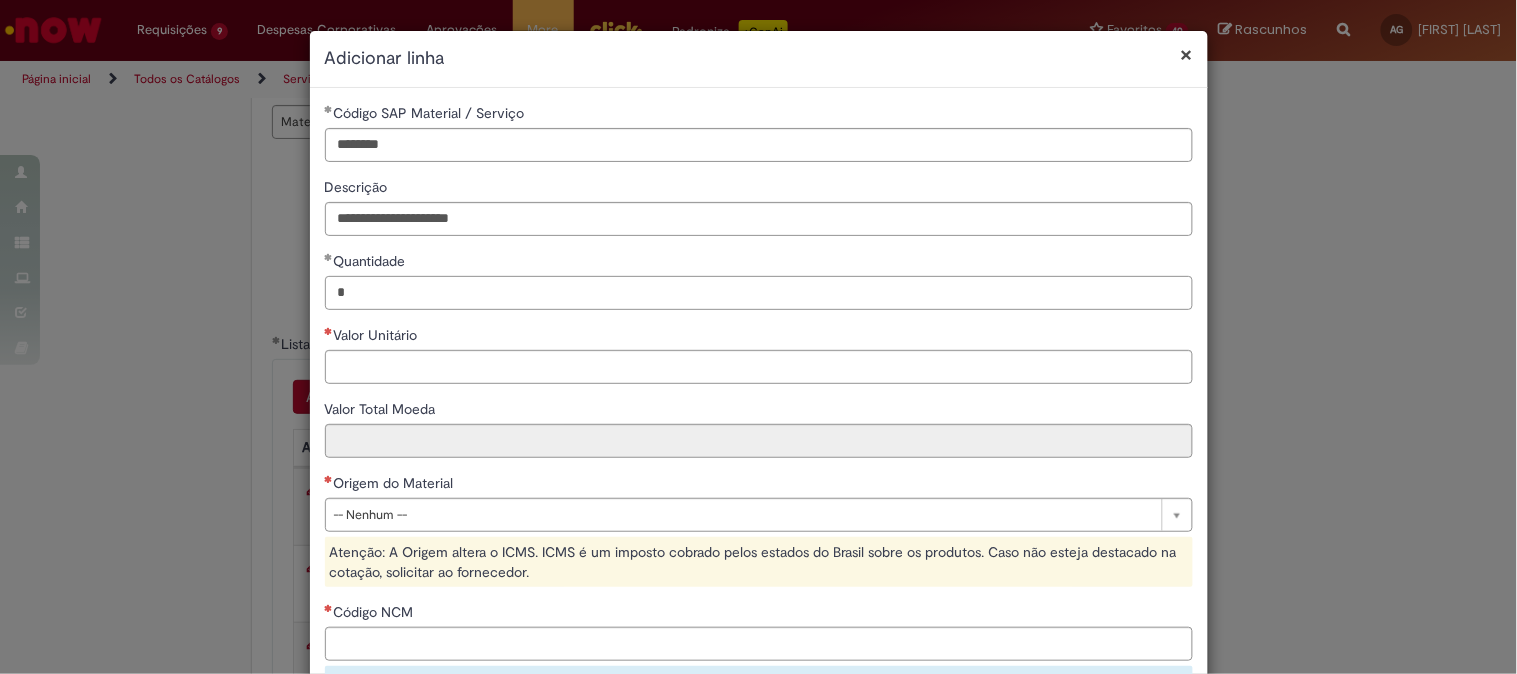 type on "*" 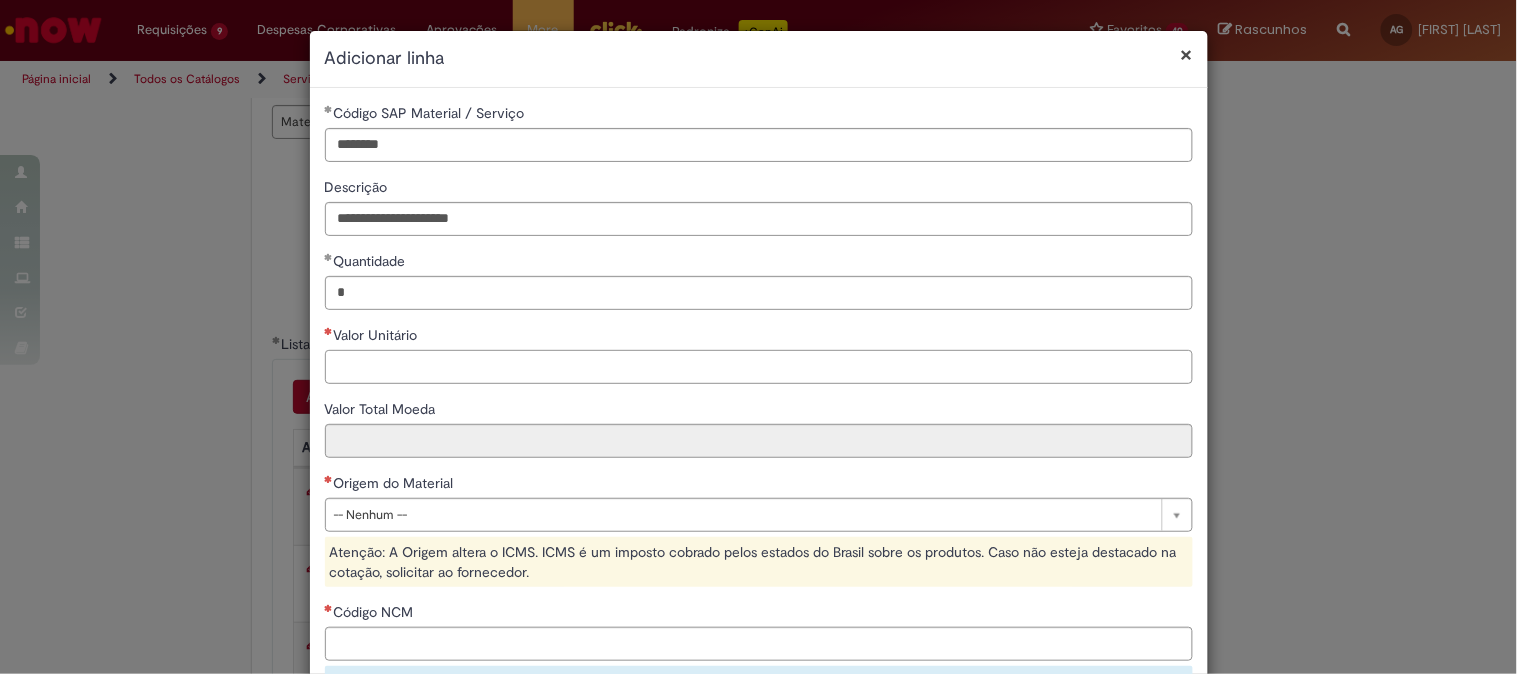 click on "Valor Unitário" at bounding box center [759, 367] 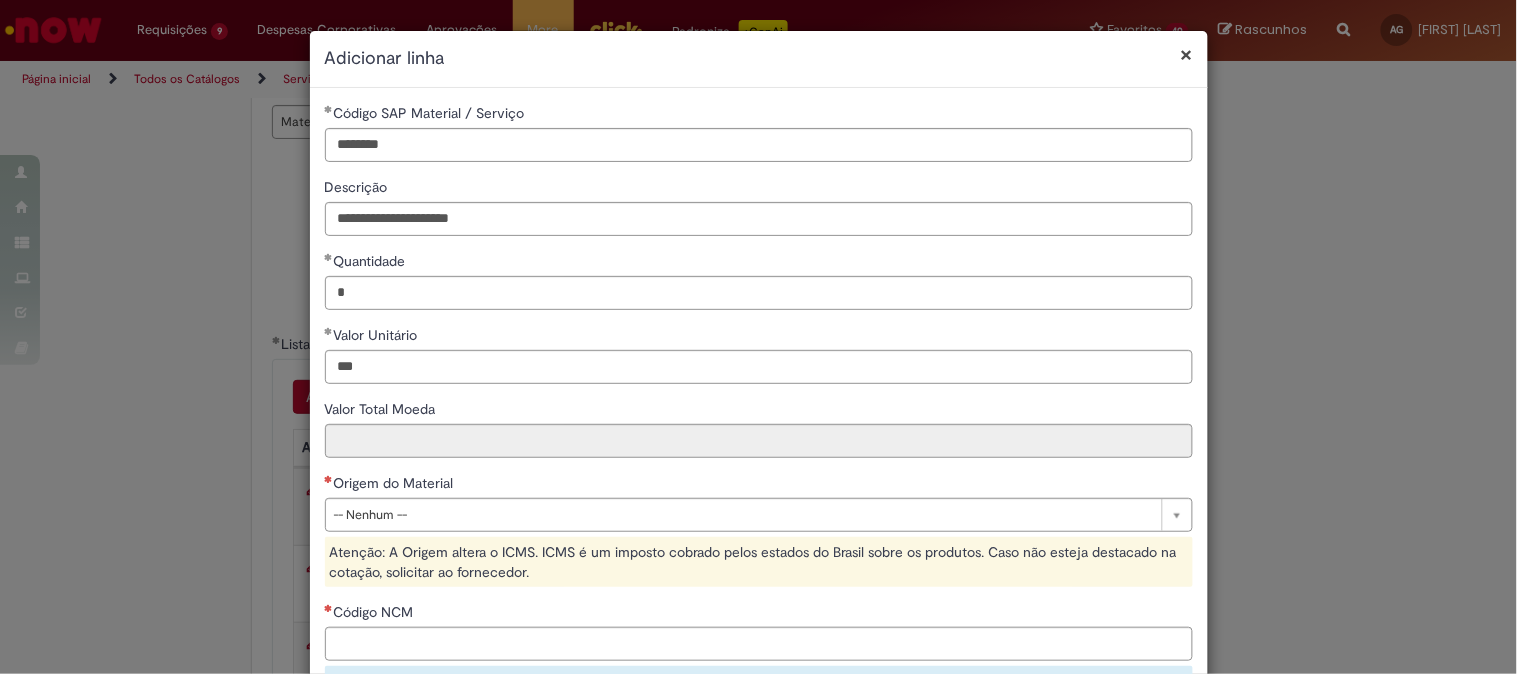 type on "******" 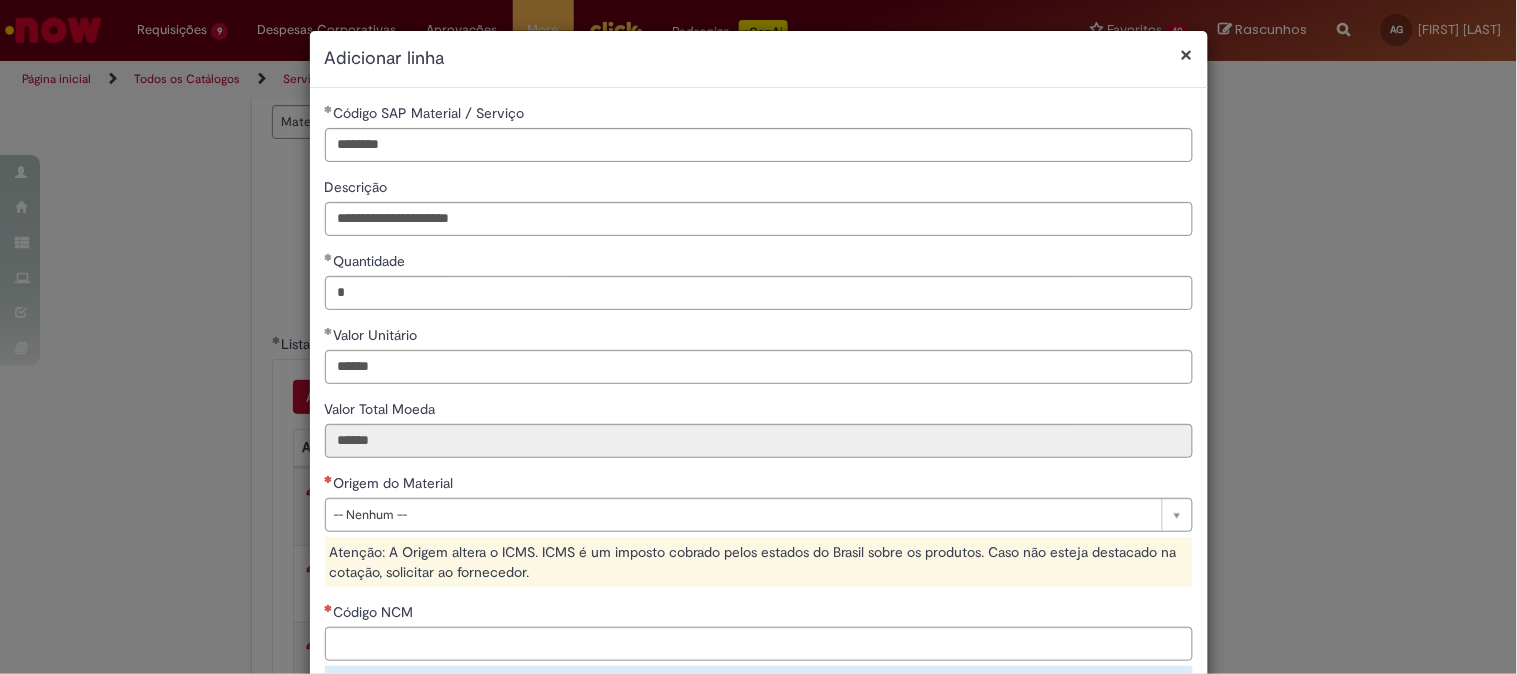 click on "Origem do Material" at bounding box center (759, 485) 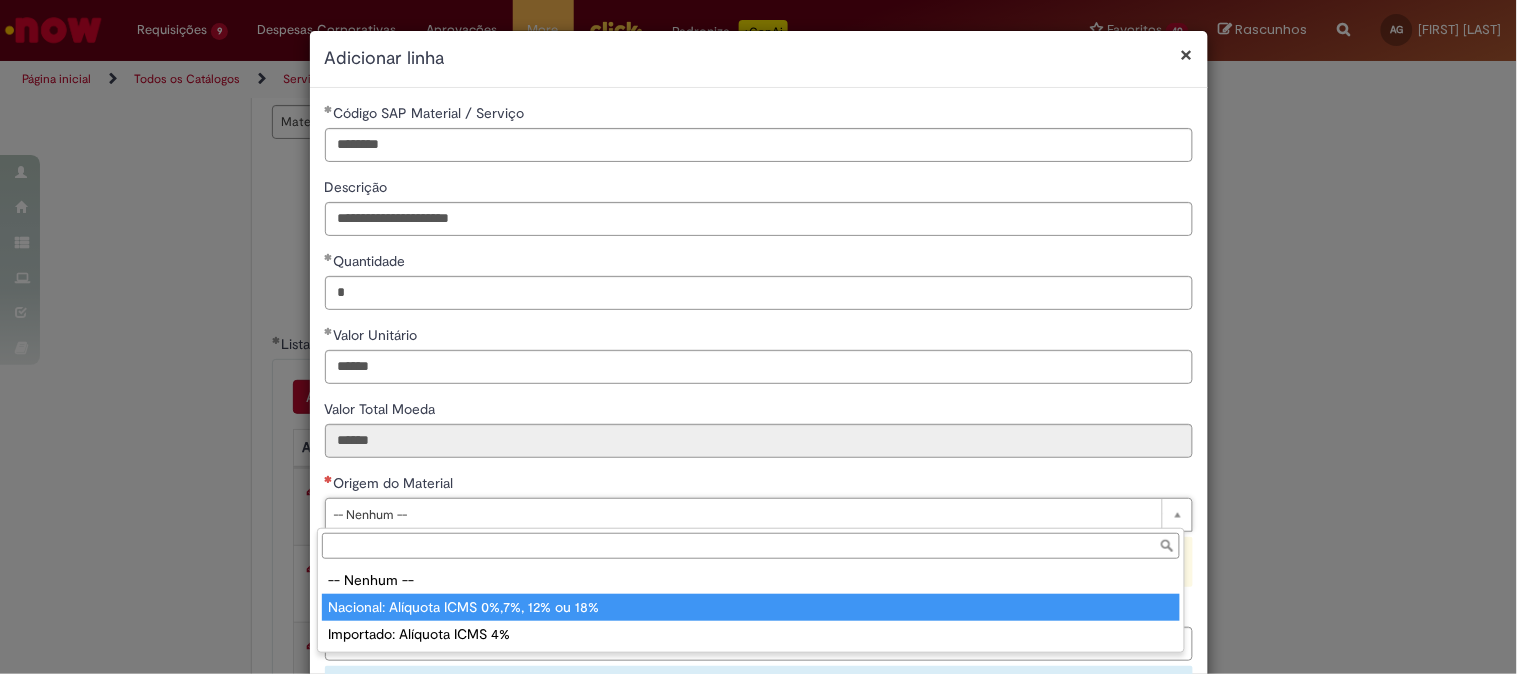 type on "**********" 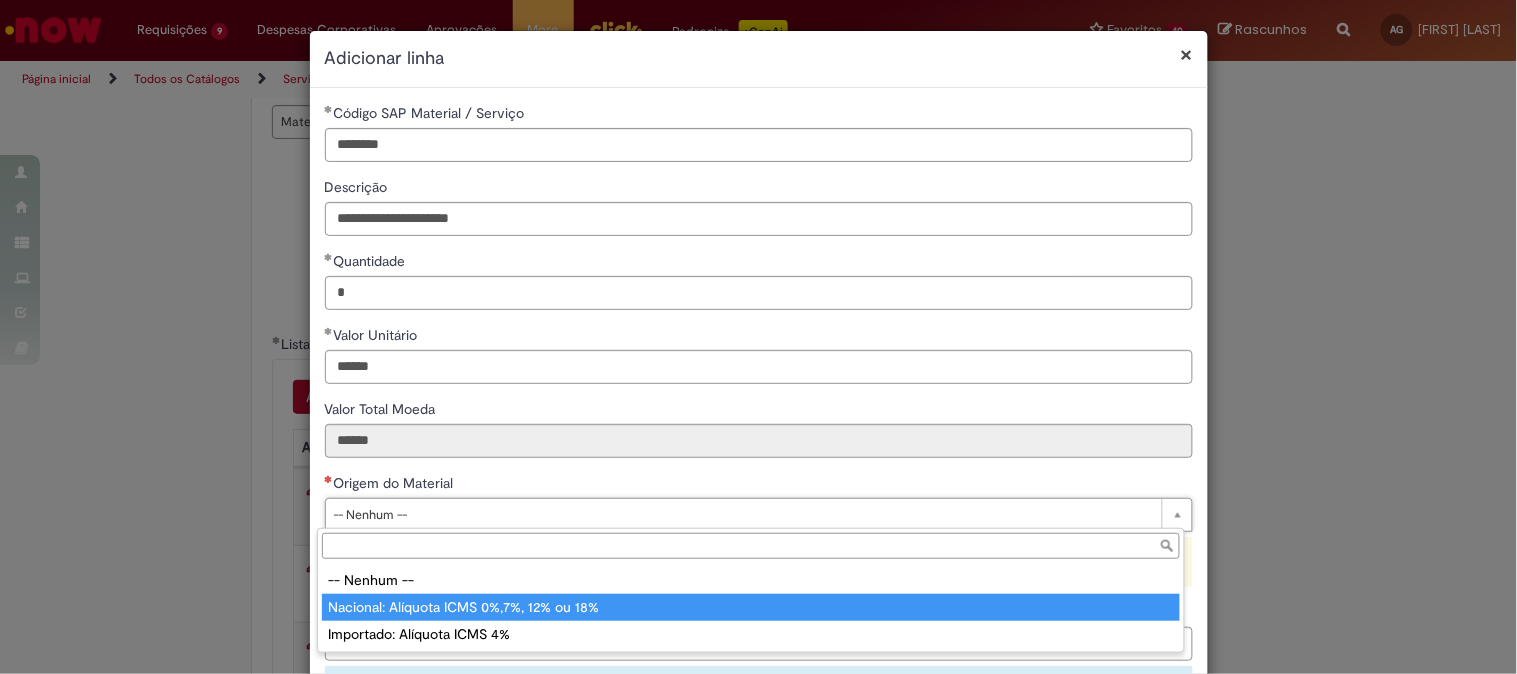 select on "*" 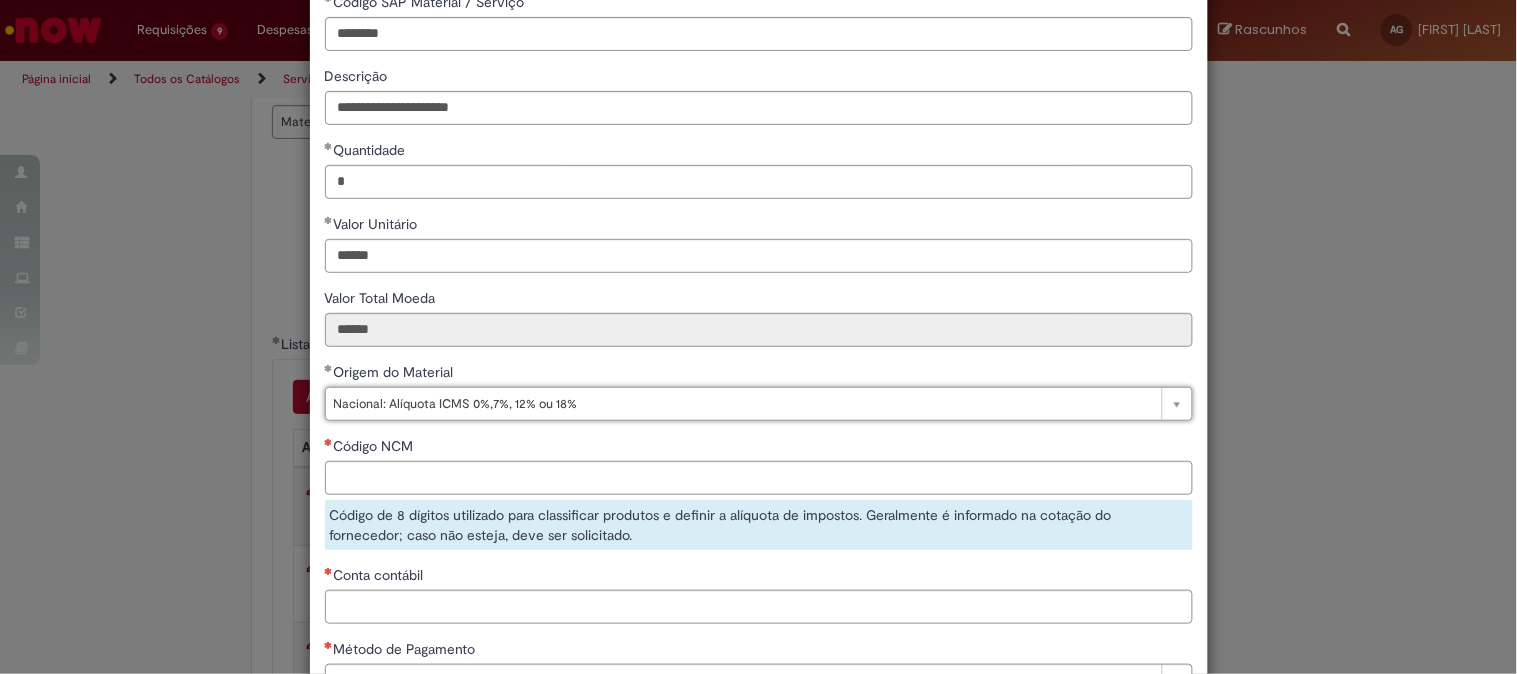 scroll, scrollTop: 222, scrollLeft: 0, axis: vertical 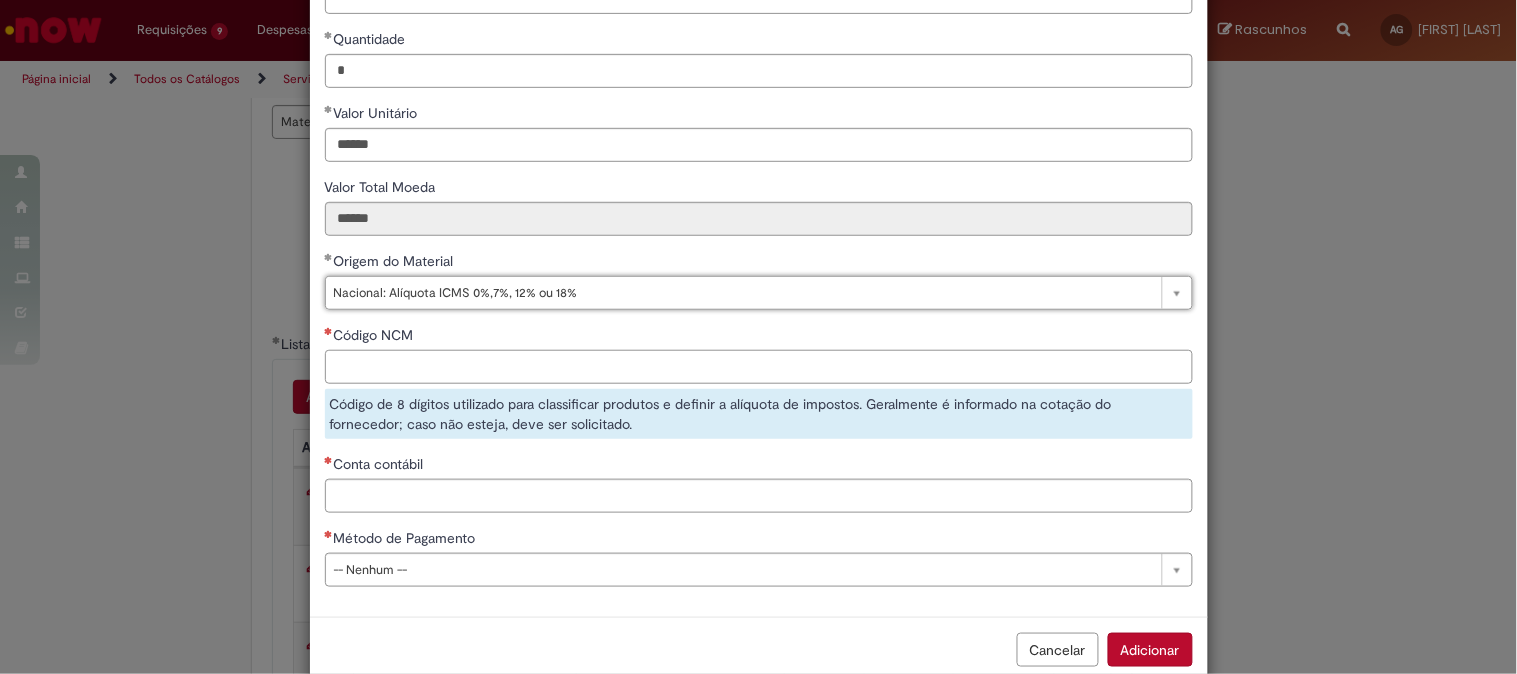 click on "Código NCM" at bounding box center [759, 367] 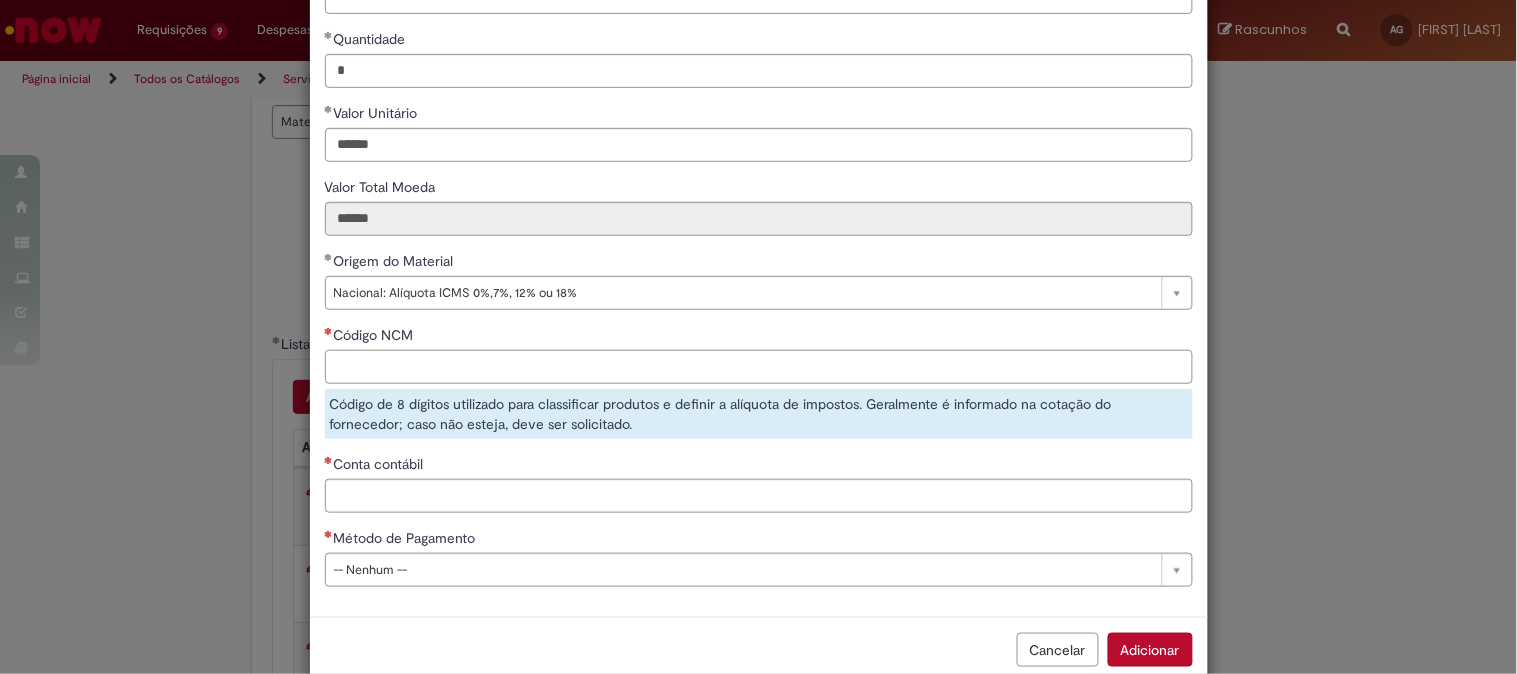 paste on "********" 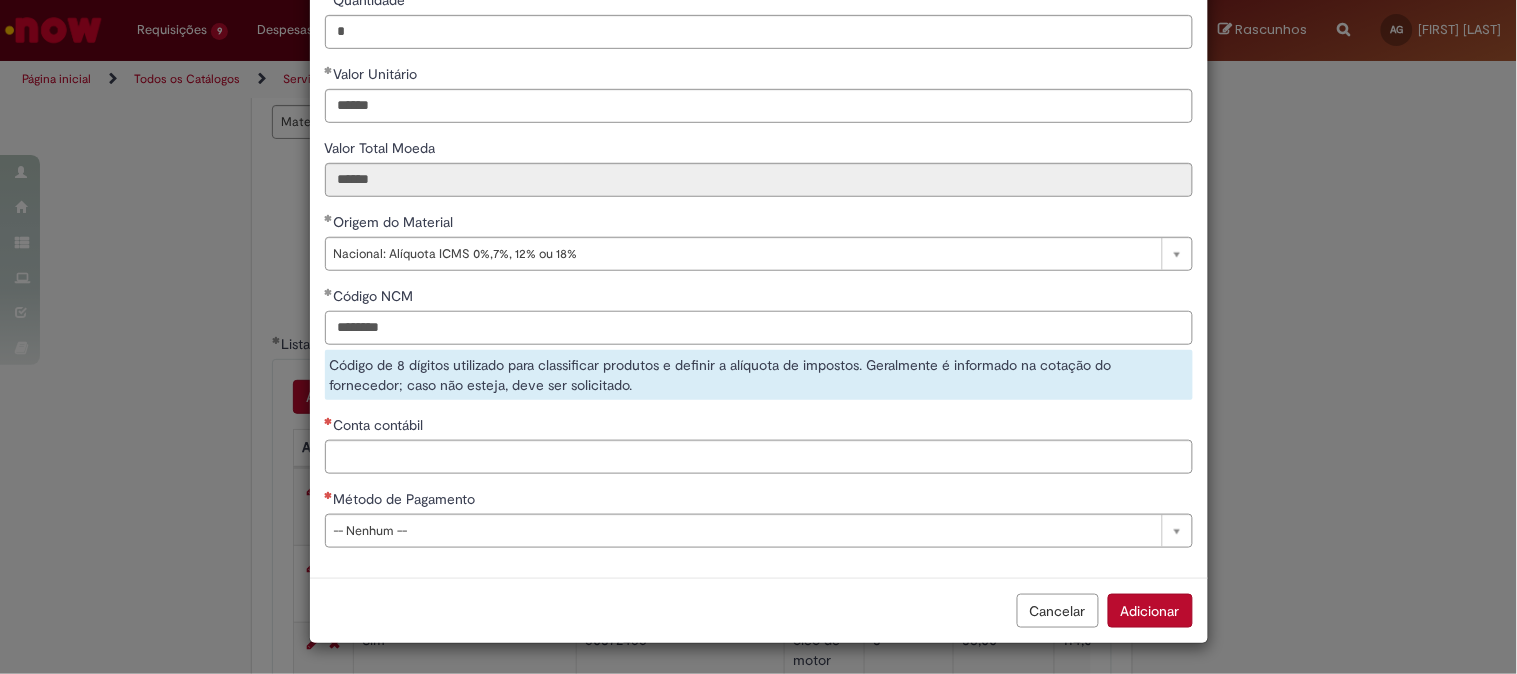 type on "********" 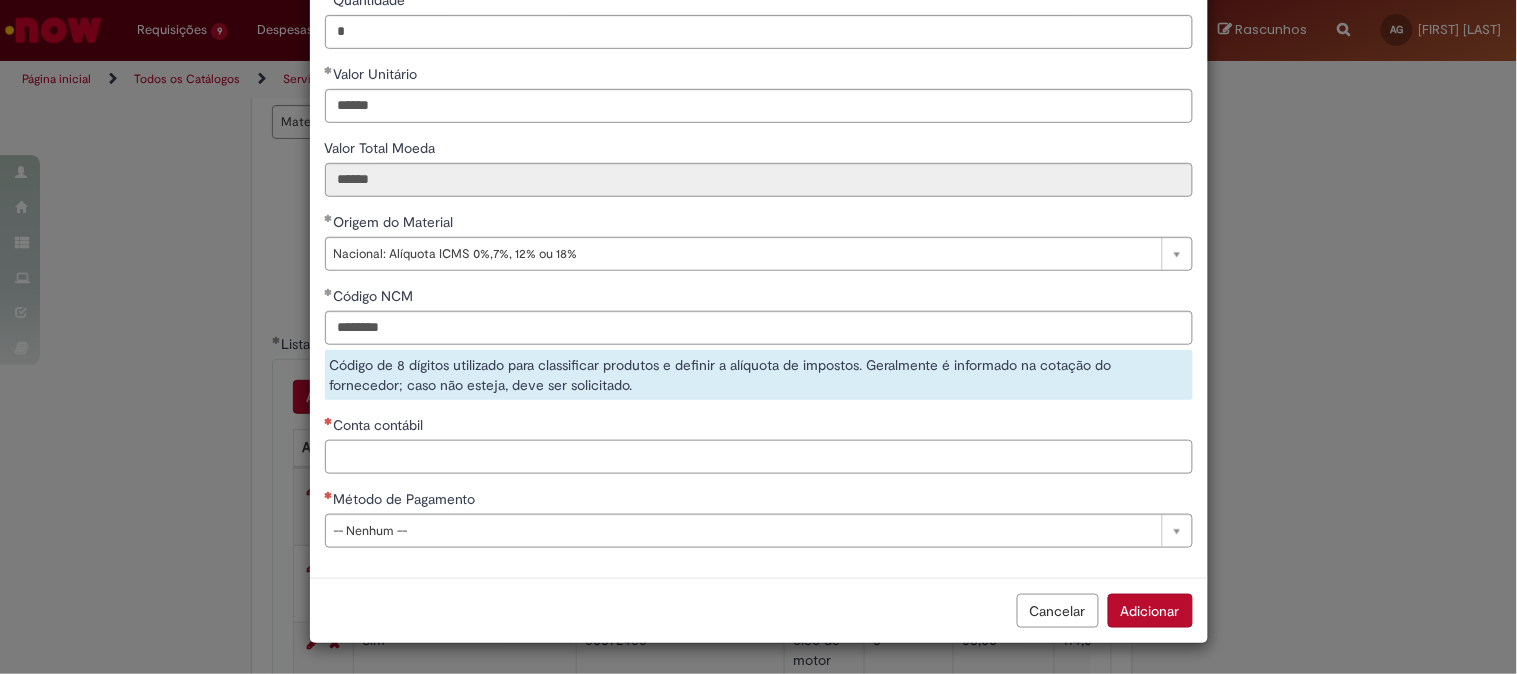 click on "Conta contábil" at bounding box center [759, 457] 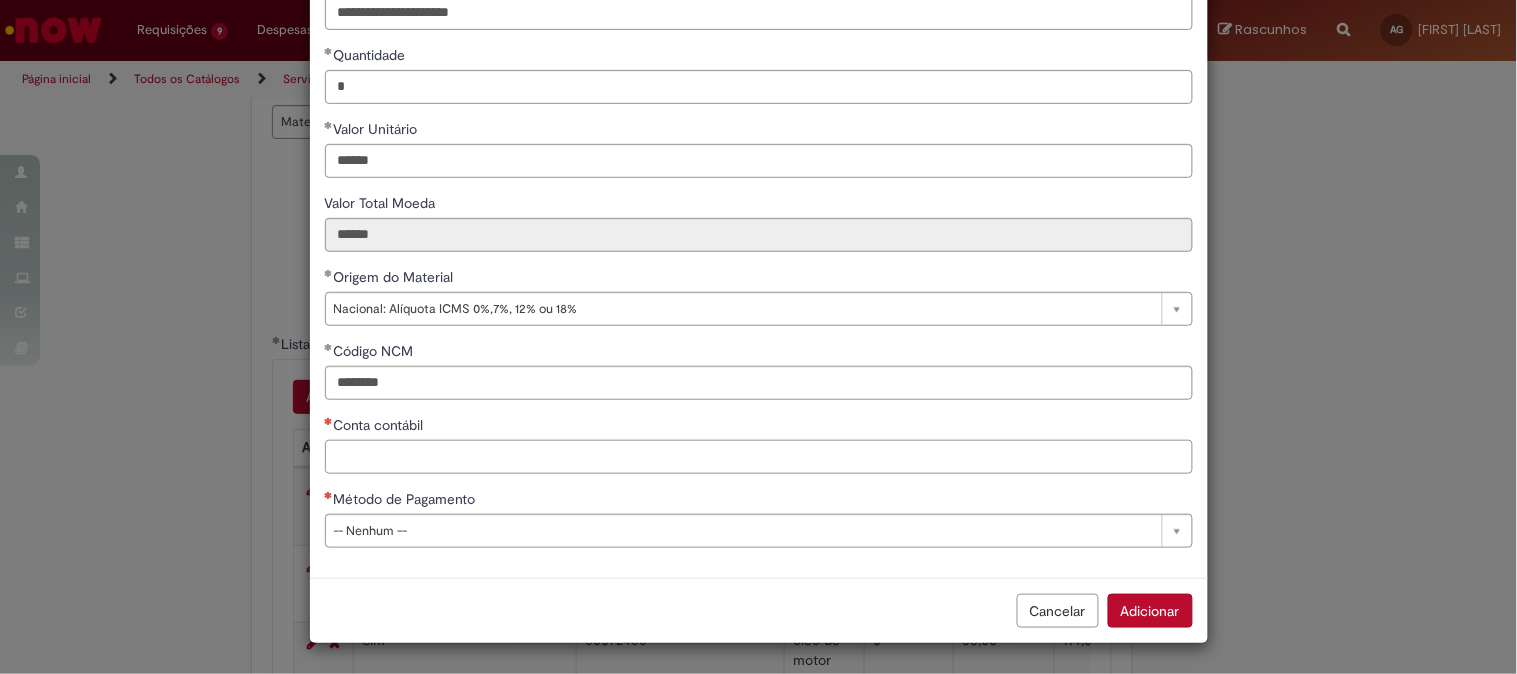 scroll, scrollTop: 206, scrollLeft: 0, axis: vertical 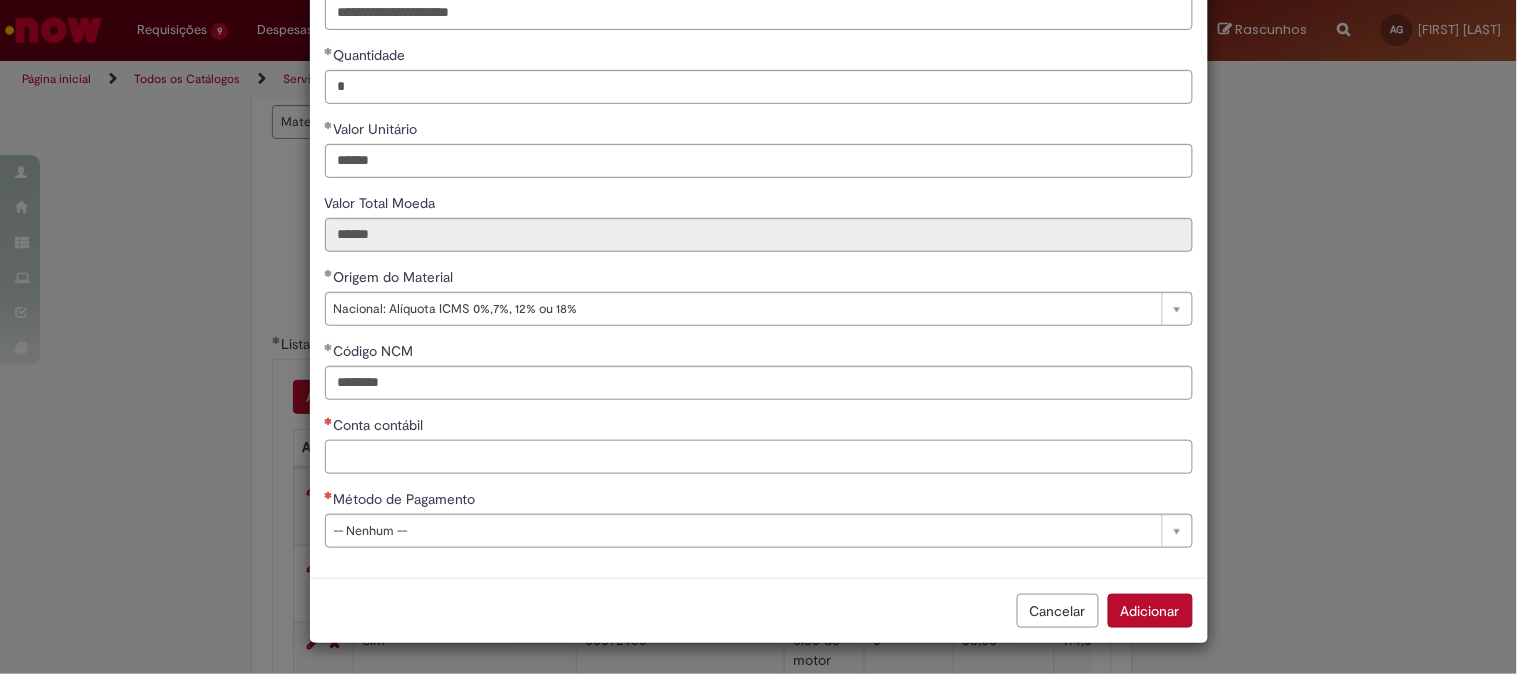 click on "Conta contábil" at bounding box center [759, 457] 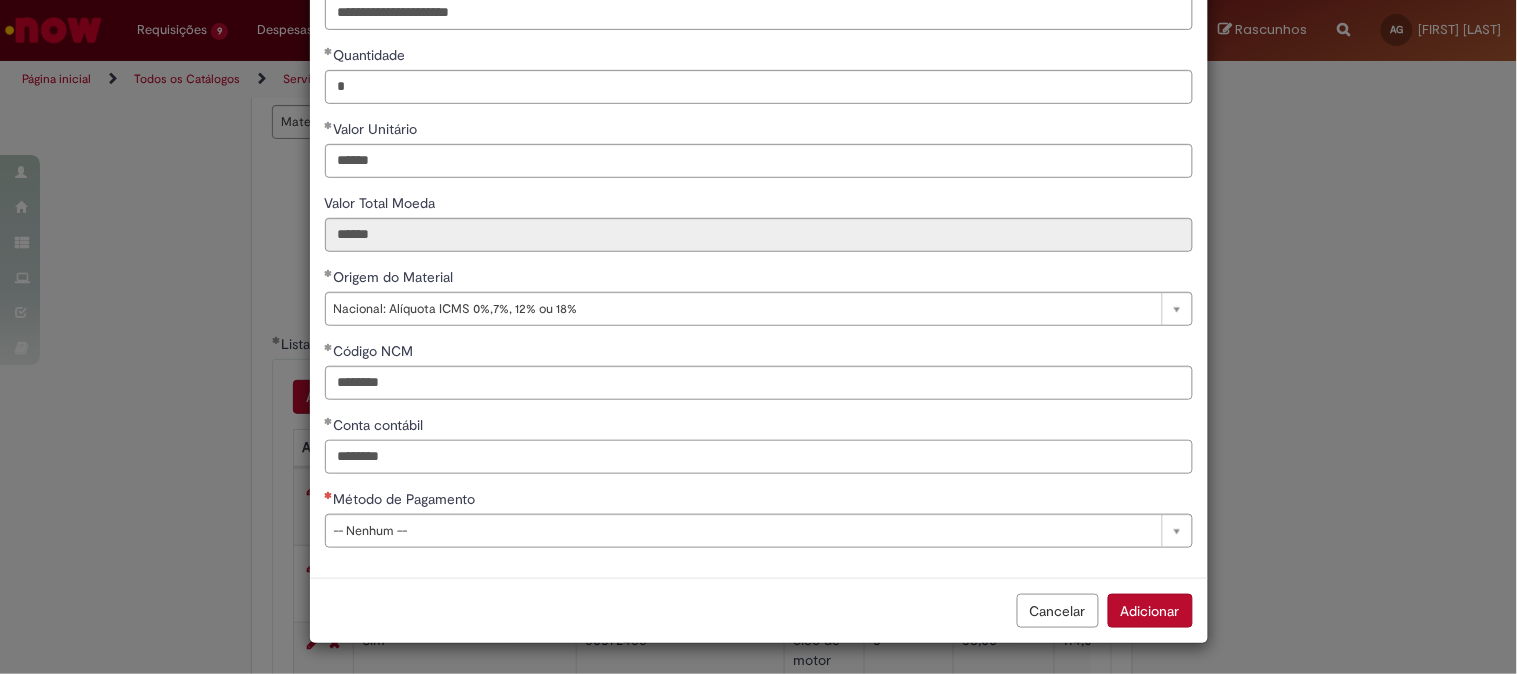 type on "********" 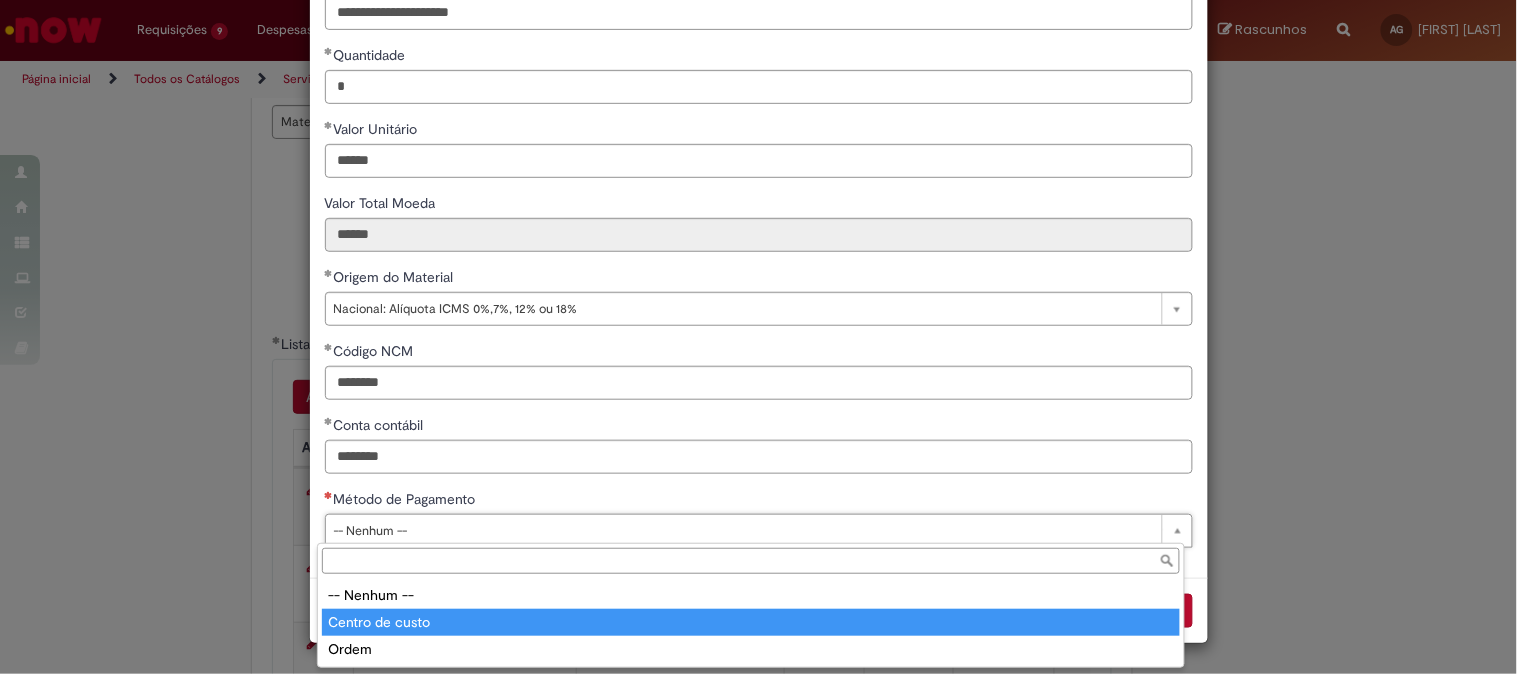 type on "**********" 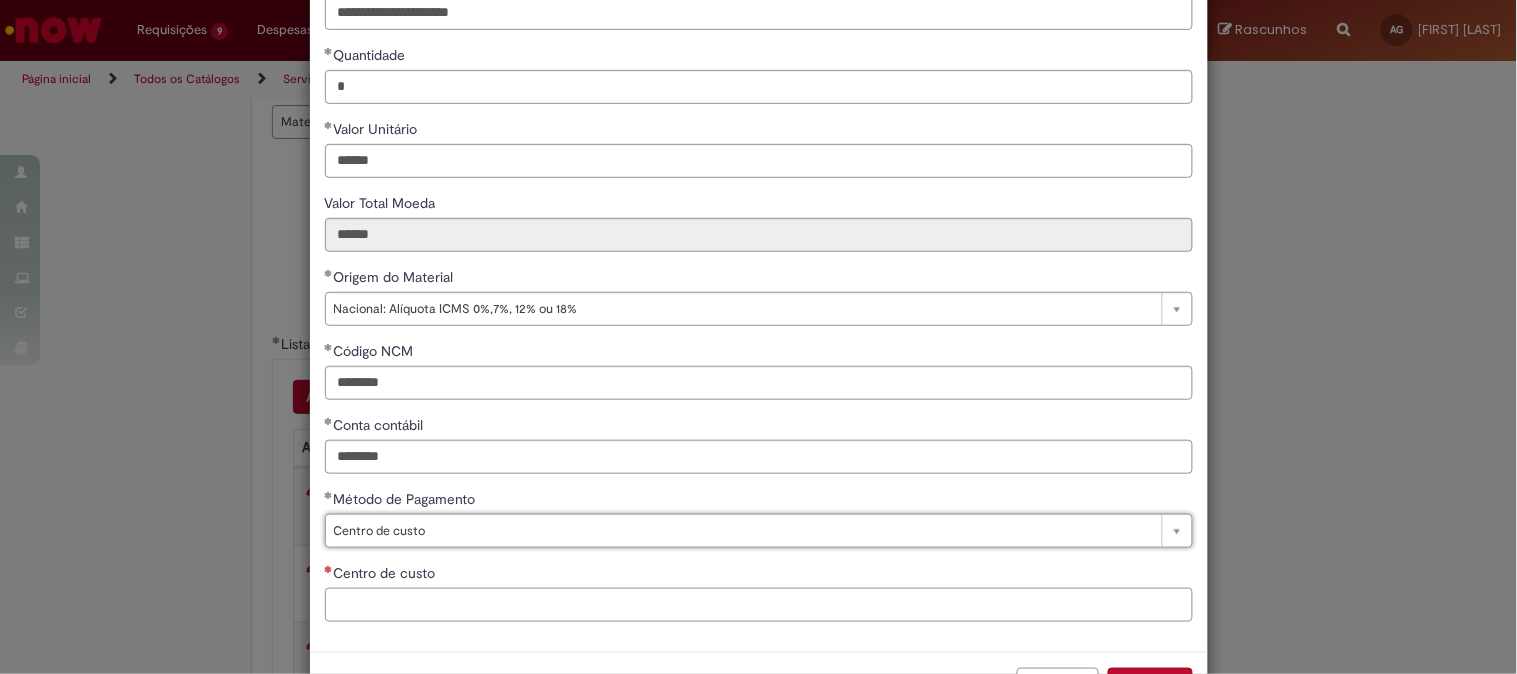 click on "Centro de custo" at bounding box center (759, 605) 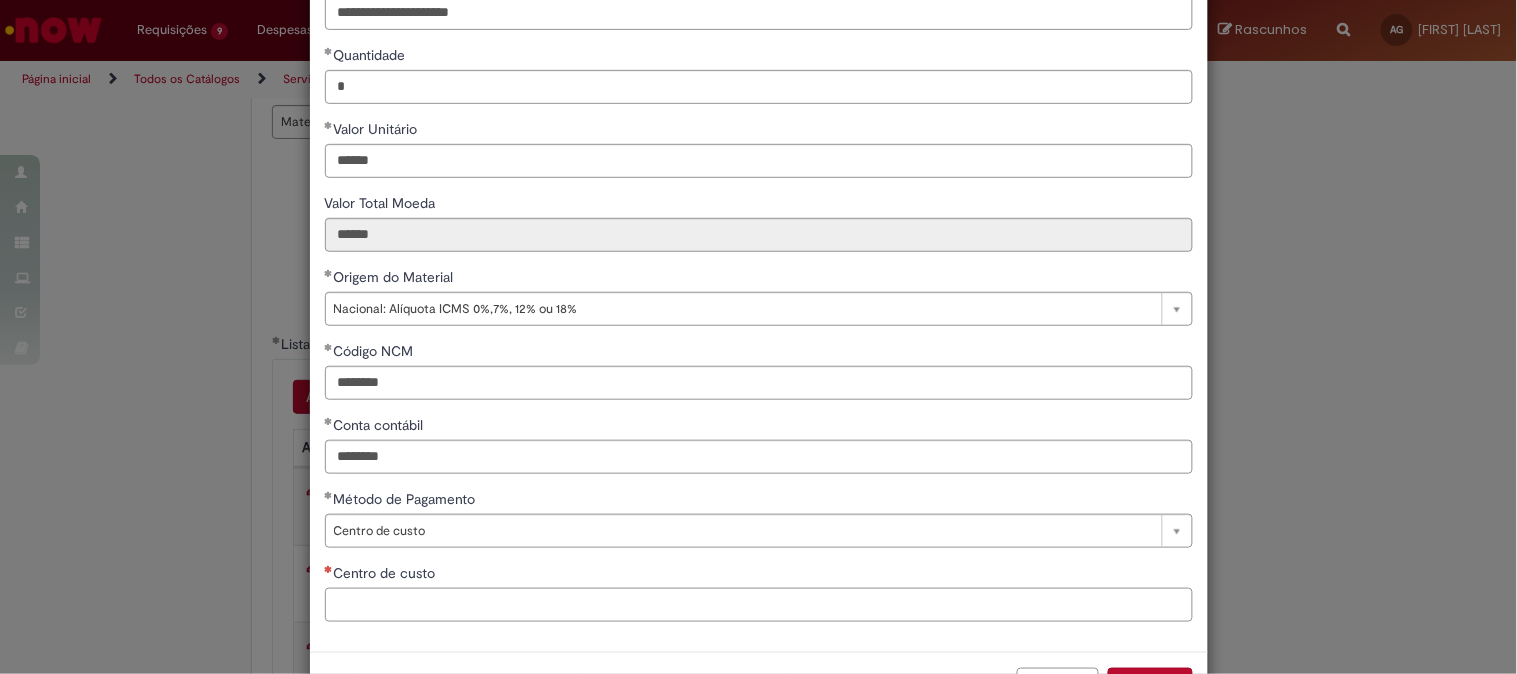 paste on "**********" 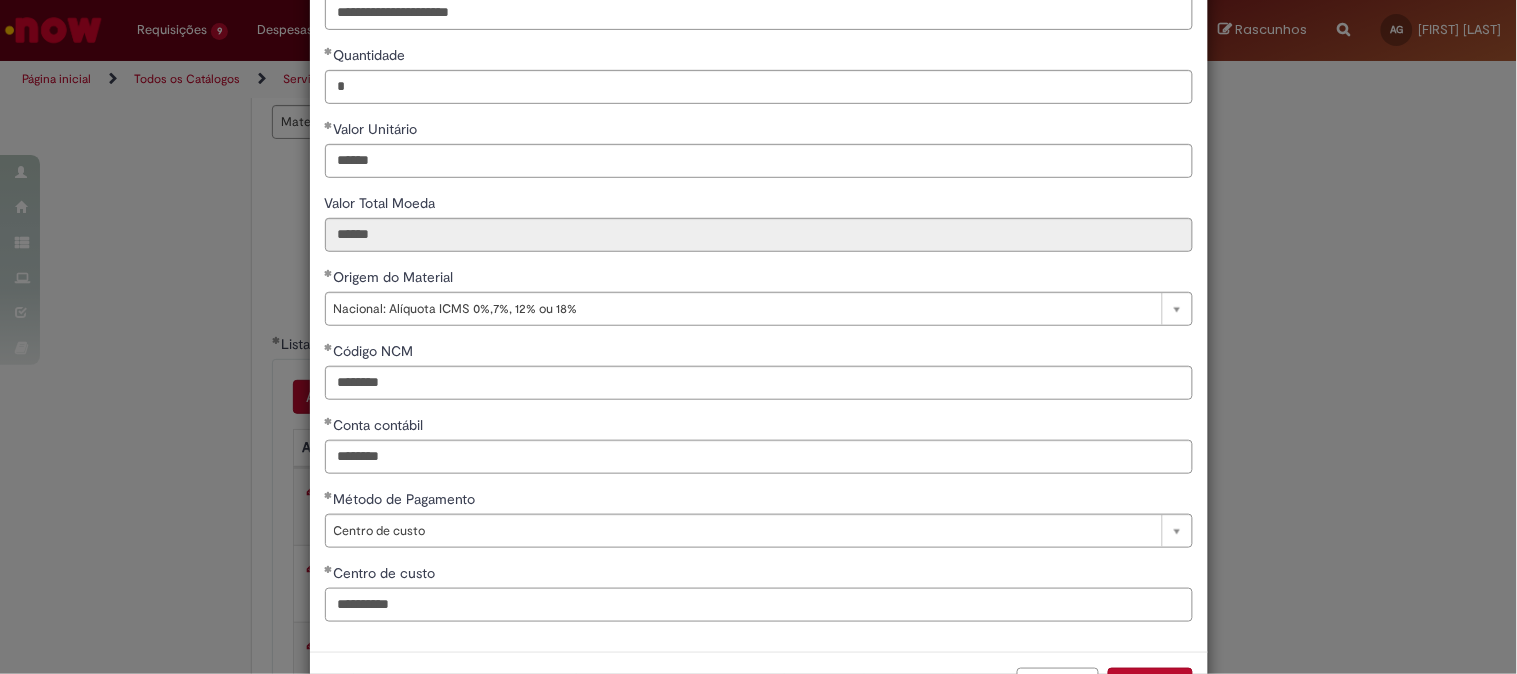 scroll, scrollTop: 280, scrollLeft: 0, axis: vertical 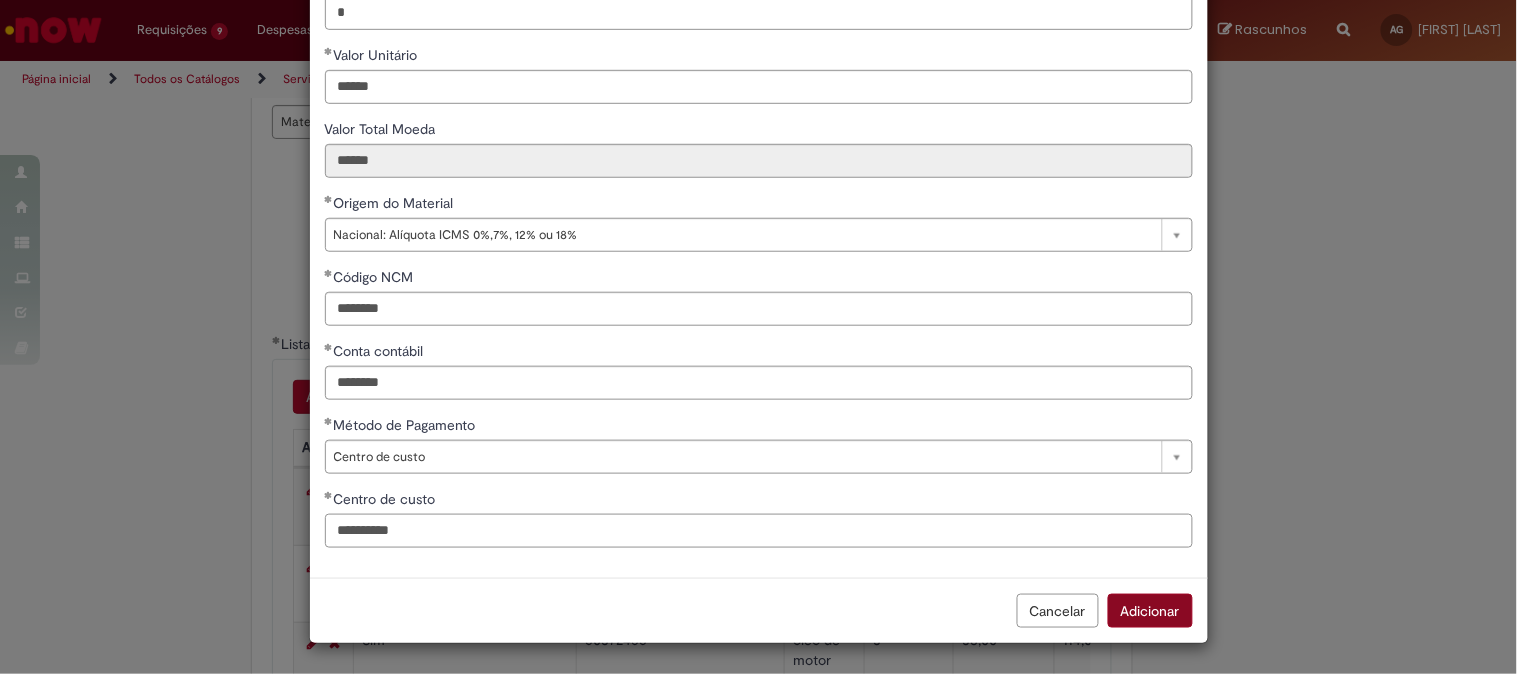 type on "**********" 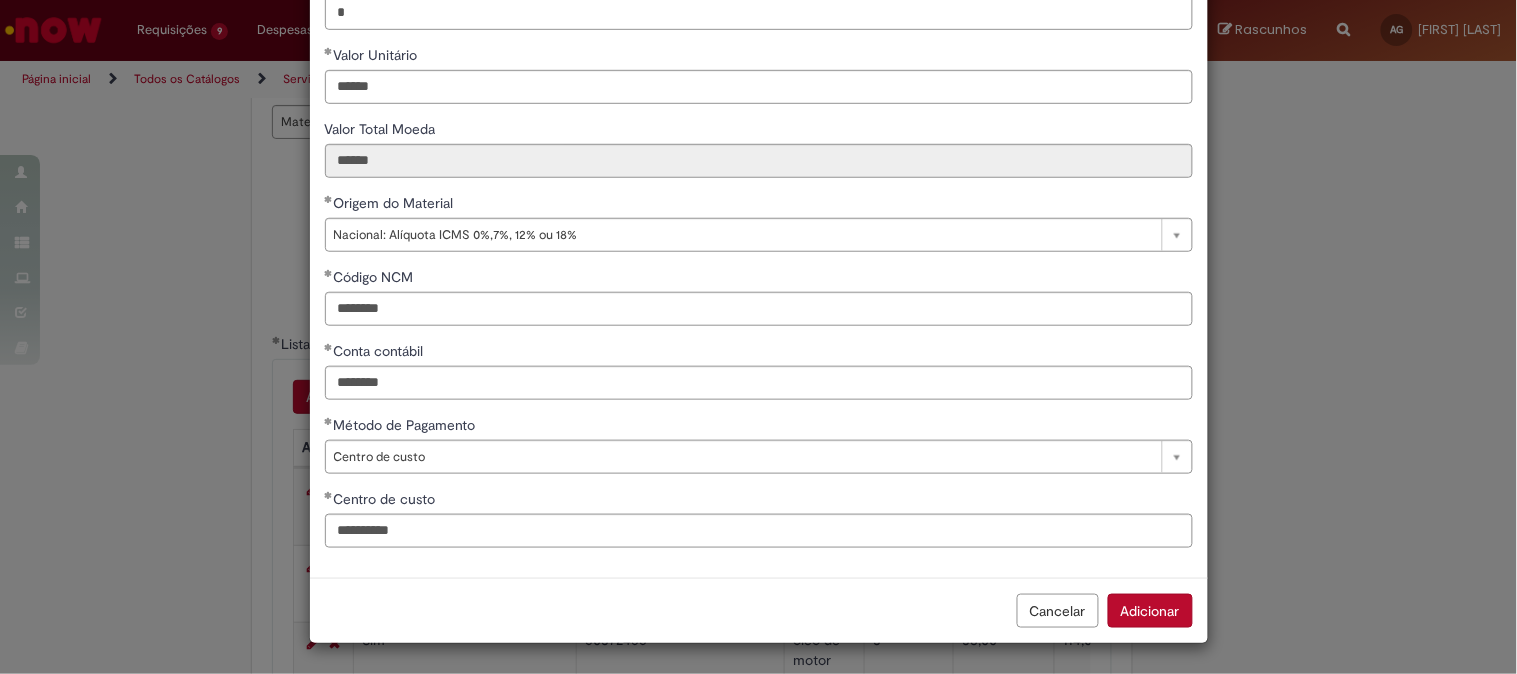 click on "Adicionar" at bounding box center (1150, 611) 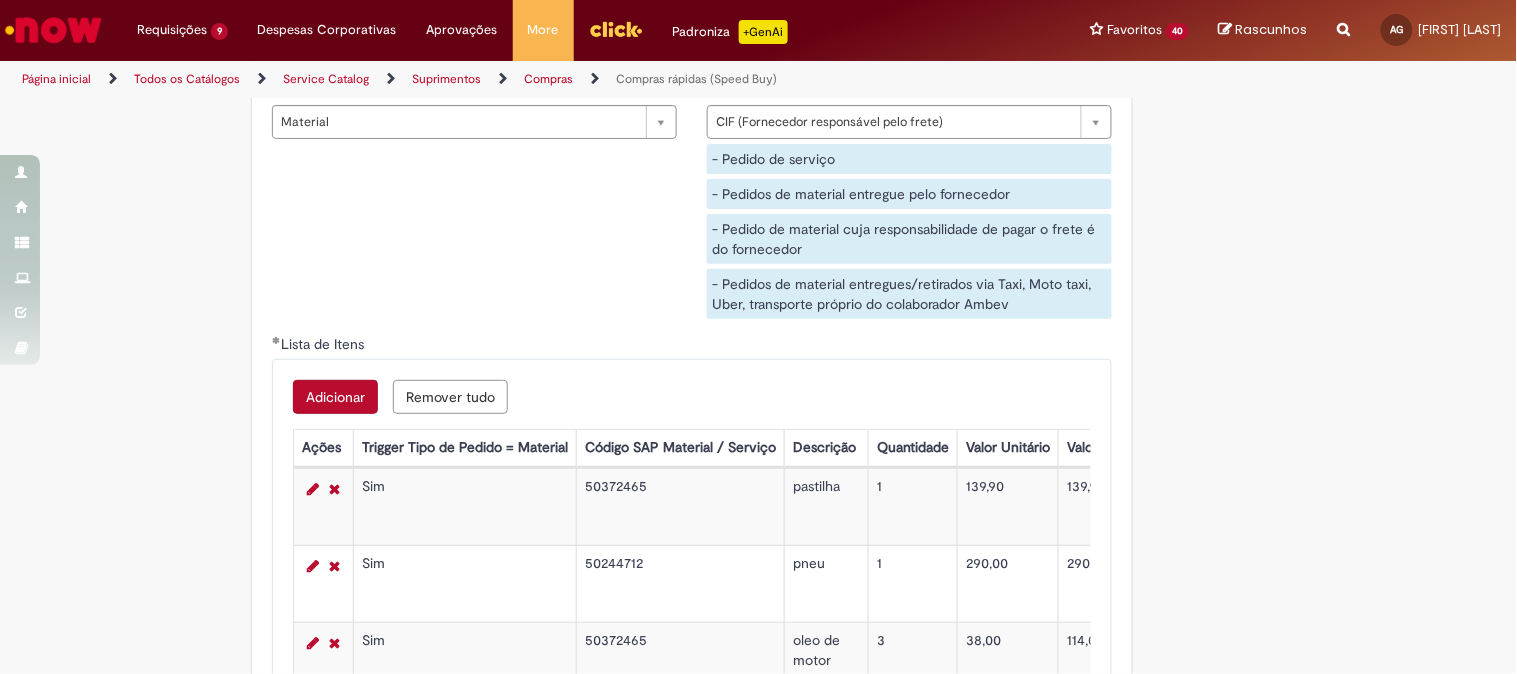 click on "Adicionar" at bounding box center (335, 397) 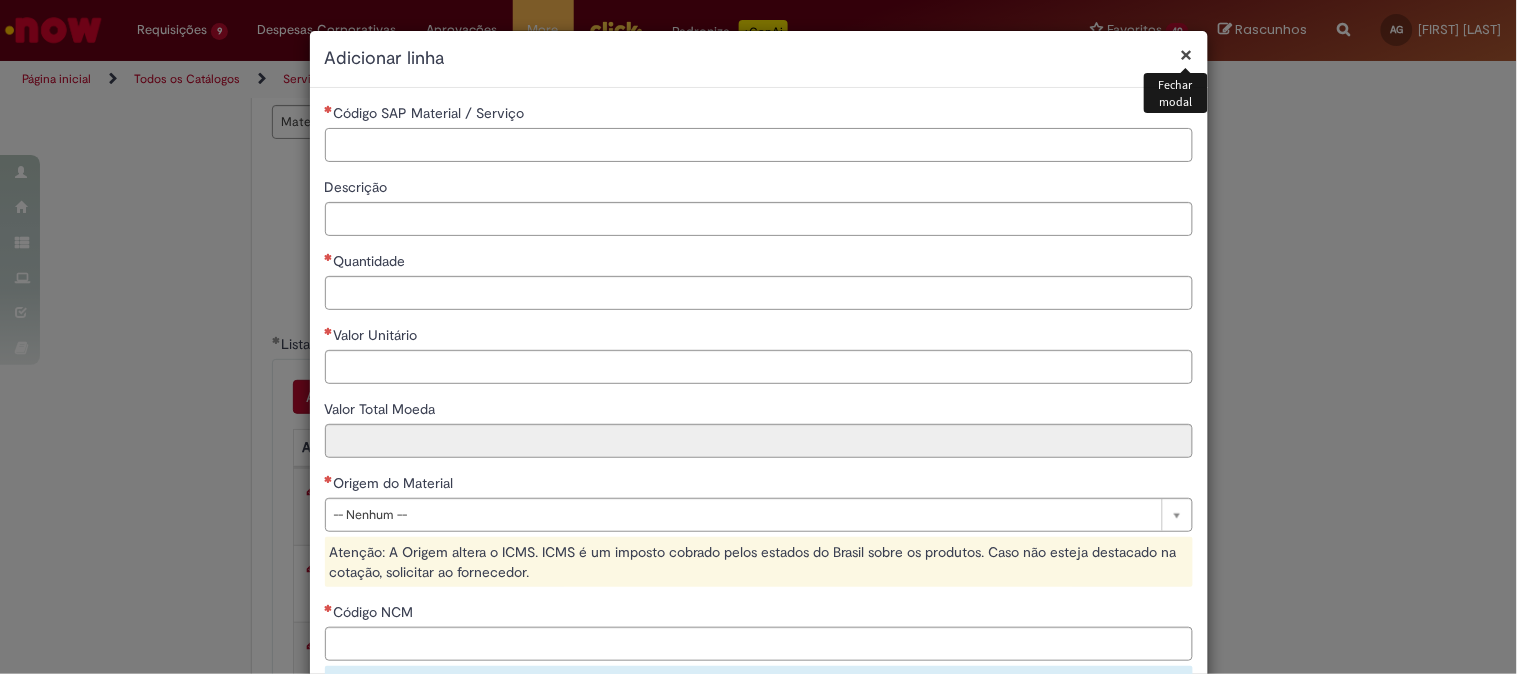 click on "Código SAP Material / Serviço" at bounding box center (759, 145) 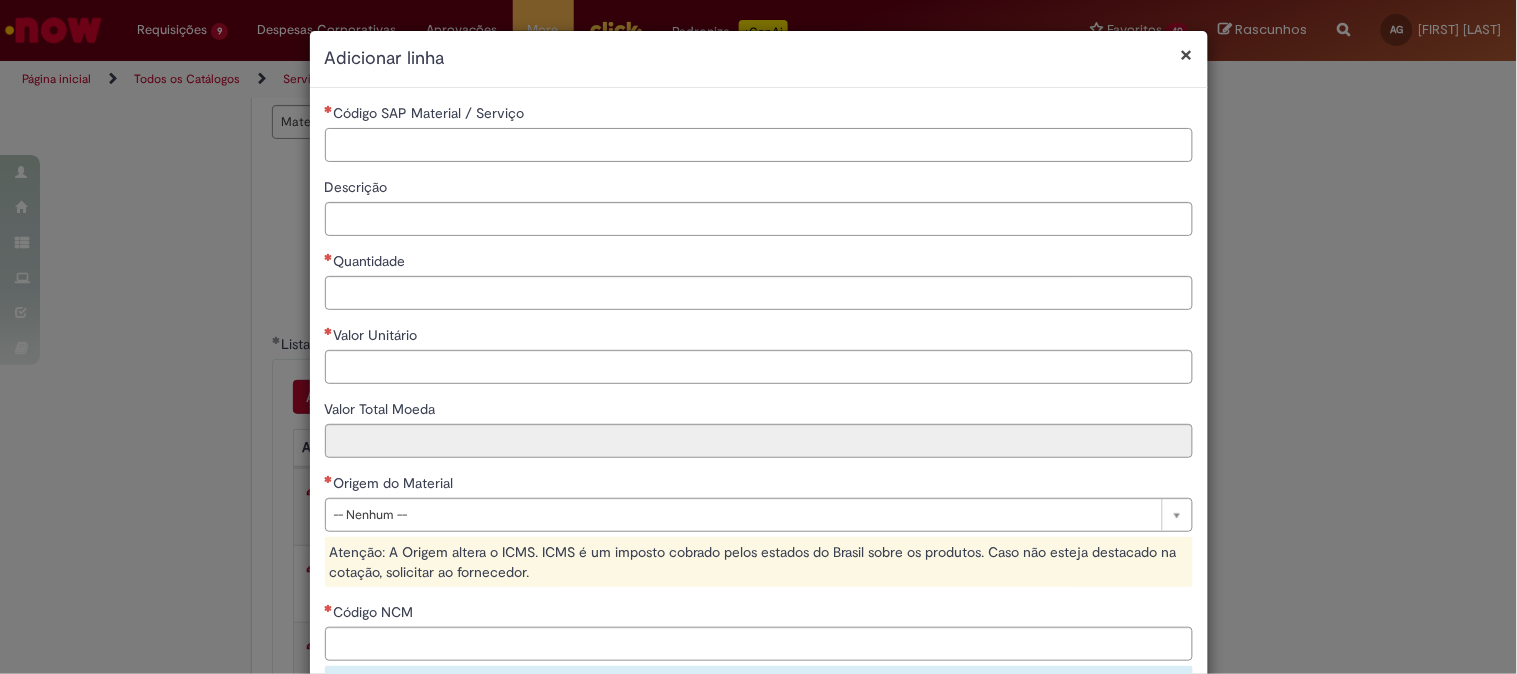 paste on "********" 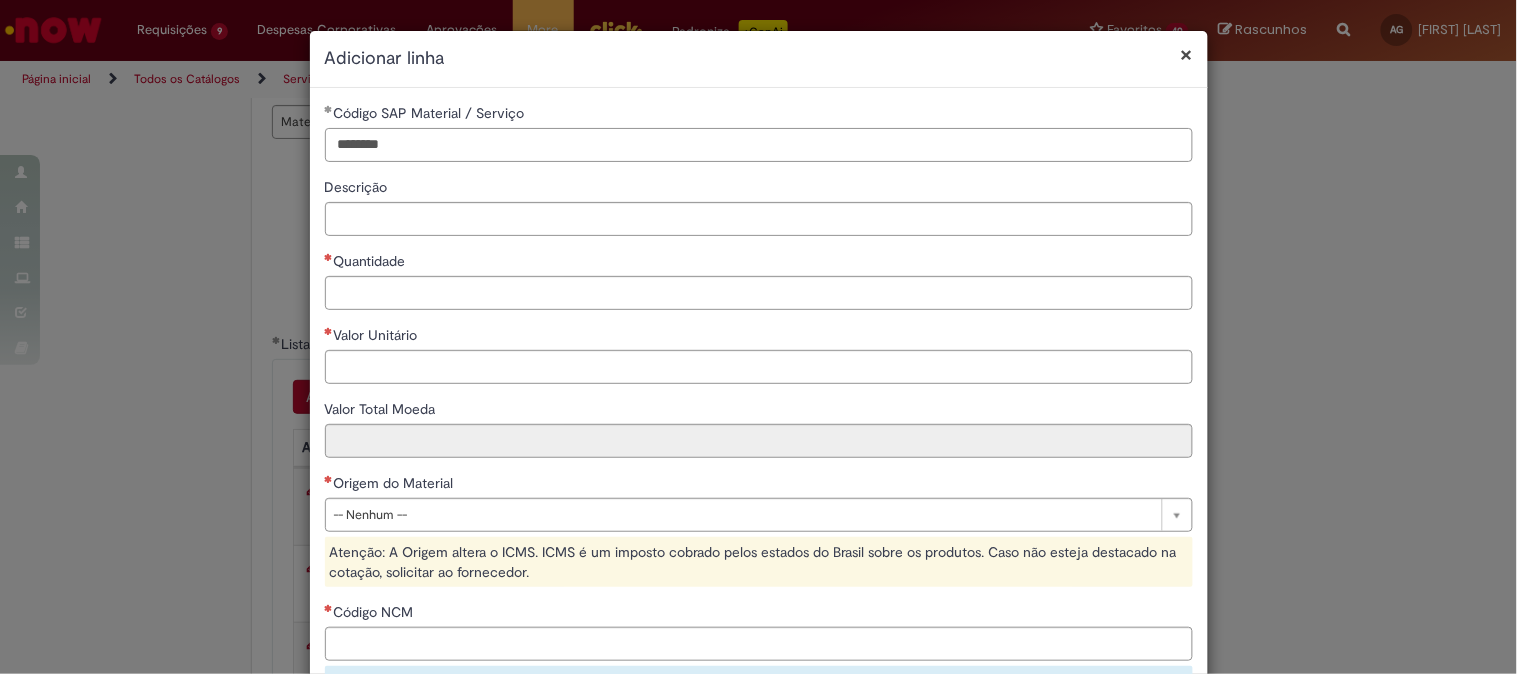 type on "********" 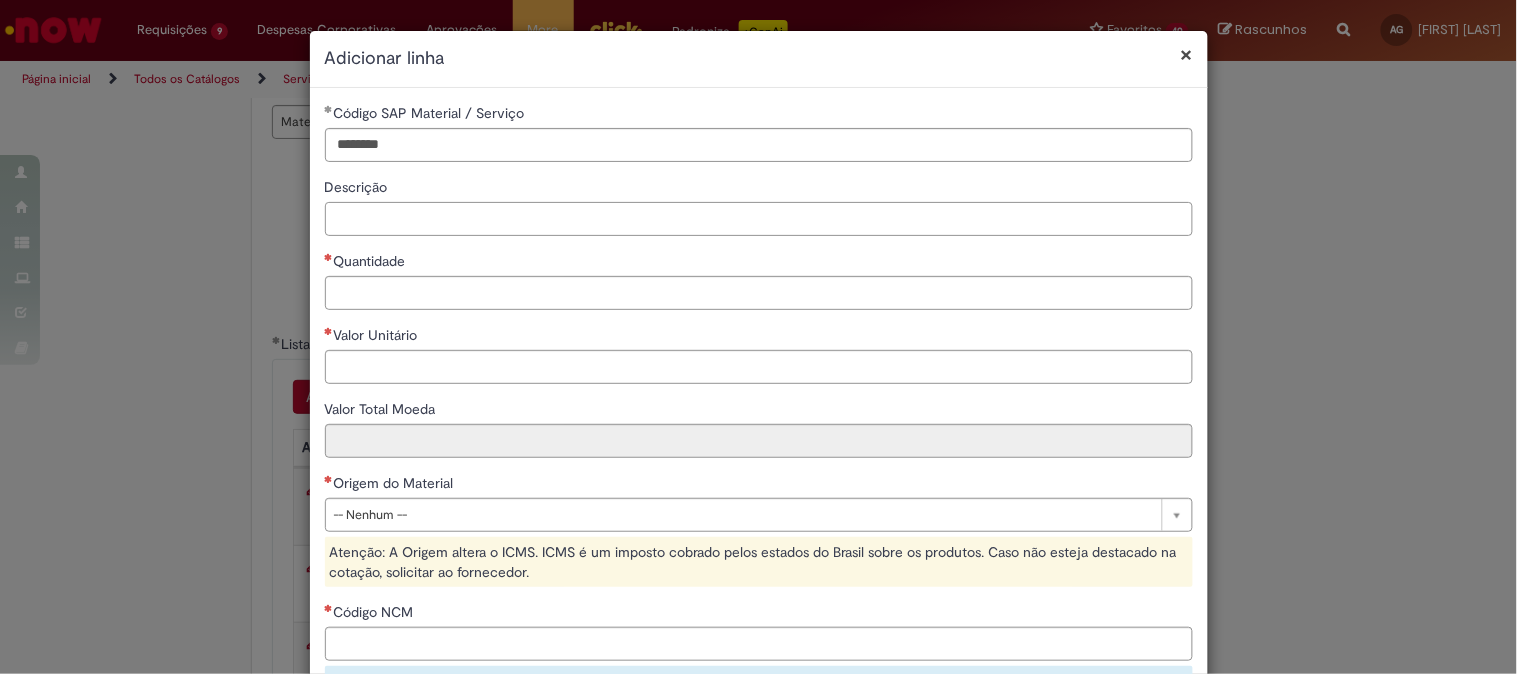 click on "Descrição" at bounding box center (759, 219) 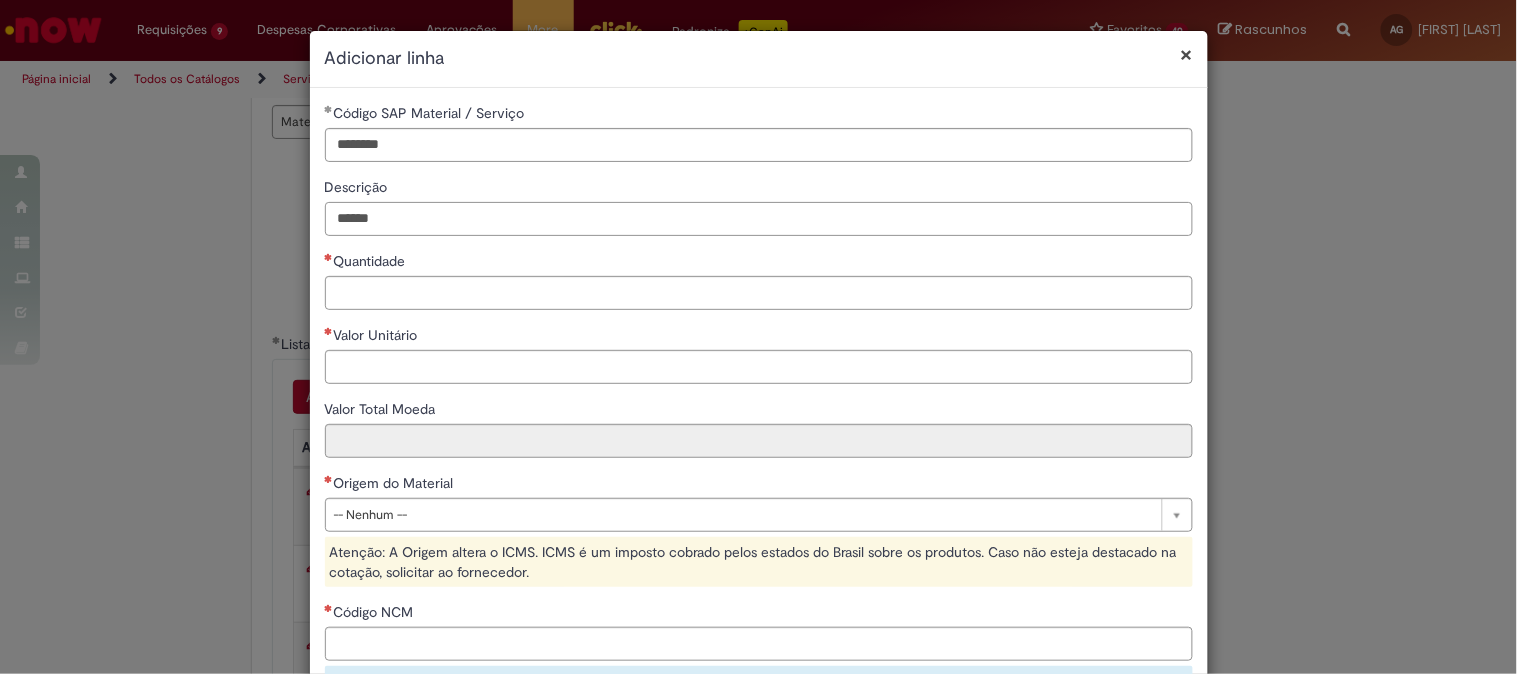 type on "******" 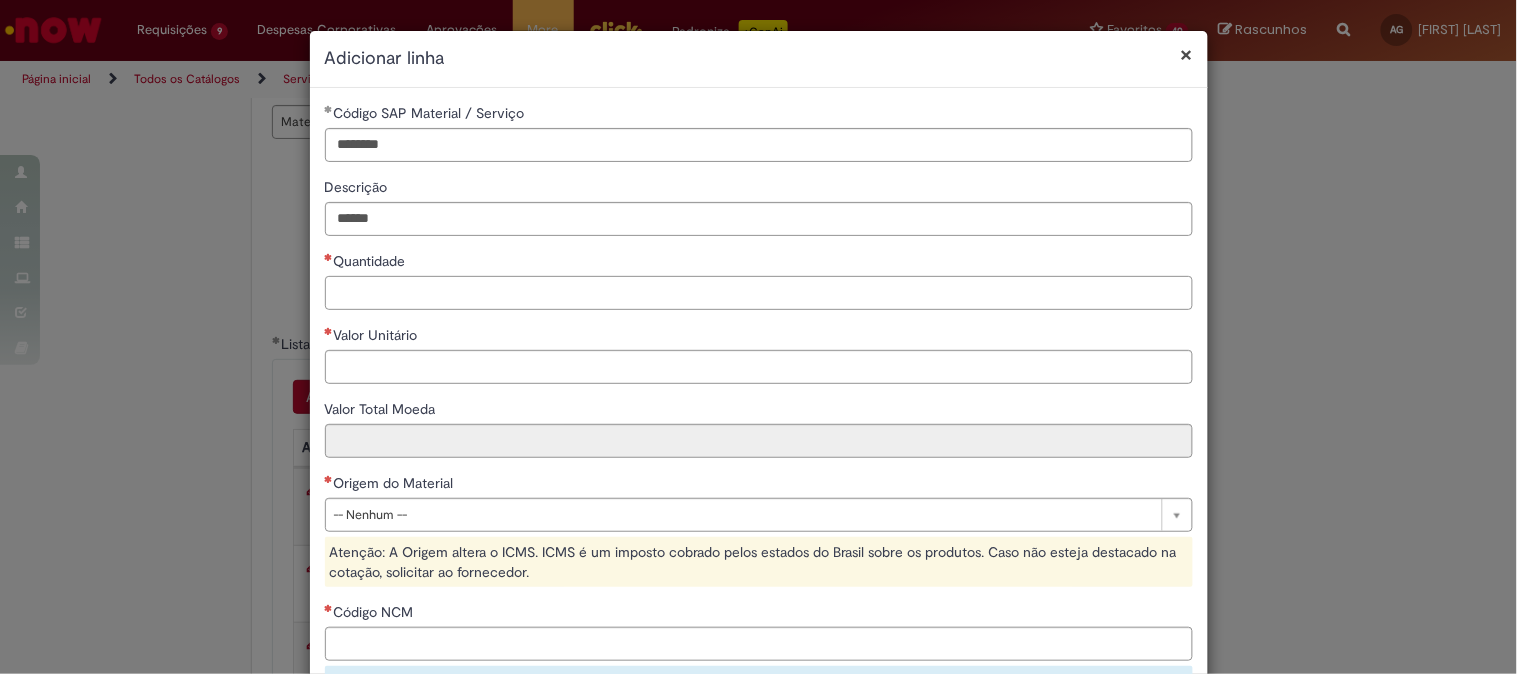 click on "Quantidade" at bounding box center [759, 293] 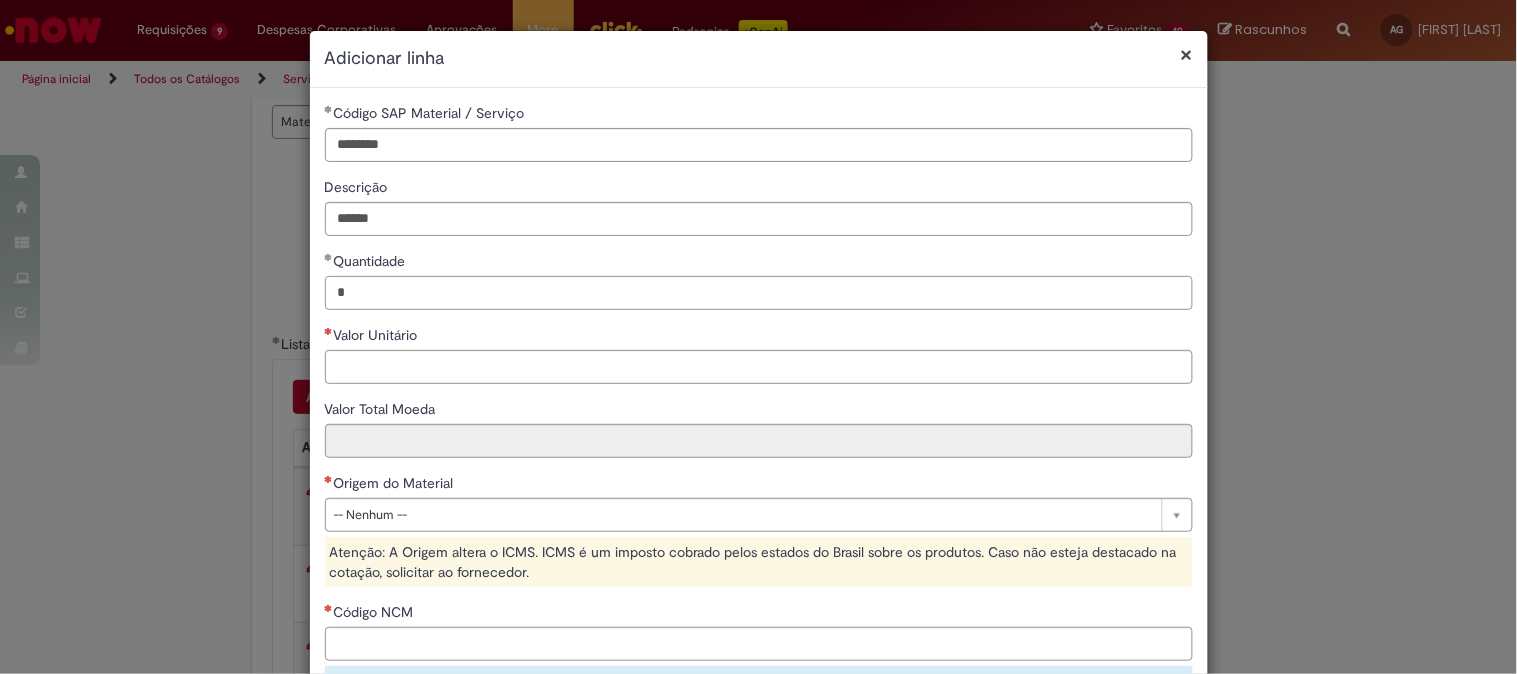 type on "*" 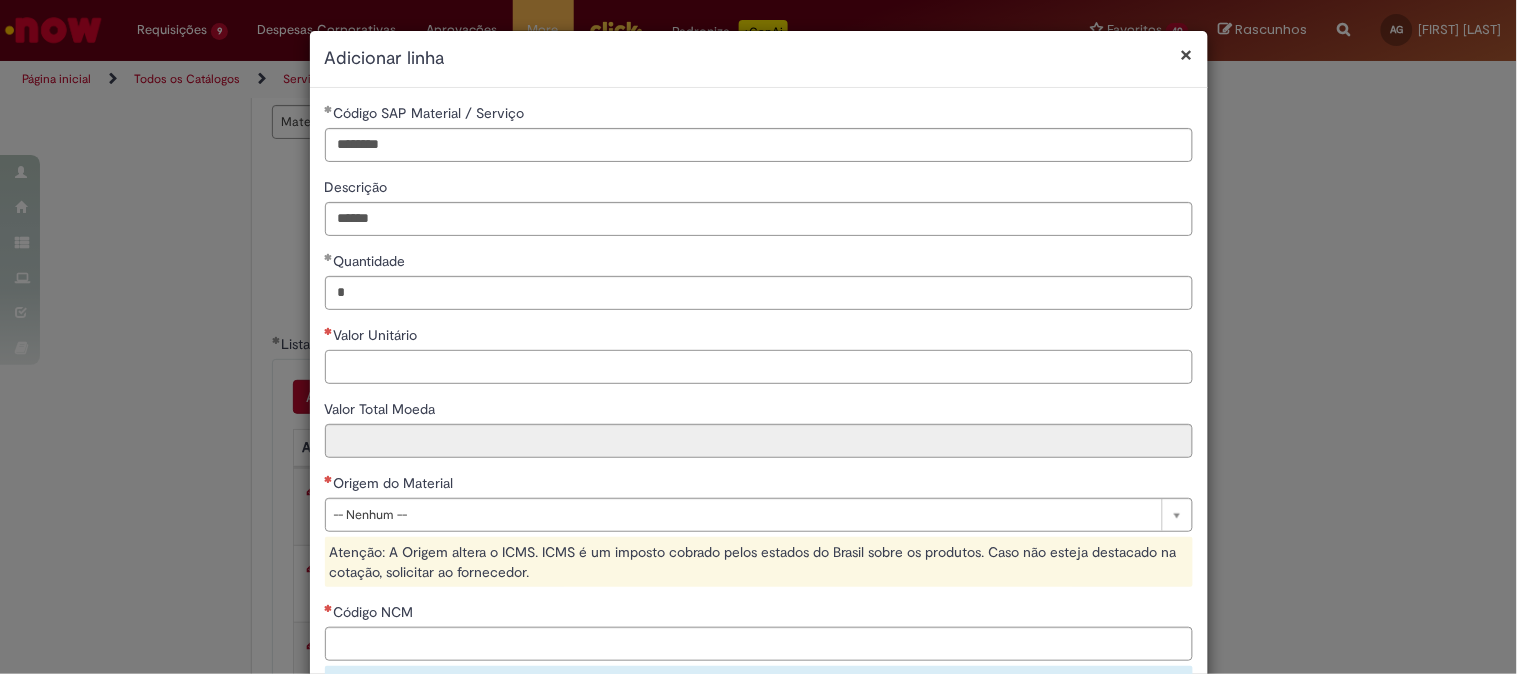 click on "Valor Unitário" at bounding box center [759, 367] 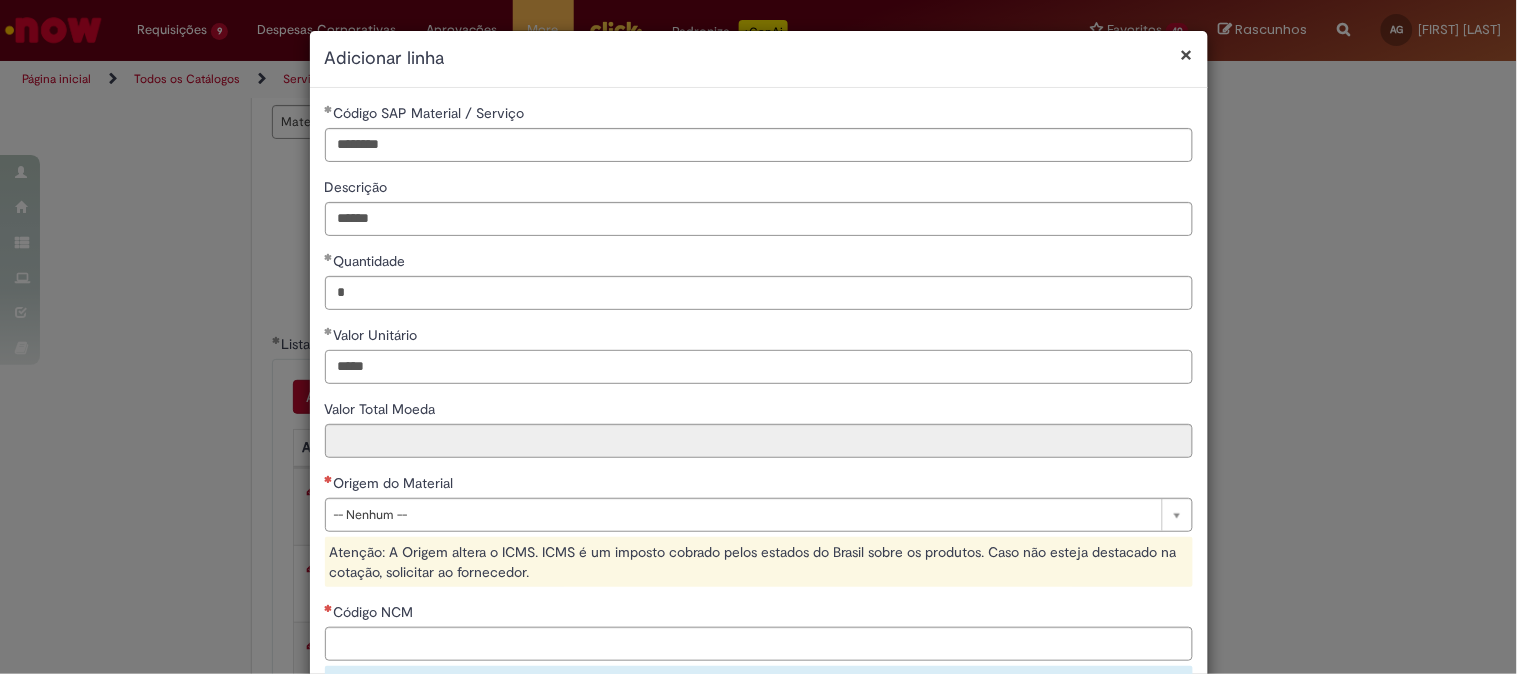 scroll, scrollTop: 222, scrollLeft: 0, axis: vertical 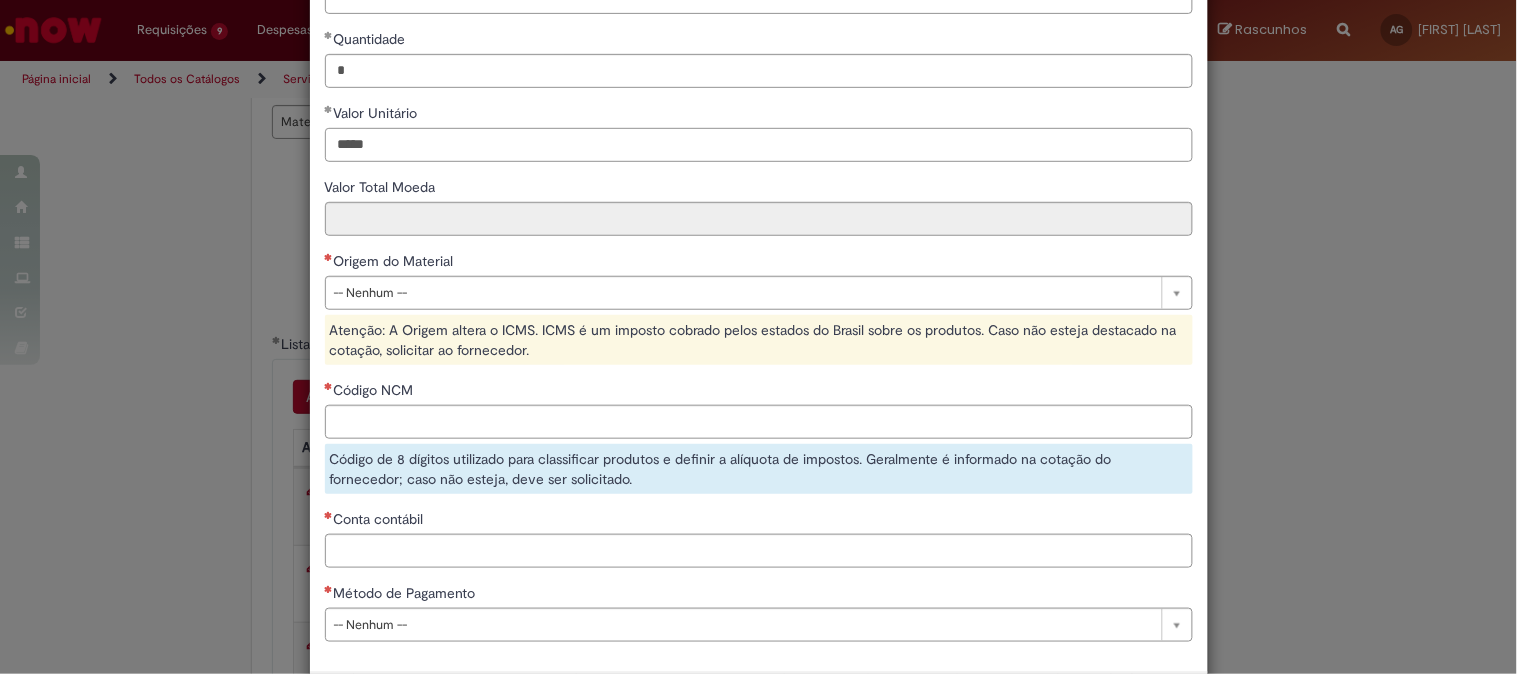 type on "*****" 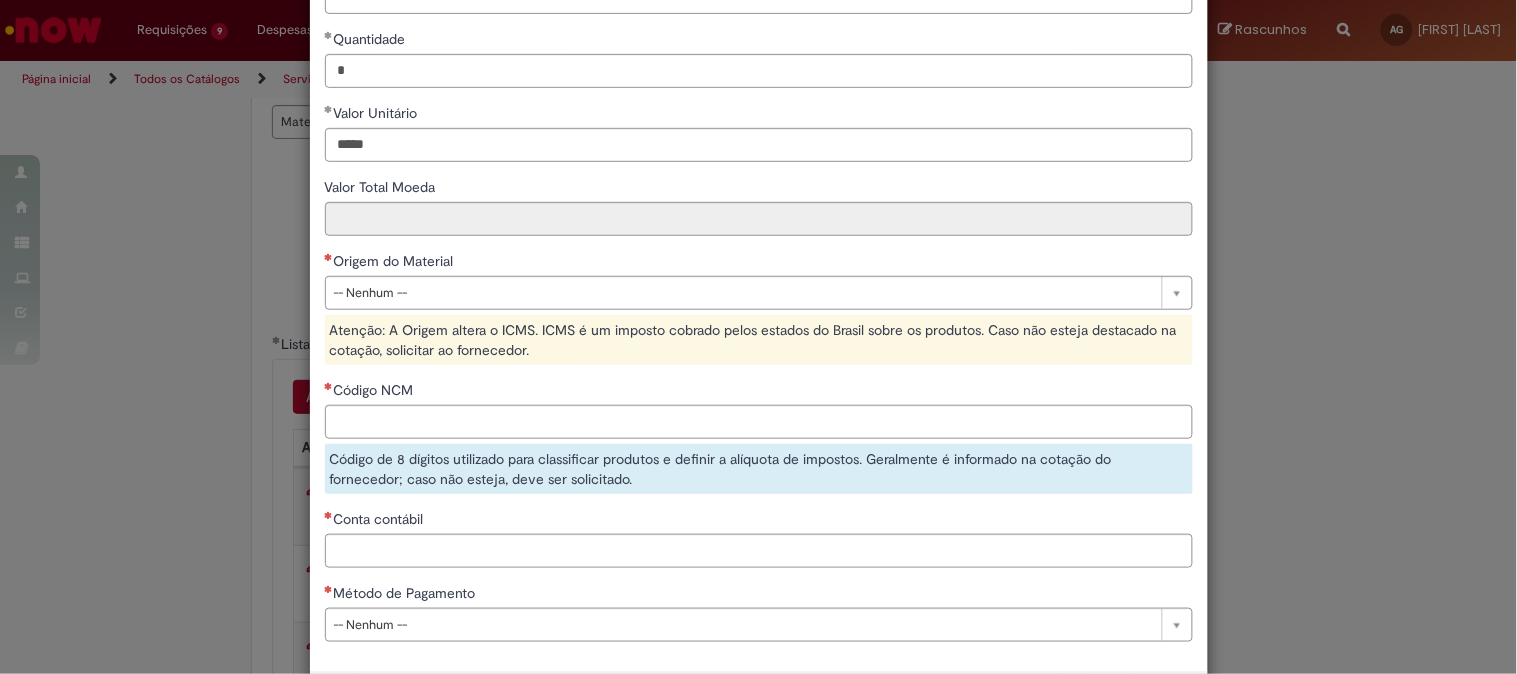 type on "*****" 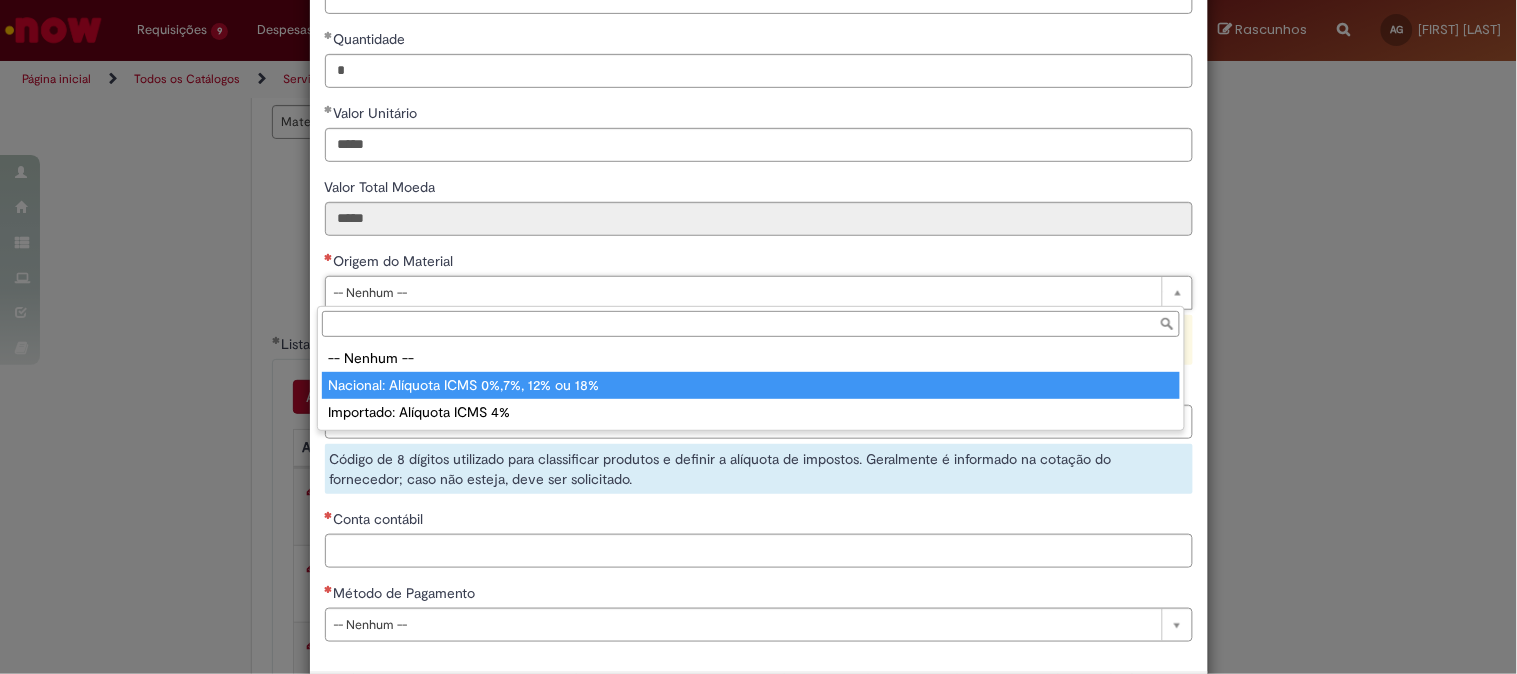 type on "**********" 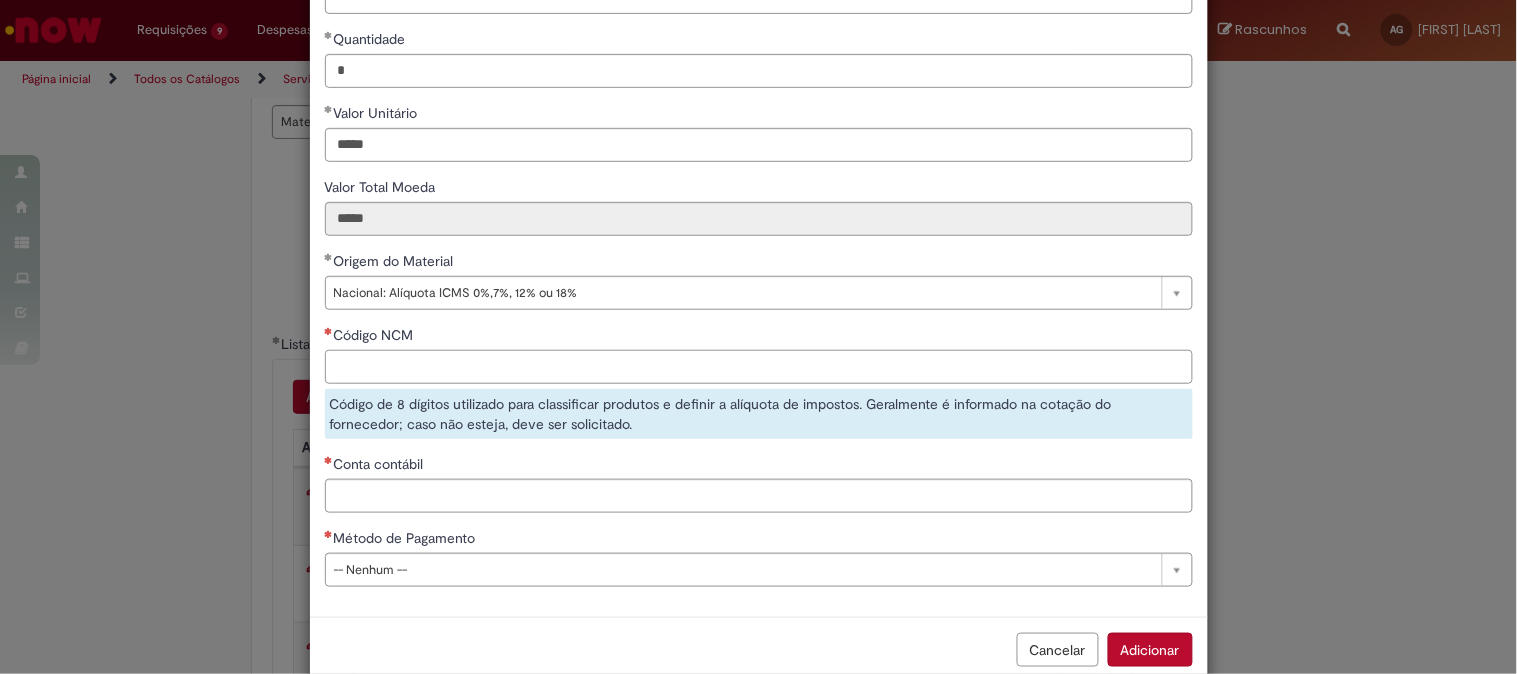 click on "Código NCM" at bounding box center [759, 367] 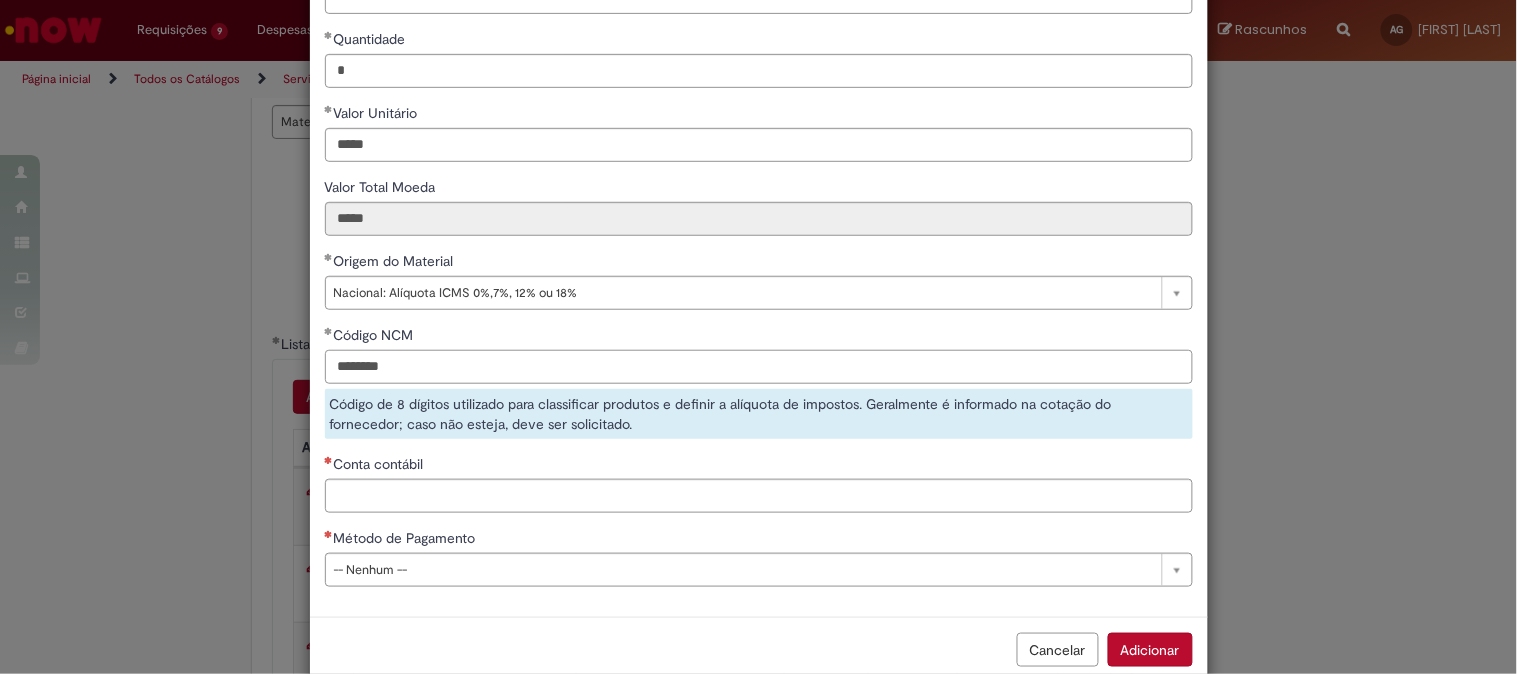 type on "********" 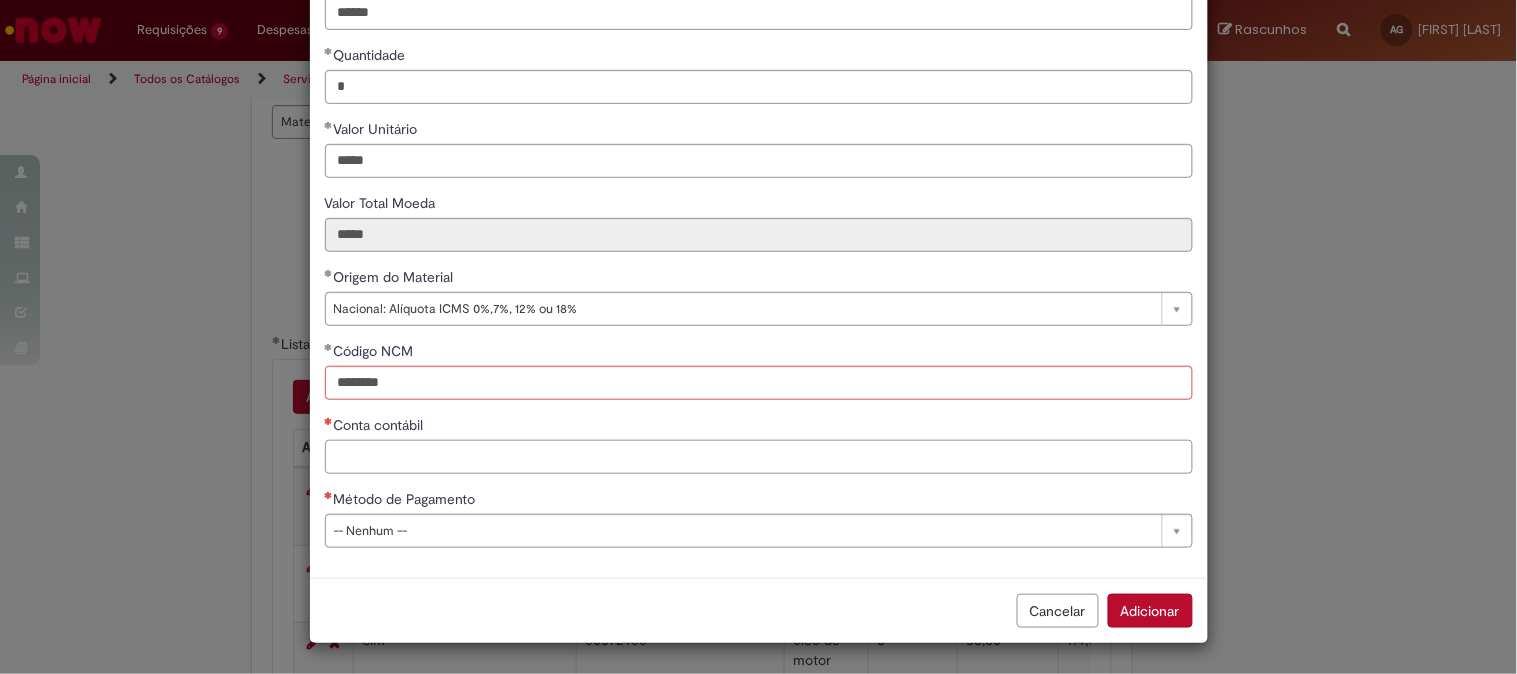 click on "**********" at bounding box center (759, 230) 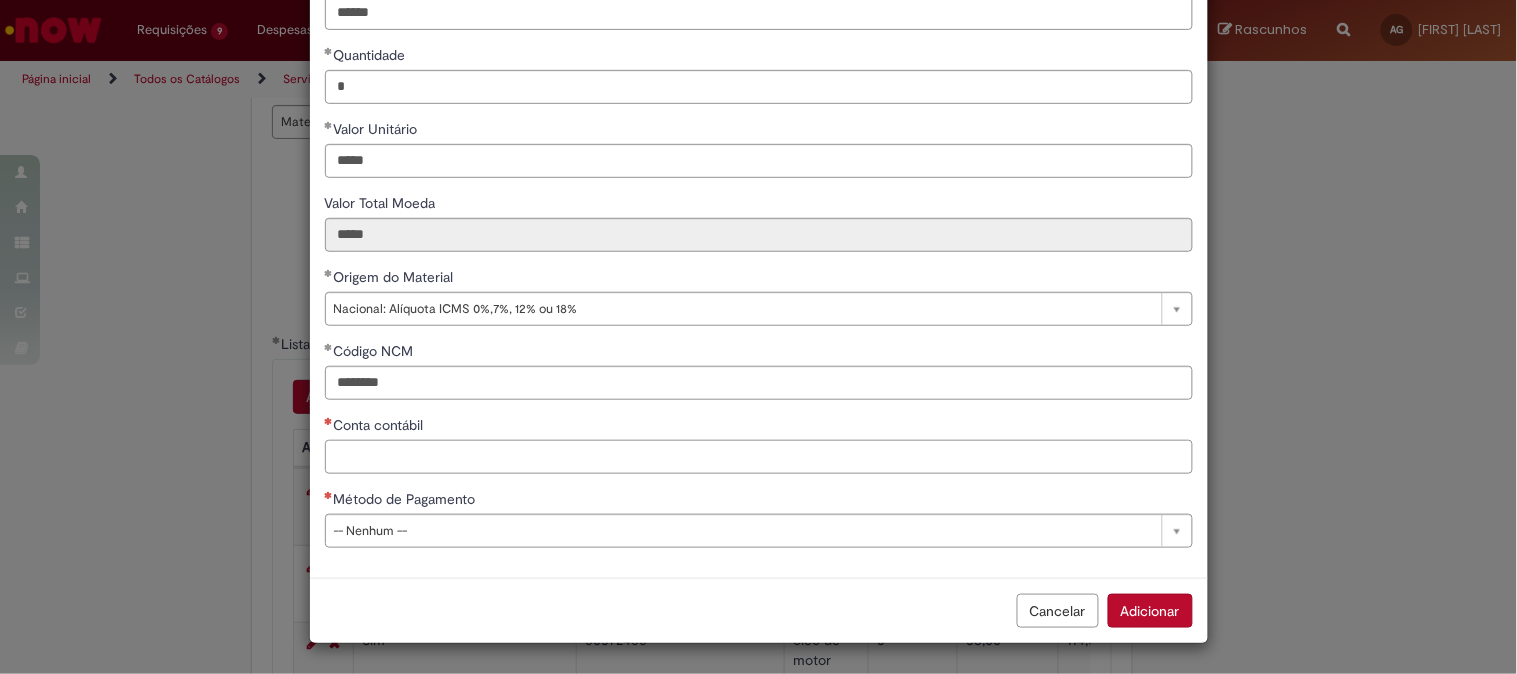 paste on "********" 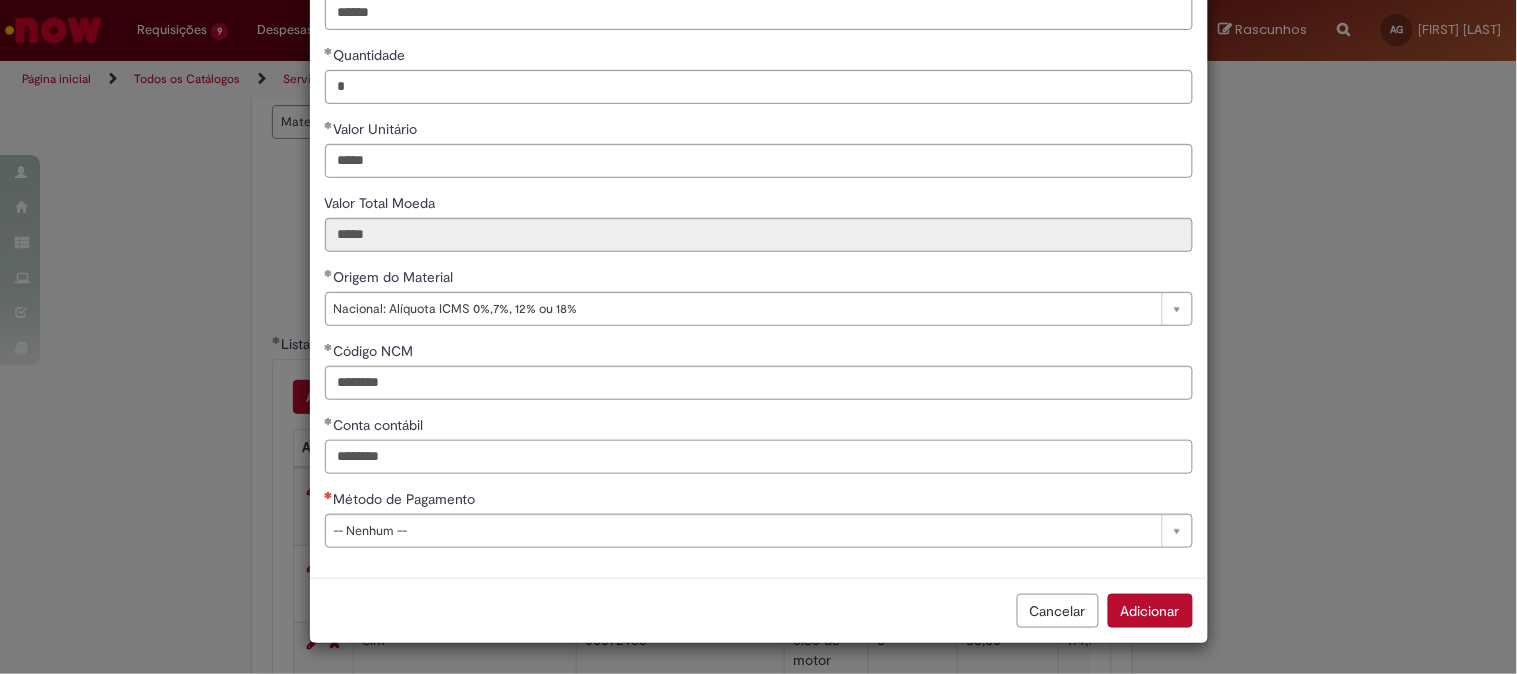 type on "********" 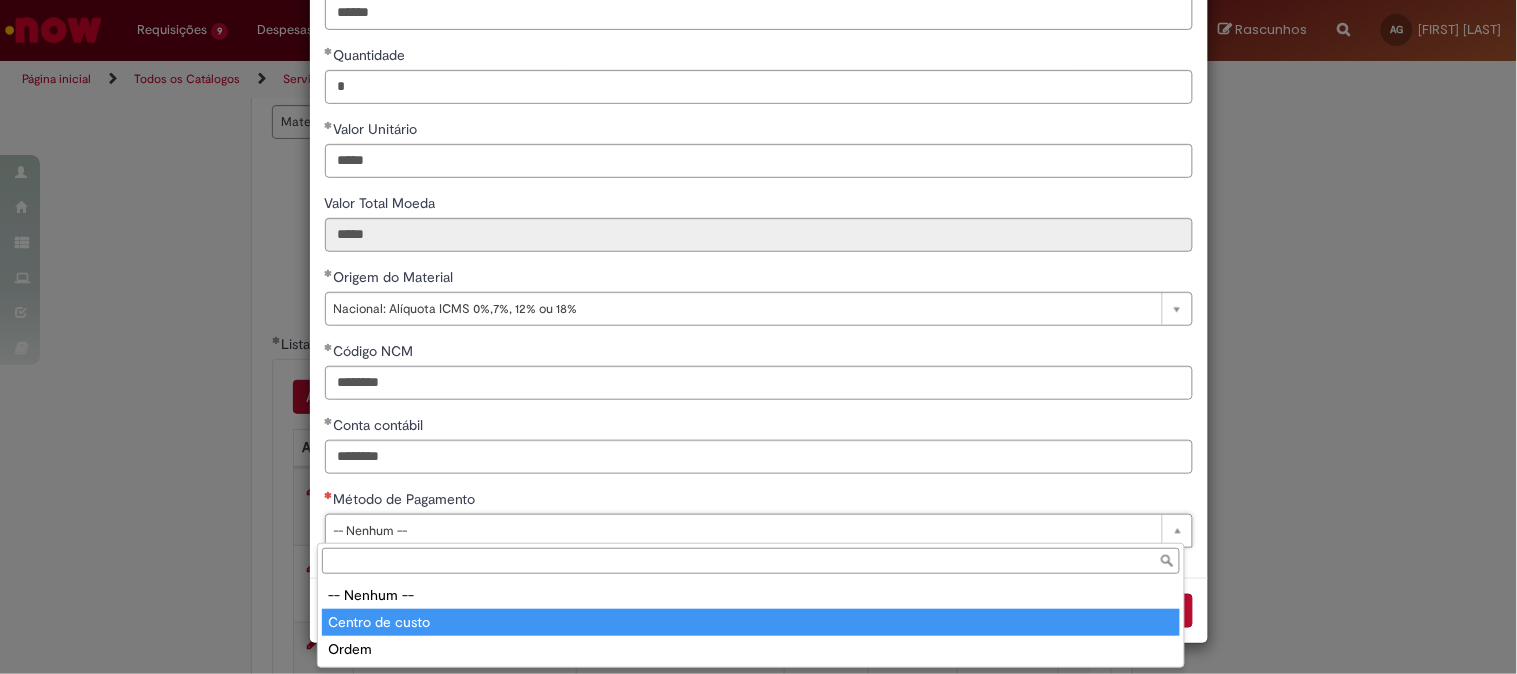 type on "**********" 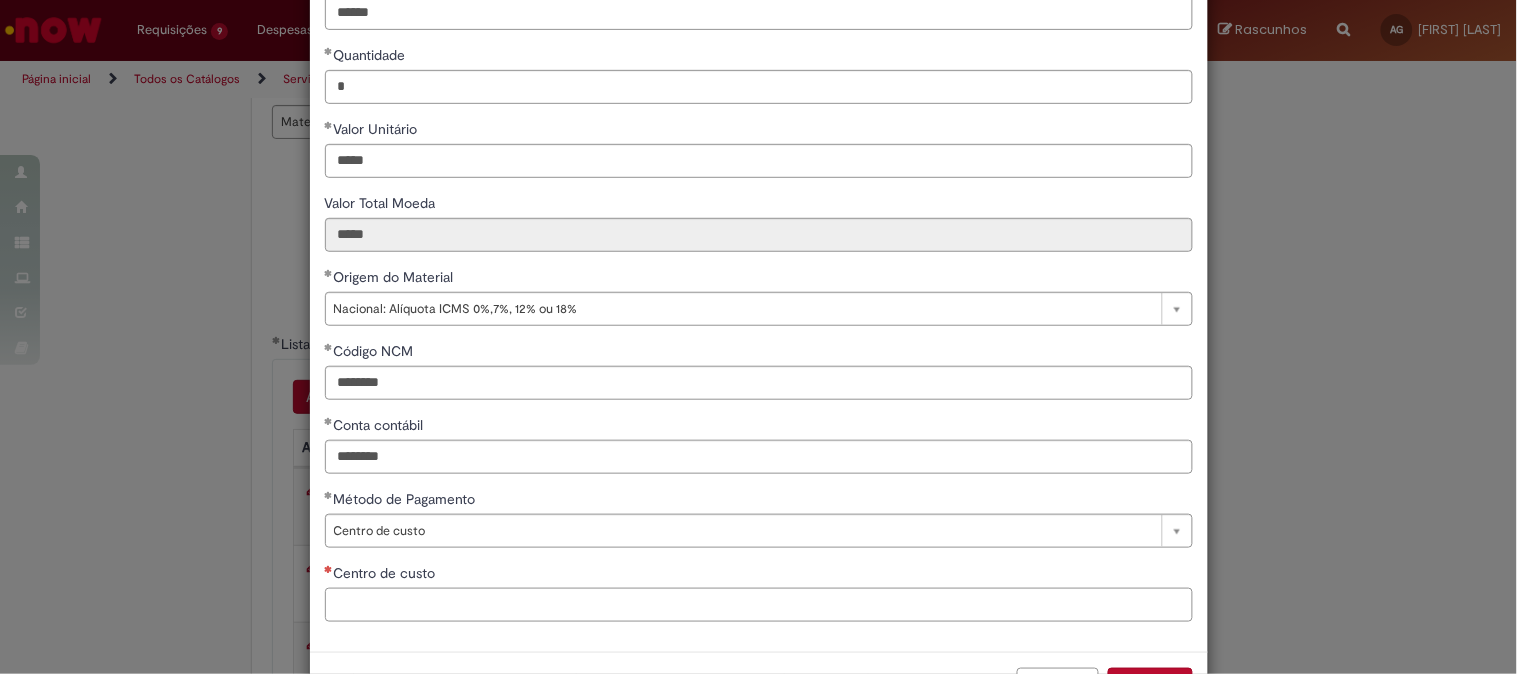 click on "Centro de custo" at bounding box center (759, 605) 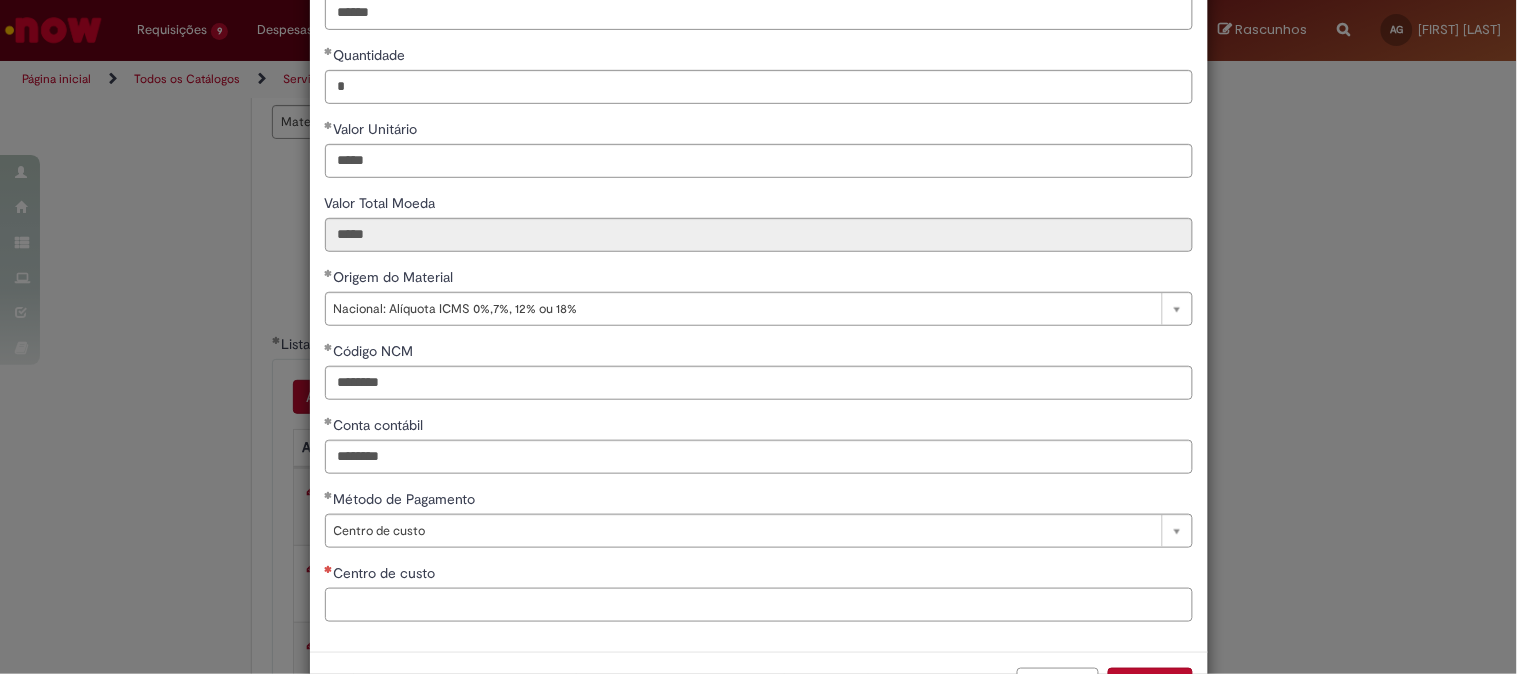 scroll, scrollTop: 280, scrollLeft: 0, axis: vertical 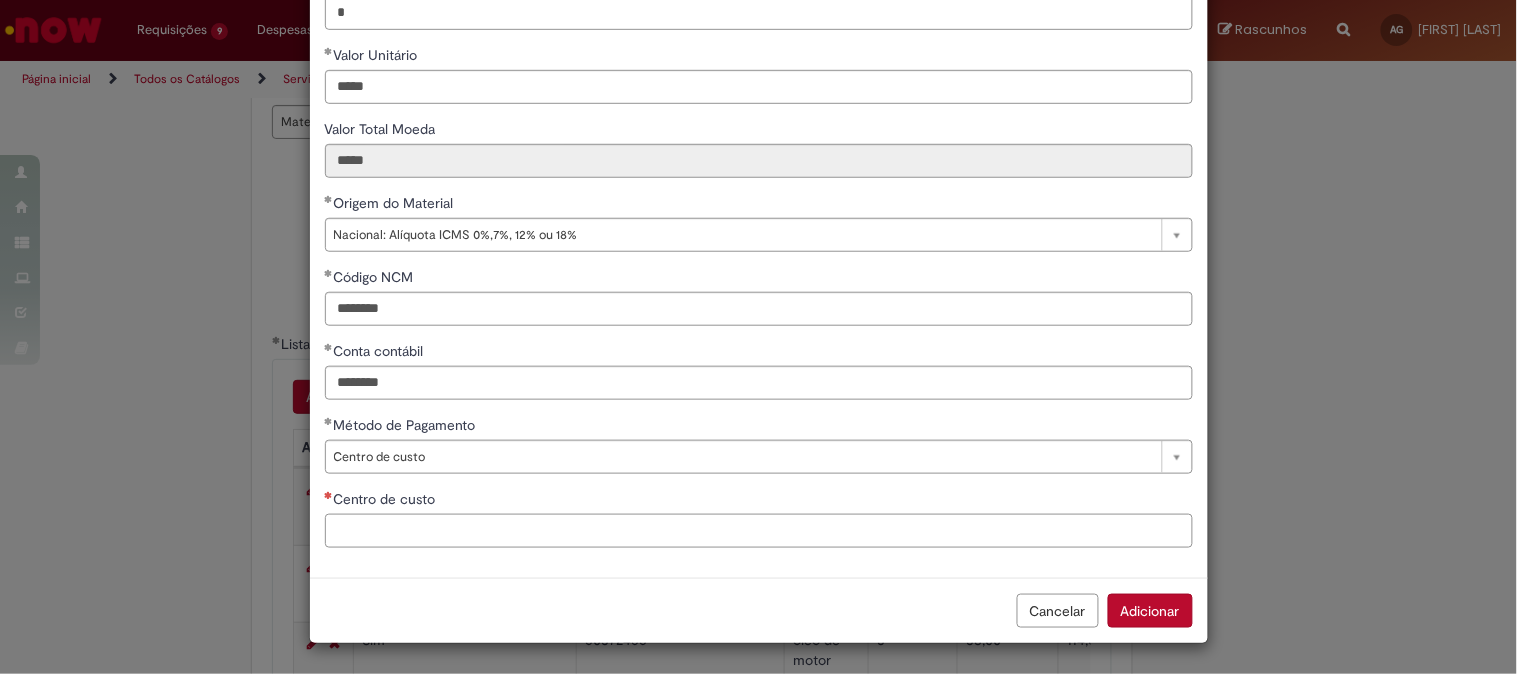click on "Centro de custo" at bounding box center (759, 531) 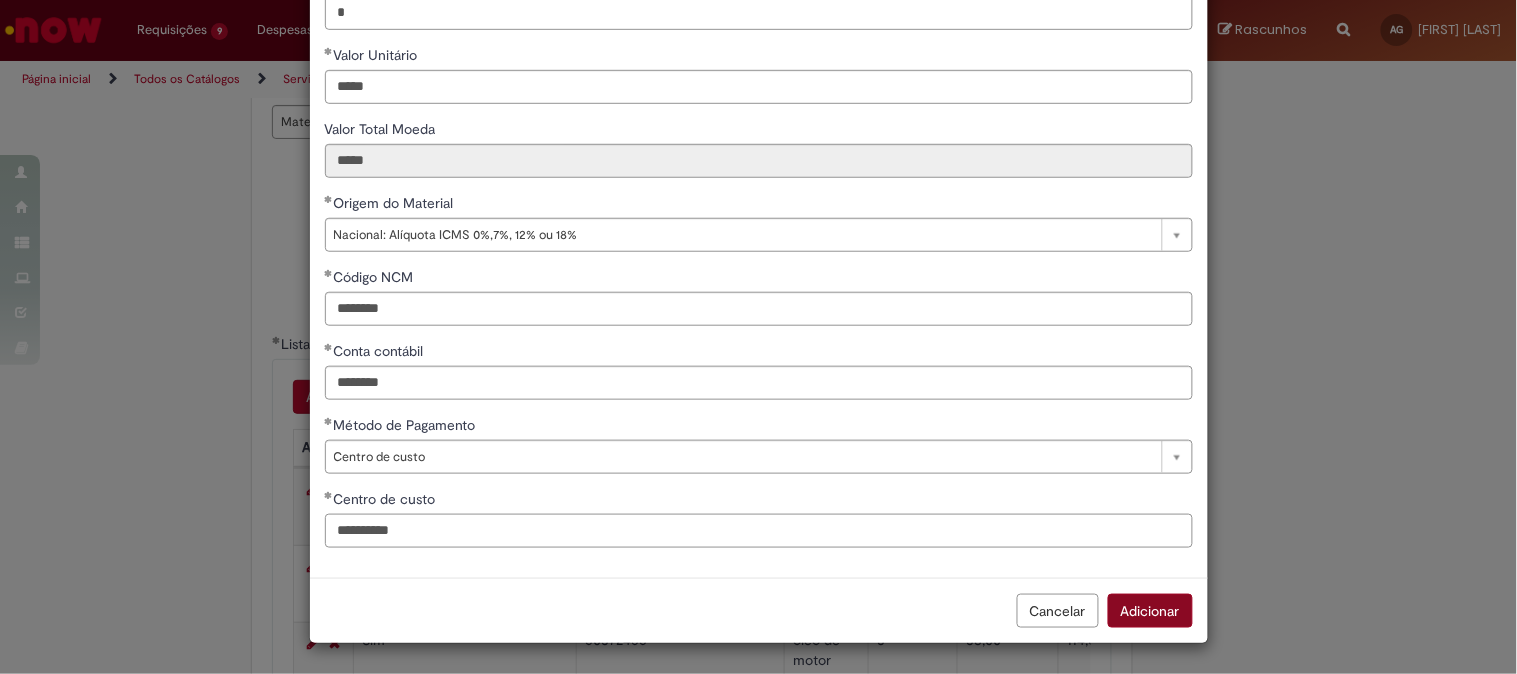 type on "**********" 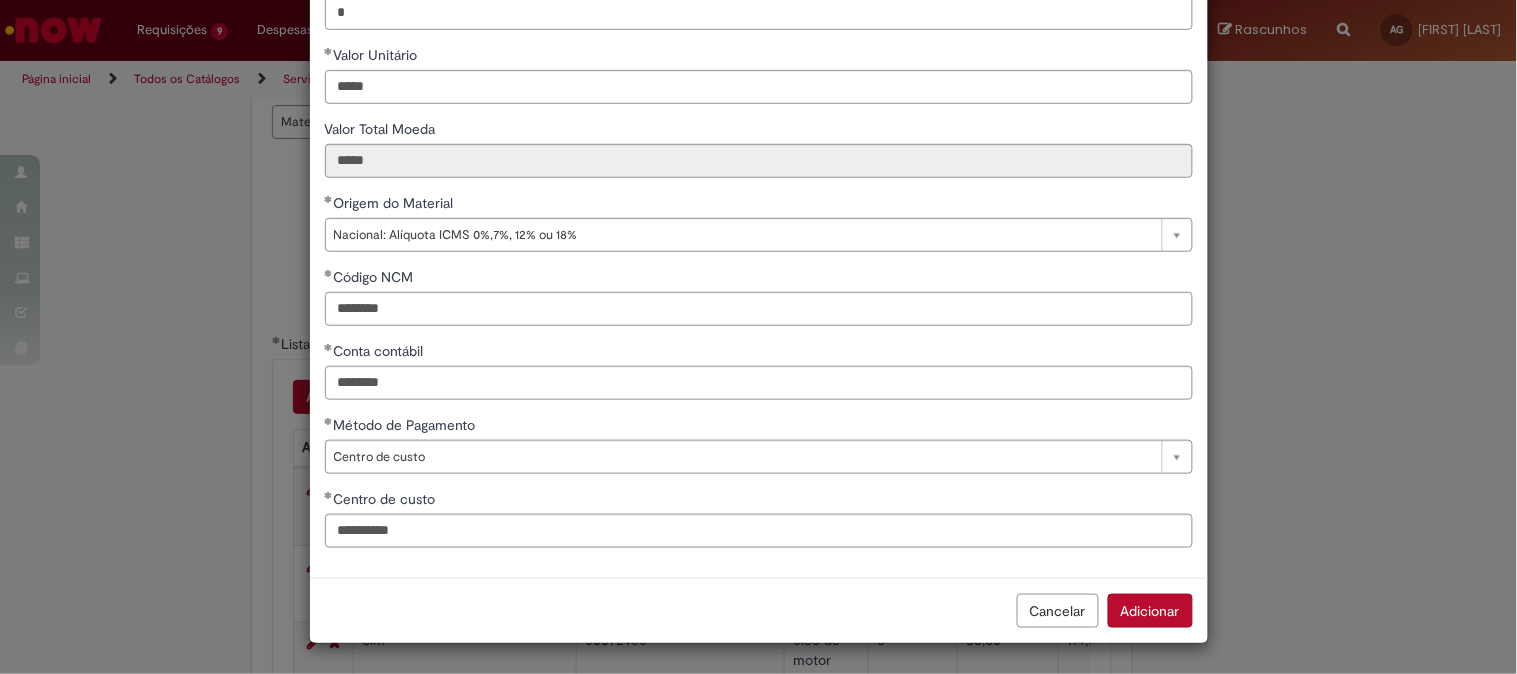click on "Adicionar" at bounding box center (1150, 611) 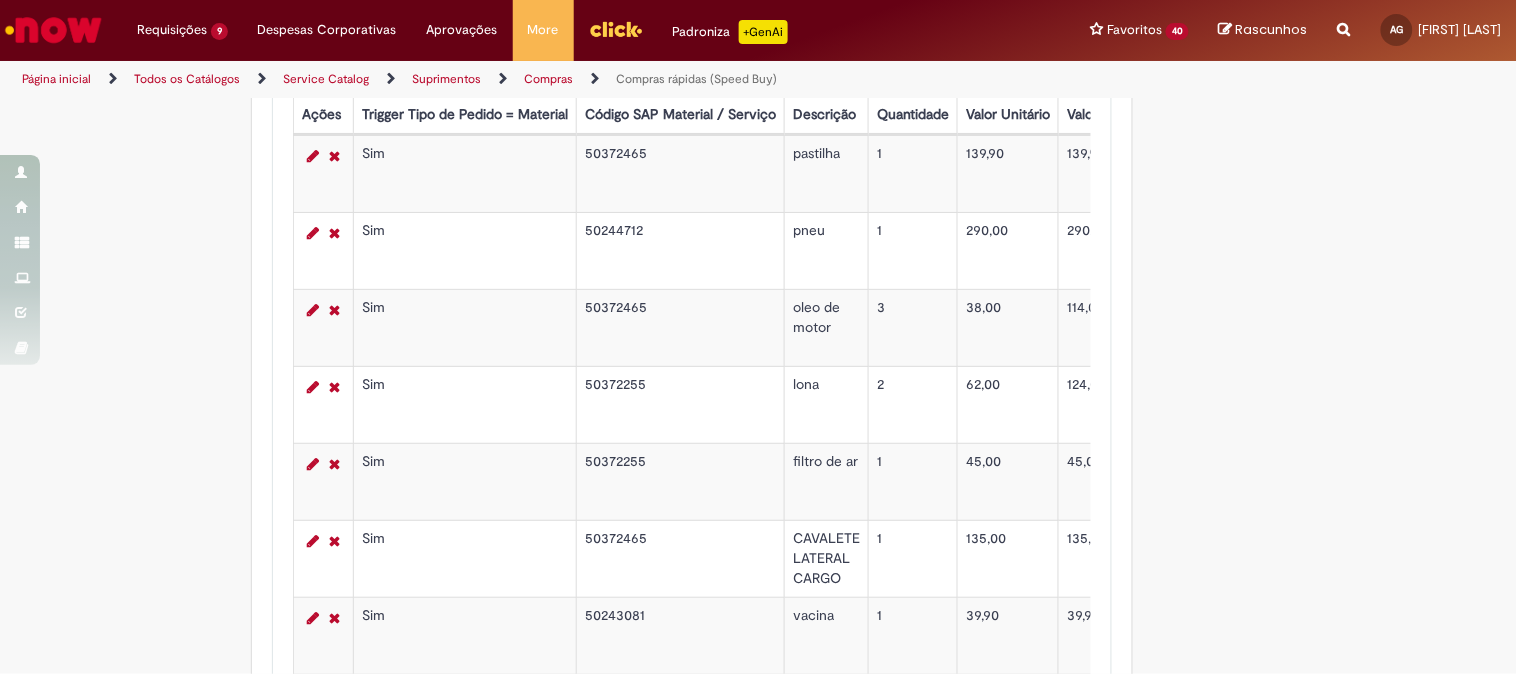 scroll, scrollTop: 3888, scrollLeft: 0, axis: vertical 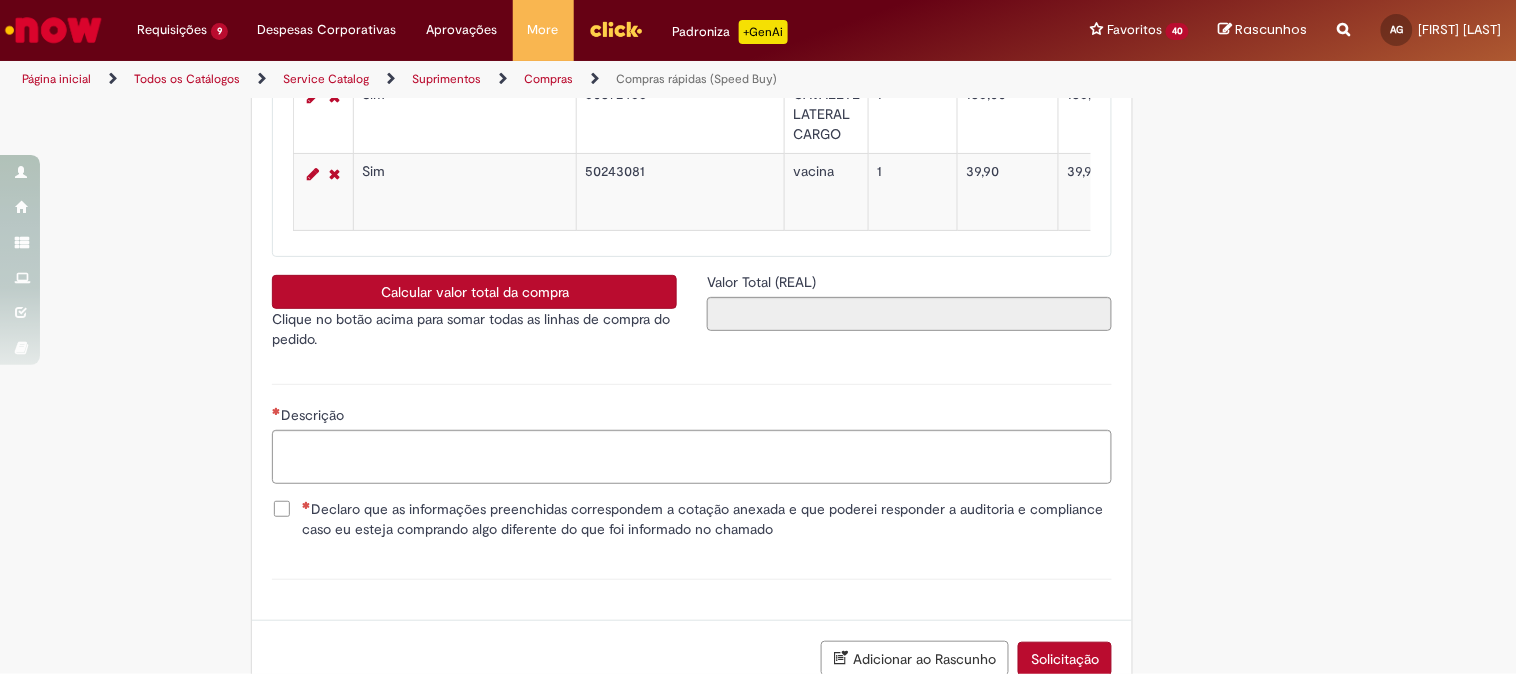 click on "Calcular valor total da compra" at bounding box center [474, 292] 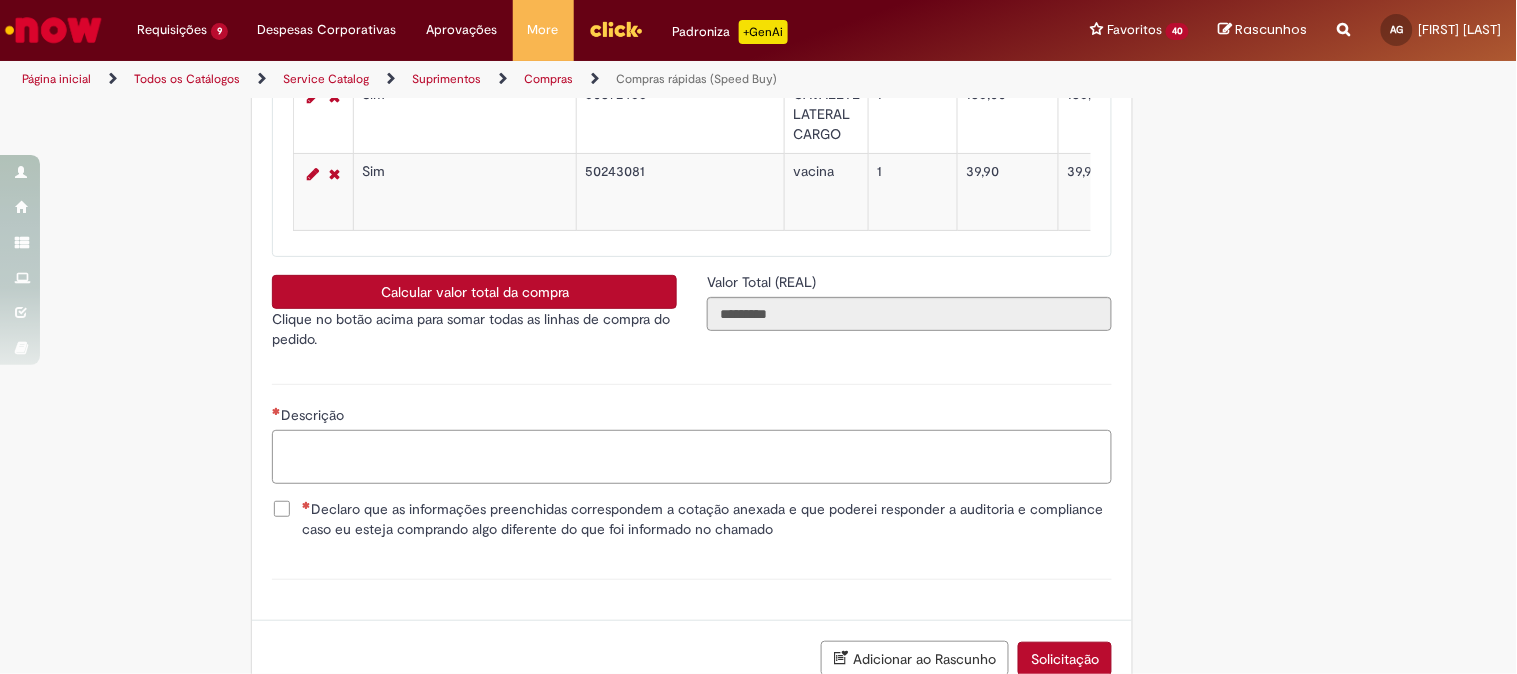click on "Descrição" at bounding box center (692, 457) 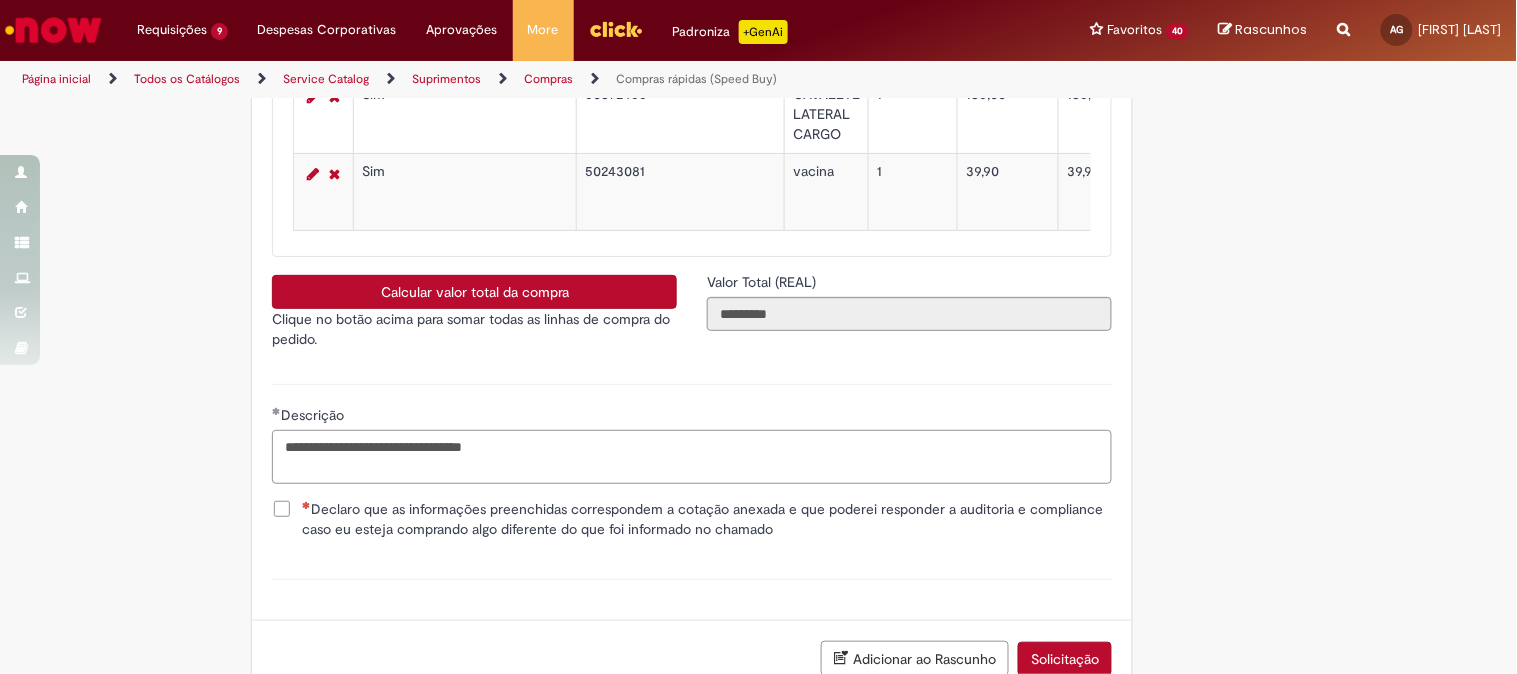type on "**********" 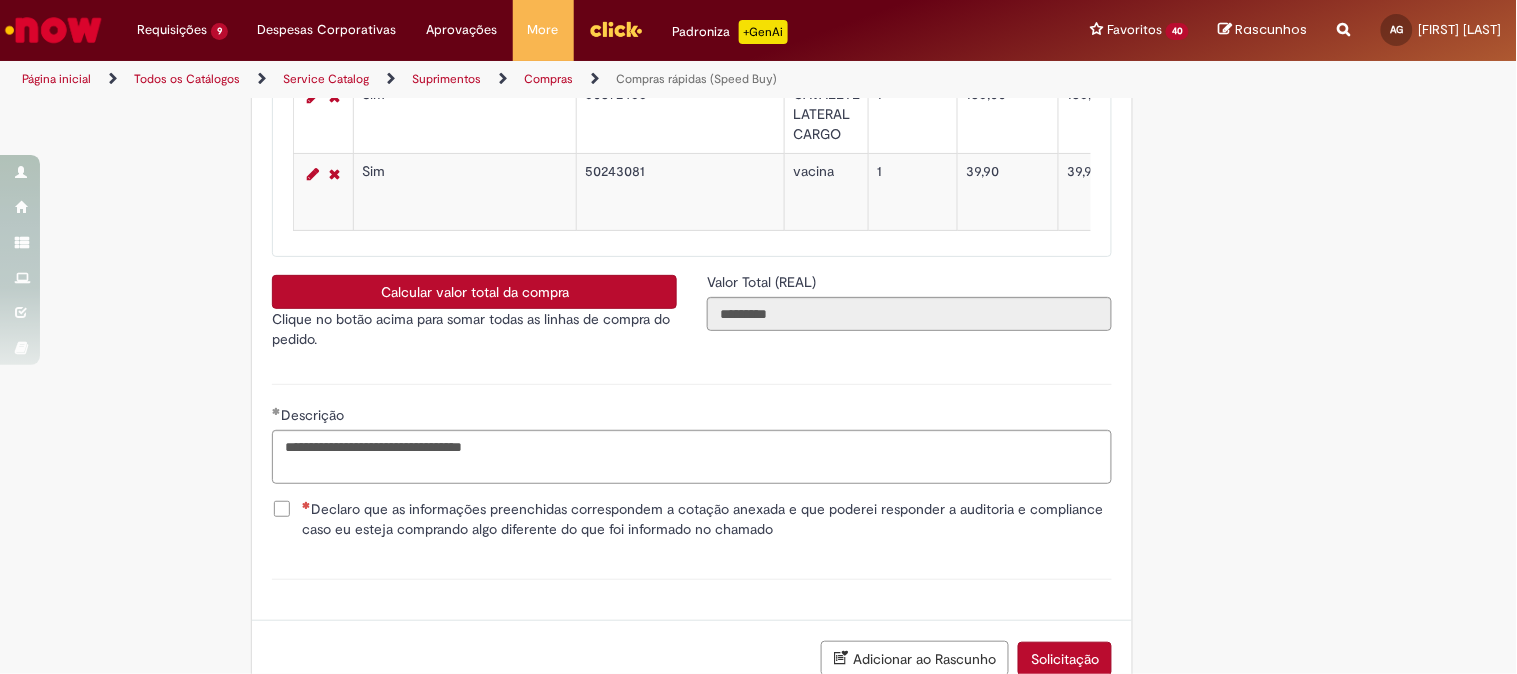 click on "Declaro que as informações preenchidas correspondem a cotação anexada e que poderei responder a auditoria e compliance caso eu esteja comprando algo diferente do que foi informado no chamado" at bounding box center [707, 519] 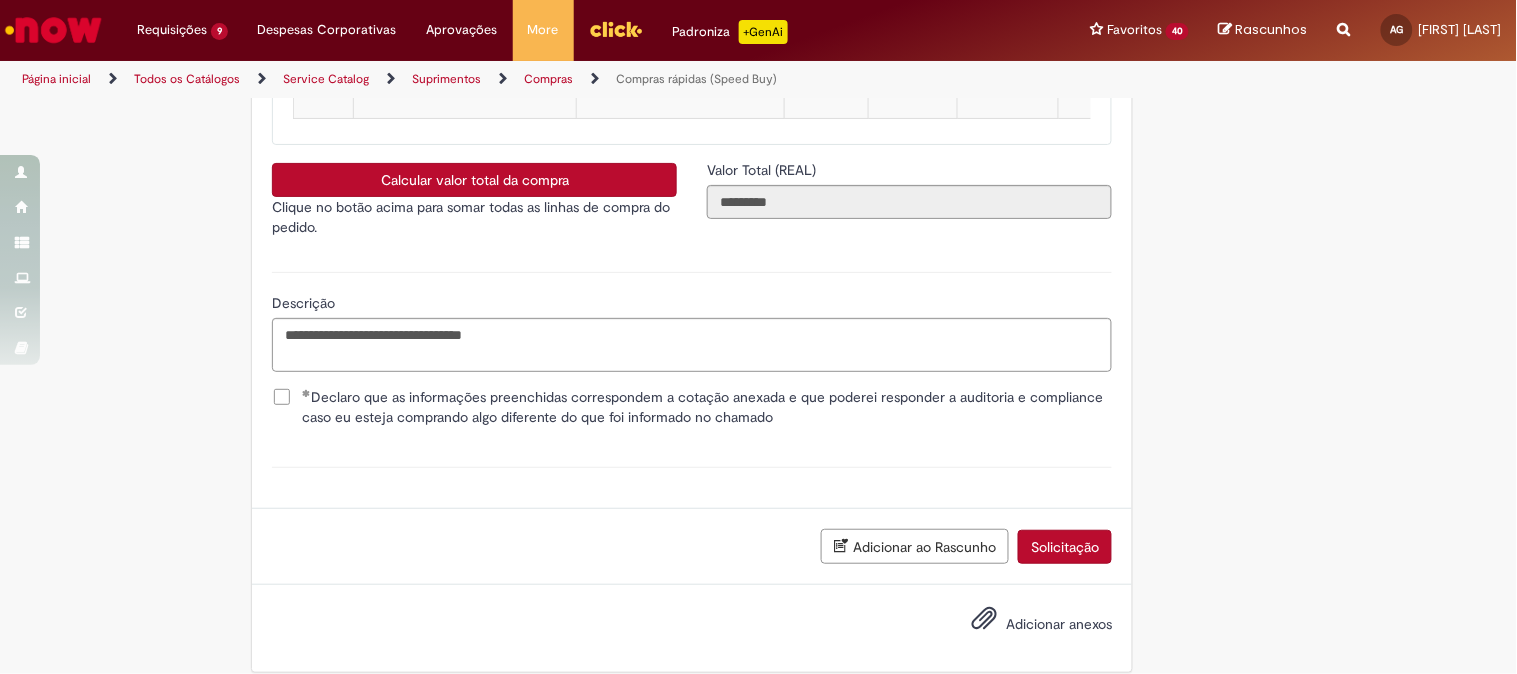 scroll, scrollTop: 4068, scrollLeft: 0, axis: vertical 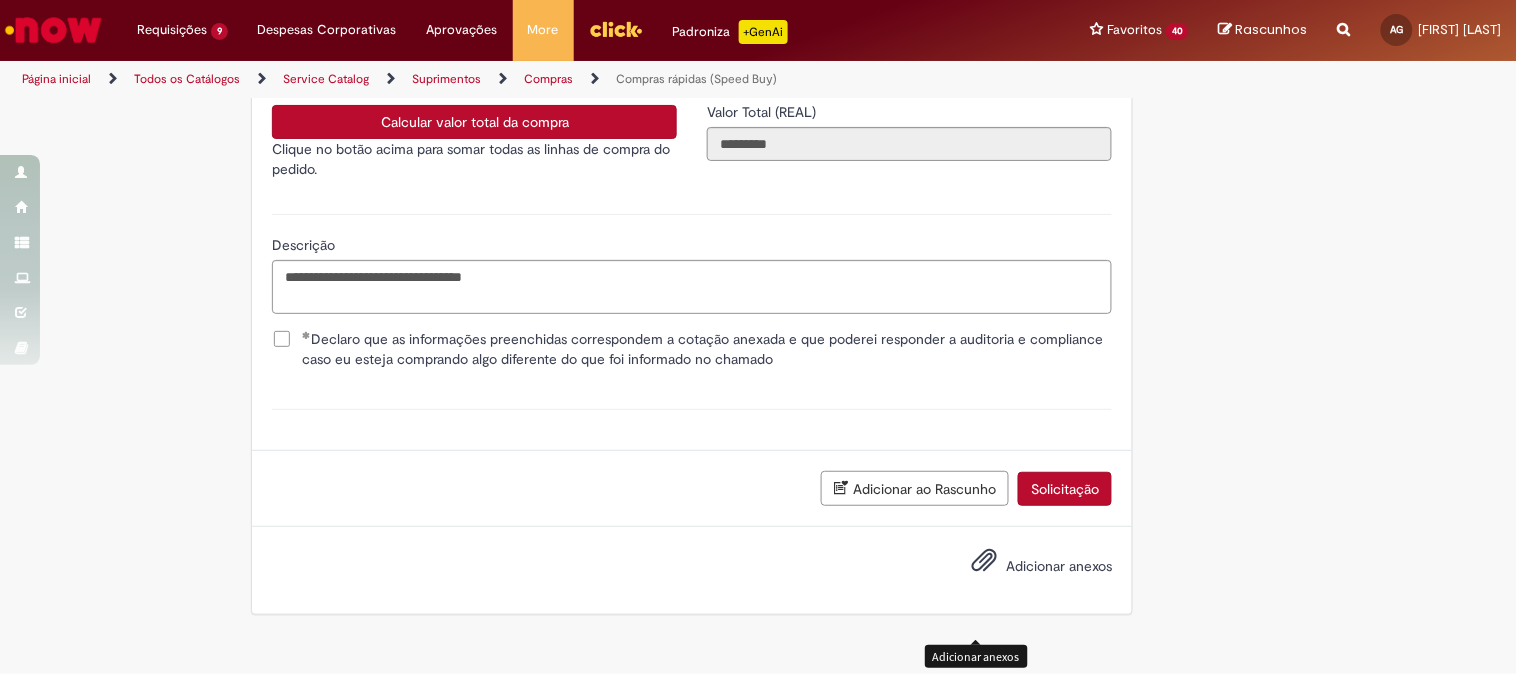 click at bounding box center (984, 561) 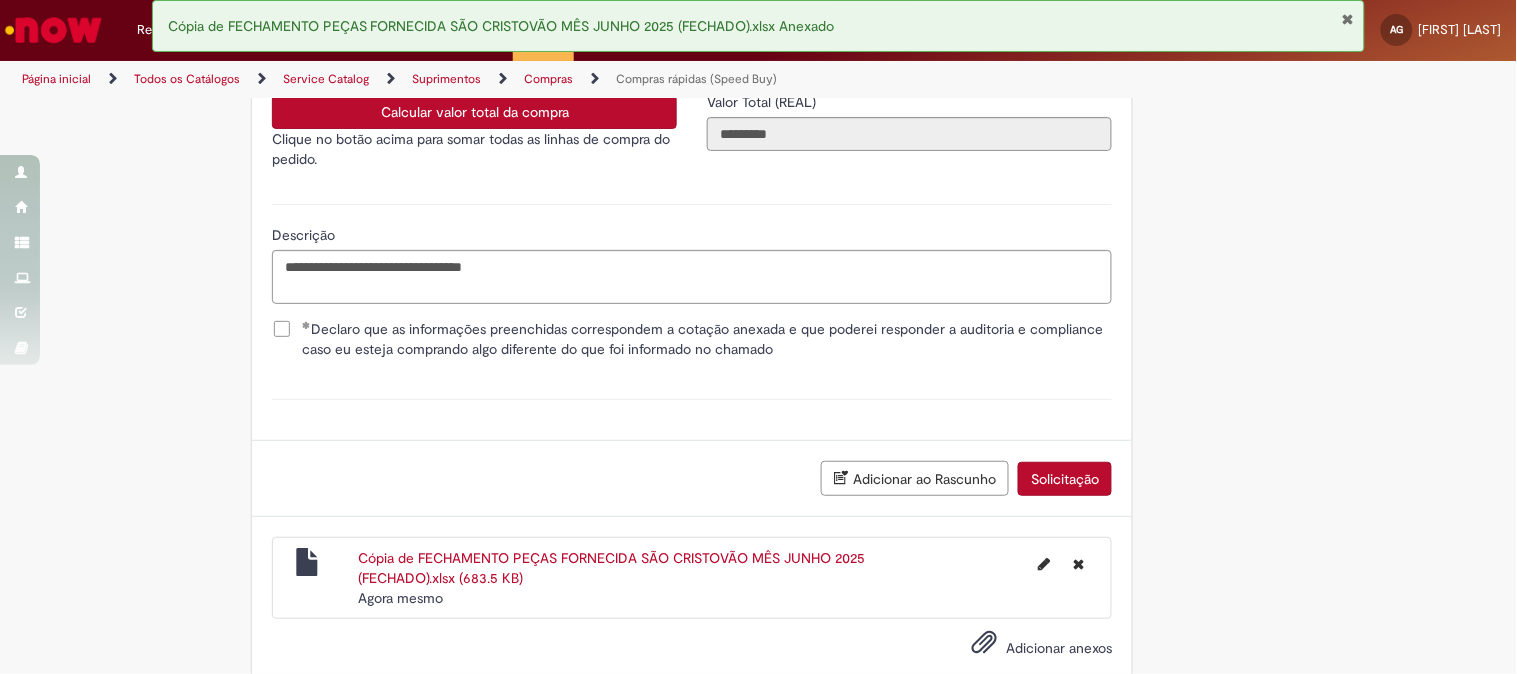 click on "Solicitação" at bounding box center [1065, 479] 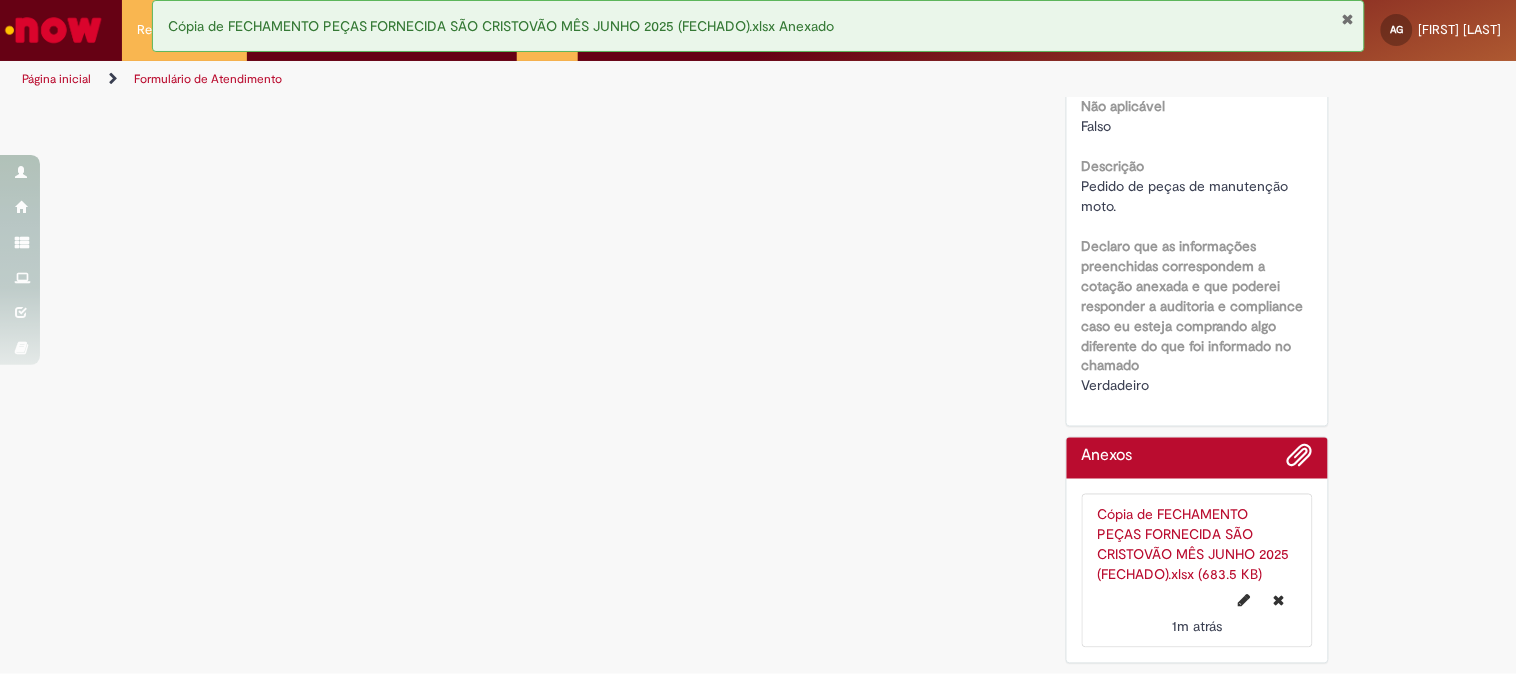 scroll, scrollTop: 0, scrollLeft: 0, axis: both 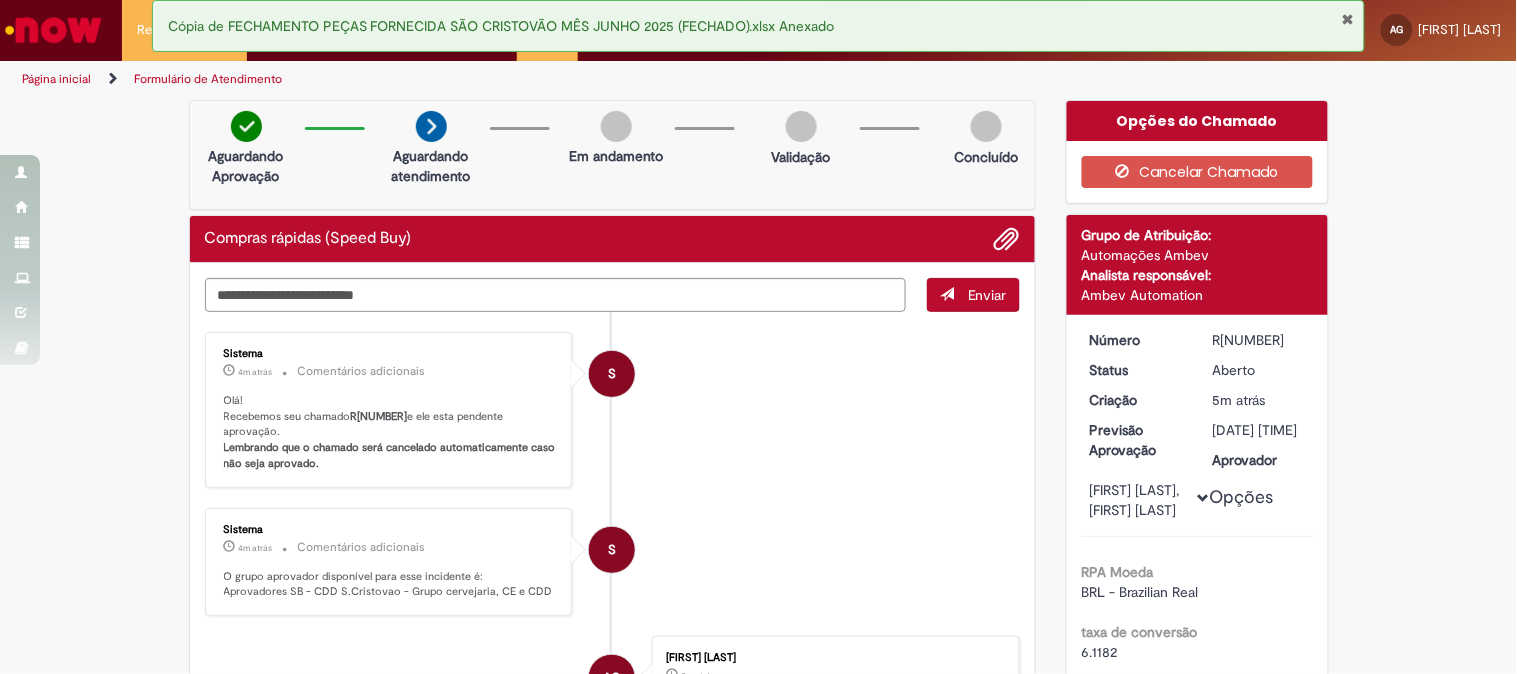 click at bounding box center [1347, 19] 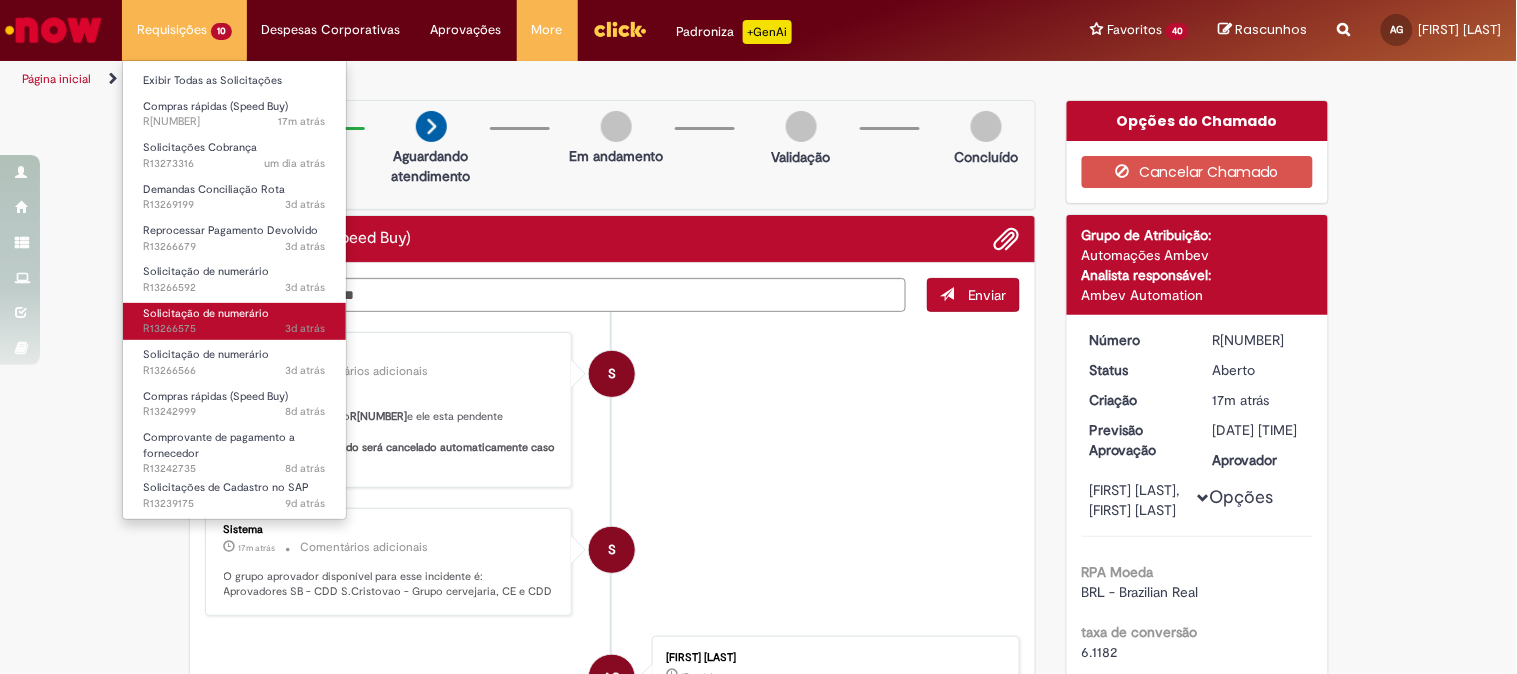 click on "3d atrás 3 dias atrás  R[NUMBER]" at bounding box center (234, 329) 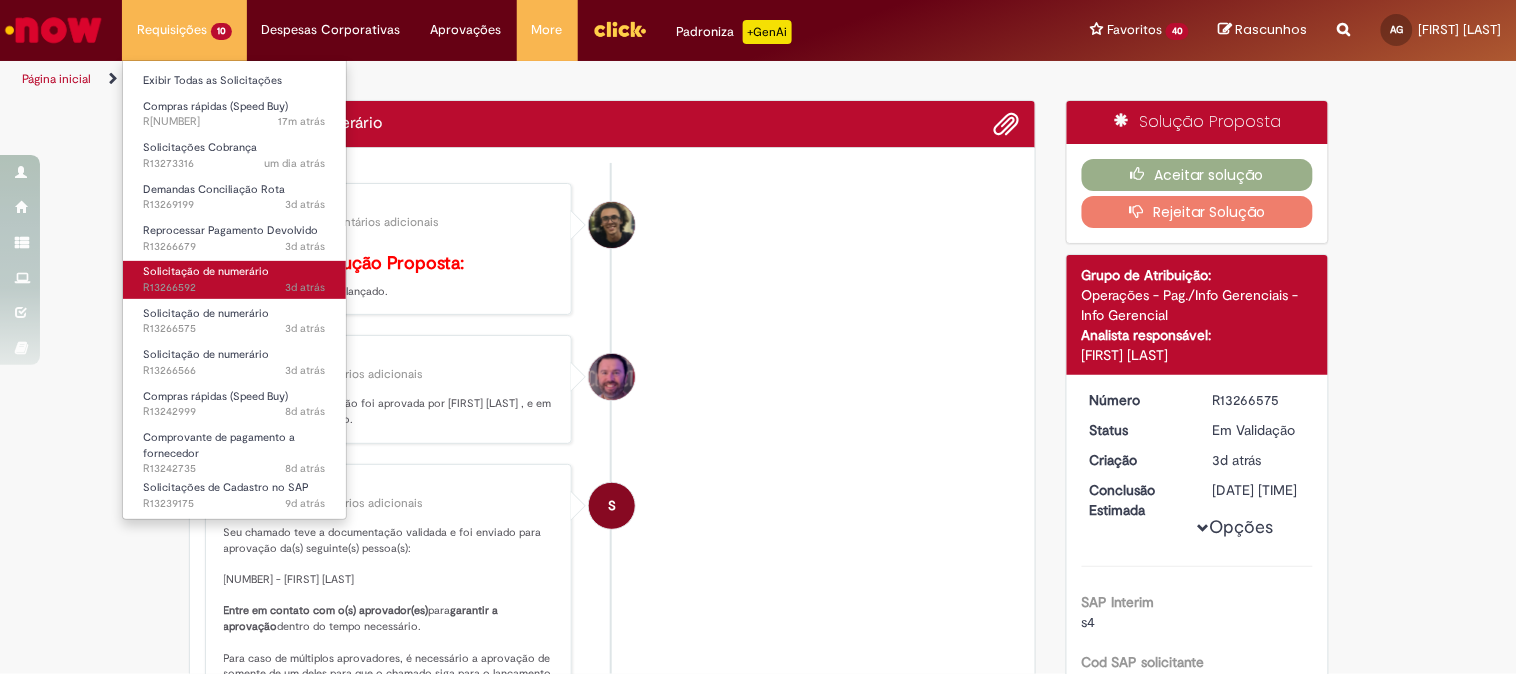click on "3d atrás 3 dias atrás  R[NUMBER]" at bounding box center [234, 288] 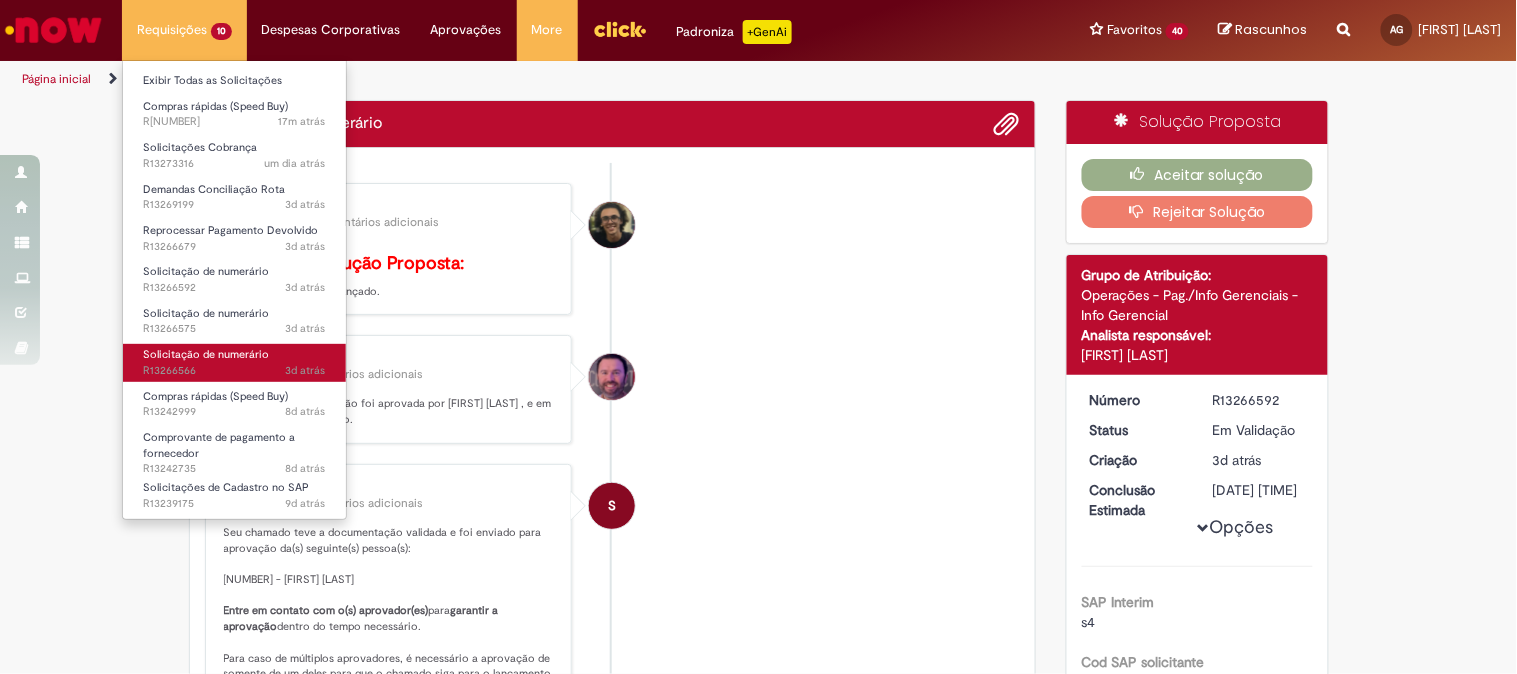 click on "Solicitação de numerário" at bounding box center [206, 354] 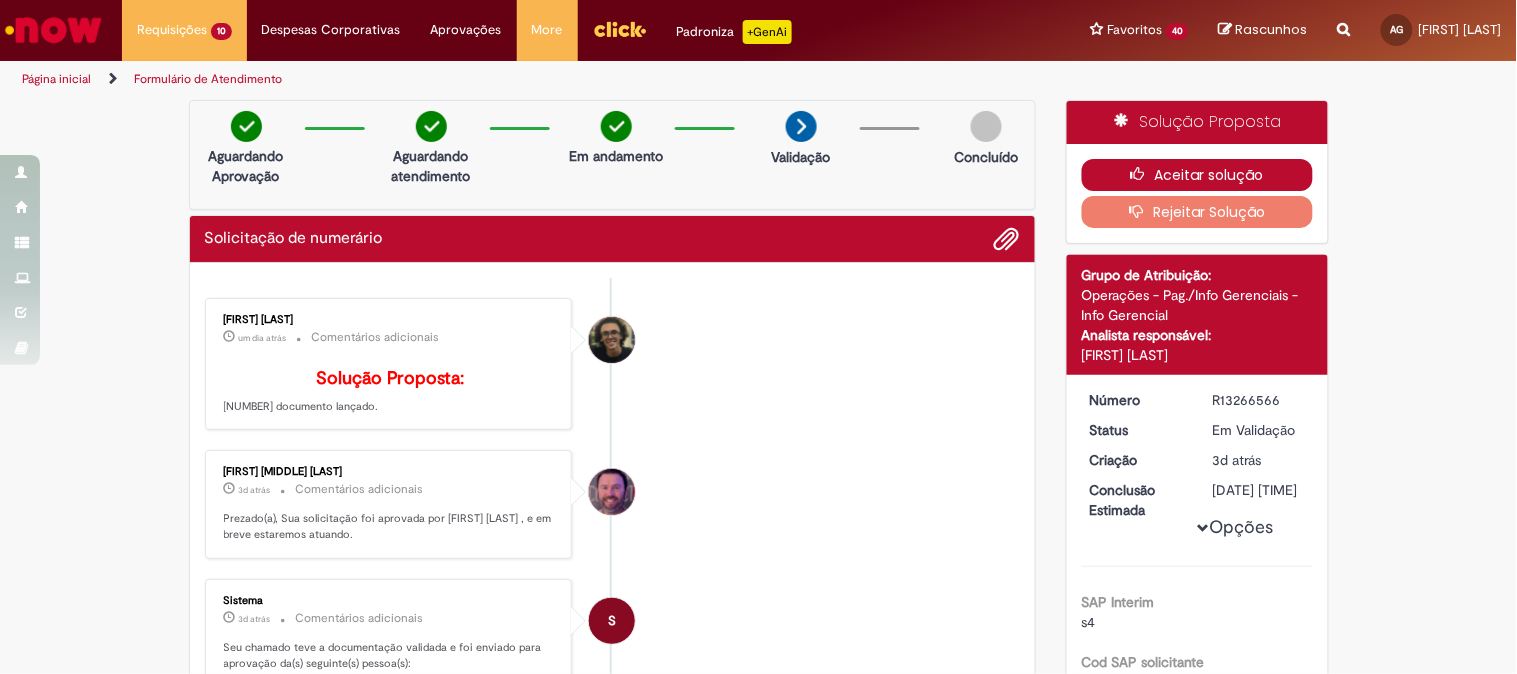 click on "Aceitar solução" at bounding box center [1197, 175] 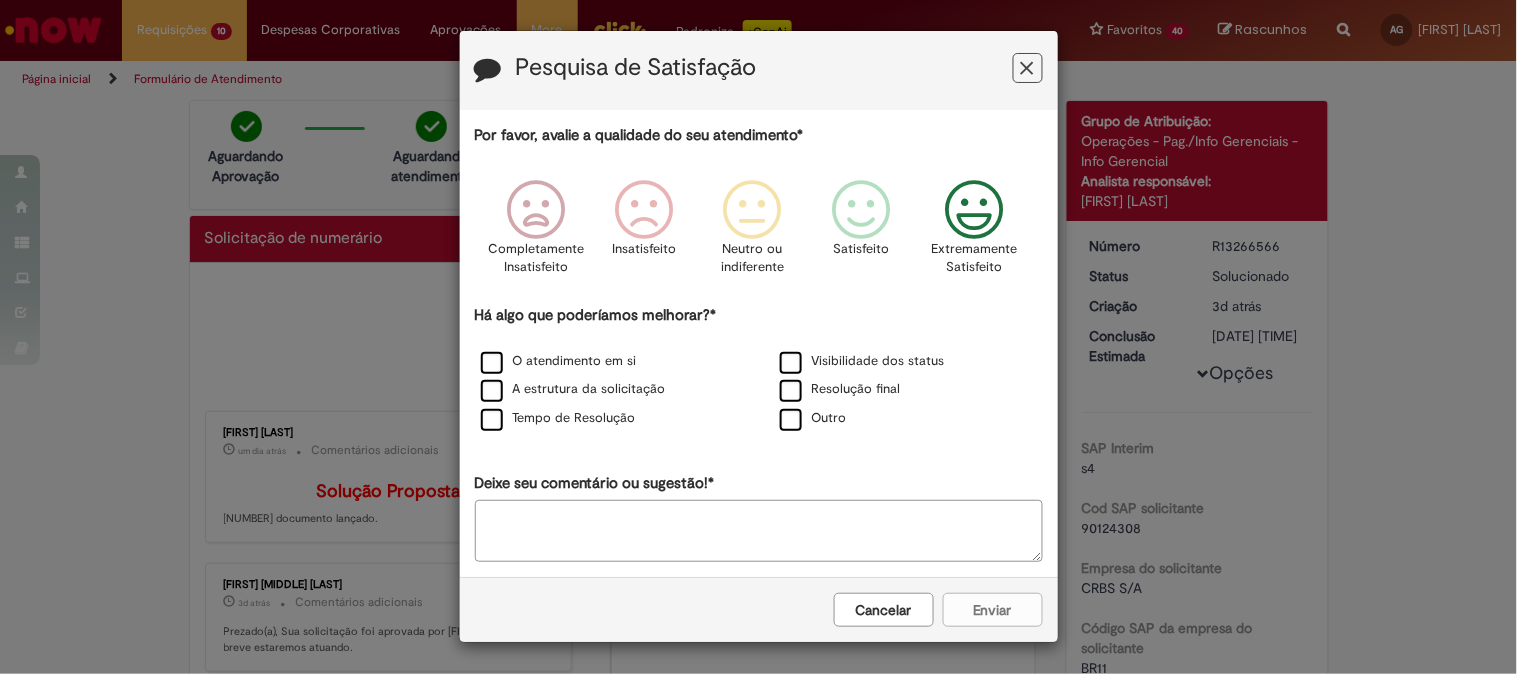 click at bounding box center [974, 210] 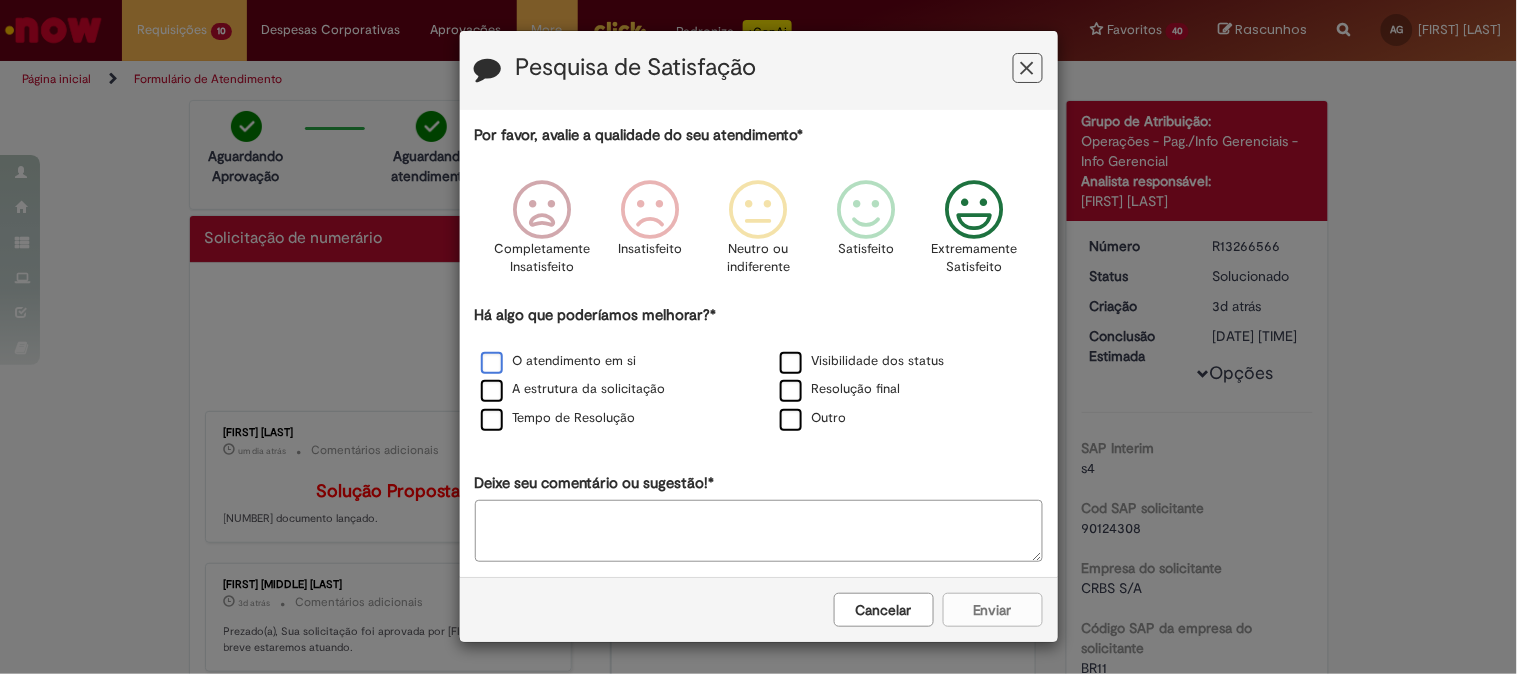 click on "O atendimento em si" at bounding box center [559, 361] 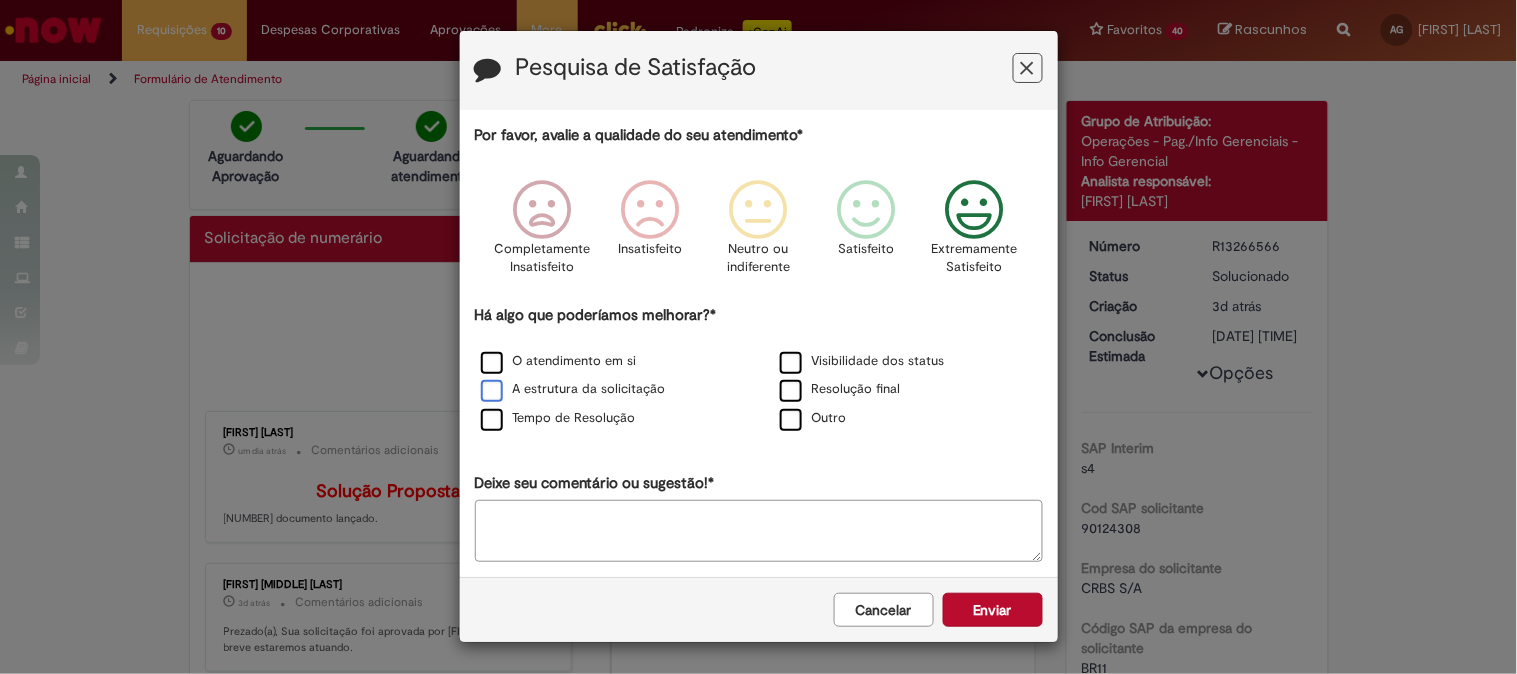 drag, startPoint x: 492, startPoint y: 395, endPoint x: 482, endPoint y: 406, distance: 14.866069 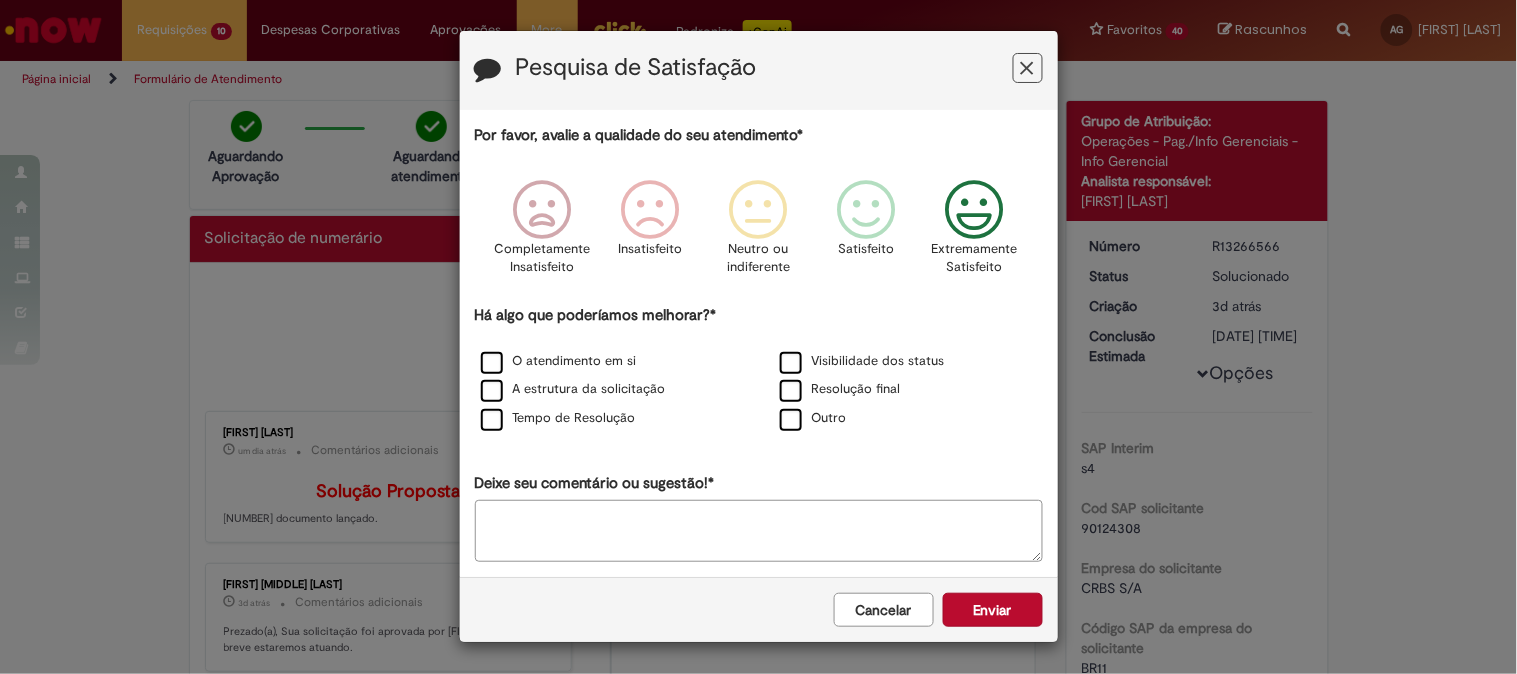 click on "A estrutura da solicitação" at bounding box center (573, 389) 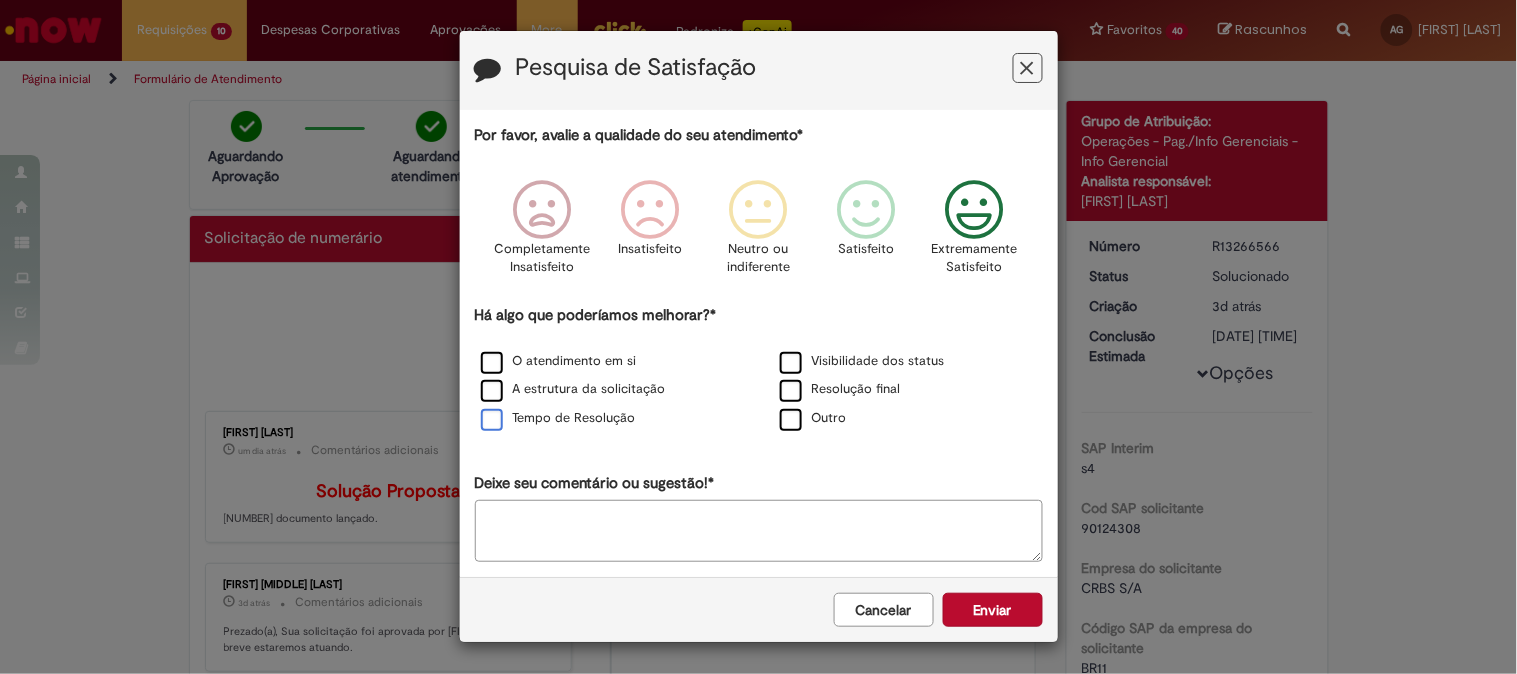 click on "Tempo de Resolução" at bounding box center [558, 418] 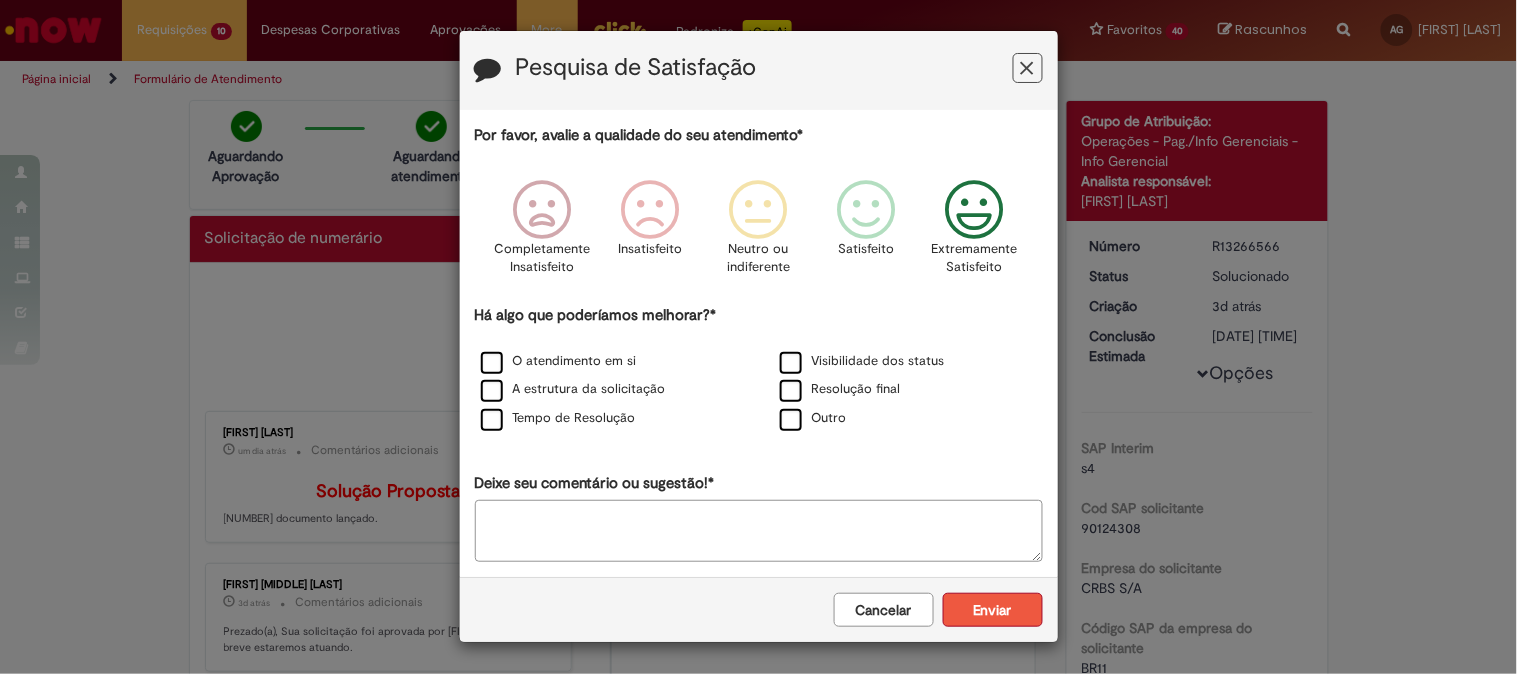 click on "Enviar" at bounding box center [993, 610] 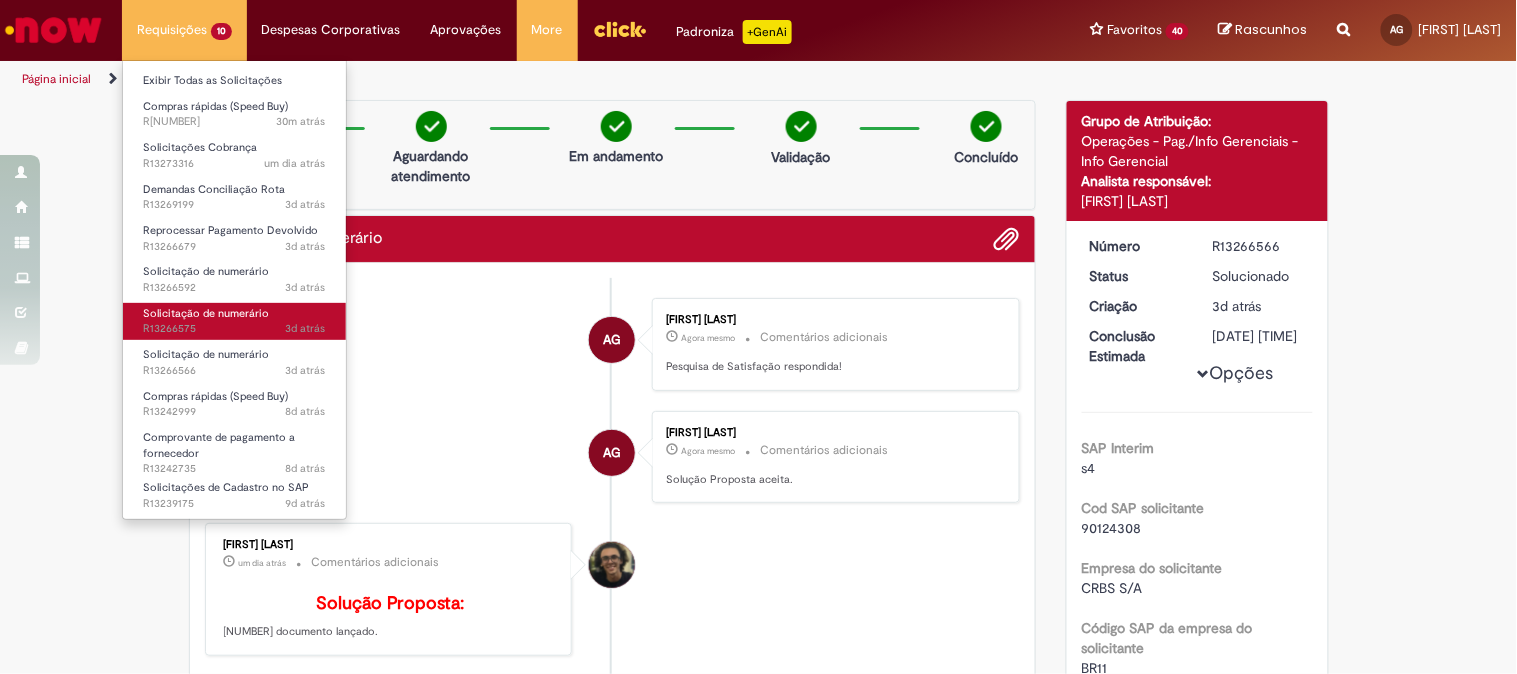 click on "3d atrás 3 dias atrás  R[NUMBER]" at bounding box center [234, 329] 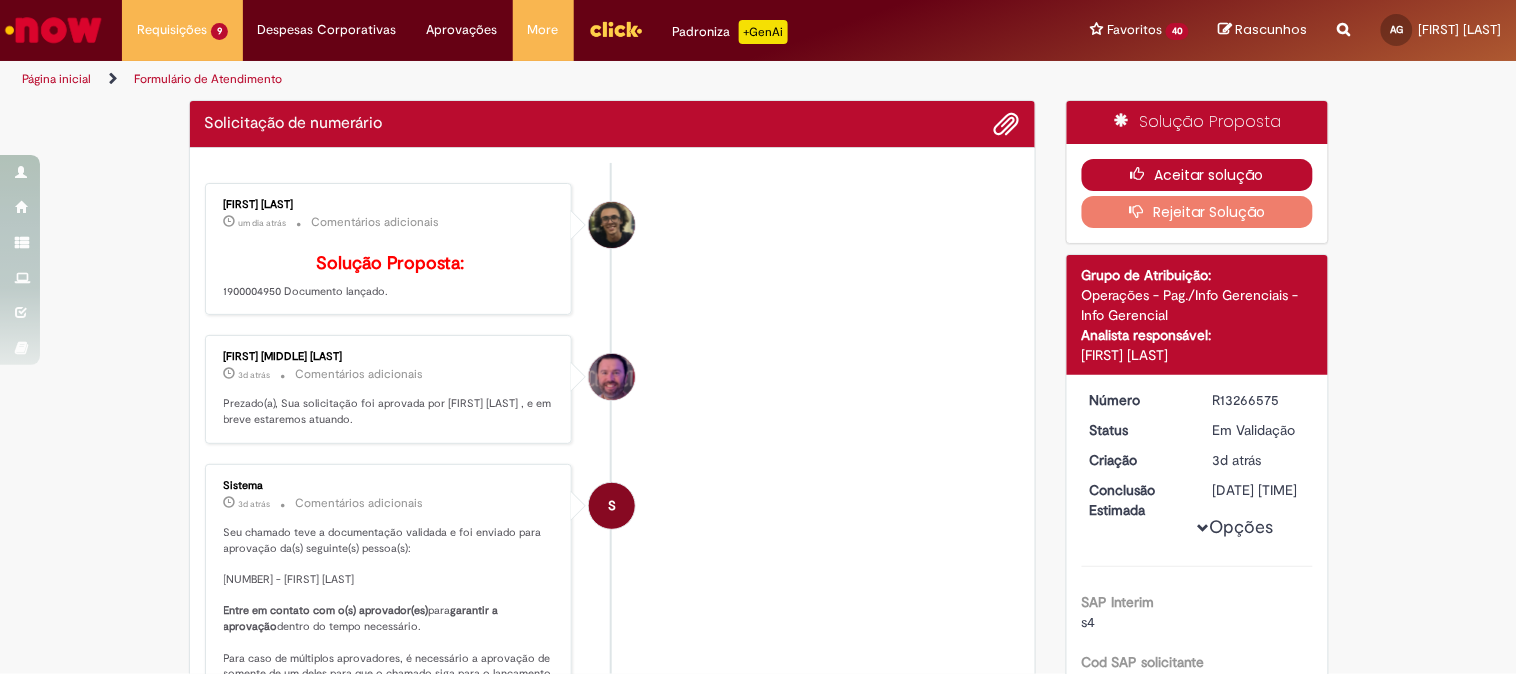 click on "Aceitar solução" at bounding box center (1197, 175) 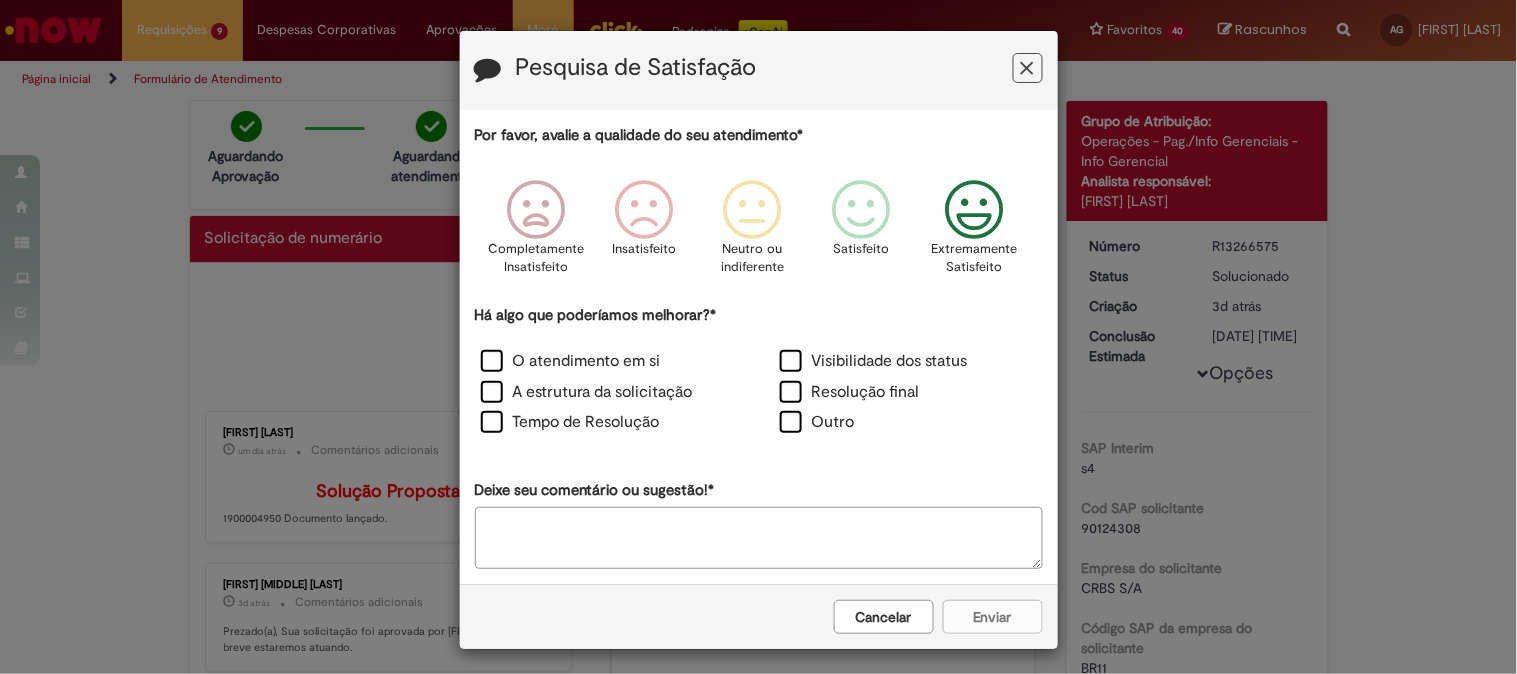 click at bounding box center [974, 210] 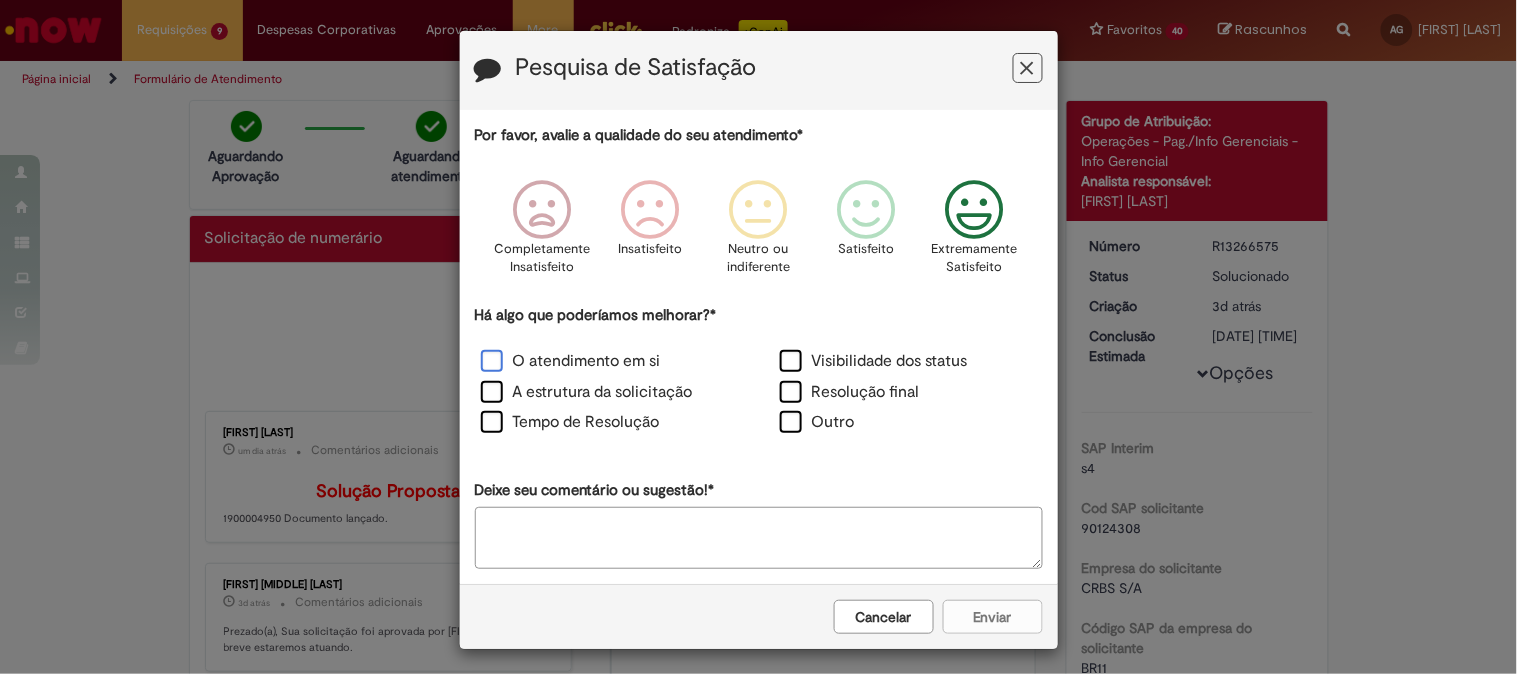 click on "O atendimento em si" at bounding box center [571, 361] 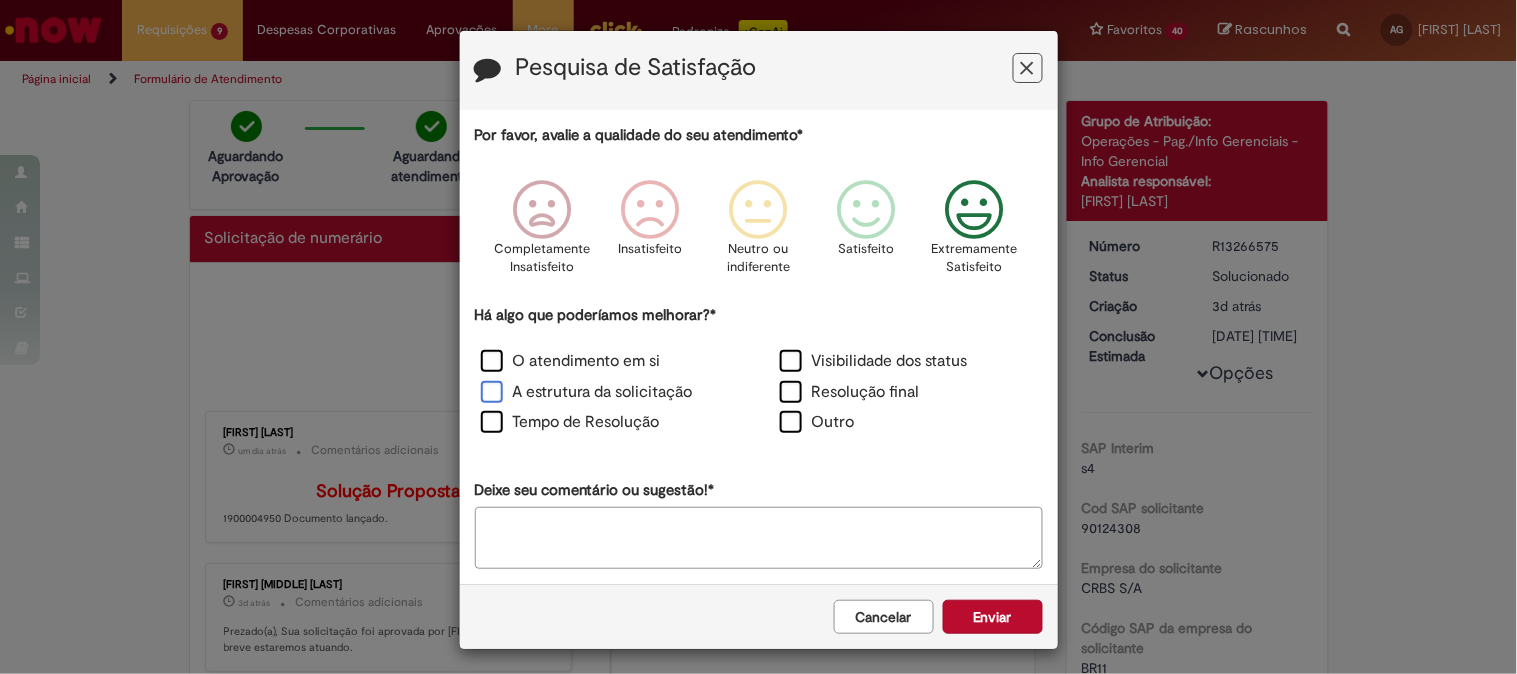 click on "A estrutura da solicitação" at bounding box center [587, 392] 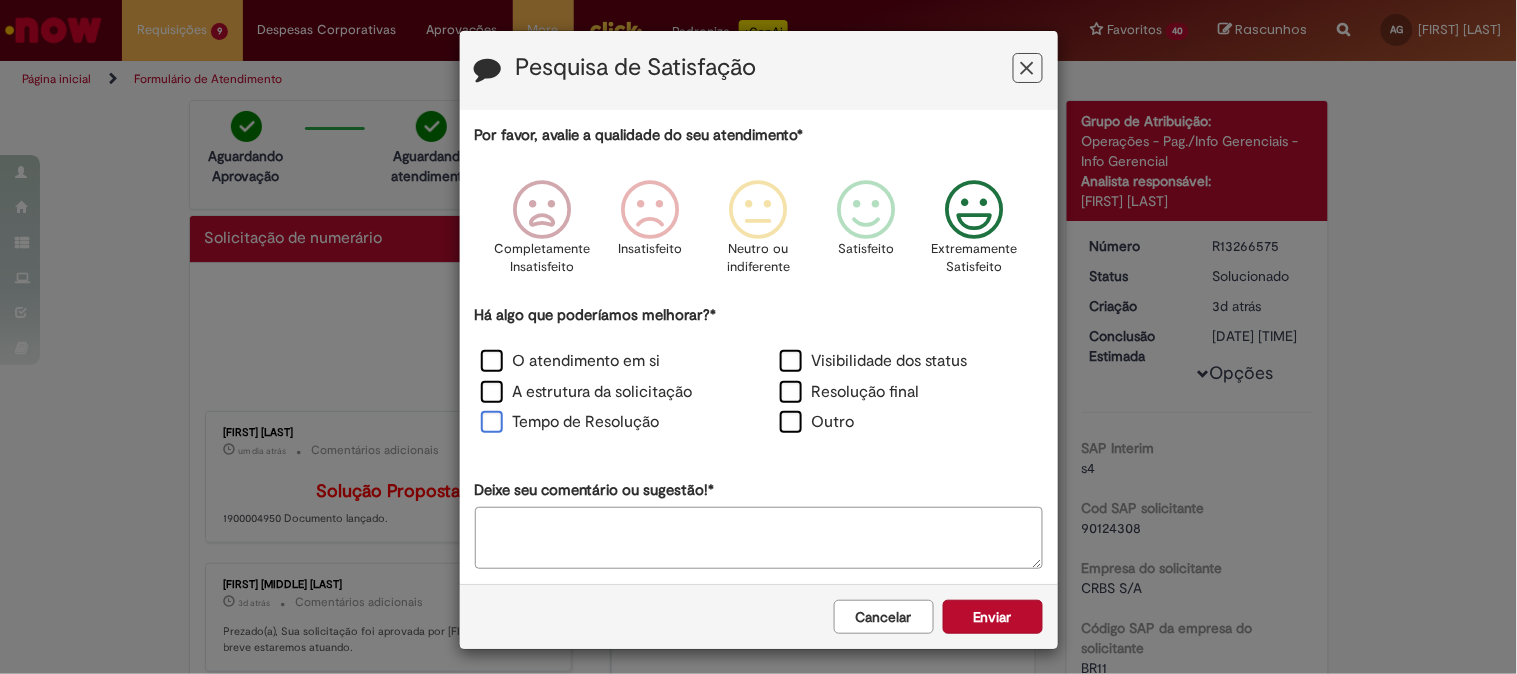 click on "Tempo de Resolução" at bounding box center (570, 422) 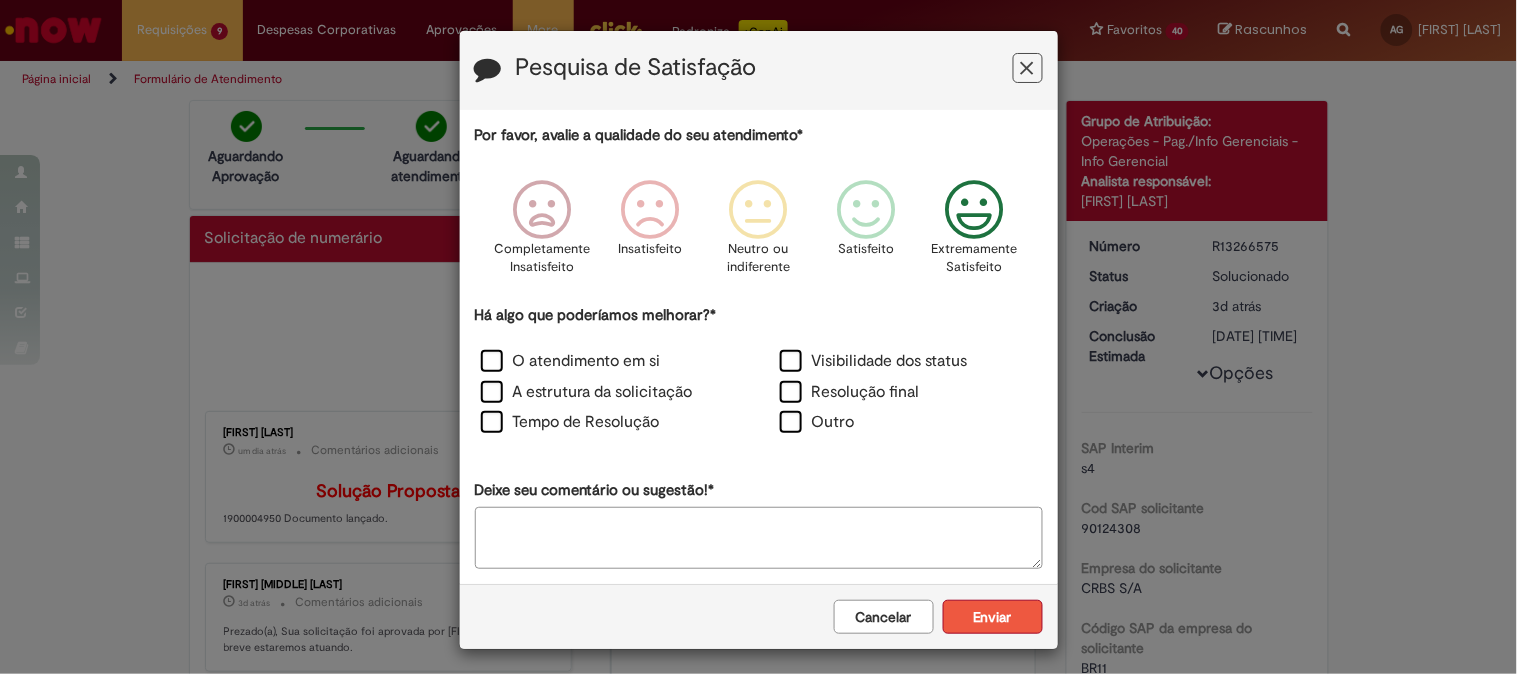 click on "Enviar" at bounding box center (993, 617) 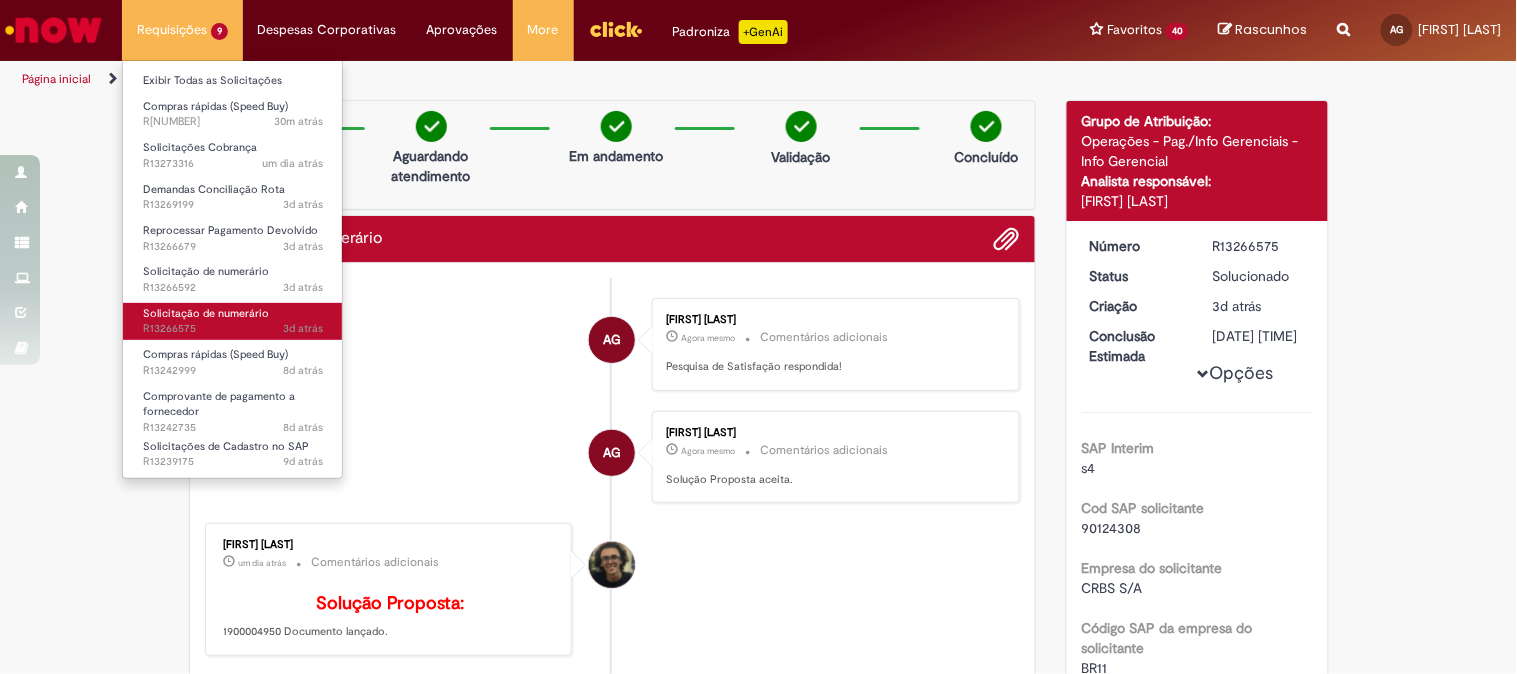 click on "3d atrás 3 dias atrás  R[NUMBER]" at bounding box center (233, 329) 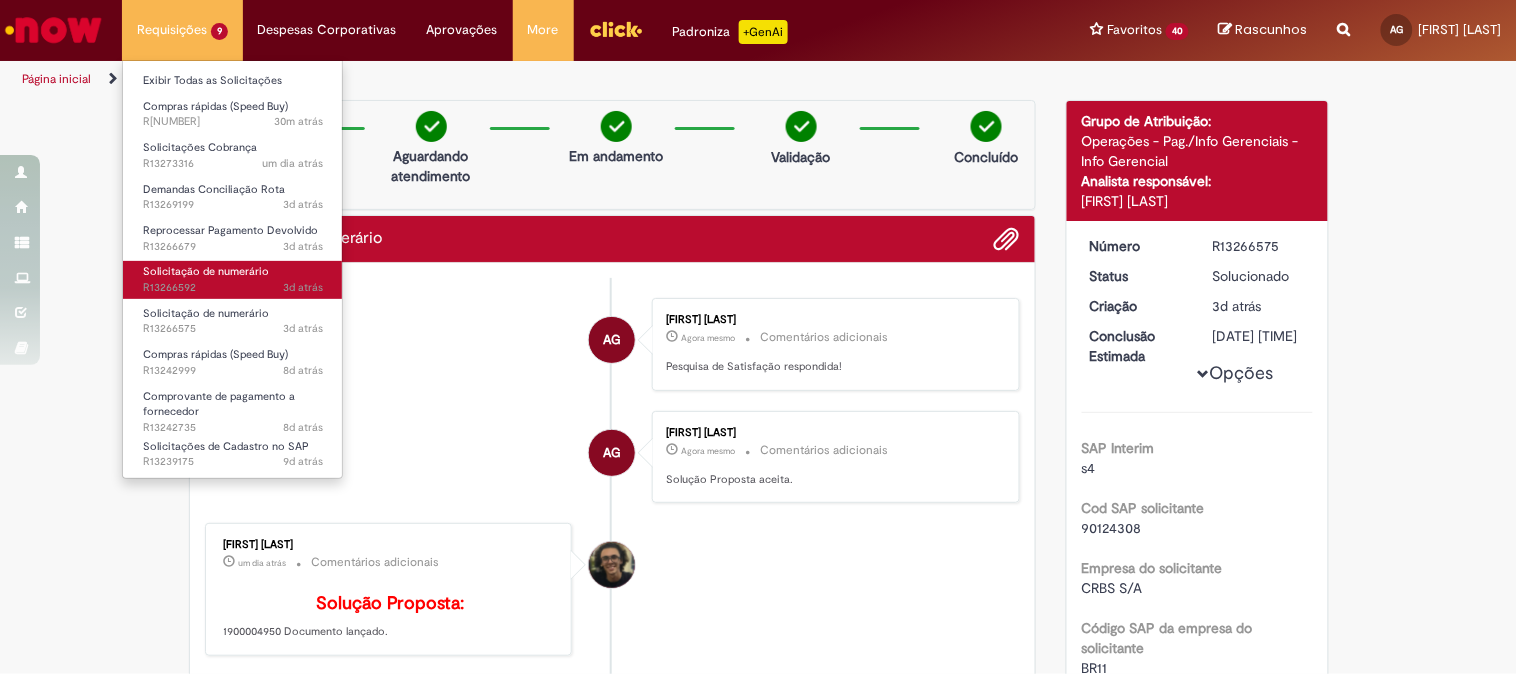 click on "Solicitação de numerário
3d atrás 3 dias atrás  R[NUMBER]" at bounding box center (233, 279) 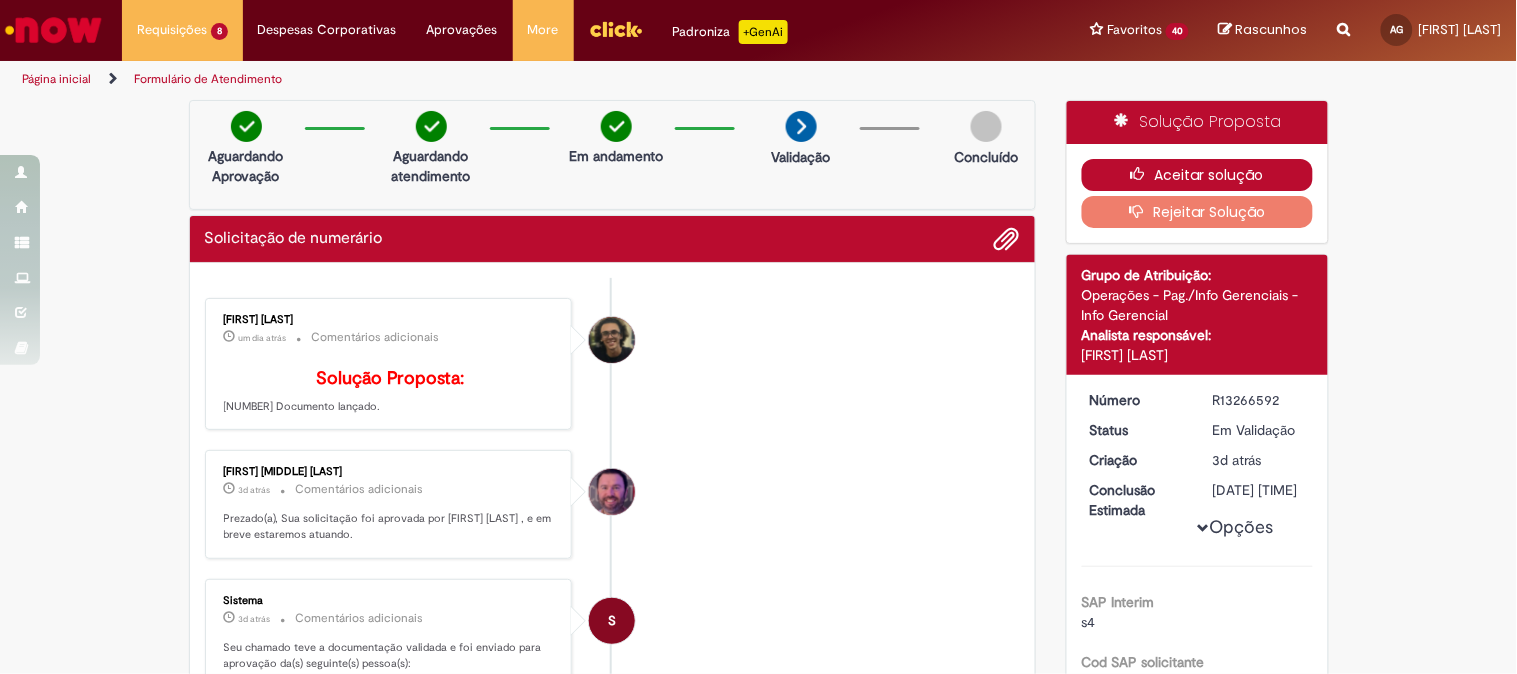 click on "Aceitar solução" at bounding box center (1197, 175) 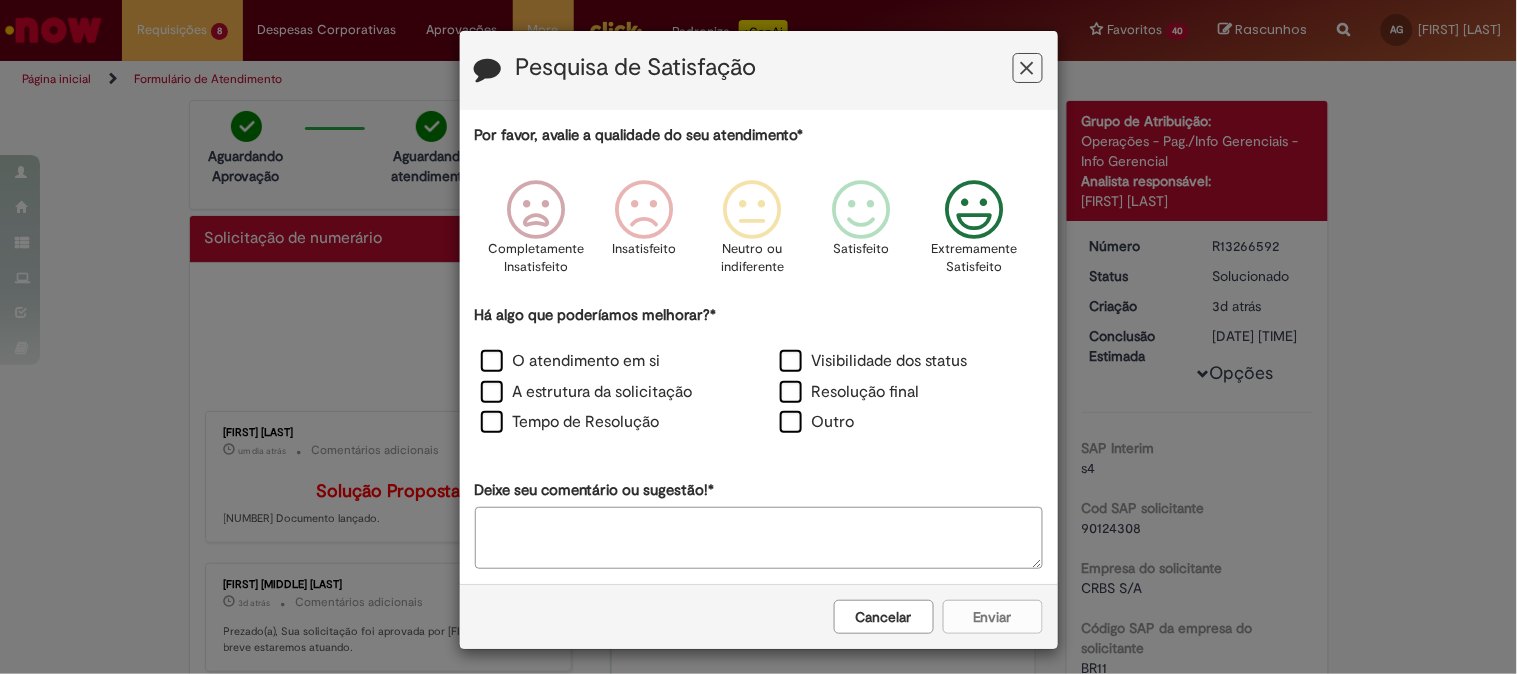 click at bounding box center (974, 210) 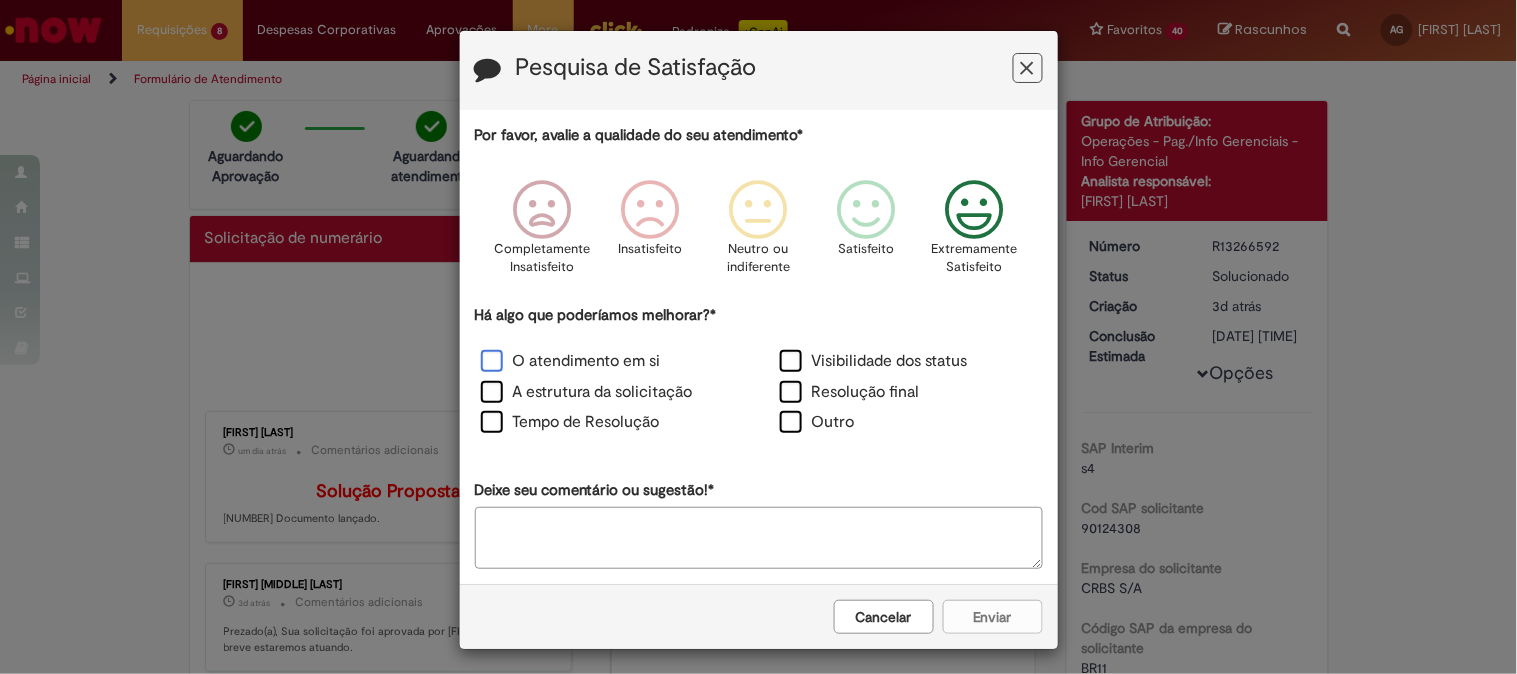 click on "O atendimento em si" at bounding box center (571, 361) 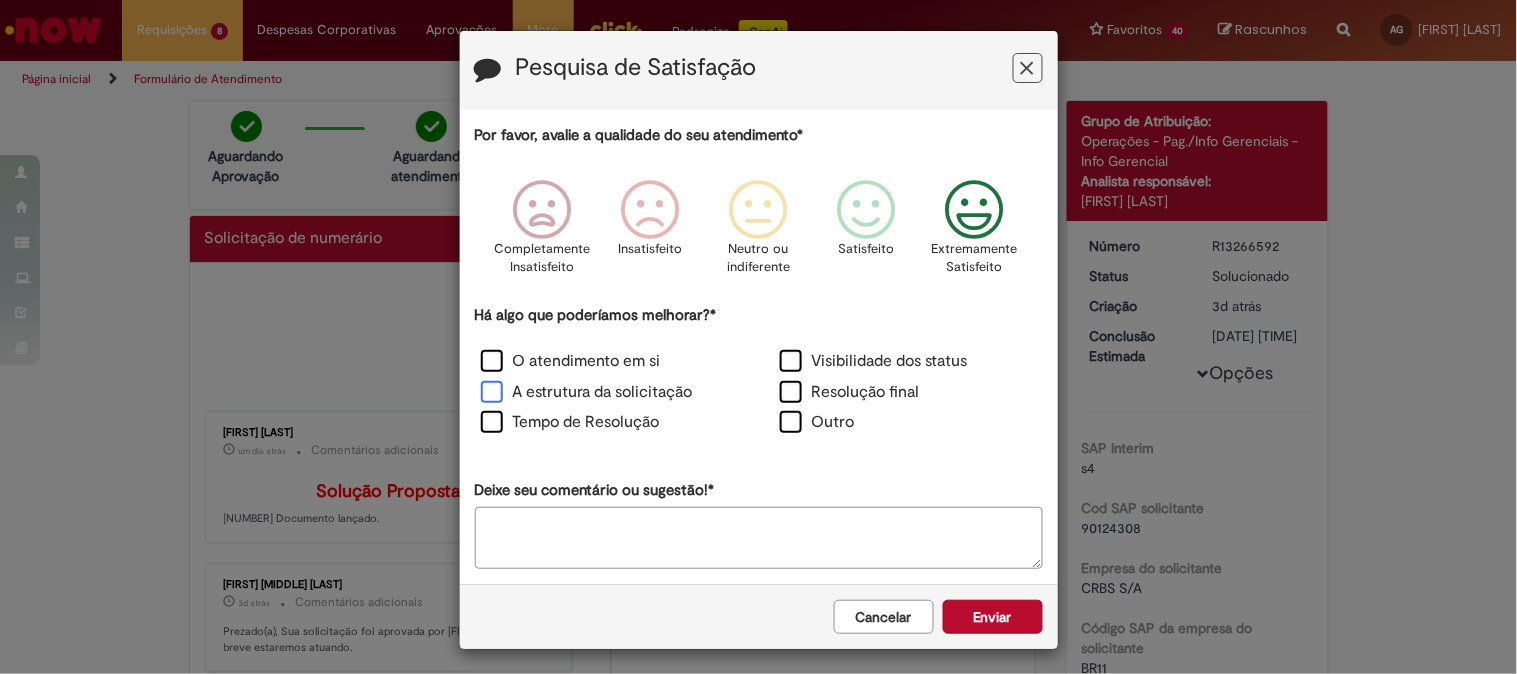 click on "A estrutura da solicitação" at bounding box center (587, 392) 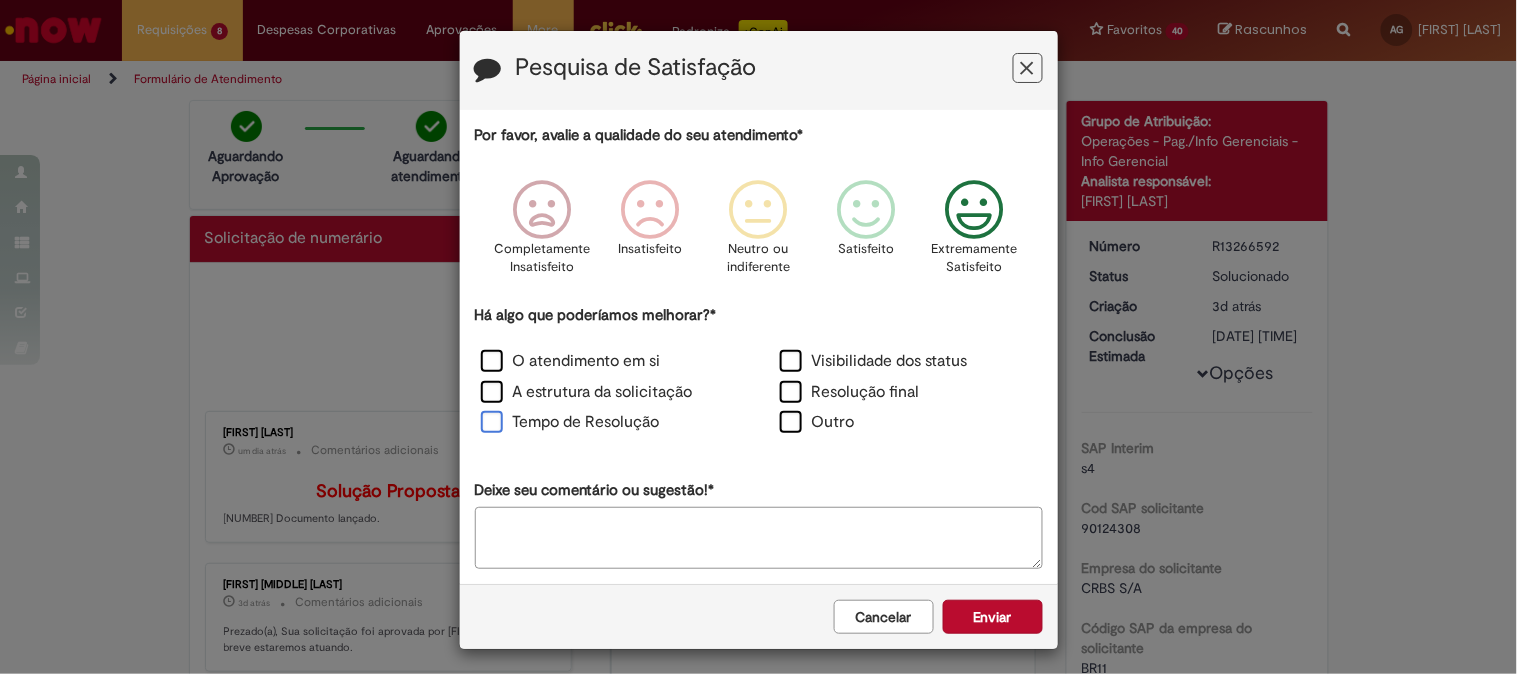 click on "Tempo de Resolução" at bounding box center (570, 422) 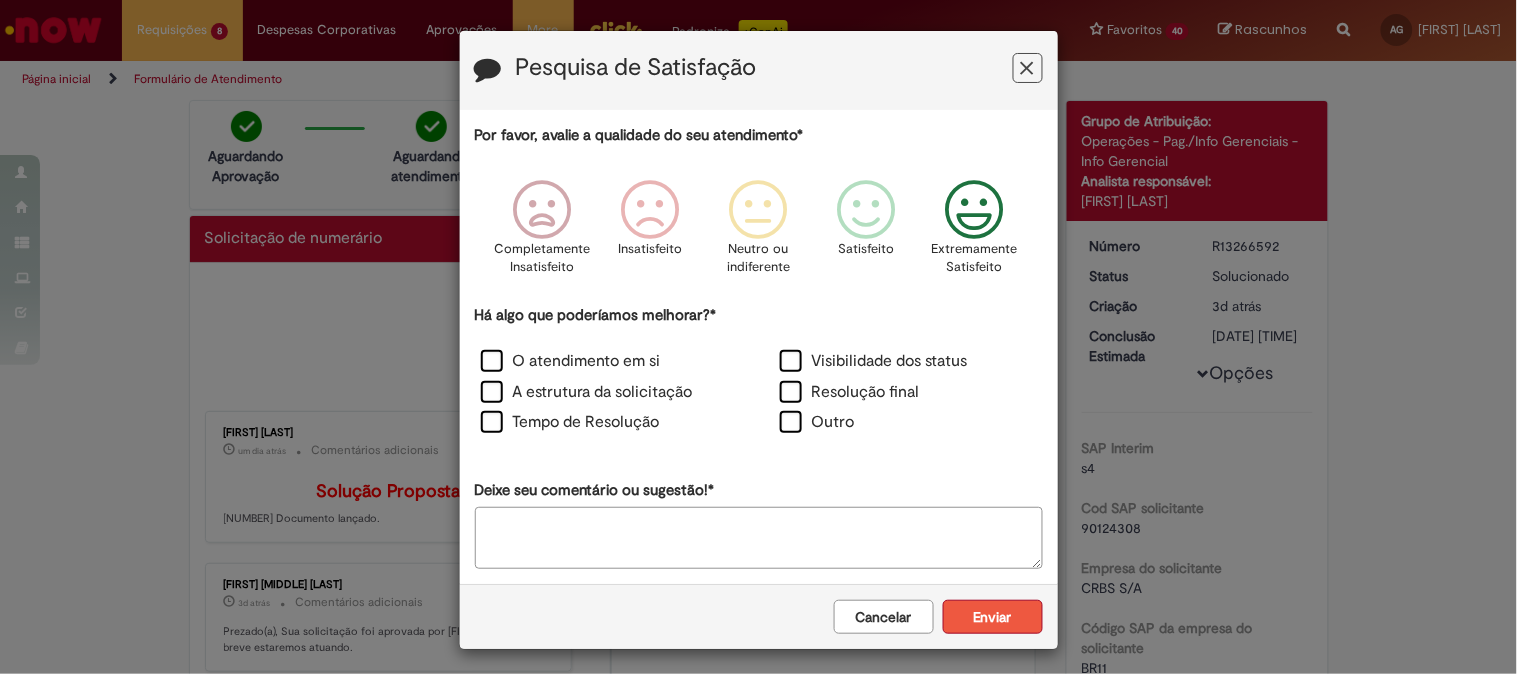 click on "Enviar" at bounding box center [993, 617] 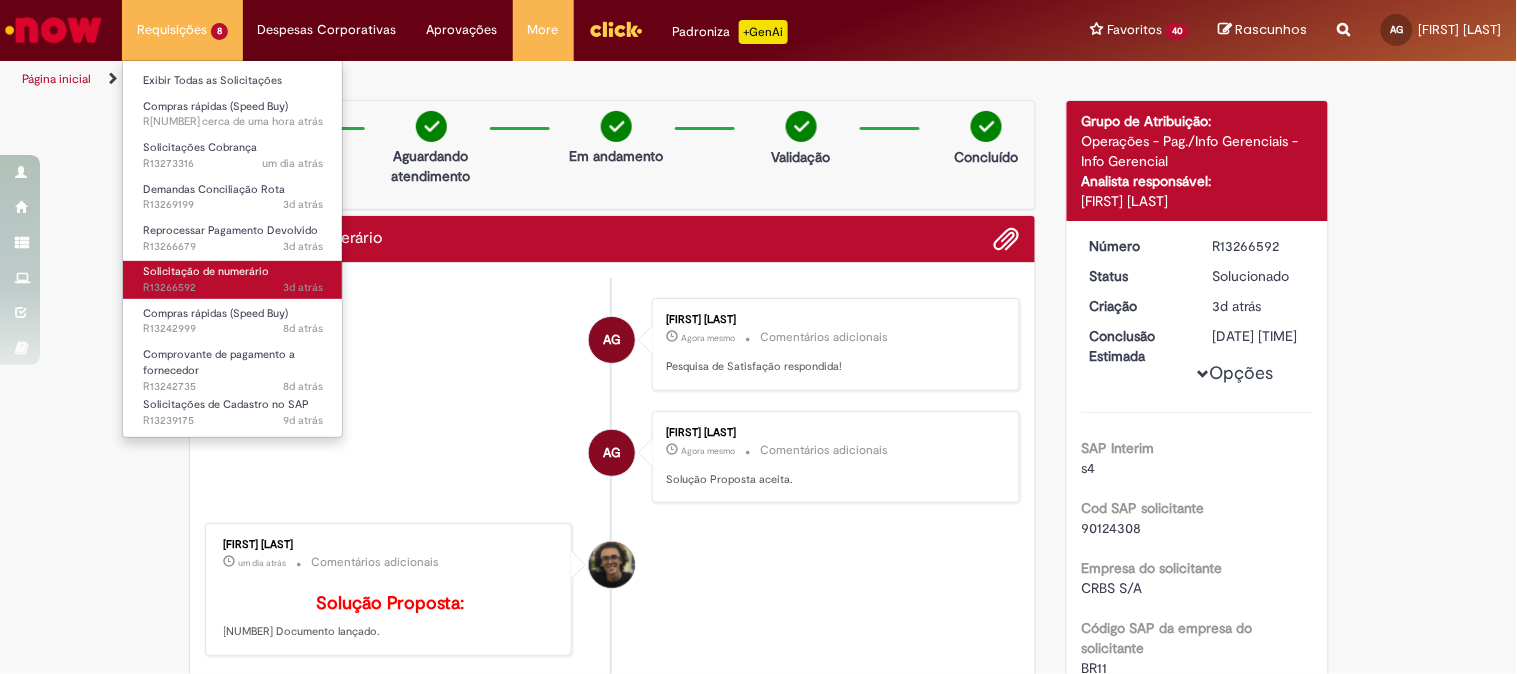 click on "Solicitação de numerário
3d atrás 3 dias atrás  R[NUMBER]" at bounding box center (233, 279) 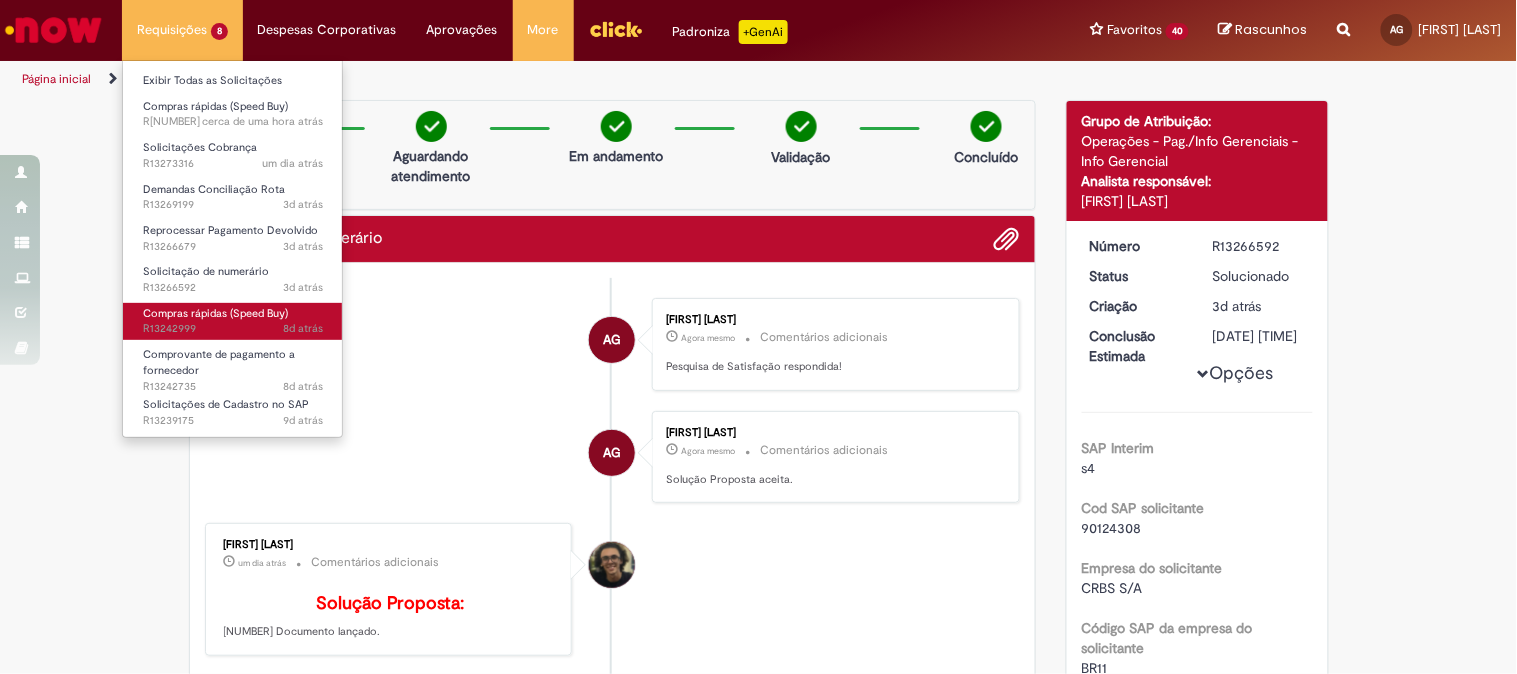 click on "Compras rápidas (Speed Buy)" at bounding box center [215, 313] 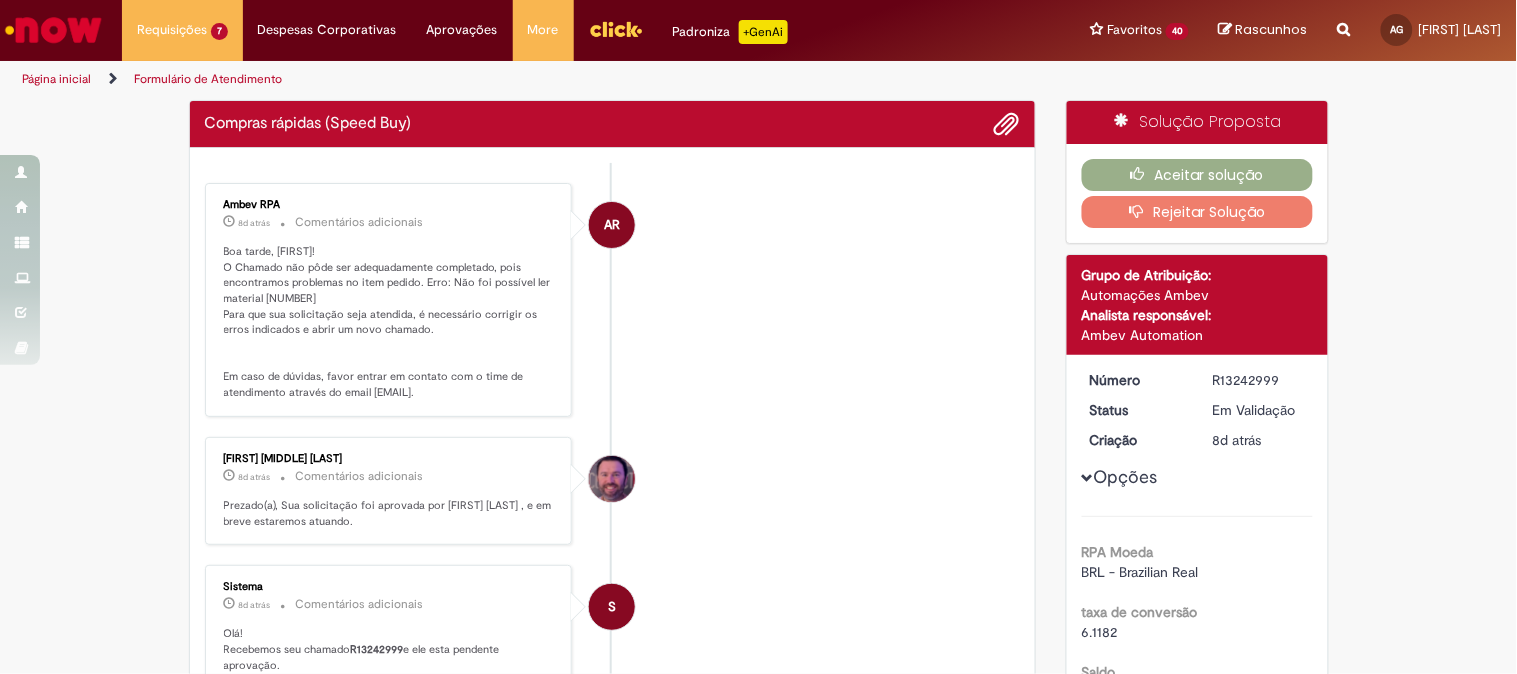 click on "Boa tarde, [FIRST]!
O Chamado não pôde ser adequadamente completado, pois encontramos problemas no item pedido. Erro: Não foi possível ler material [NUMBER]
Para que sua solicitação seja atendida, é necessário corrigir os erros indicados e abrir um novo chamado.
Em caso de dúvidas, favor entrar em contato com o time de atendimento através do email [EMAIL]." at bounding box center (390, 322) 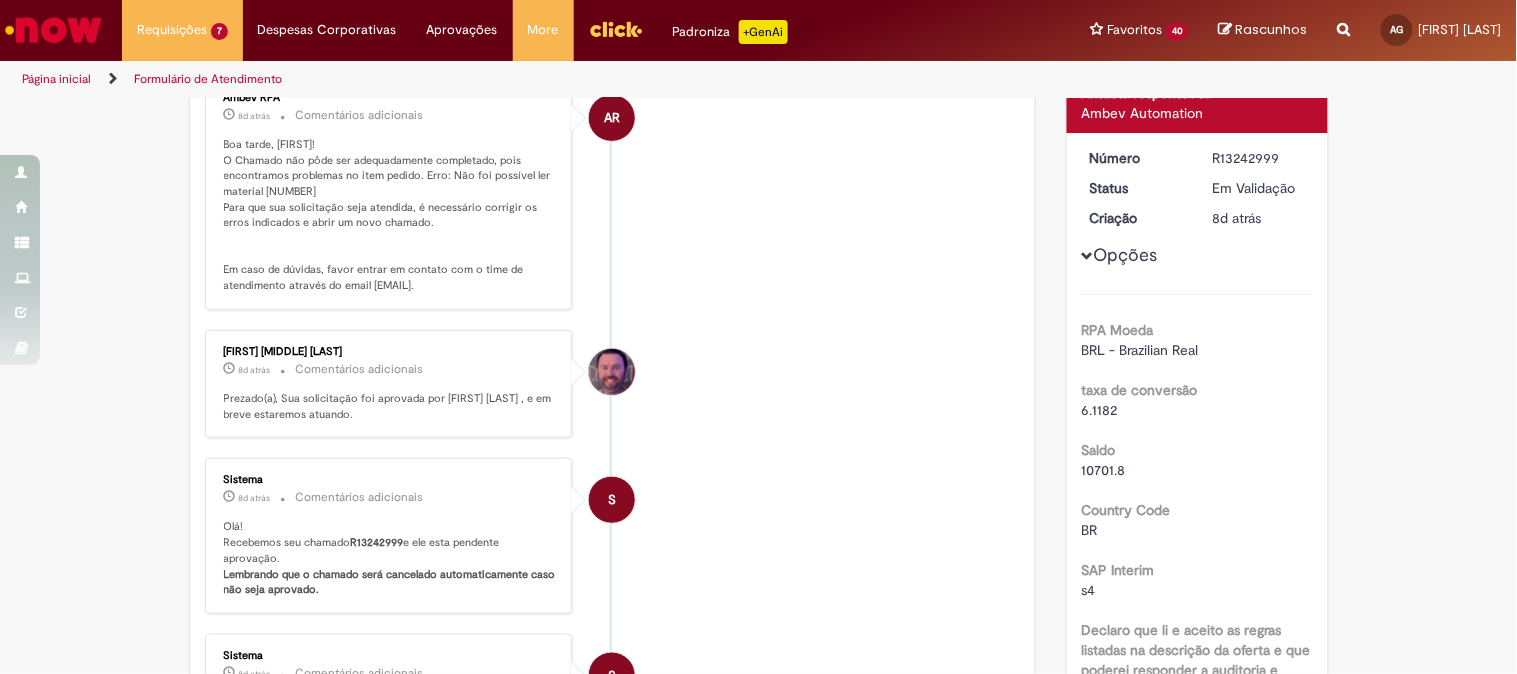 scroll, scrollTop: 0, scrollLeft: 0, axis: both 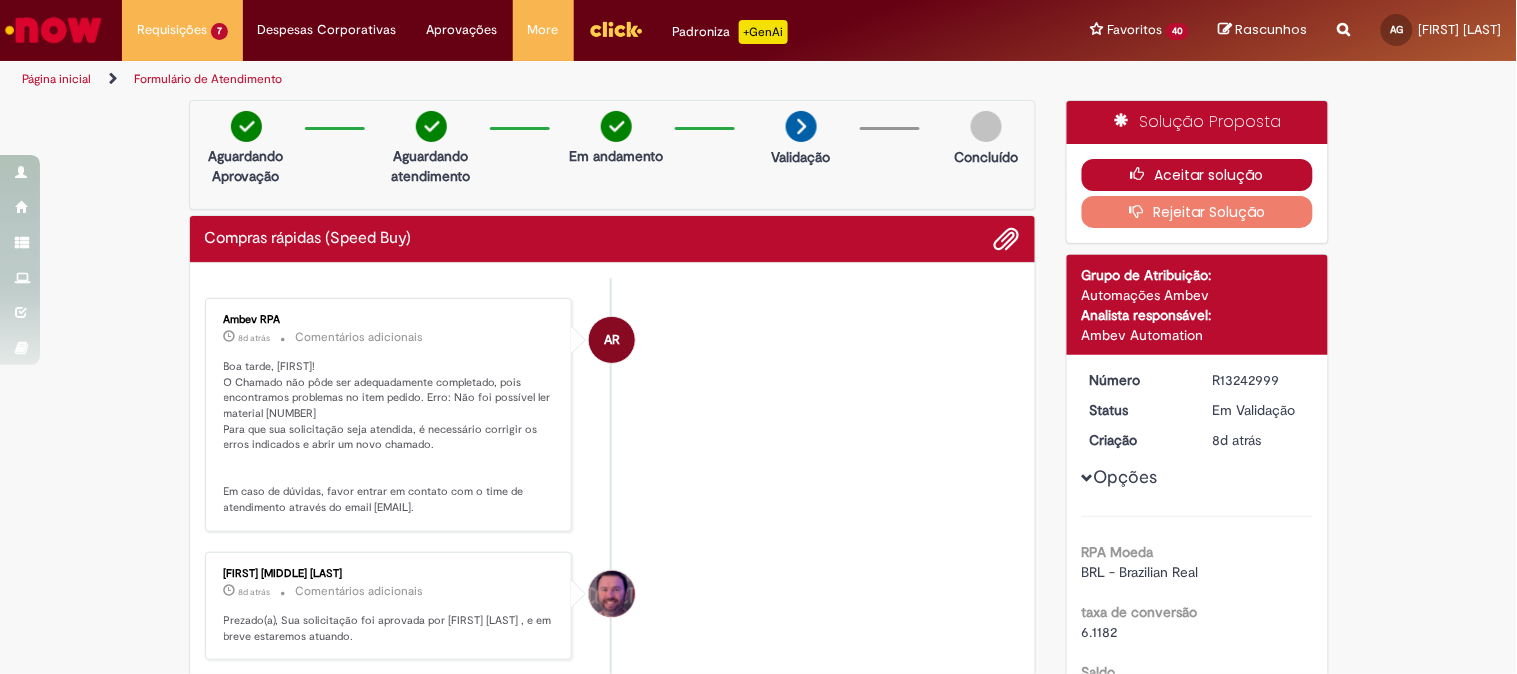click on "Aceitar solução" at bounding box center [1197, 175] 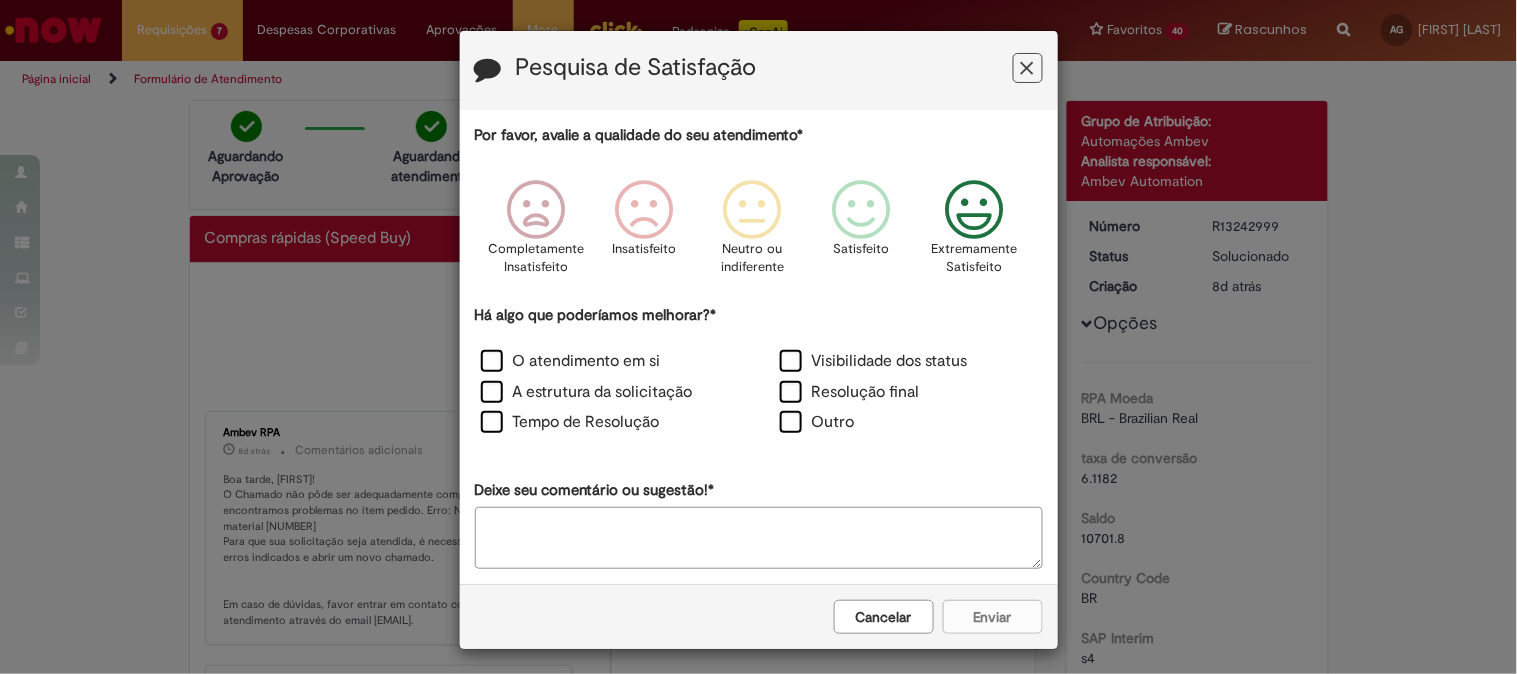click at bounding box center (974, 210) 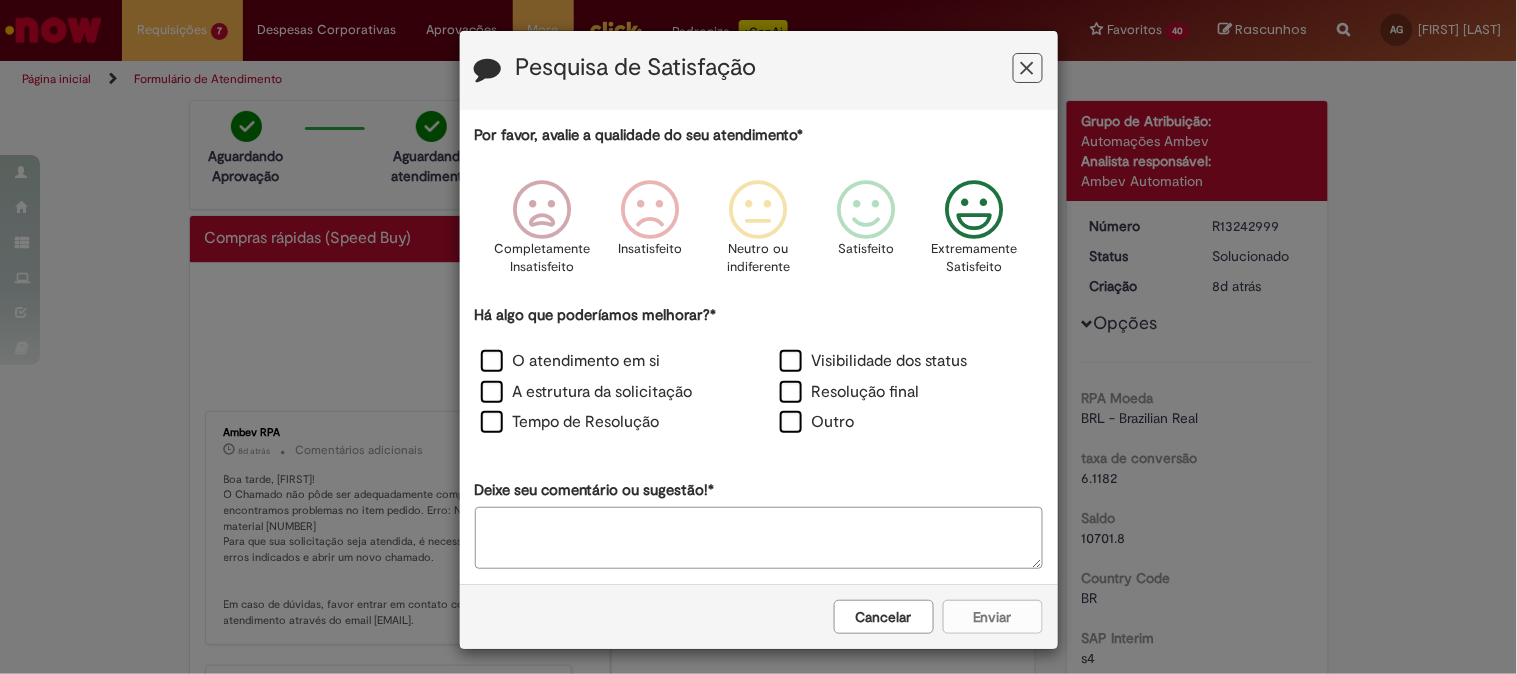 click on "O atendimento em si" at bounding box center [609, 363] 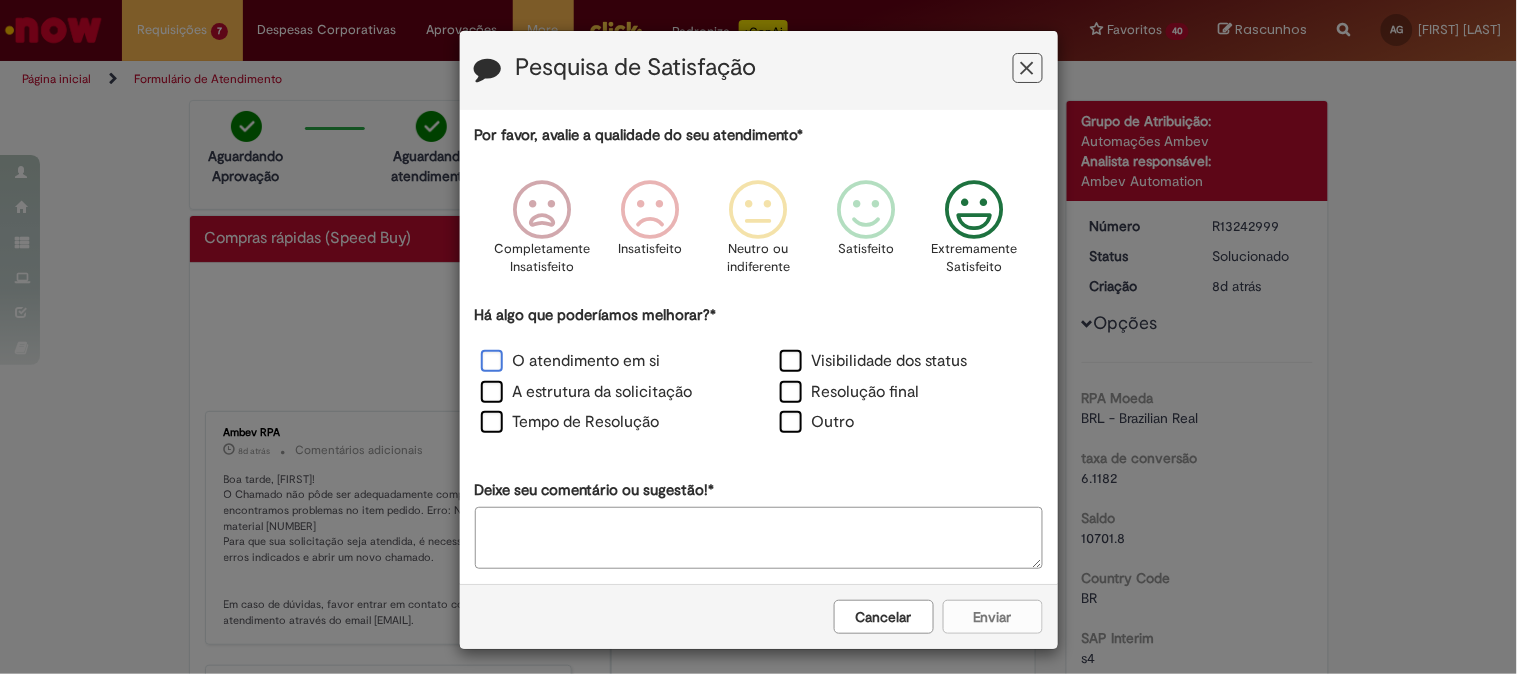 click on "O atendimento em si" at bounding box center [571, 361] 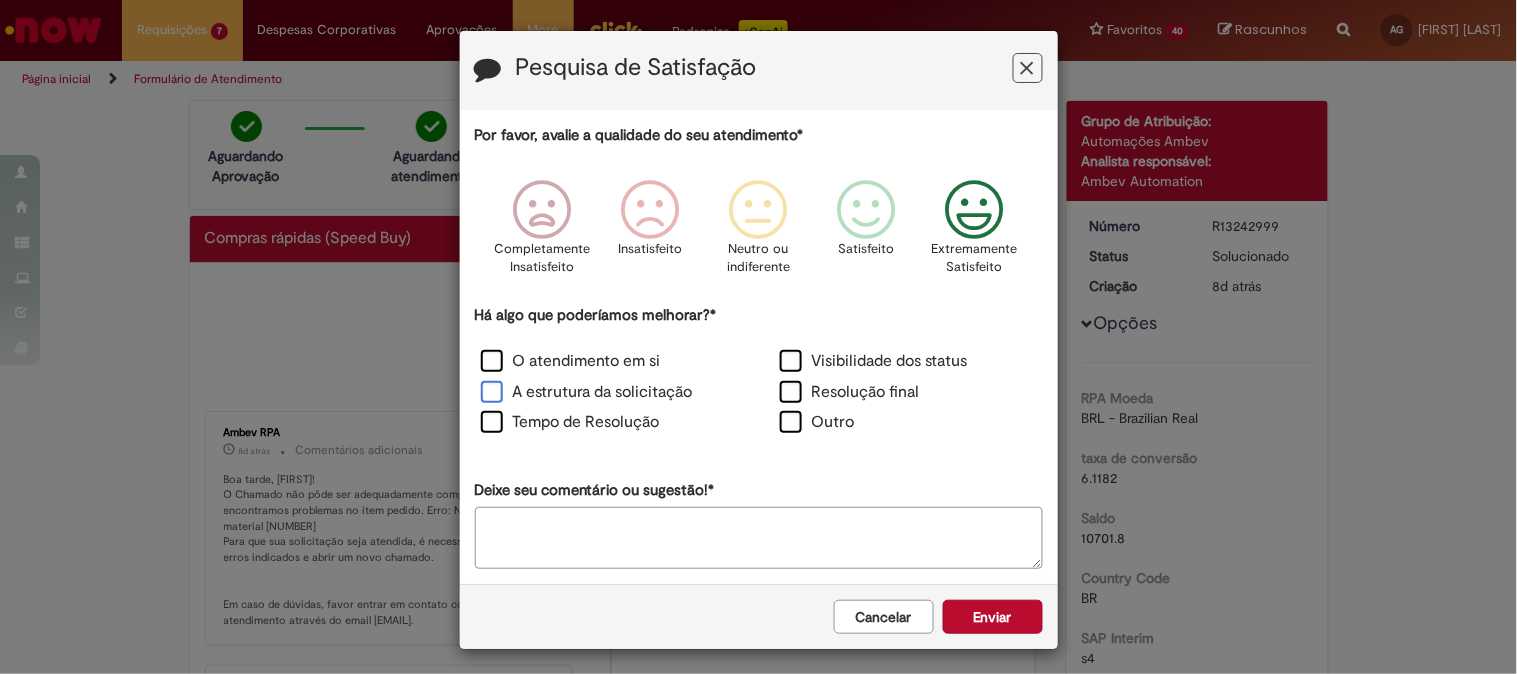 drag, startPoint x: 482, startPoint y: 387, endPoint x: 481, endPoint y: 407, distance: 20.024984 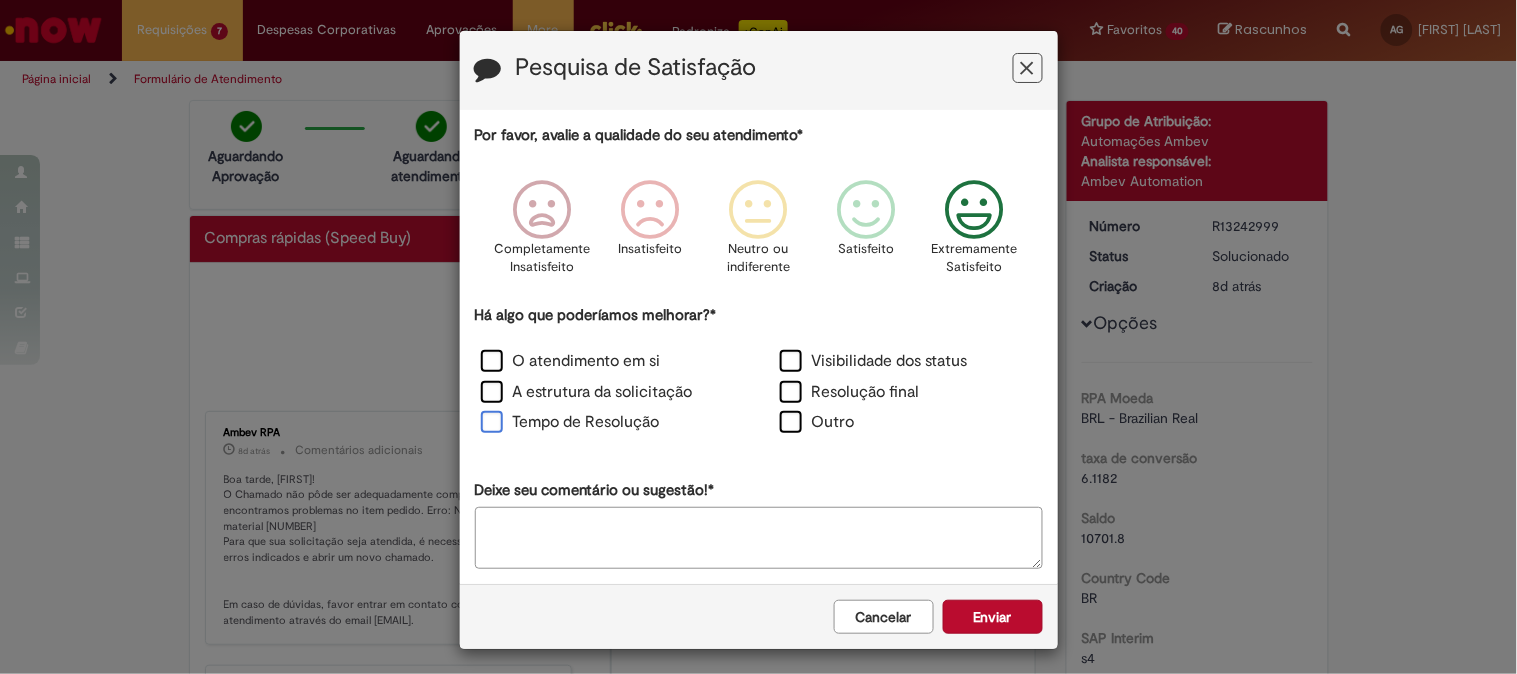 click on "Tempo de Resolução" at bounding box center (570, 422) 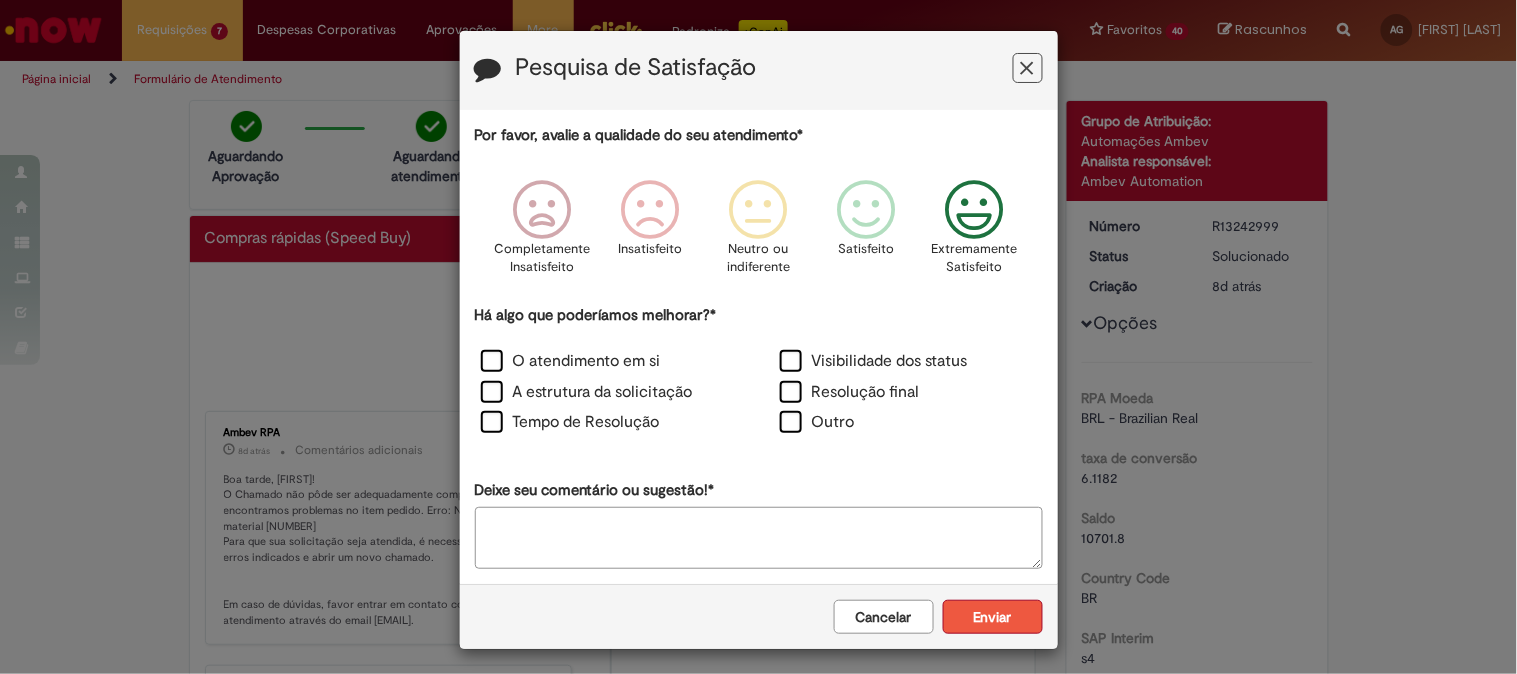 click on "Enviar" at bounding box center [993, 617] 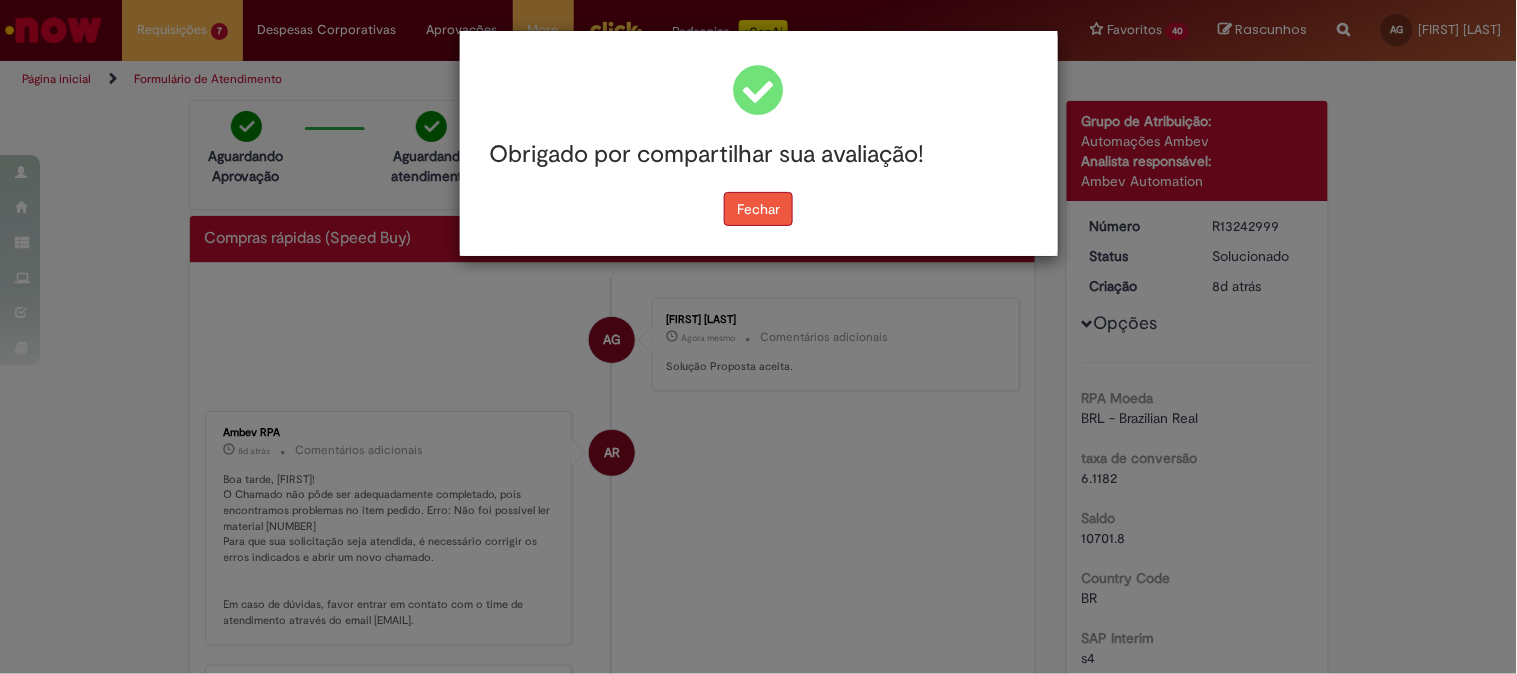 click on "Fechar" at bounding box center [758, 209] 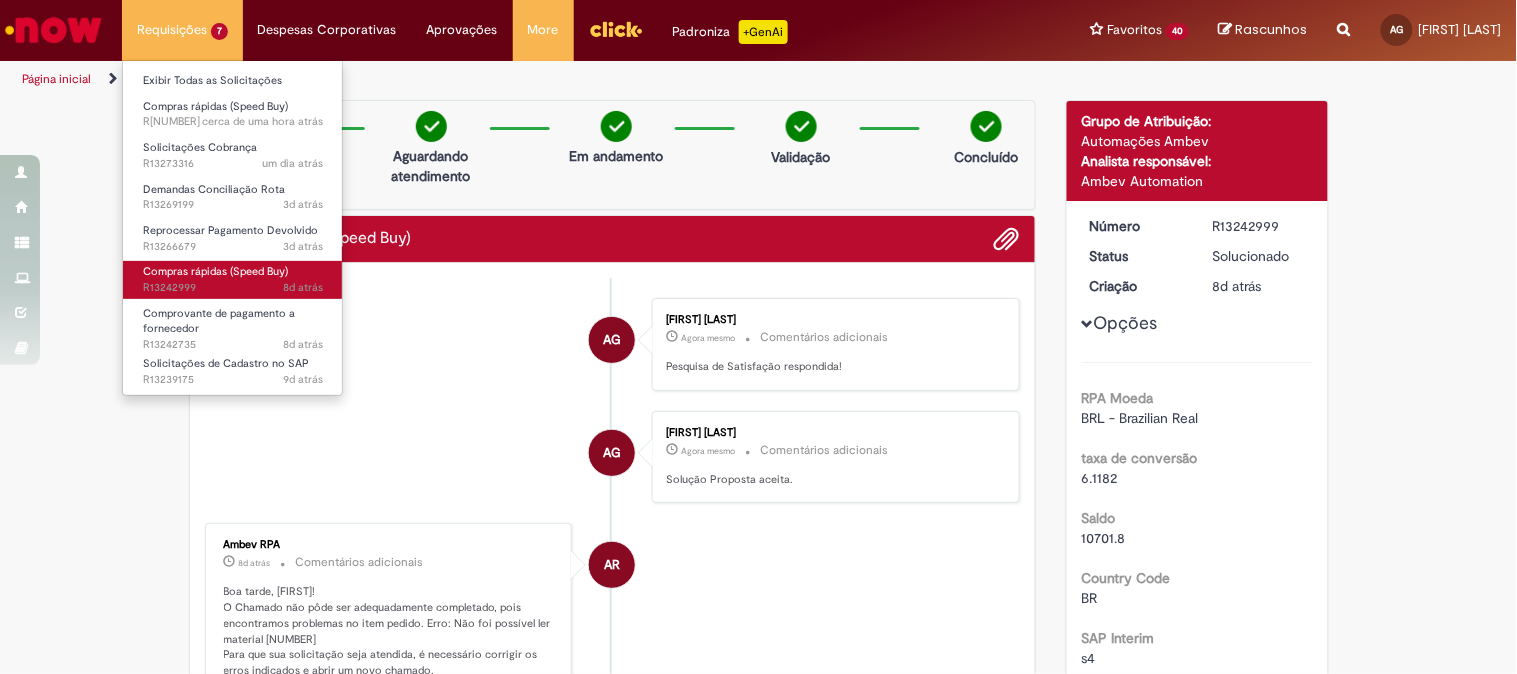 click on "Compras rápidas (Speed Buy)" at bounding box center (215, 271) 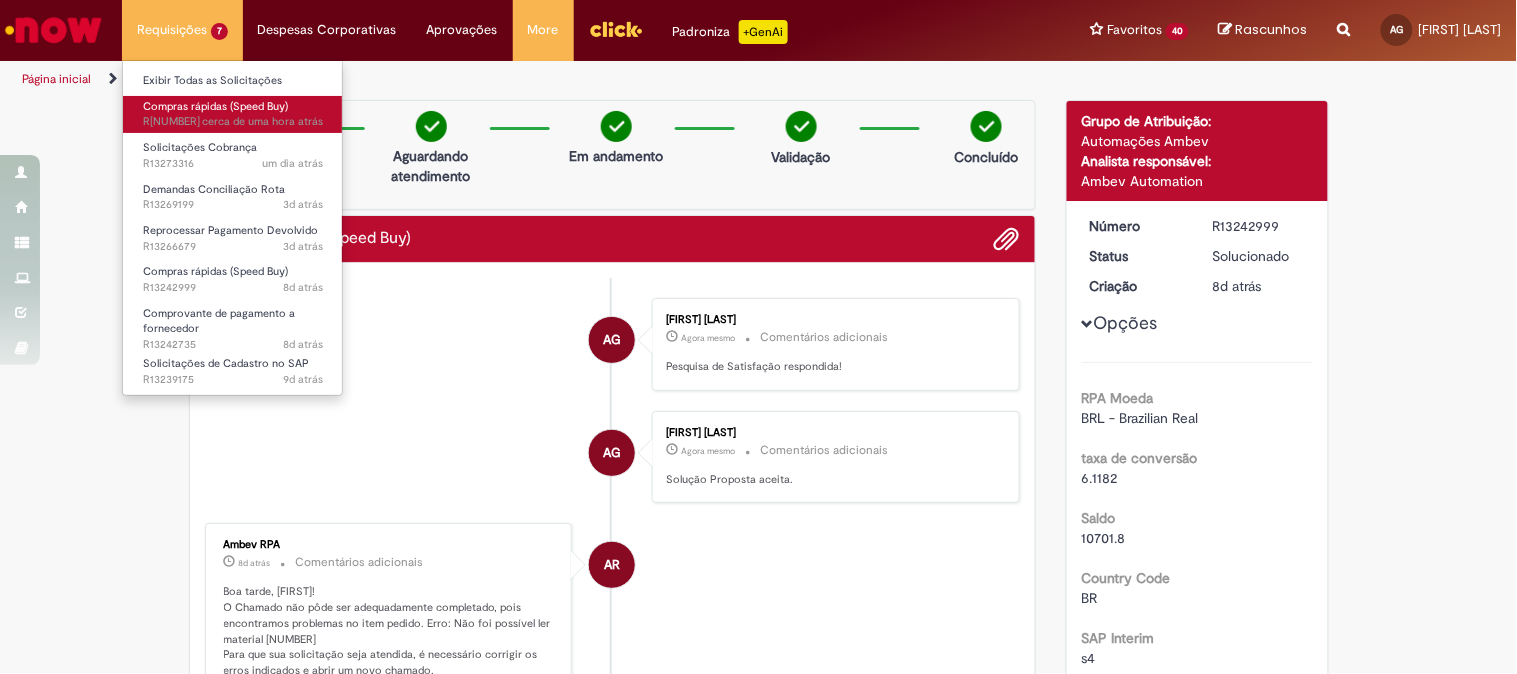 click on "cerca de uma hora atrás" at bounding box center (262, 121) 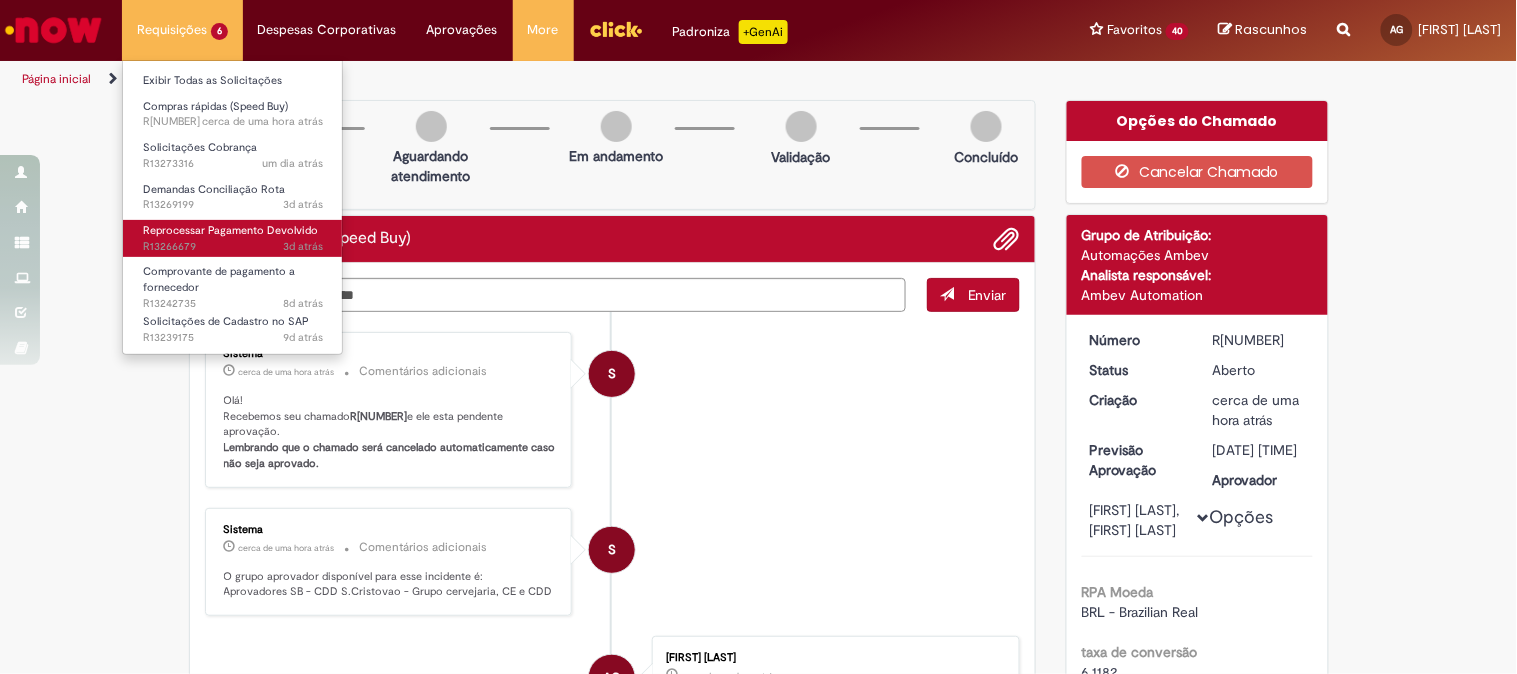 click on "Reprocessar Pagamento Devolvido
3d atrás 3 dias atrás  R[NUMBER]" at bounding box center [233, 238] 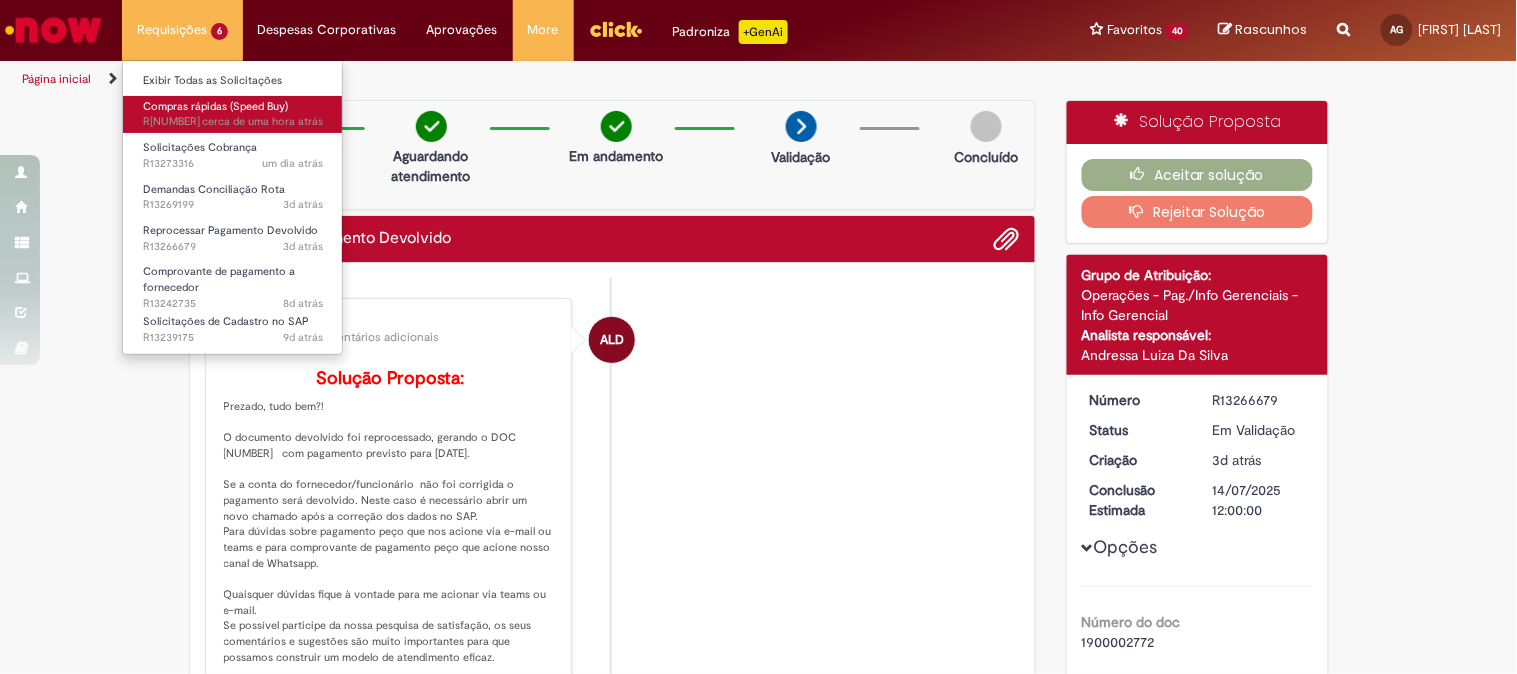 click on "Compras rápidas (Speed Buy)" at bounding box center [215, 106] 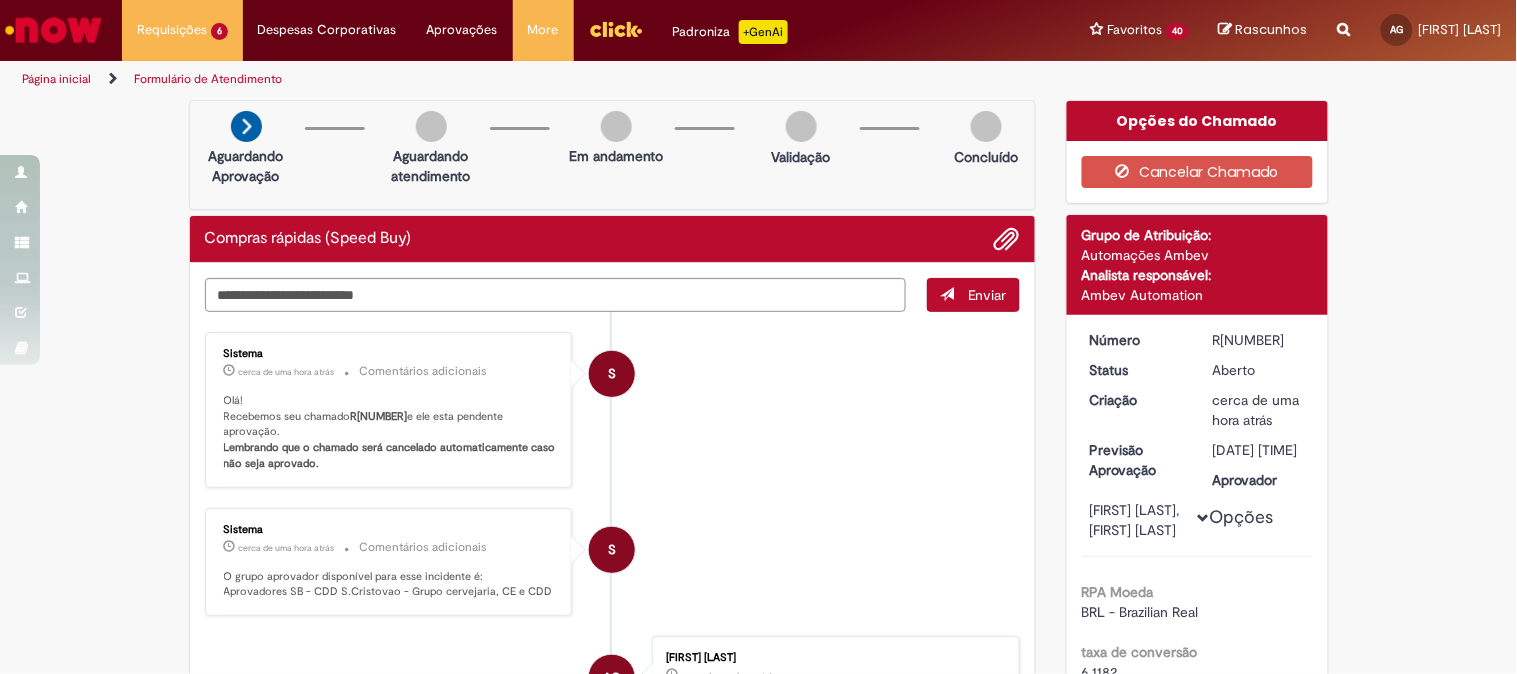 scroll, scrollTop: 111, scrollLeft: 0, axis: vertical 